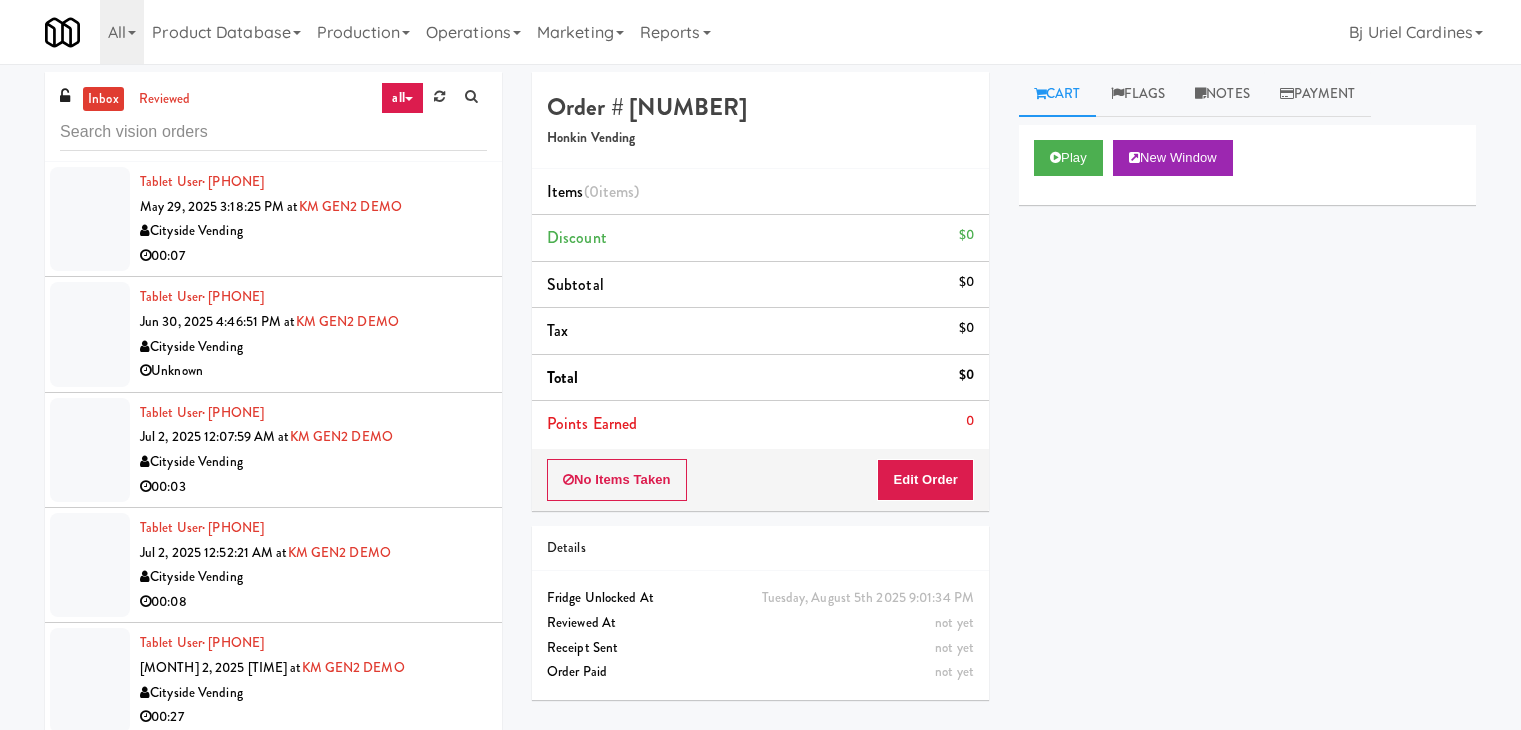 scroll, scrollTop: 0, scrollLeft: 0, axis: both 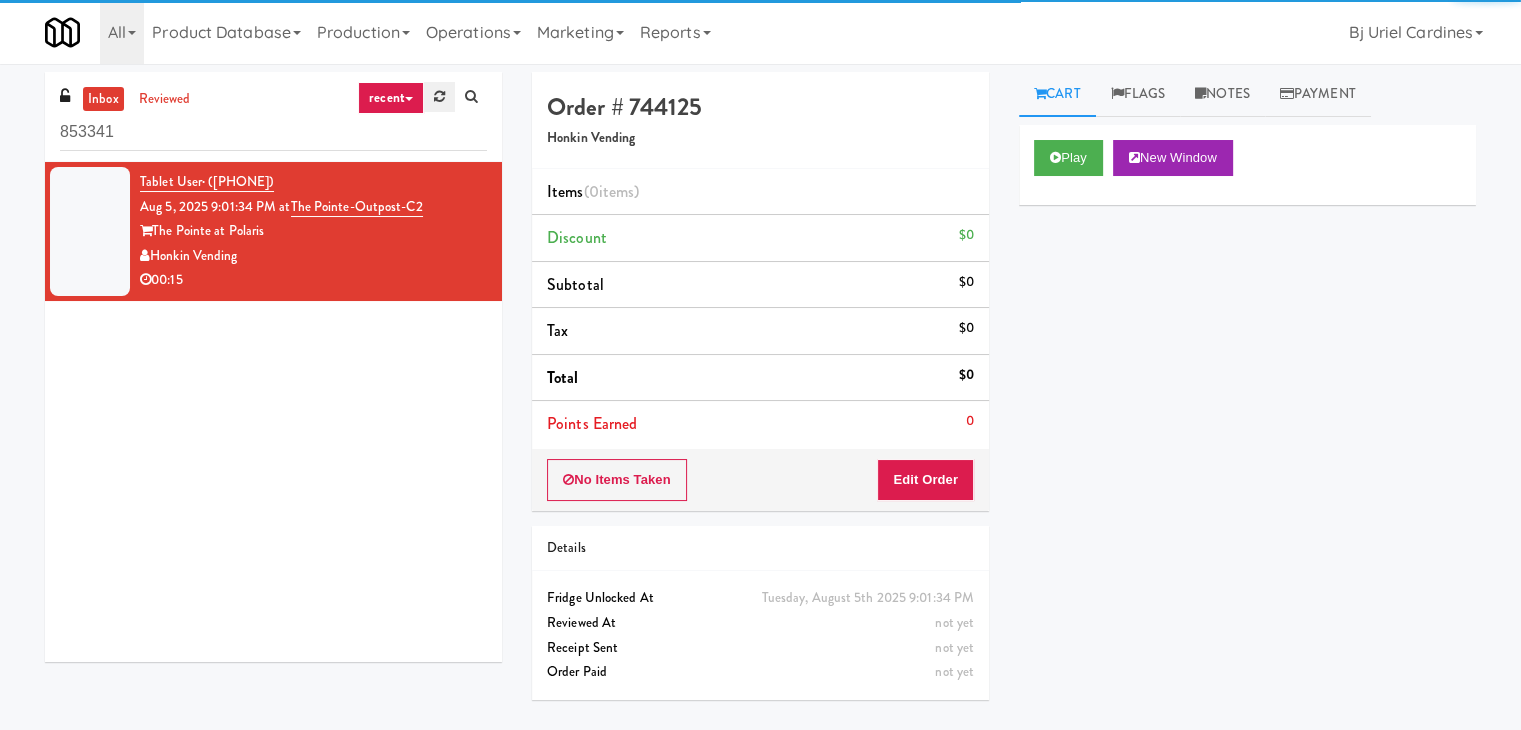 click at bounding box center (439, 97) 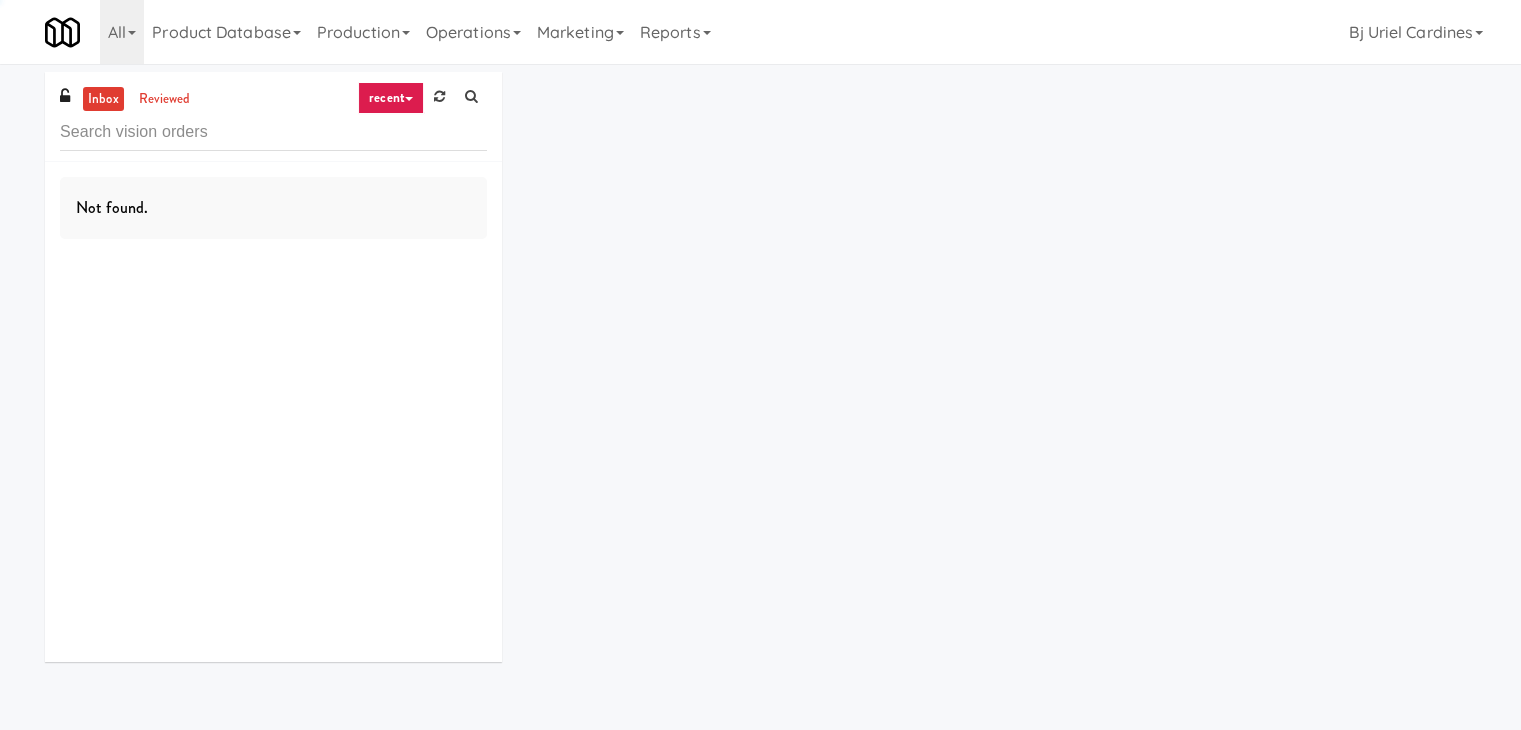 click at bounding box center (439, 96) 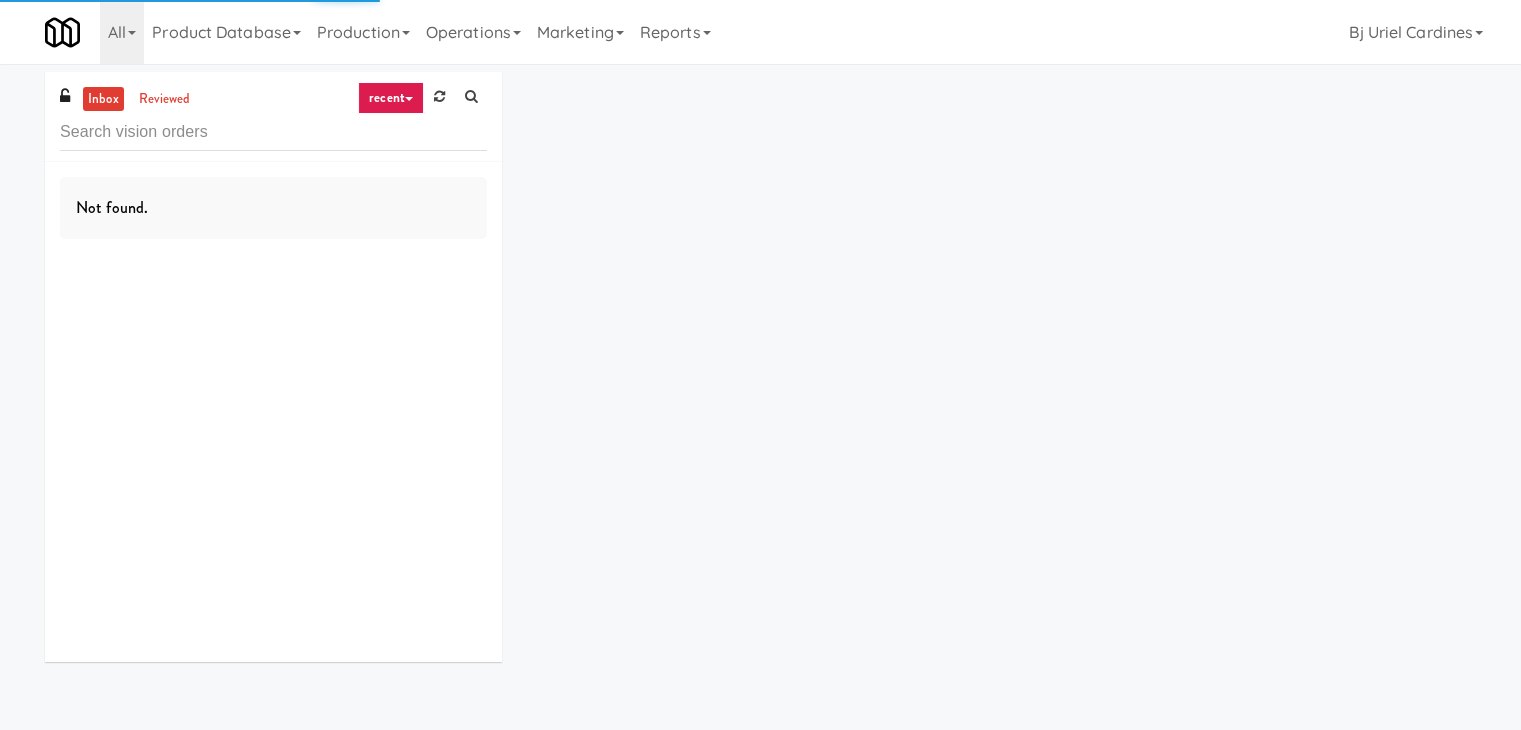 click on "recent" at bounding box center [391, 98] 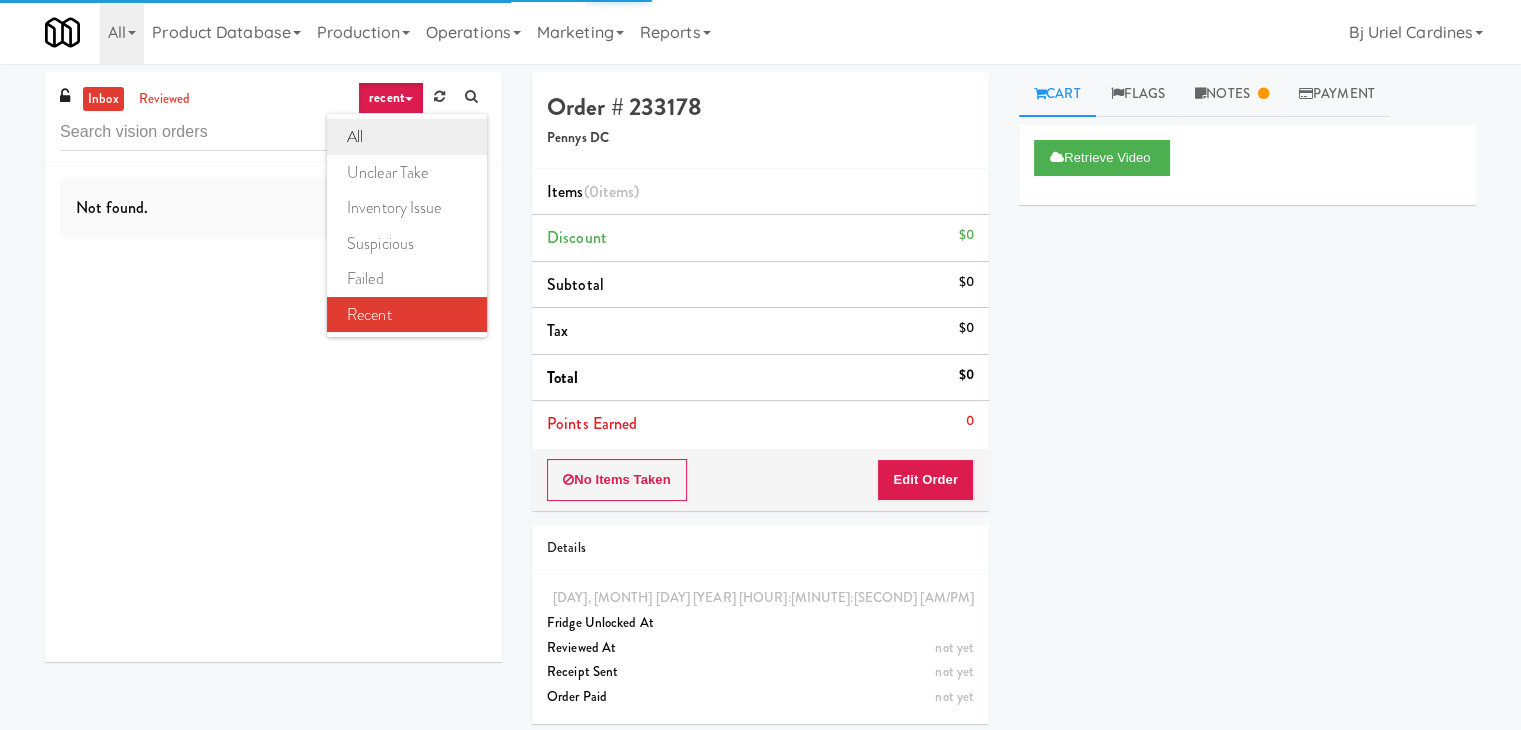 click on "all" at bounding box center [407, 137] 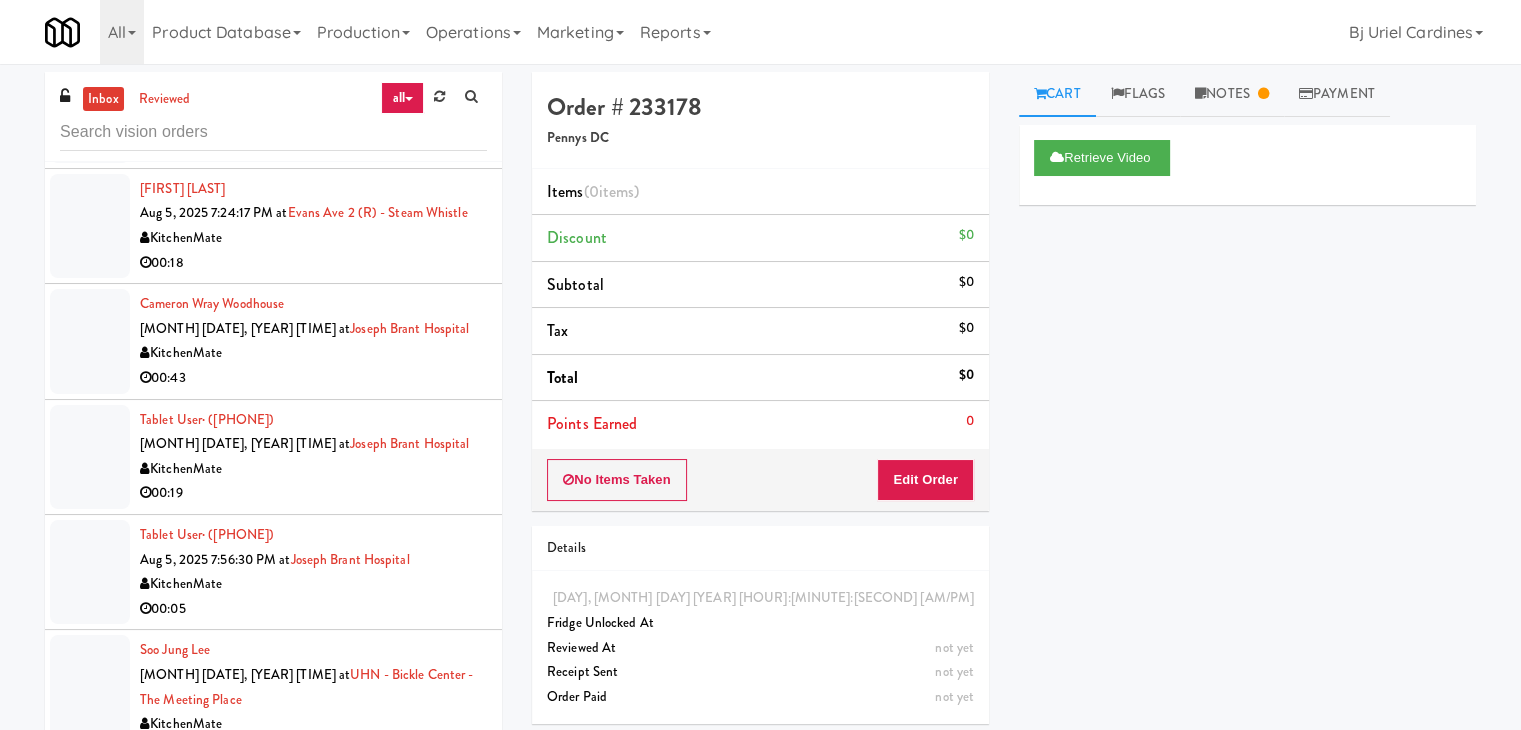 scroll, scrollTop: 400, scrollLeft: 0, axis: vertical 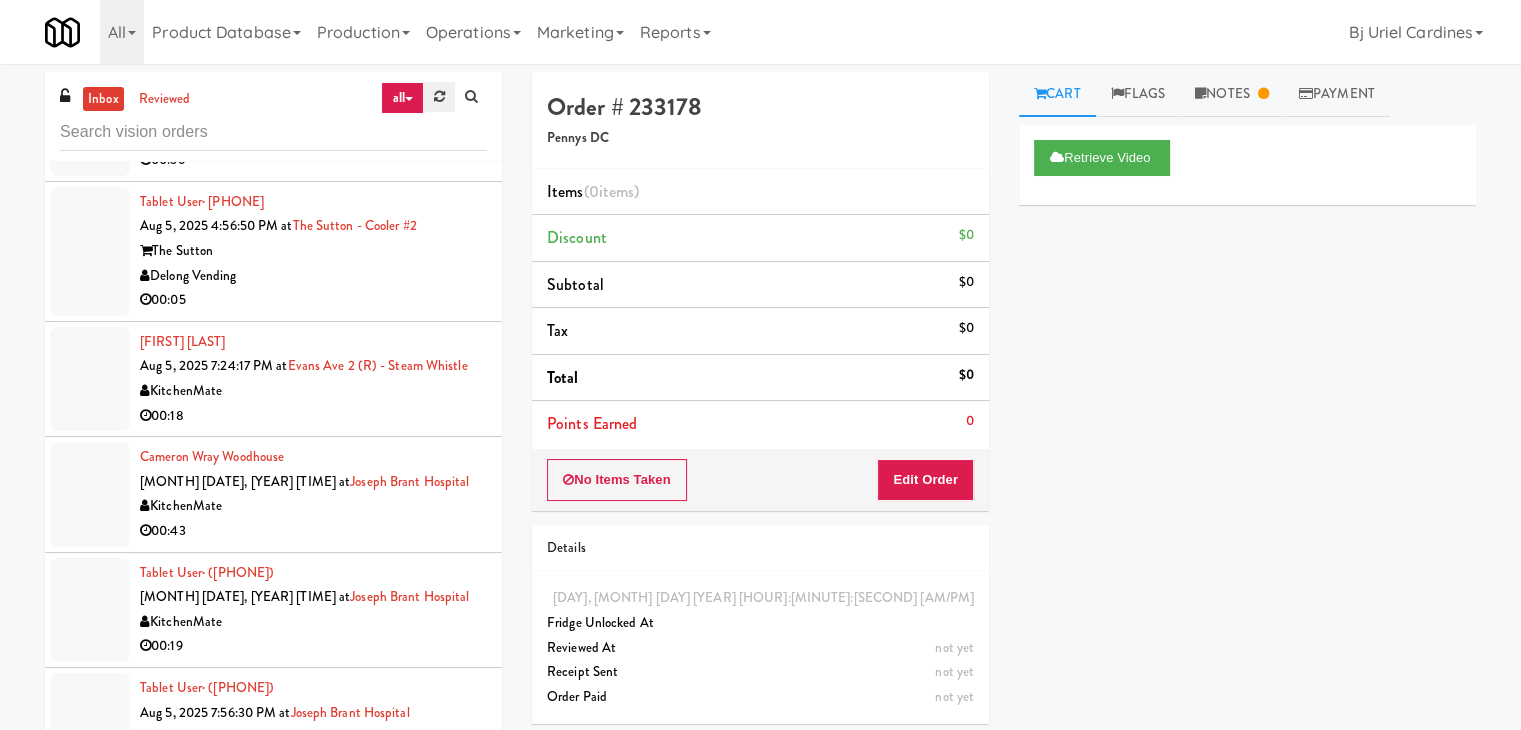 click at bounding box center [439, 97] 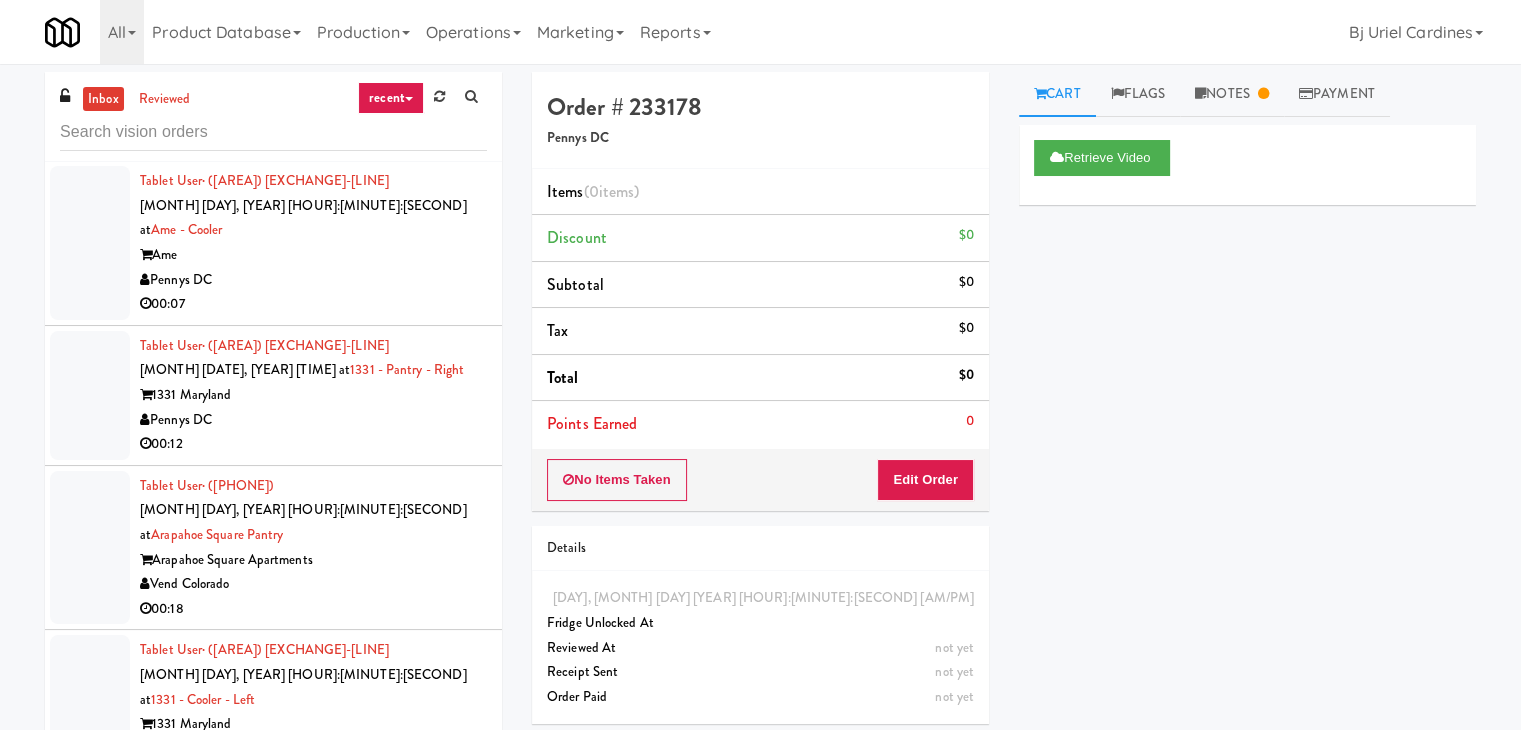 scroll, scrollTop: 6945, scrollLeft: 0, axis: vertical 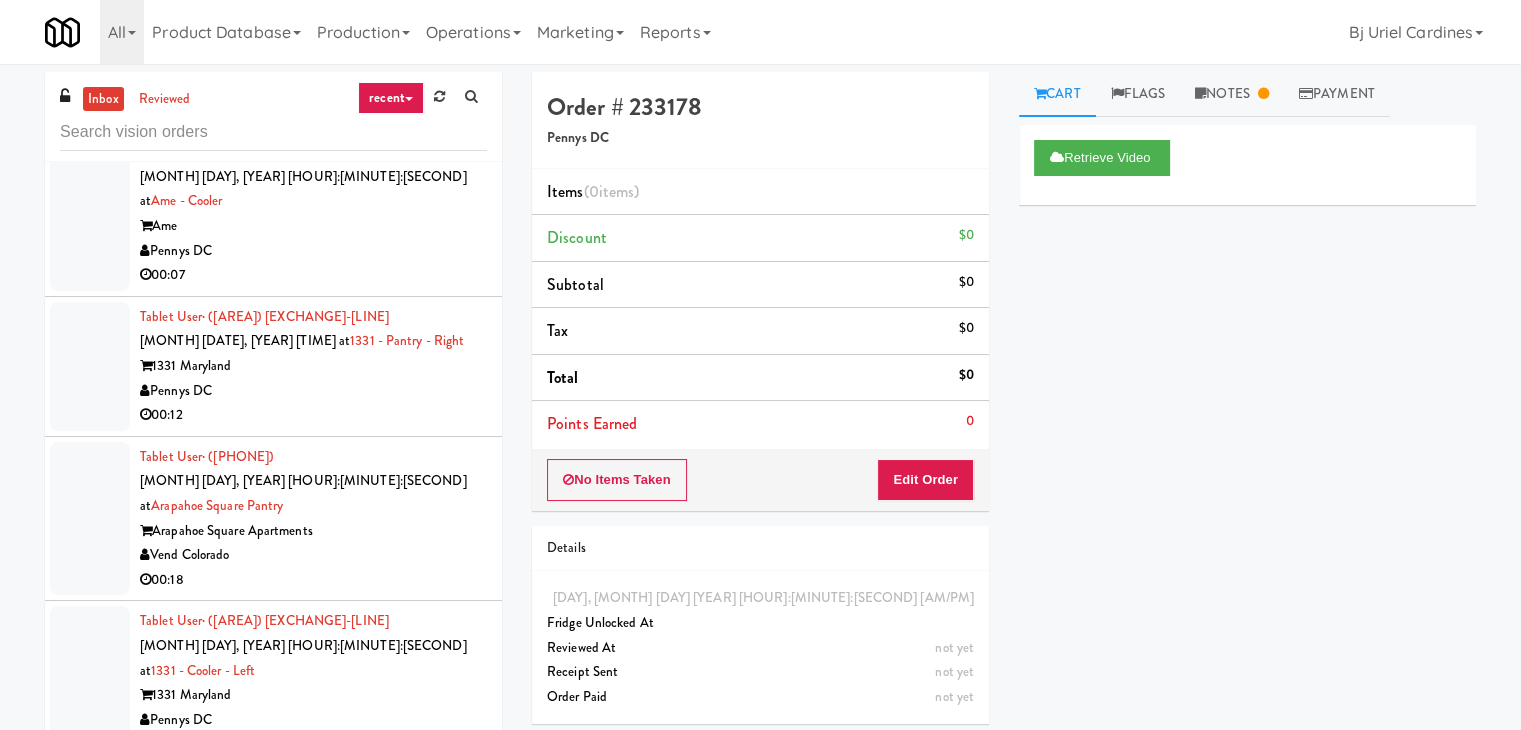 click on "recent" at bounding box center (391, 98) 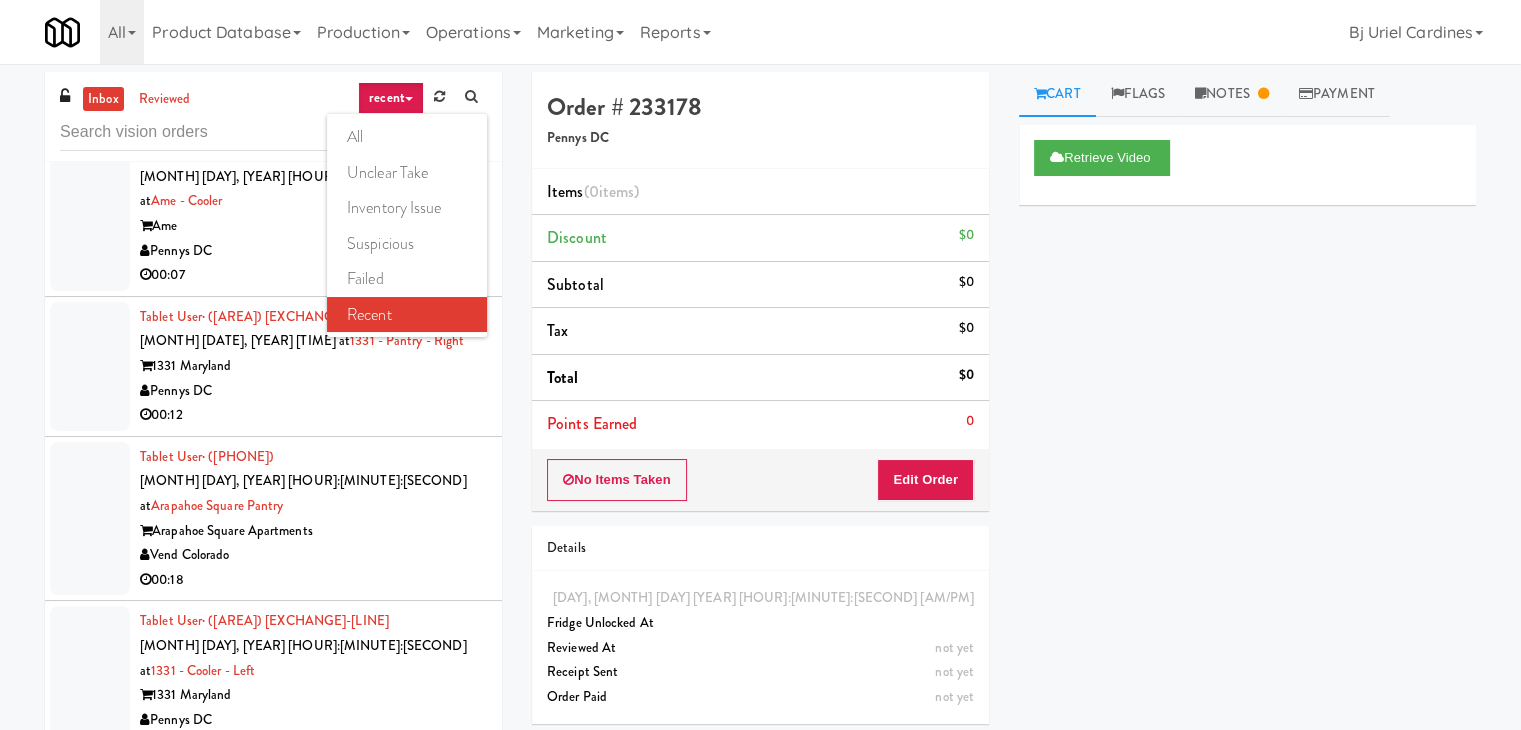click on "all" at bounding box center [407, 137] 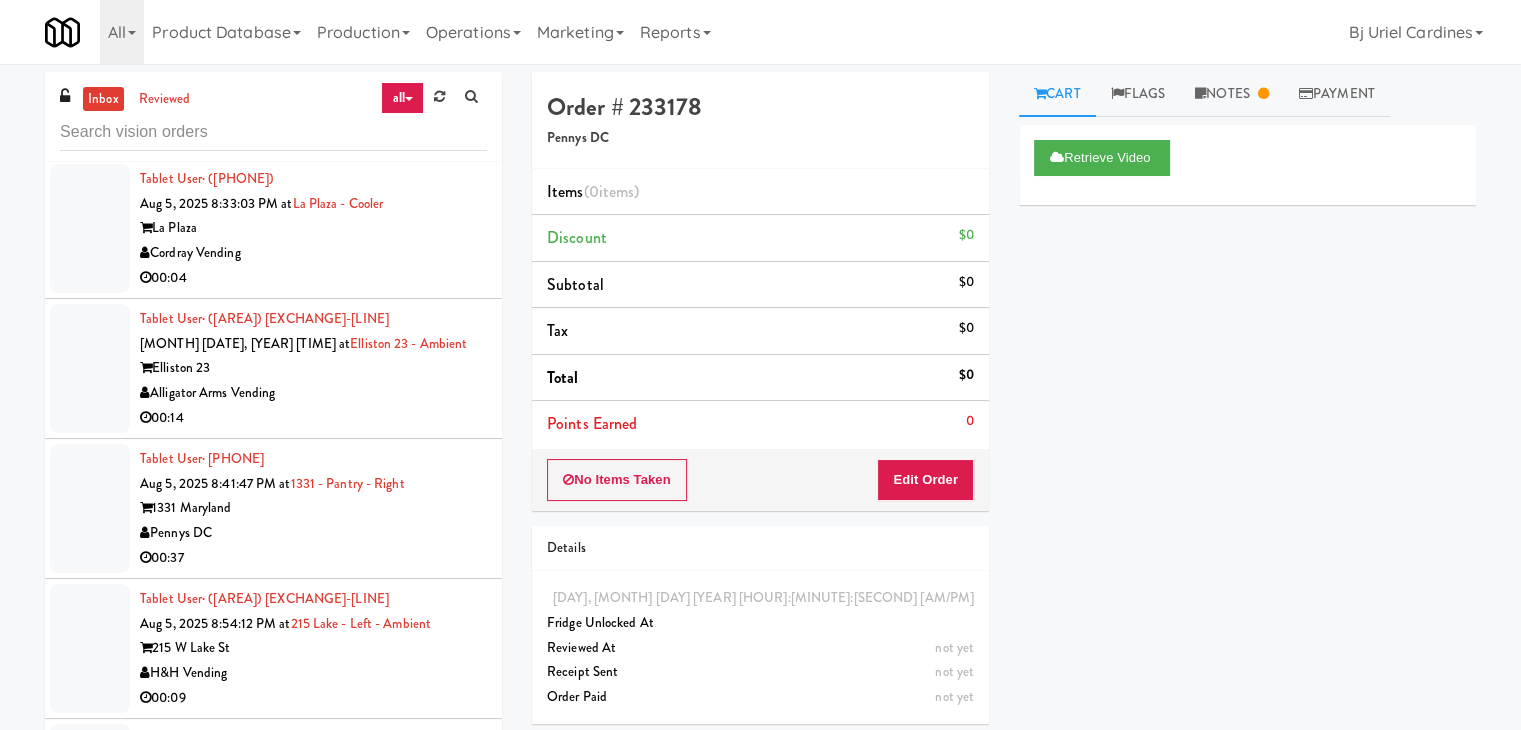 scroll, scrollTop: 4255, scrollLeft: 0, axis: vertical 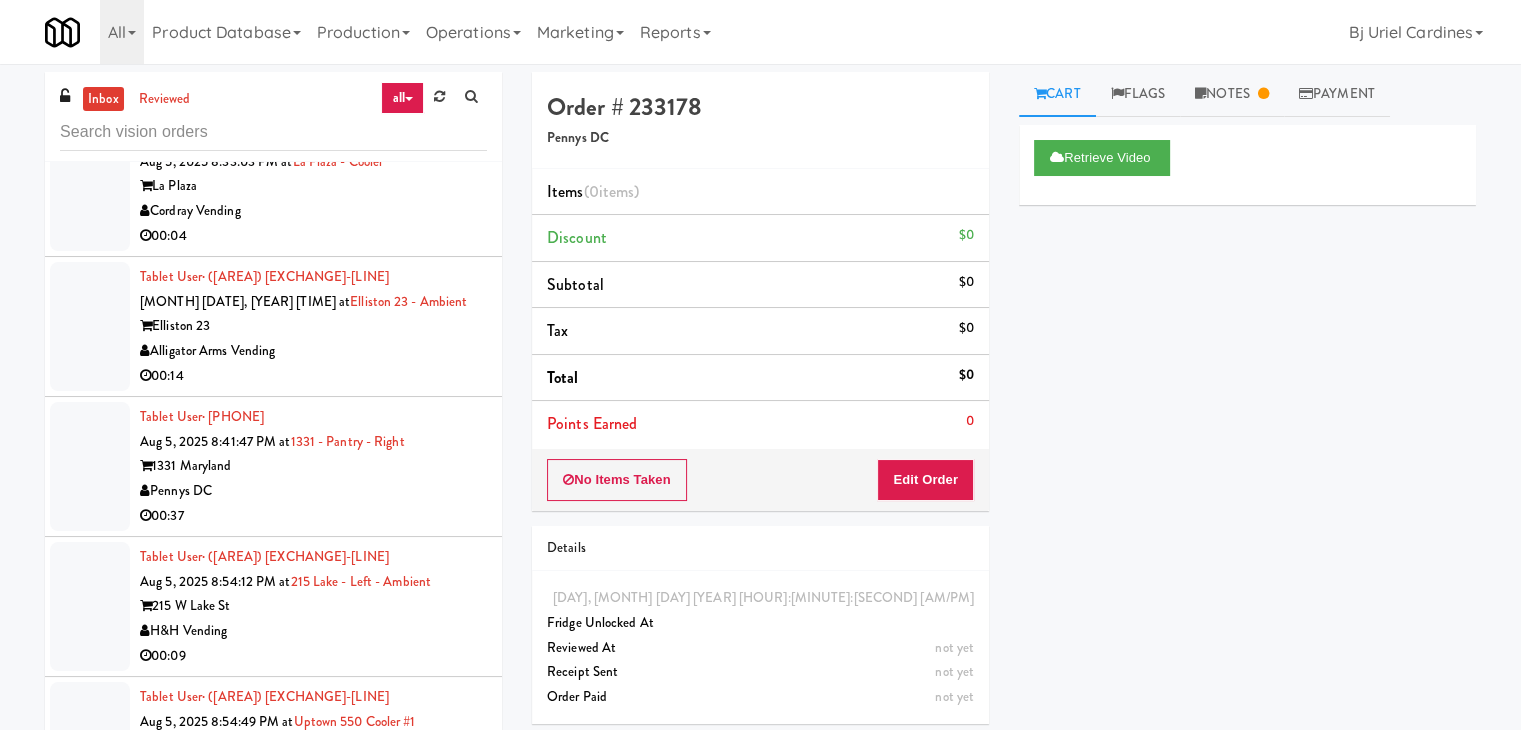 click on "Pennys DC" at bounding box center (313, 491) 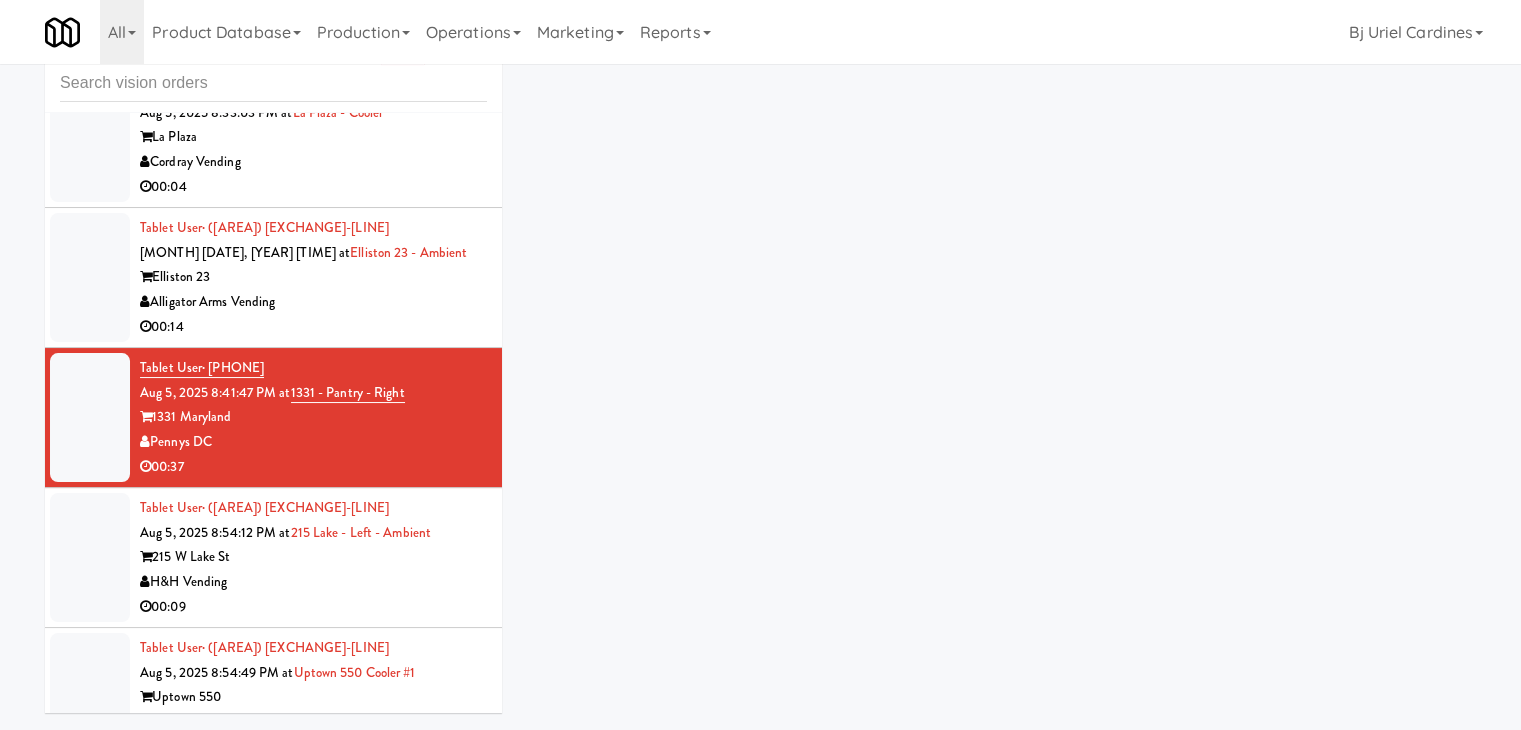 scroll, scrollTop: 64, scrollLeft: 0, axis: vertical 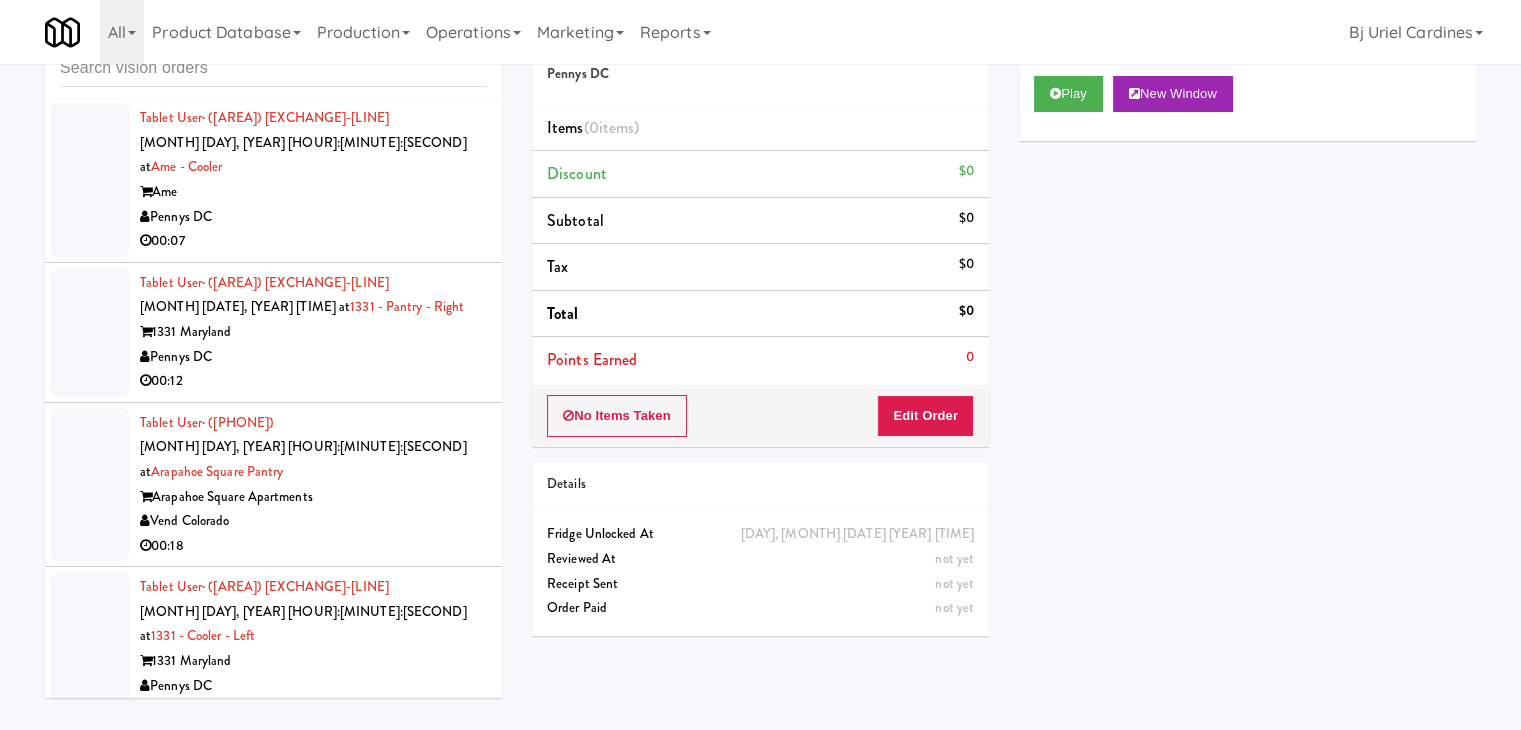 click on "00:05" at bounding box center [313, 875] 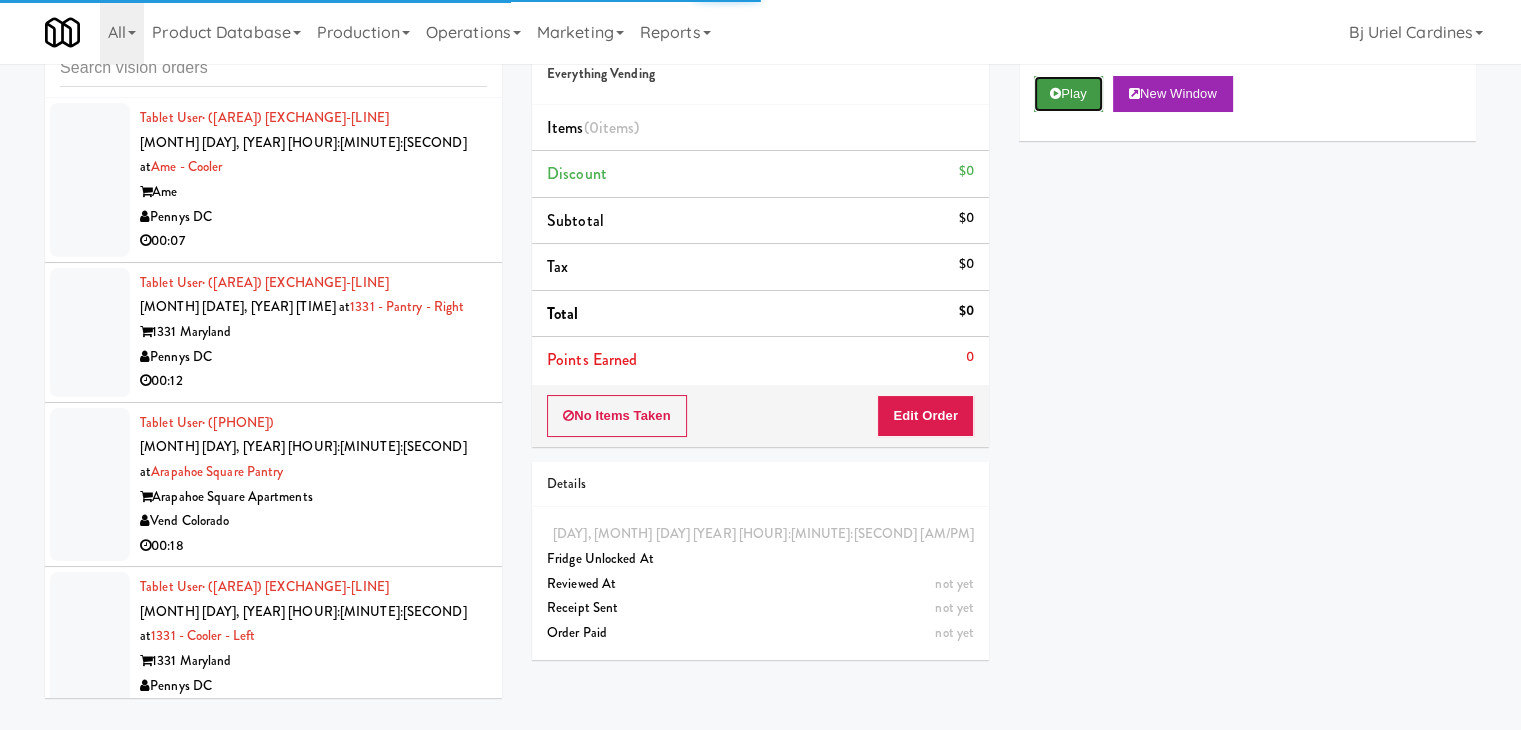 click on "Play" at bounding box center [1068, 94] 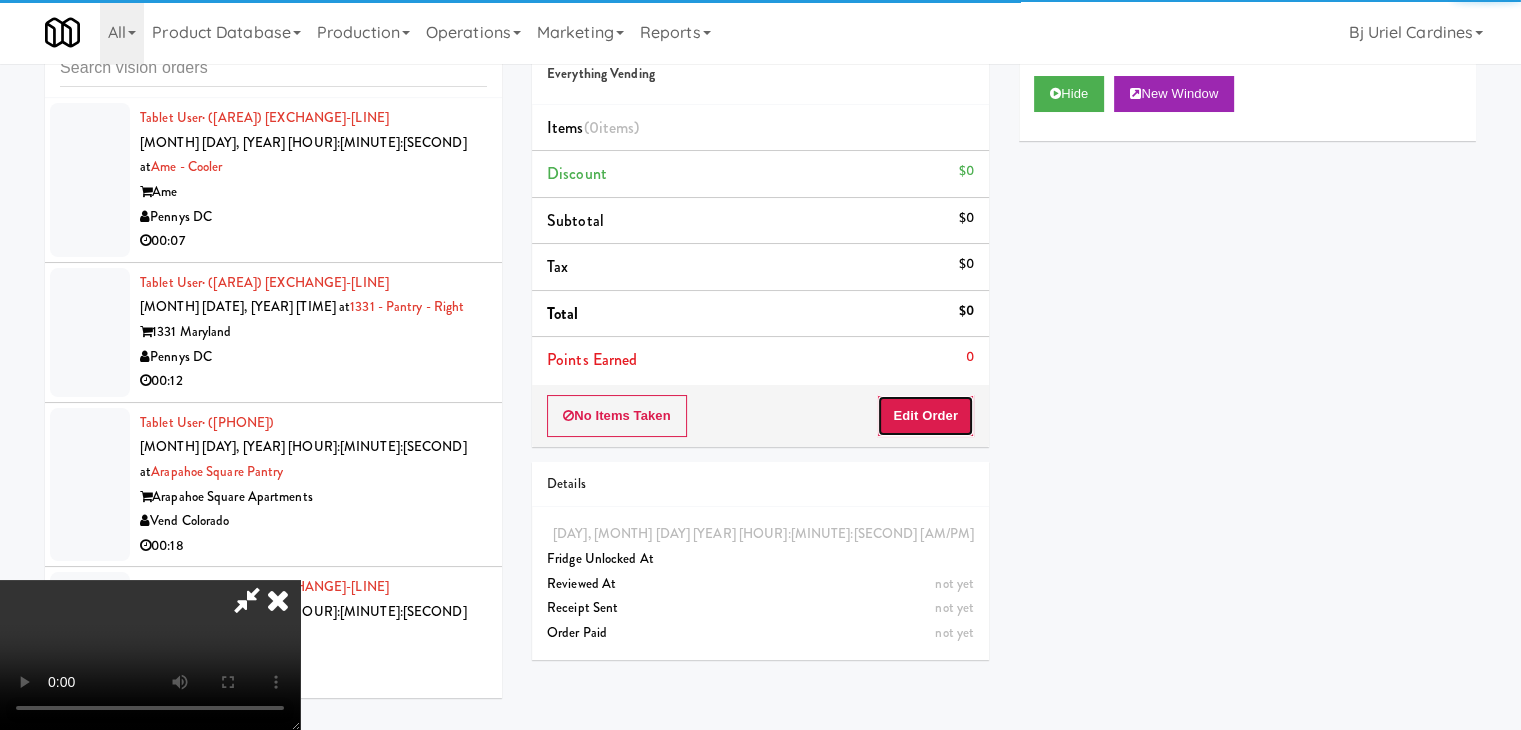 click on "Edit Order" at bounding box center [925, 416] 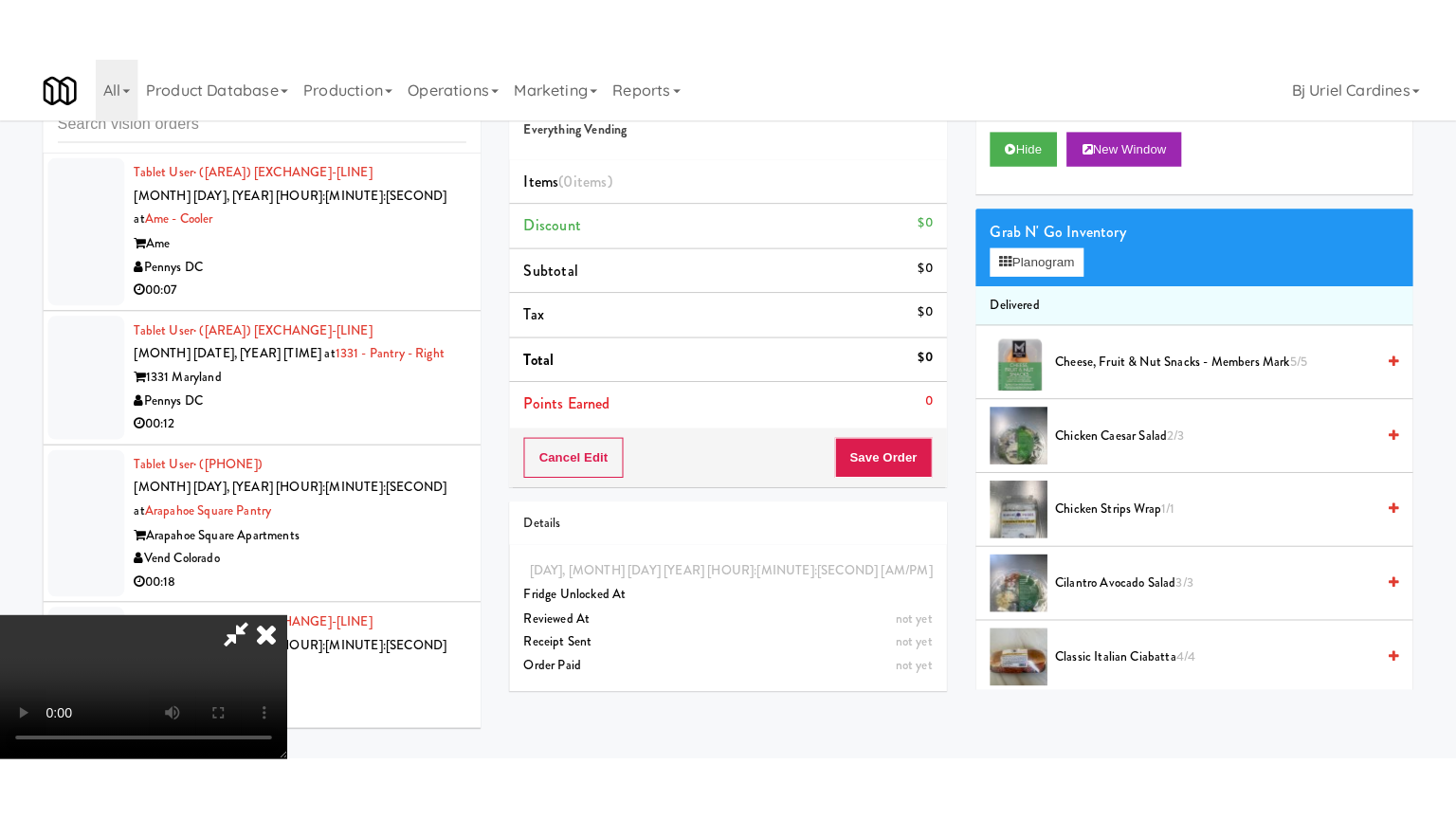 scroll, scrollTop: 266, scrollLeft: 0, axis: vertical 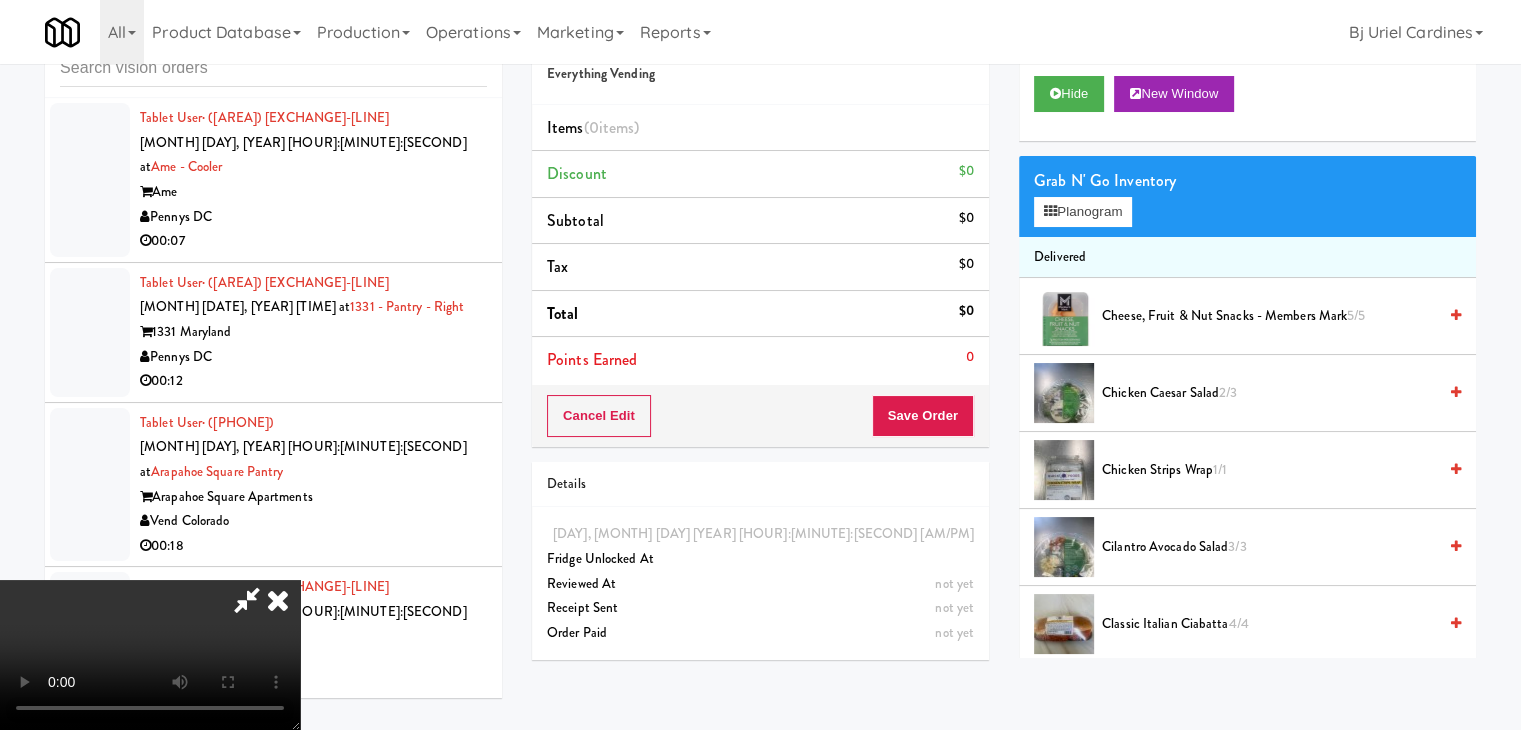 type 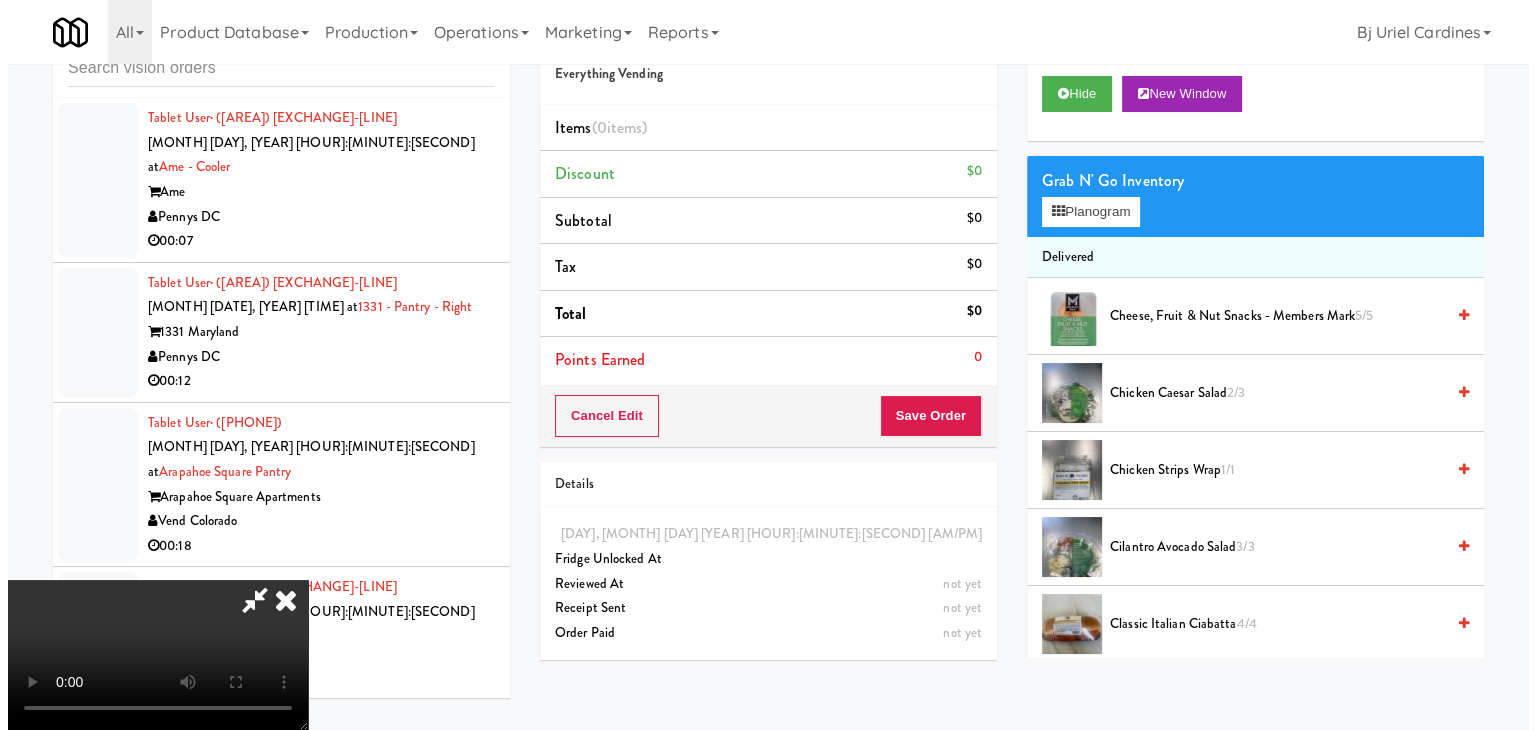 scroll, scrollTop: 0, scrollLeft: 0, axis: both 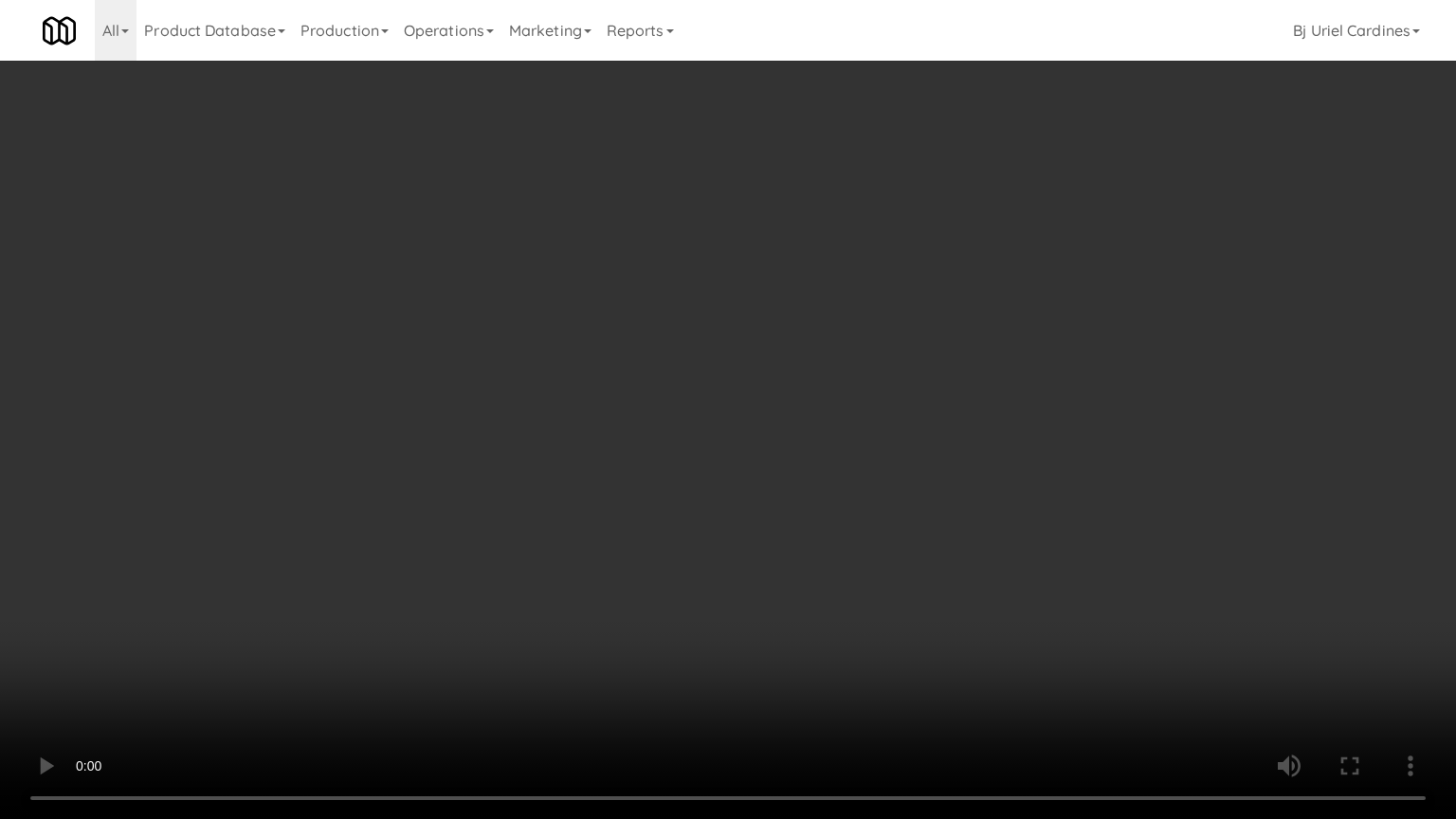click at bounding box center [728, 410] 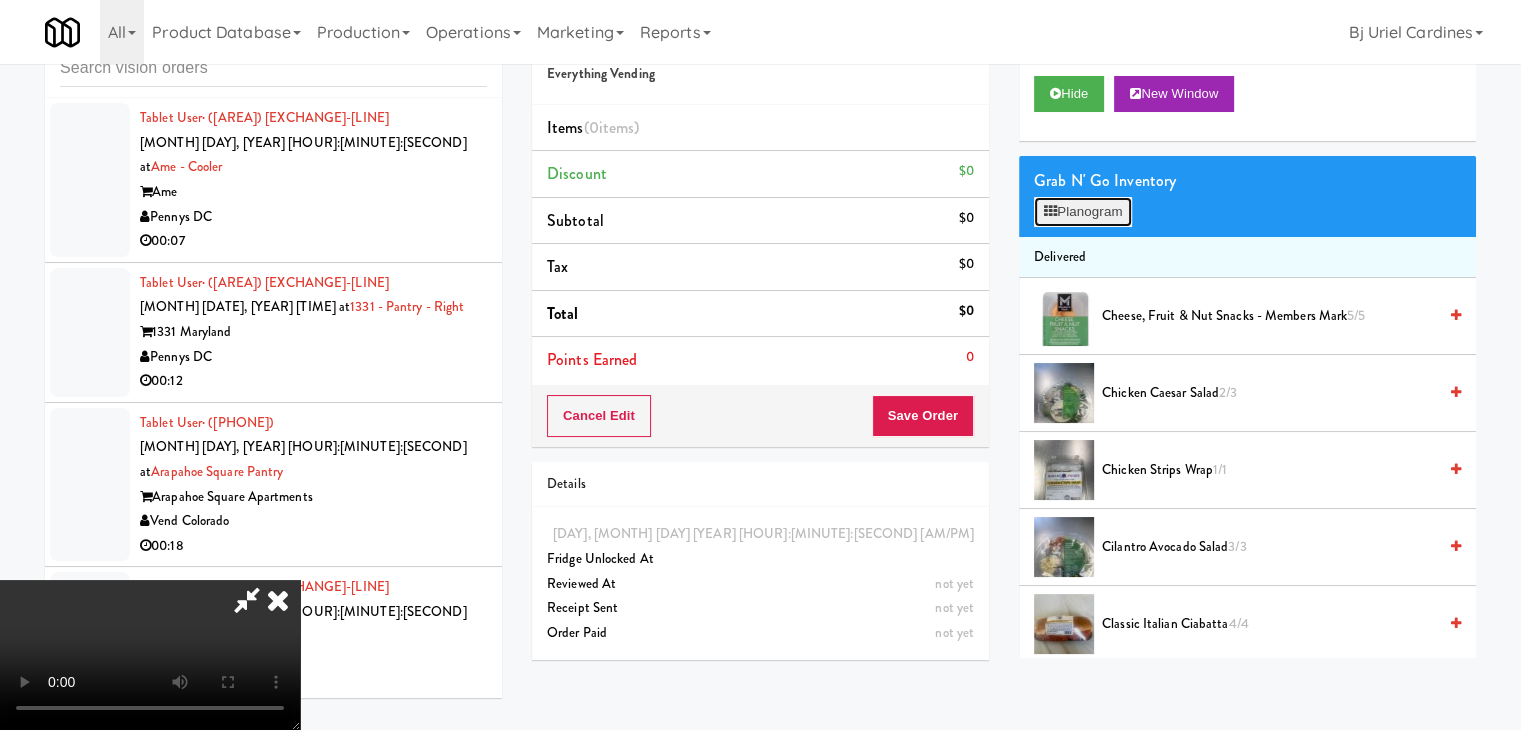 click on "Planogram" at bounding box center [1083, 212] 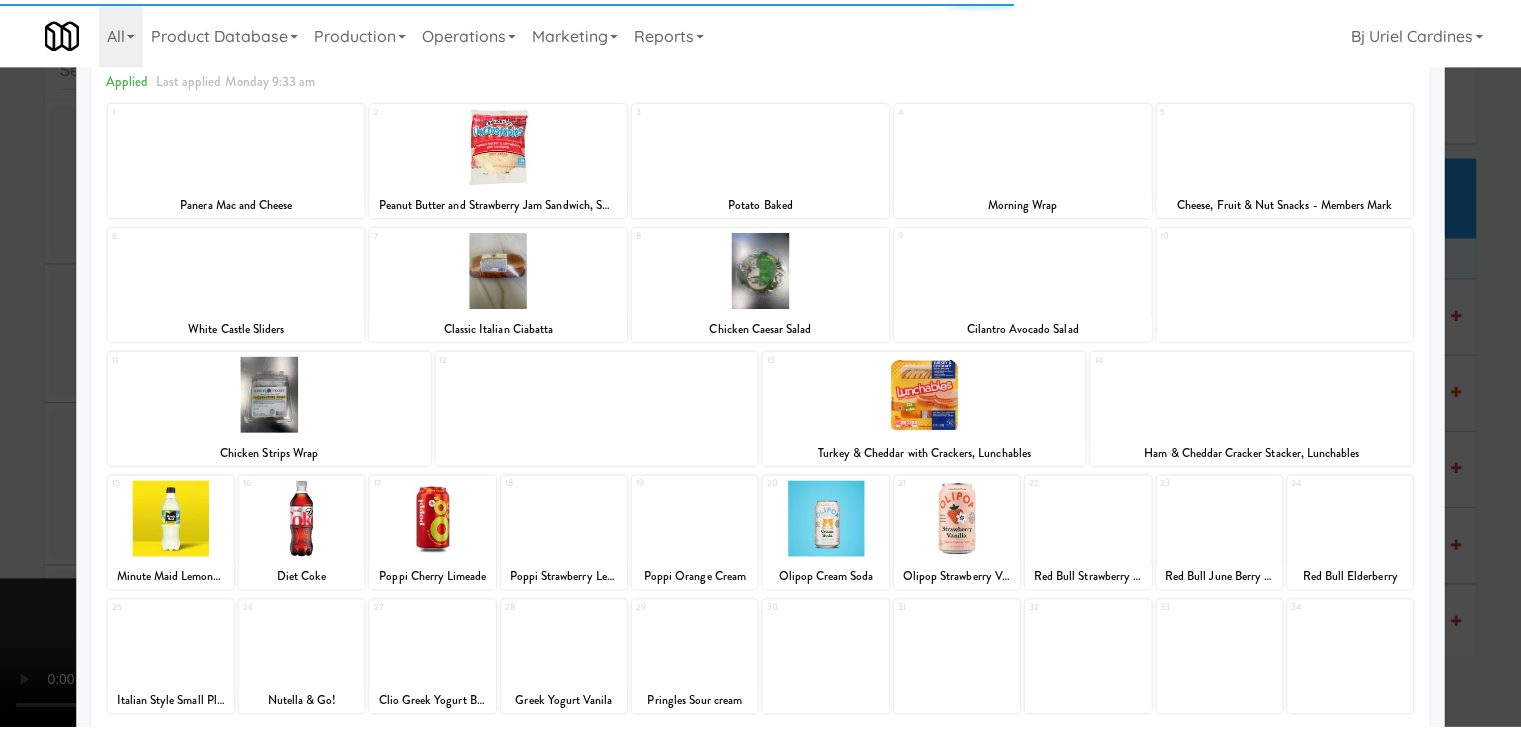 scroll, scrollTop: 200, scrollLeft: 0, axis: vertical 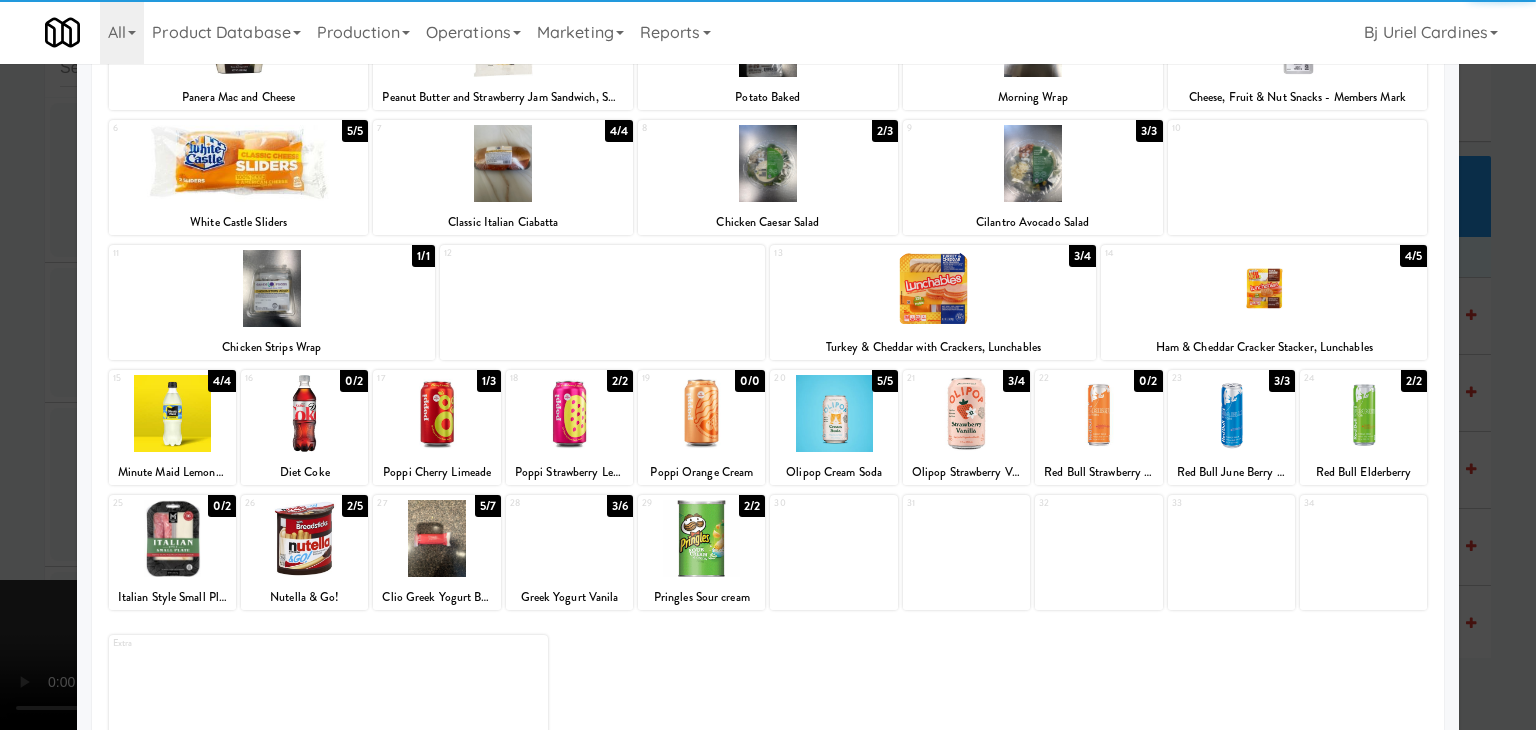 drag, startPoint x: 1361, startPoint y: 418, endPoint x: 1380, endPoint y: 418, distance: 19 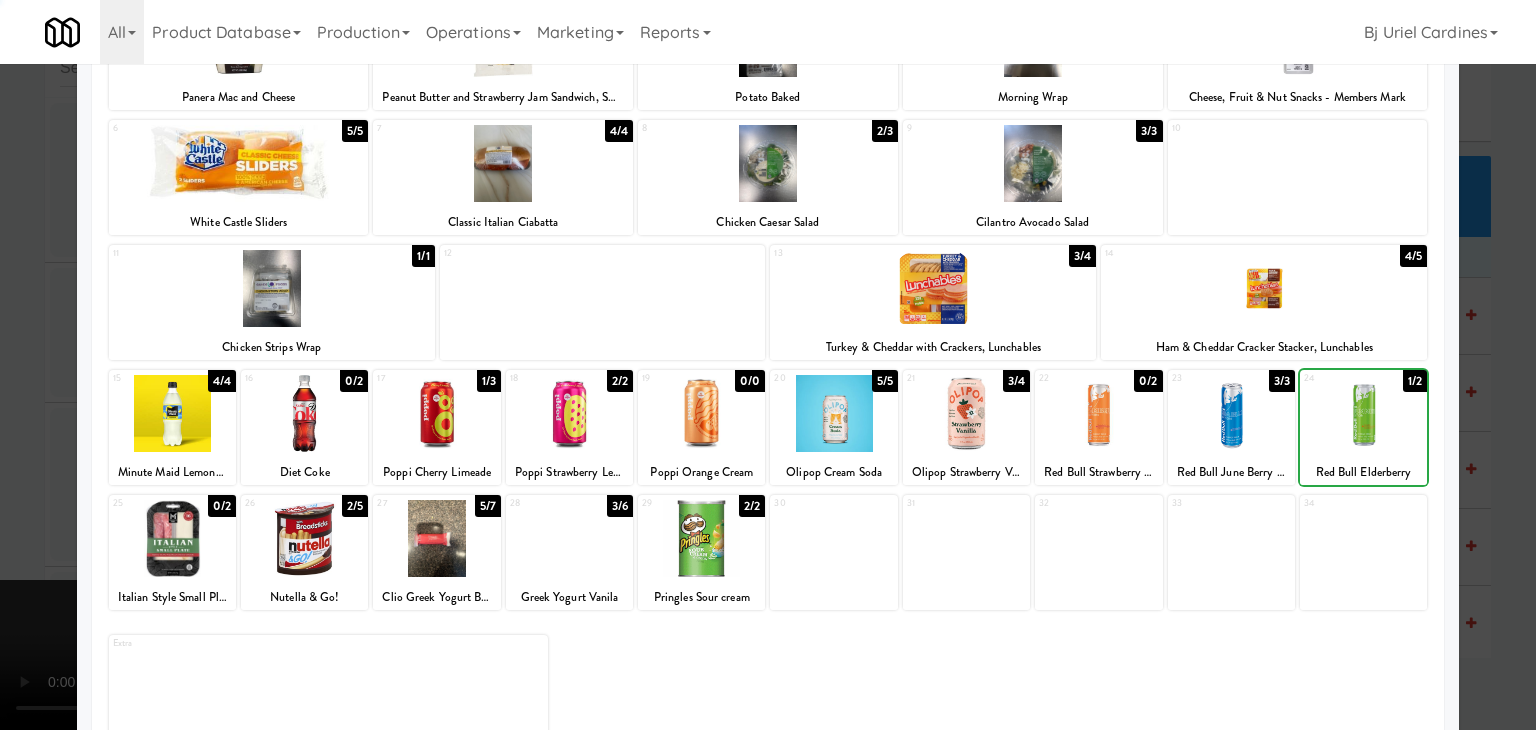 click at bounding box center [768, 365] 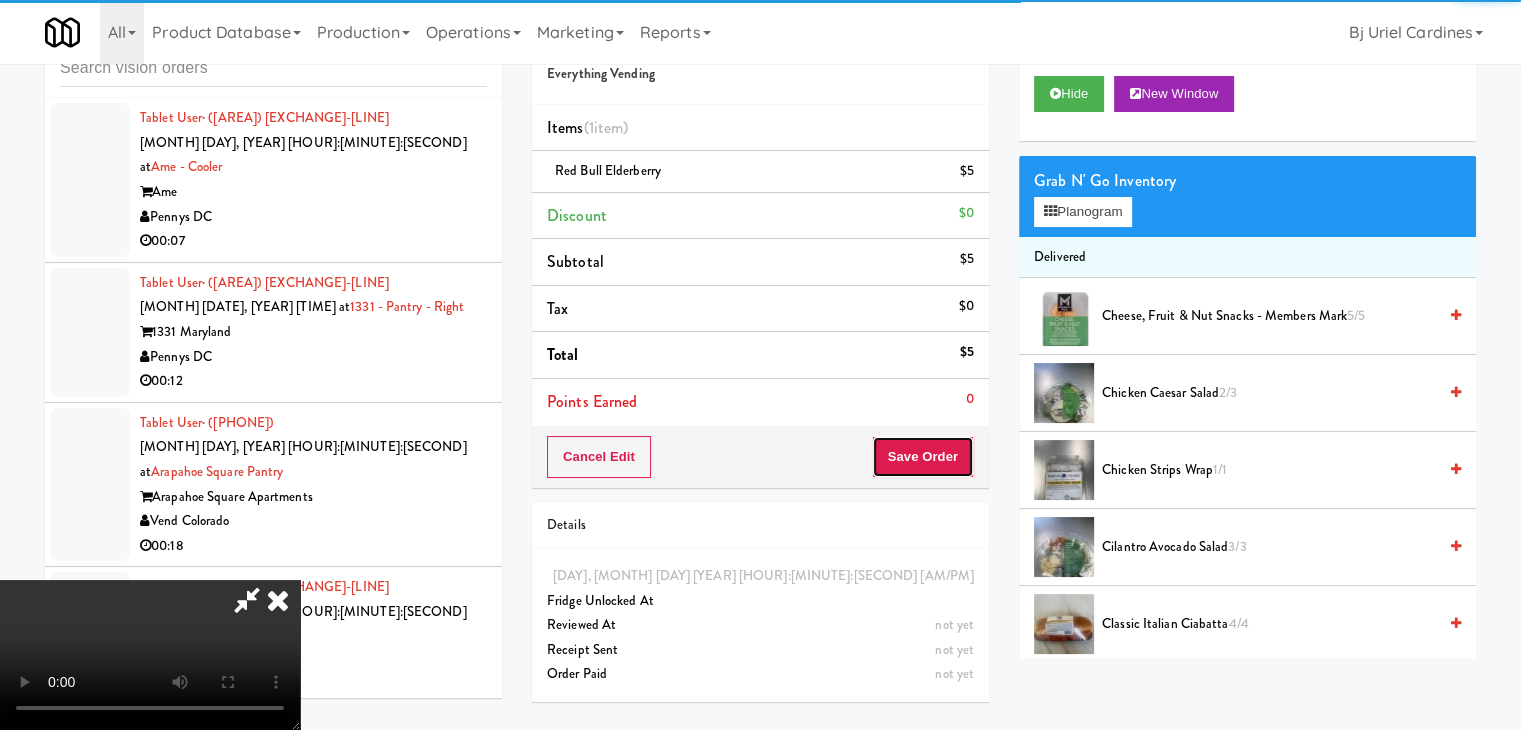 click on "Save Order" at bounding box center [923, 457] 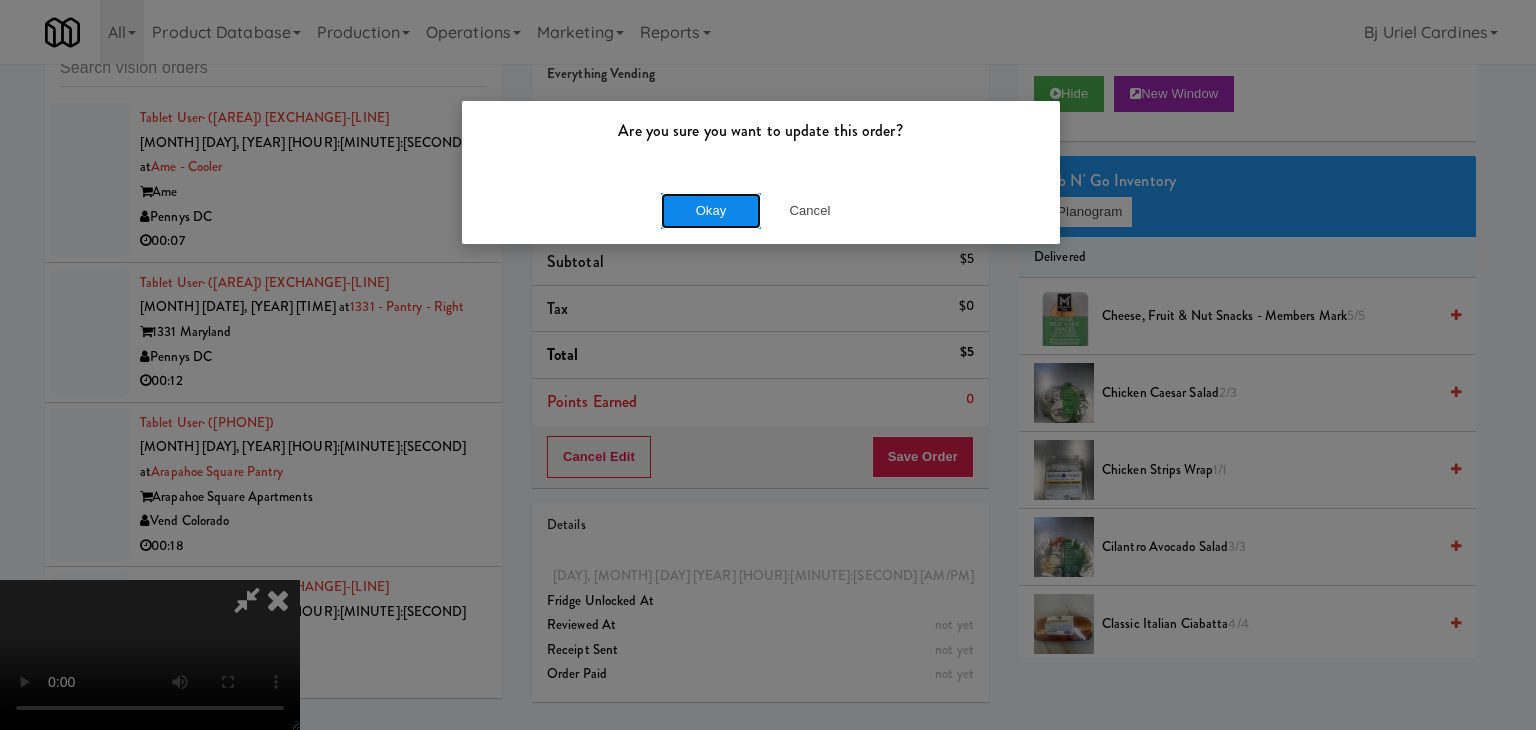 click on "Okay" at bounding box center (711, 211) 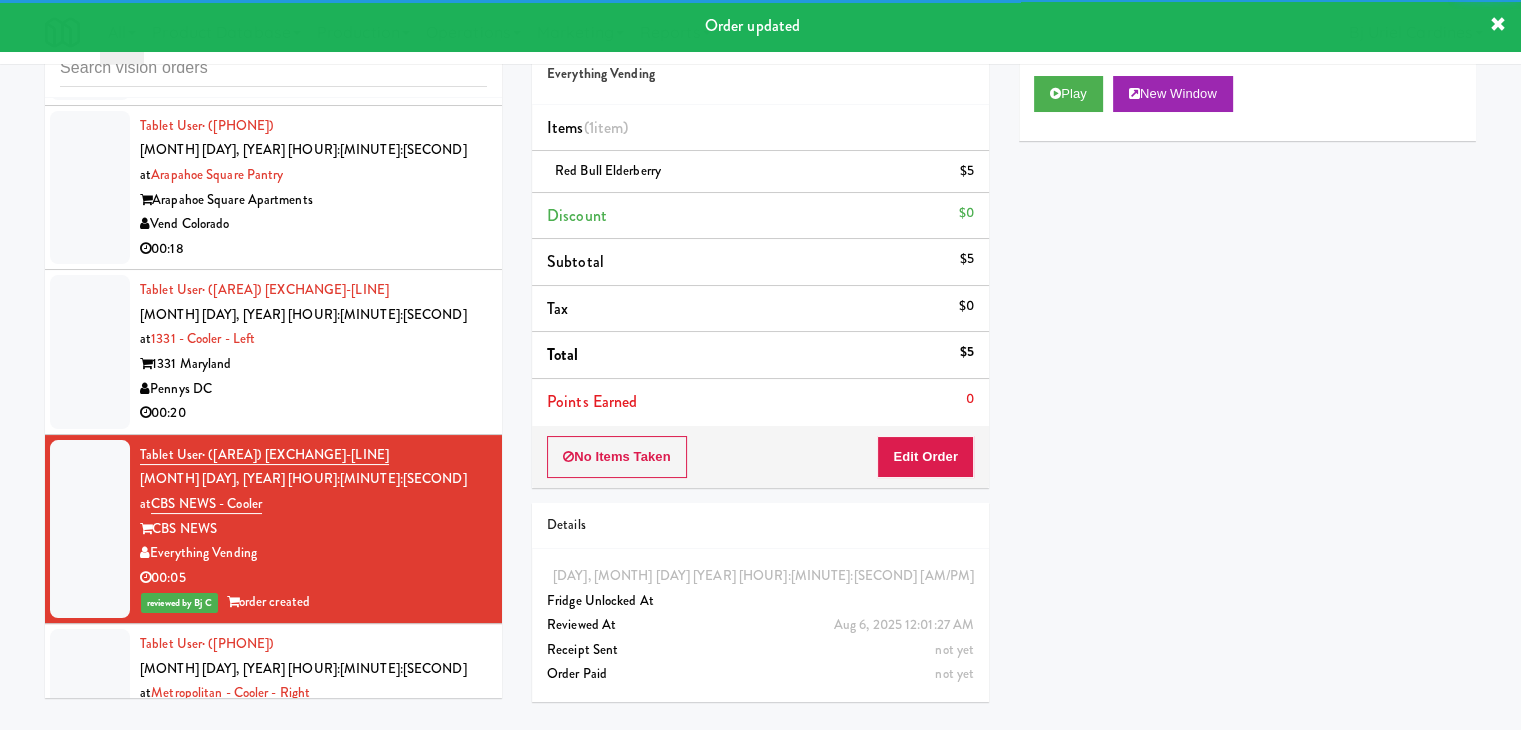 scroll, scrollTop: 10124, scrollLeft: 0, axis: vertical 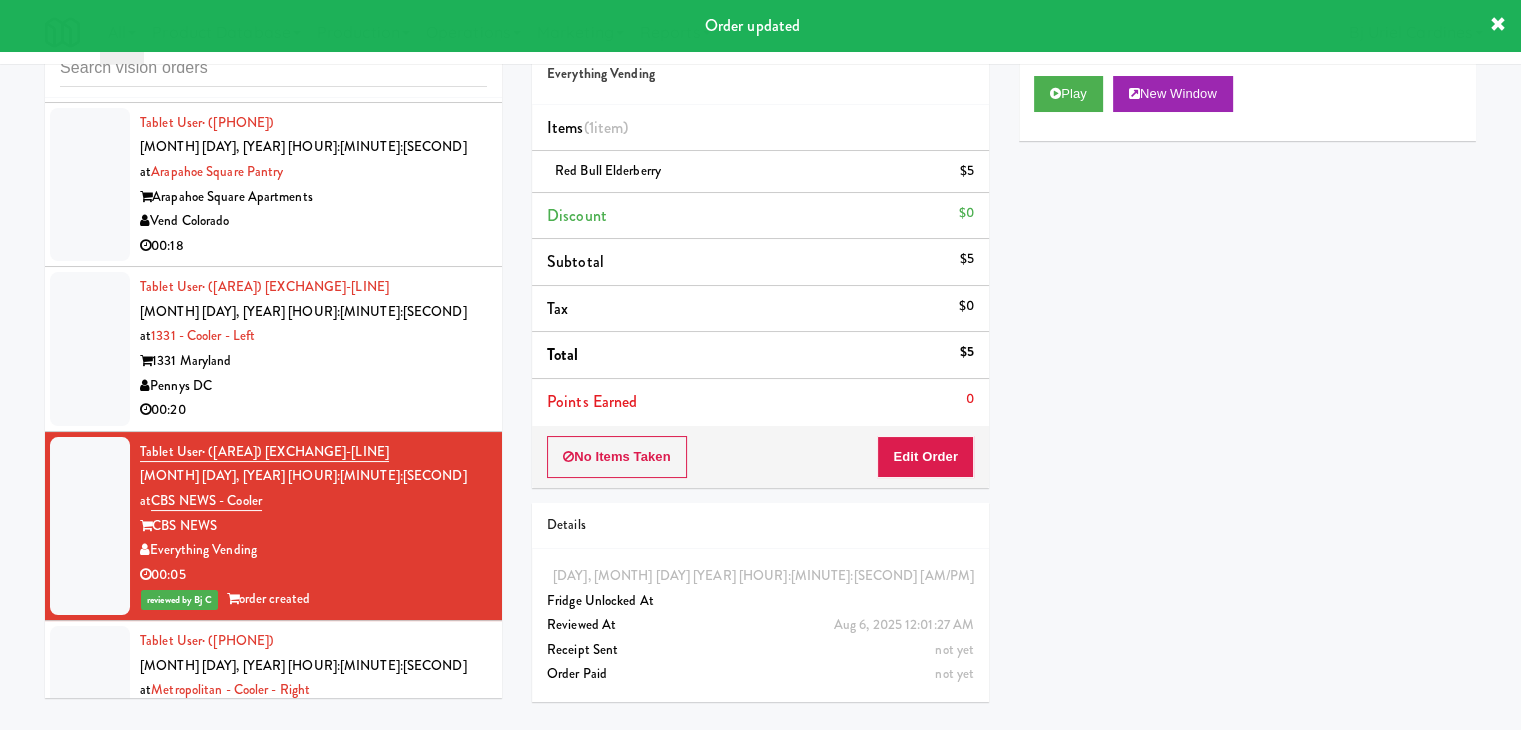 drag, startPoint x: 404, startPoint y: 217, endPoint x: 406, endPoint y: 241, distance: 24.083189 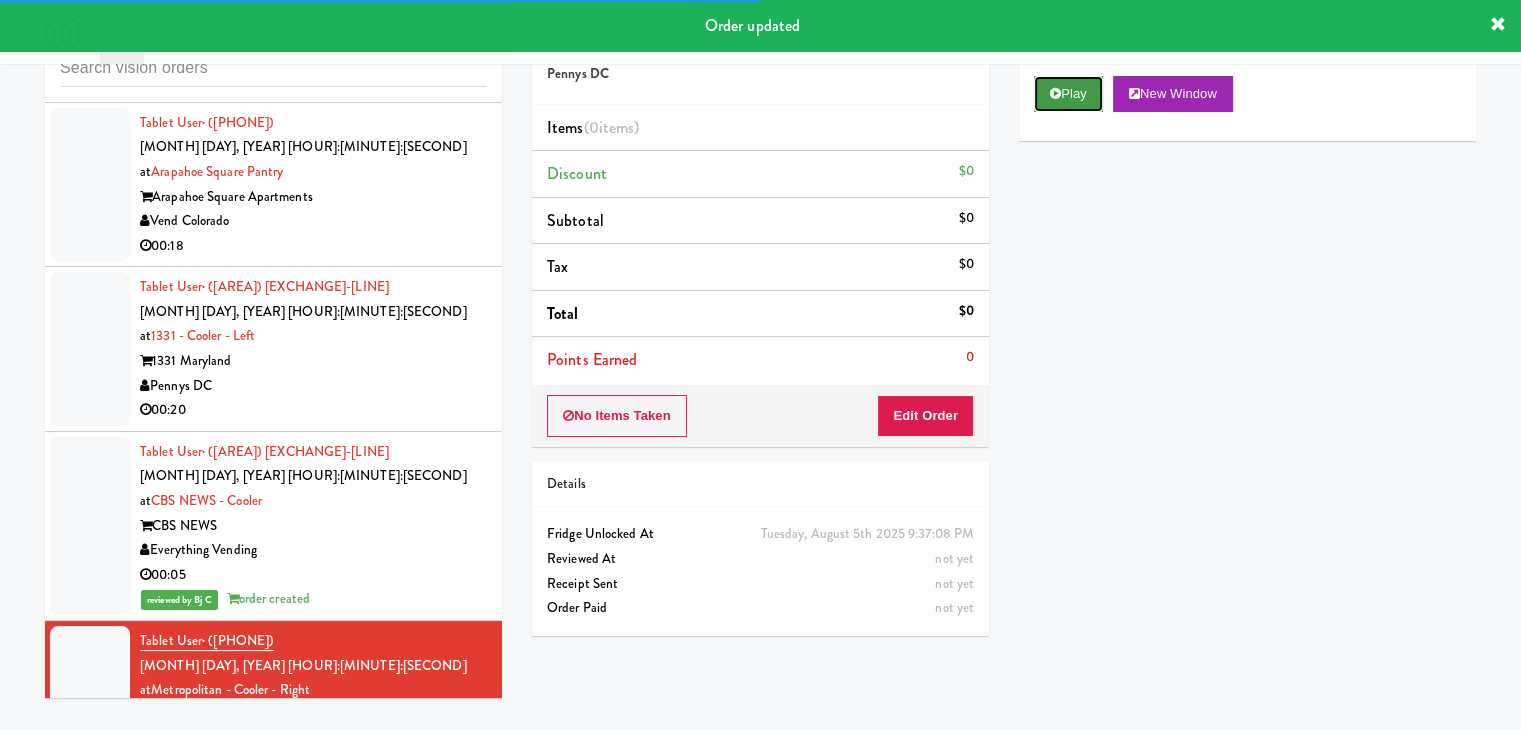 click on "Play" at bounding box center (1068, 94) 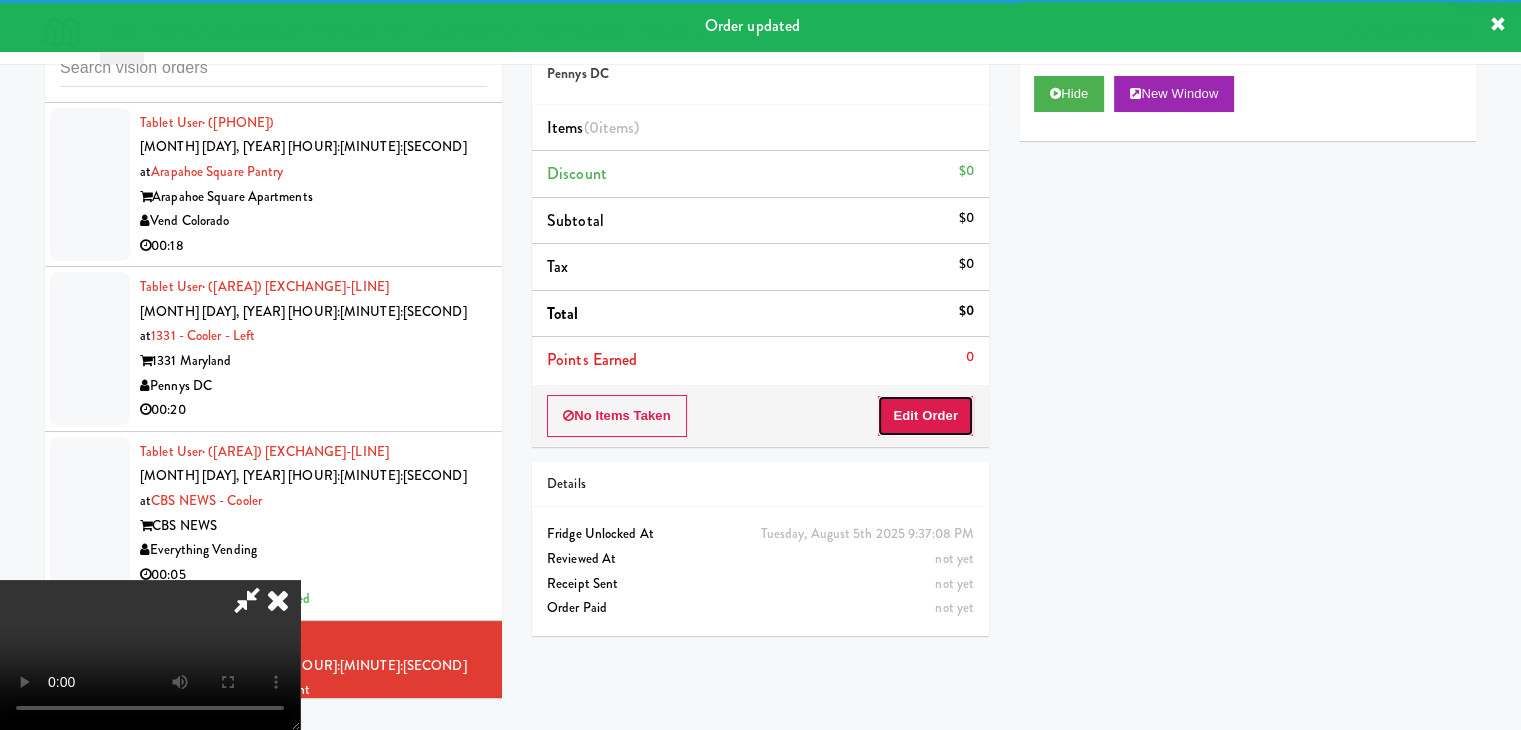 click on "Edit Order" at bounding box center [925, 416] 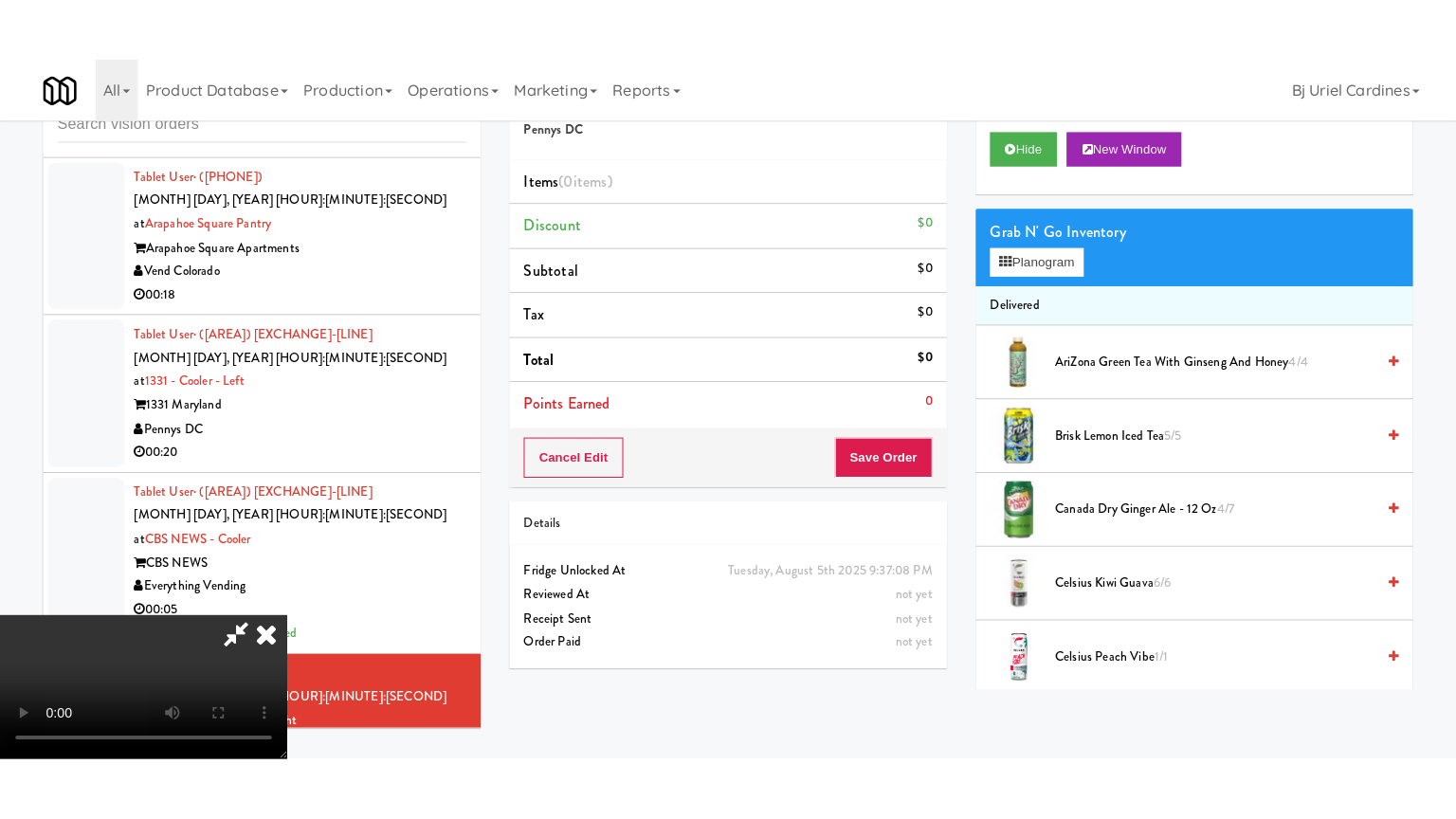 scroll, scrollTop: 266, scrollLeft: 0, axis: vertical 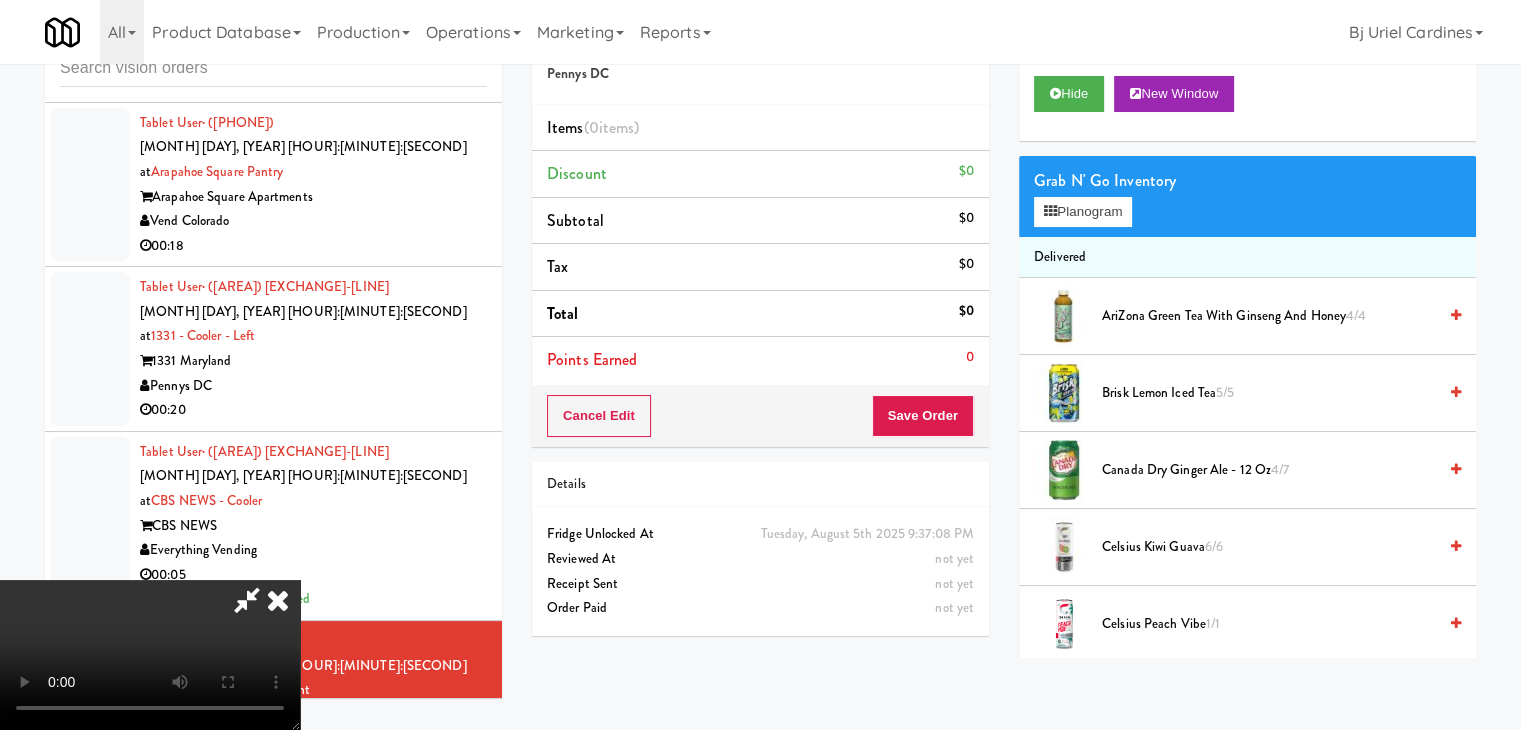type 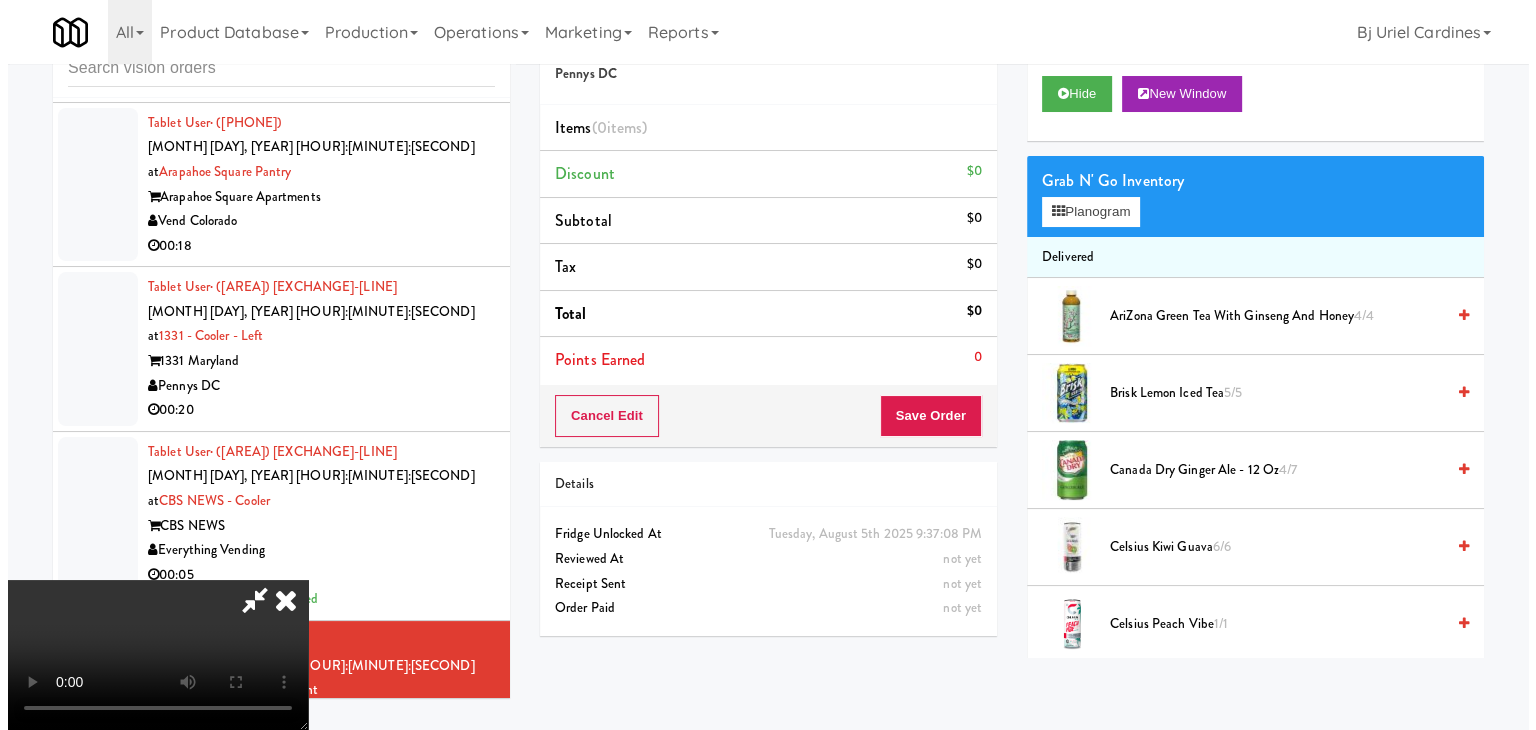scroll, scrollTop: 0, scrollLeft: 0, axis: both 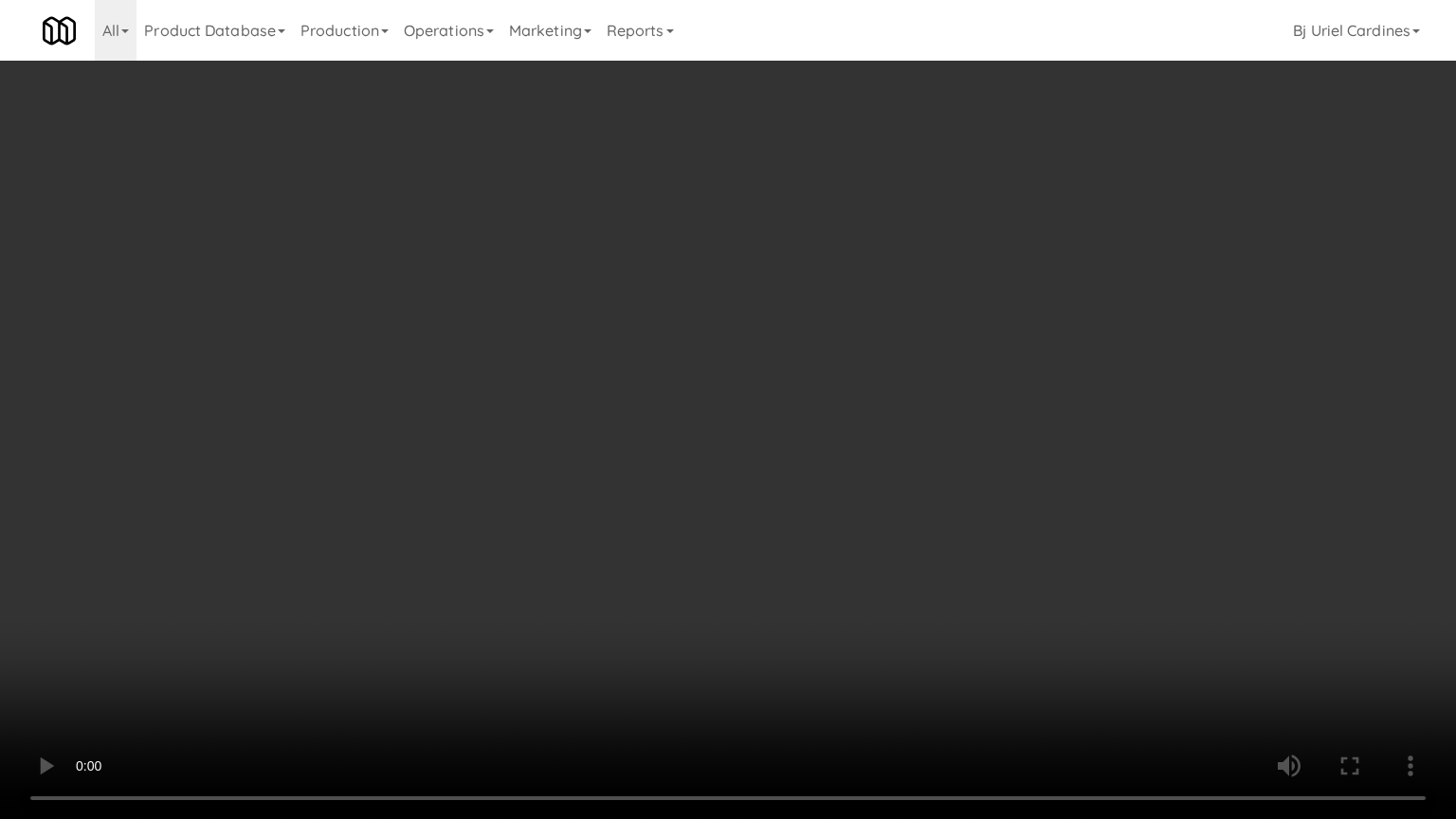 click at bounding box center (728, 410) 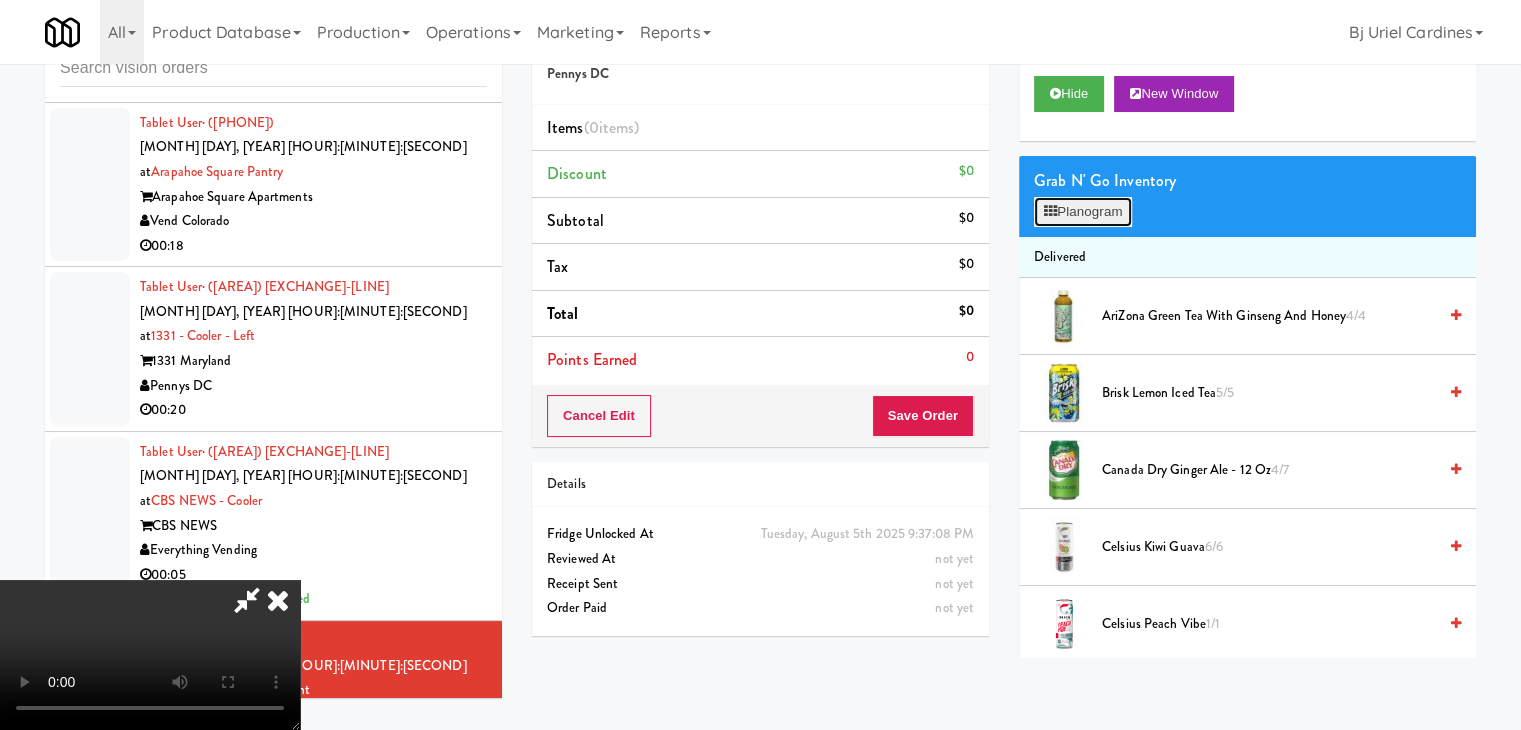 click on "Planogram" at bounding box center (1083, 212) 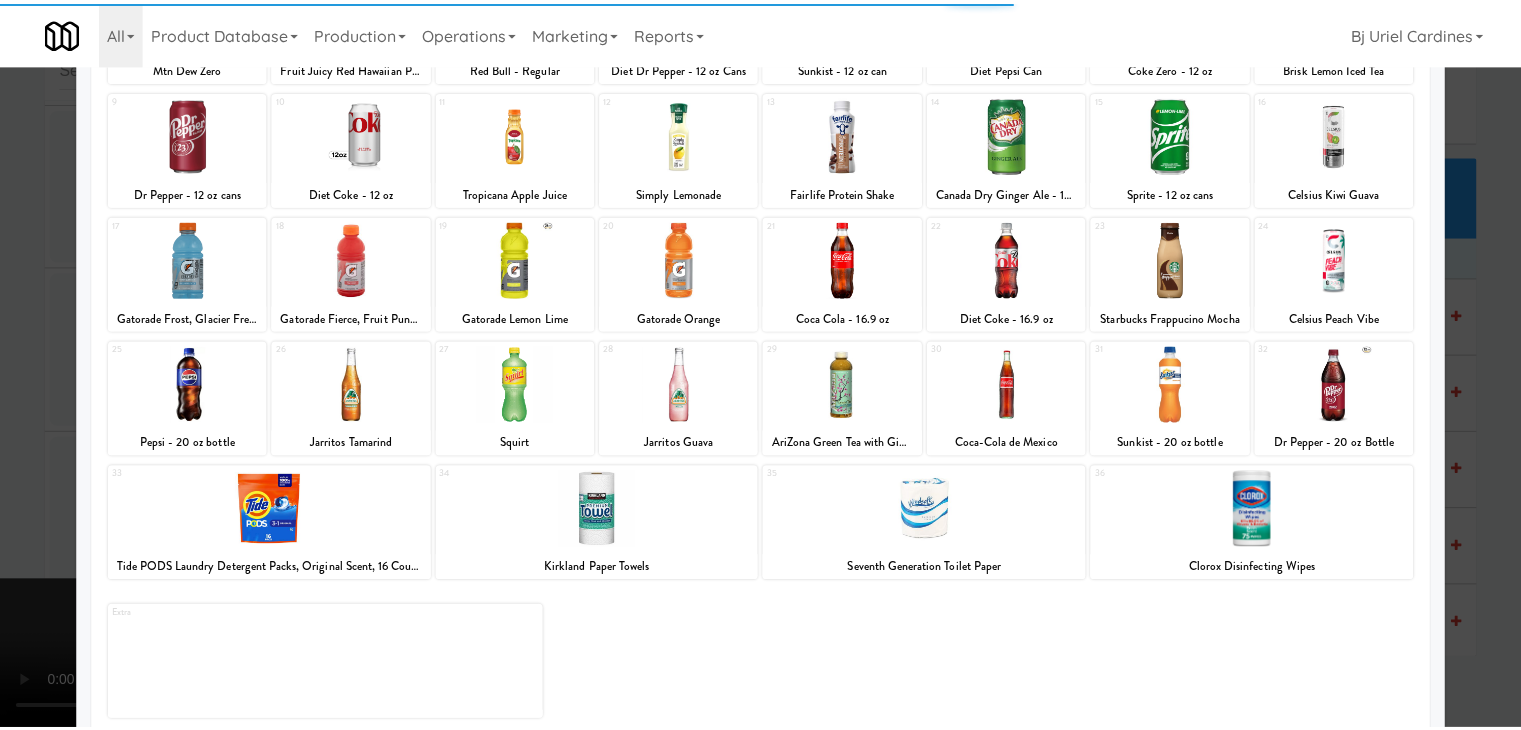 scroll, scrollTop: 252, scrollLeft: 0, axis: vertical 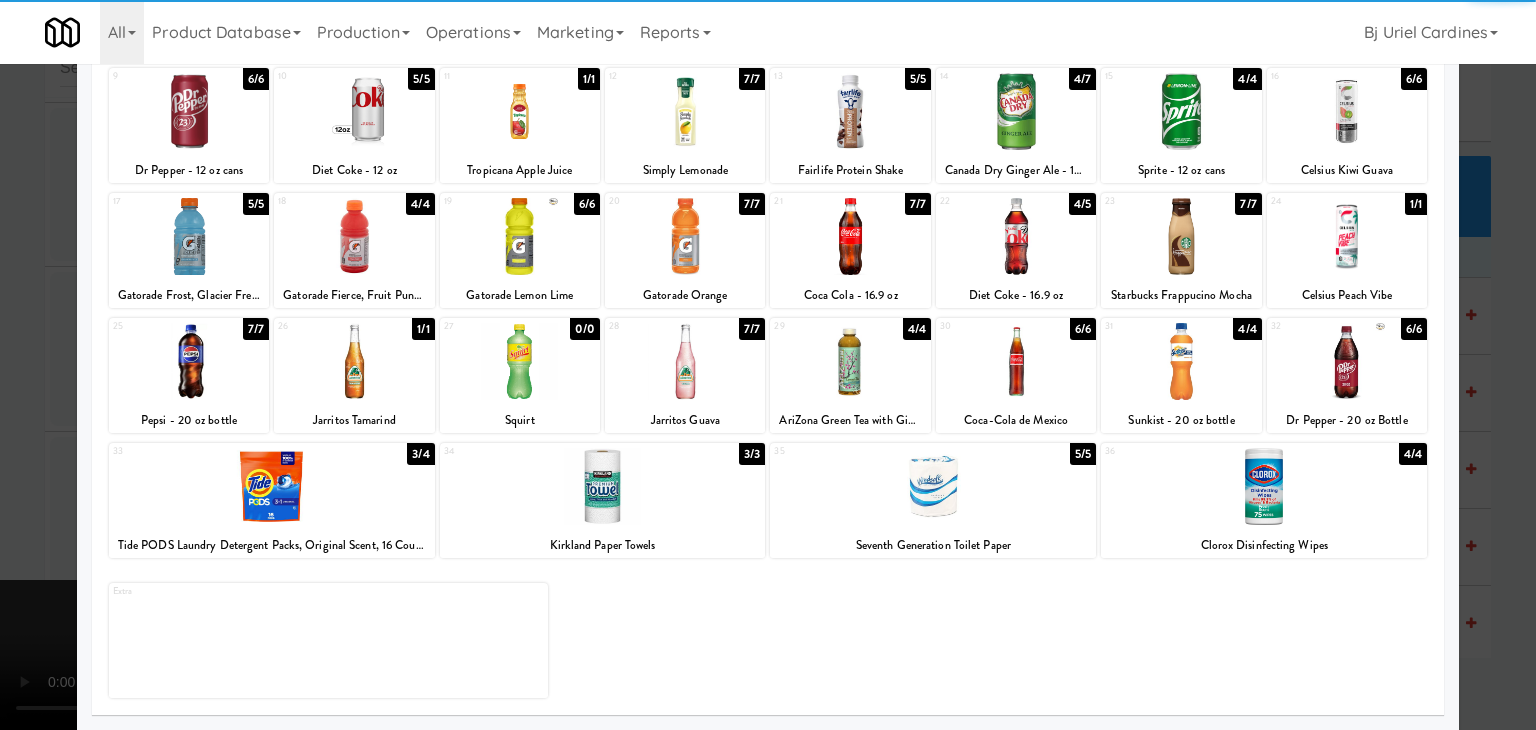 click at bounding box center (1016, 236) 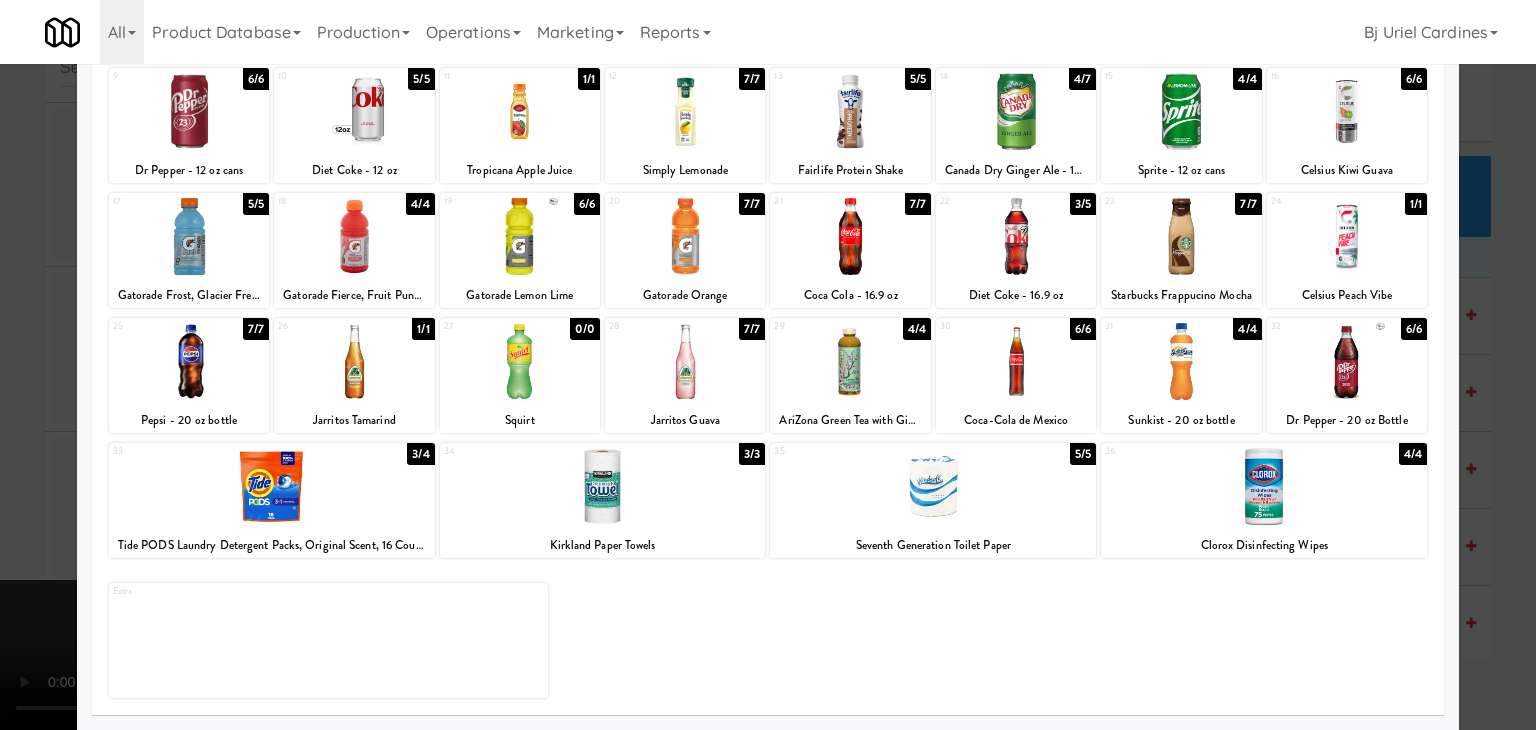 drag, startPoint x: 1506, startPoint y: 334, endPoint x: 1477, endPoint y: 356, distance: 36.40055 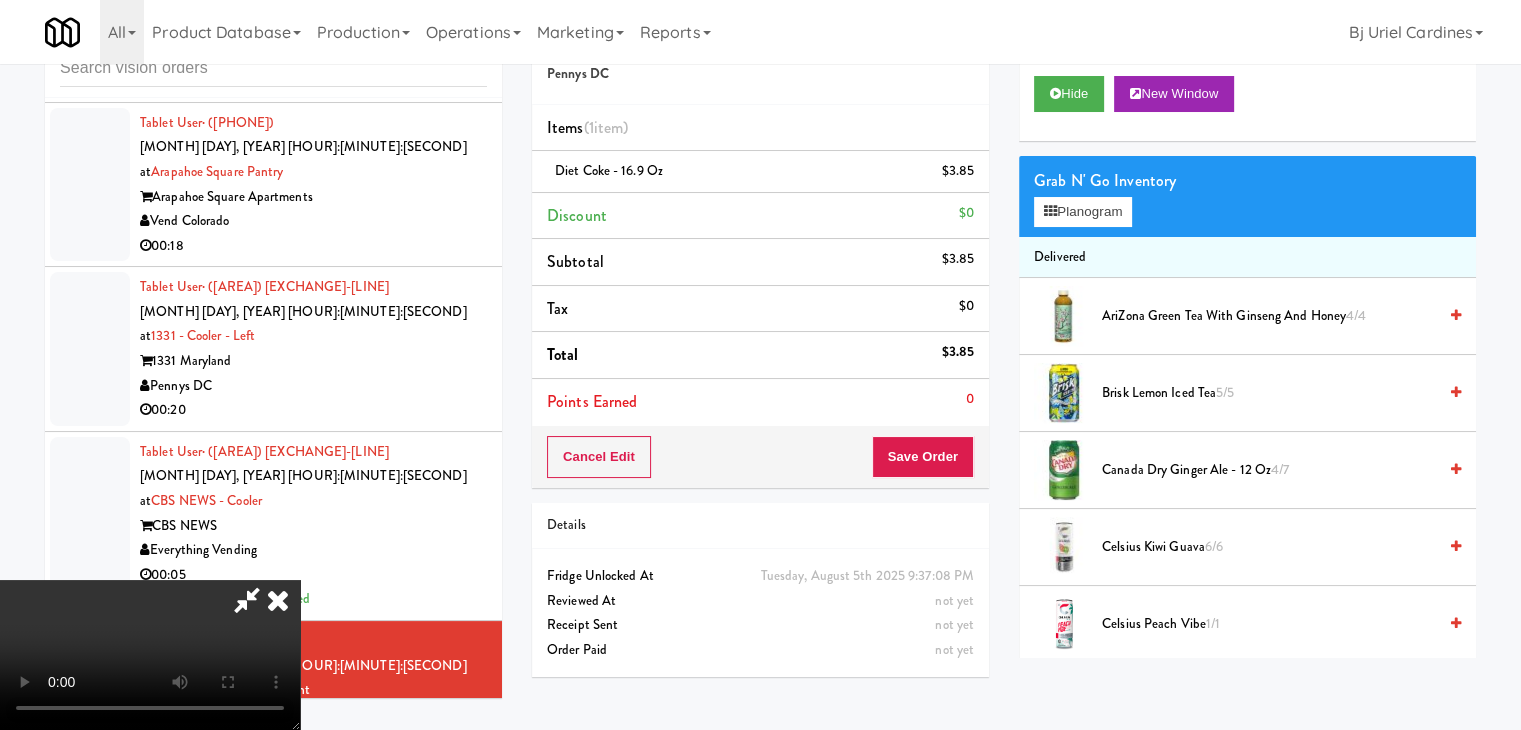 click at bounding box center (150, 655) 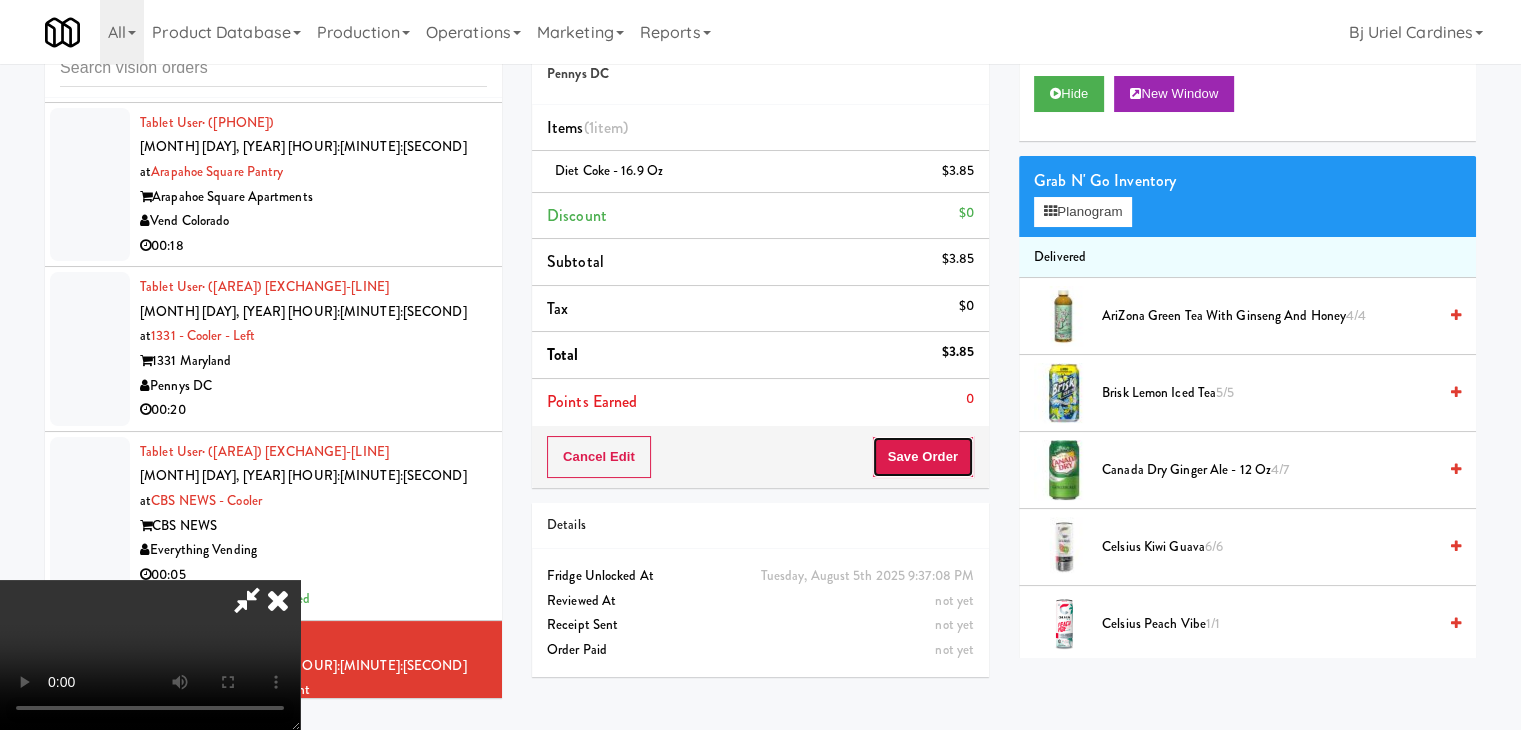 click on "Save Order" at bounding box center (923, 457) 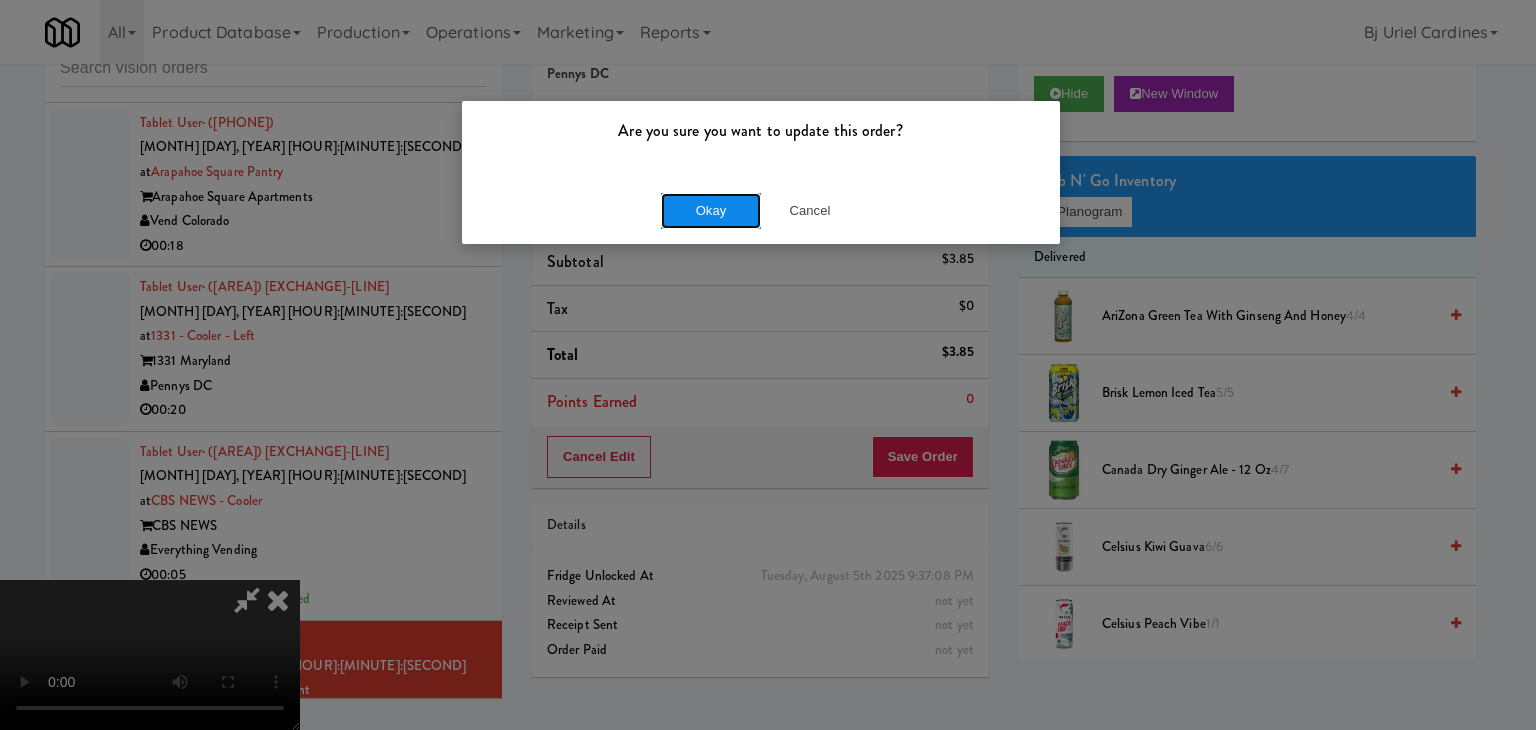 click on "Okay" at bounding box center [711, 211] 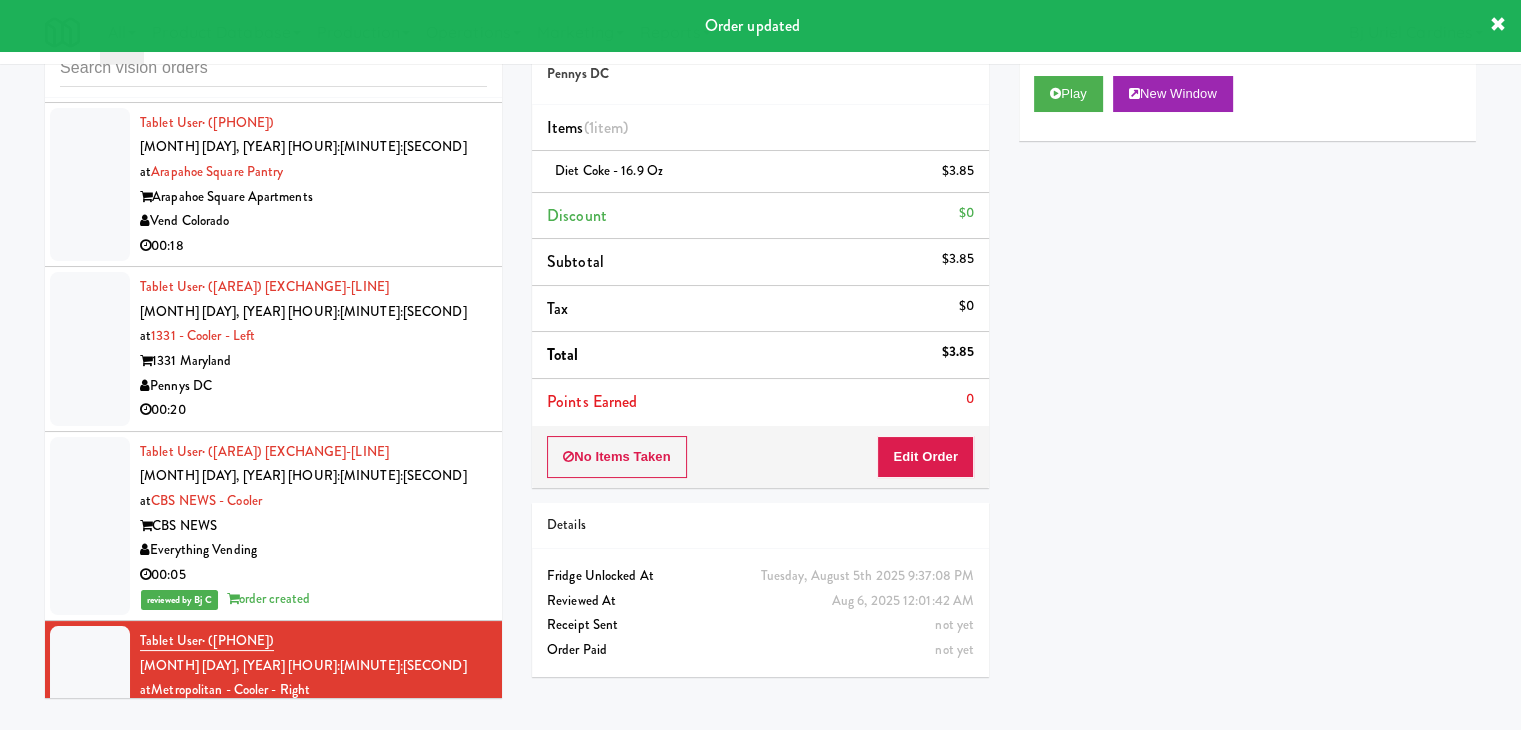 click on "Nashville Vending Solutions" at bounding box center [313, 904] 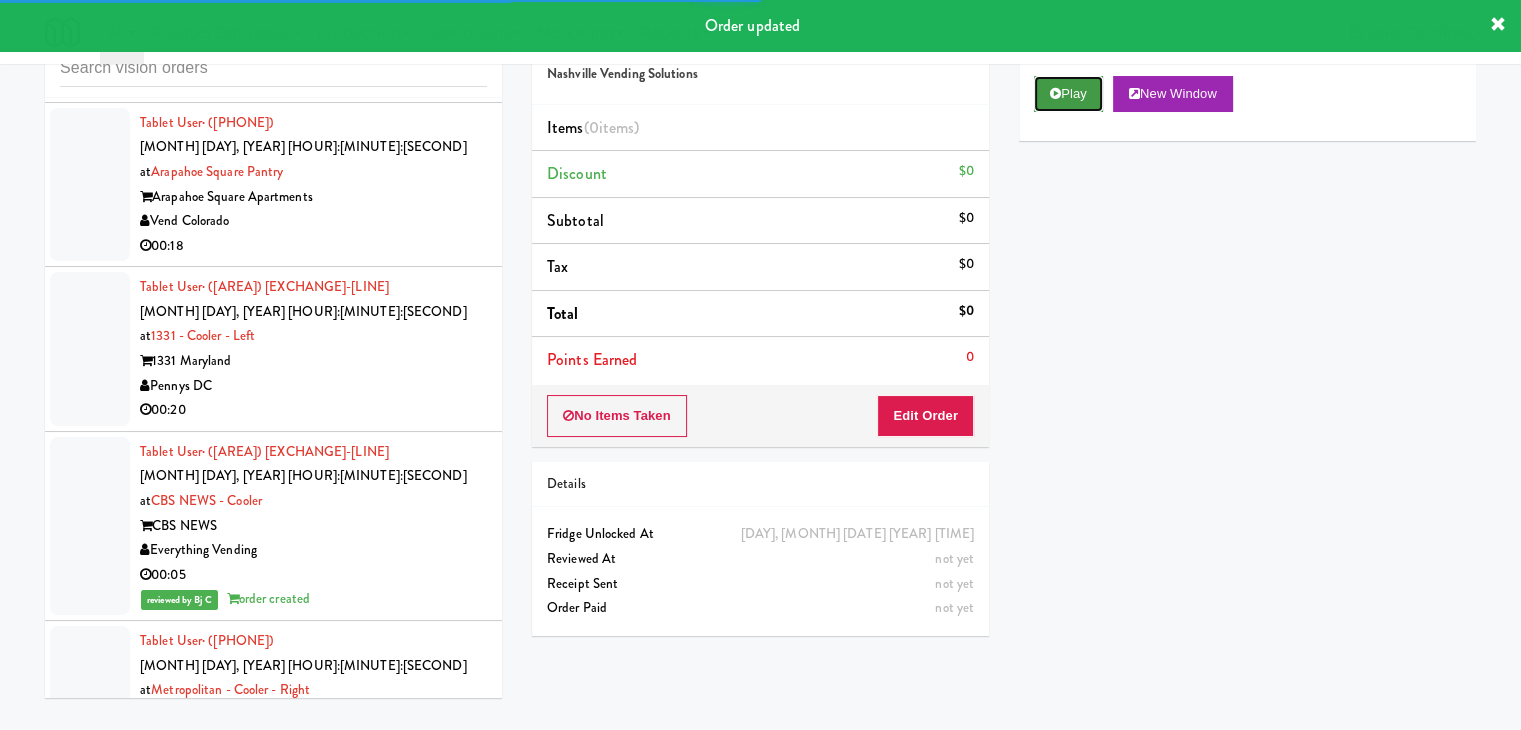 click on "Play" at bounding box center [1068, 94] 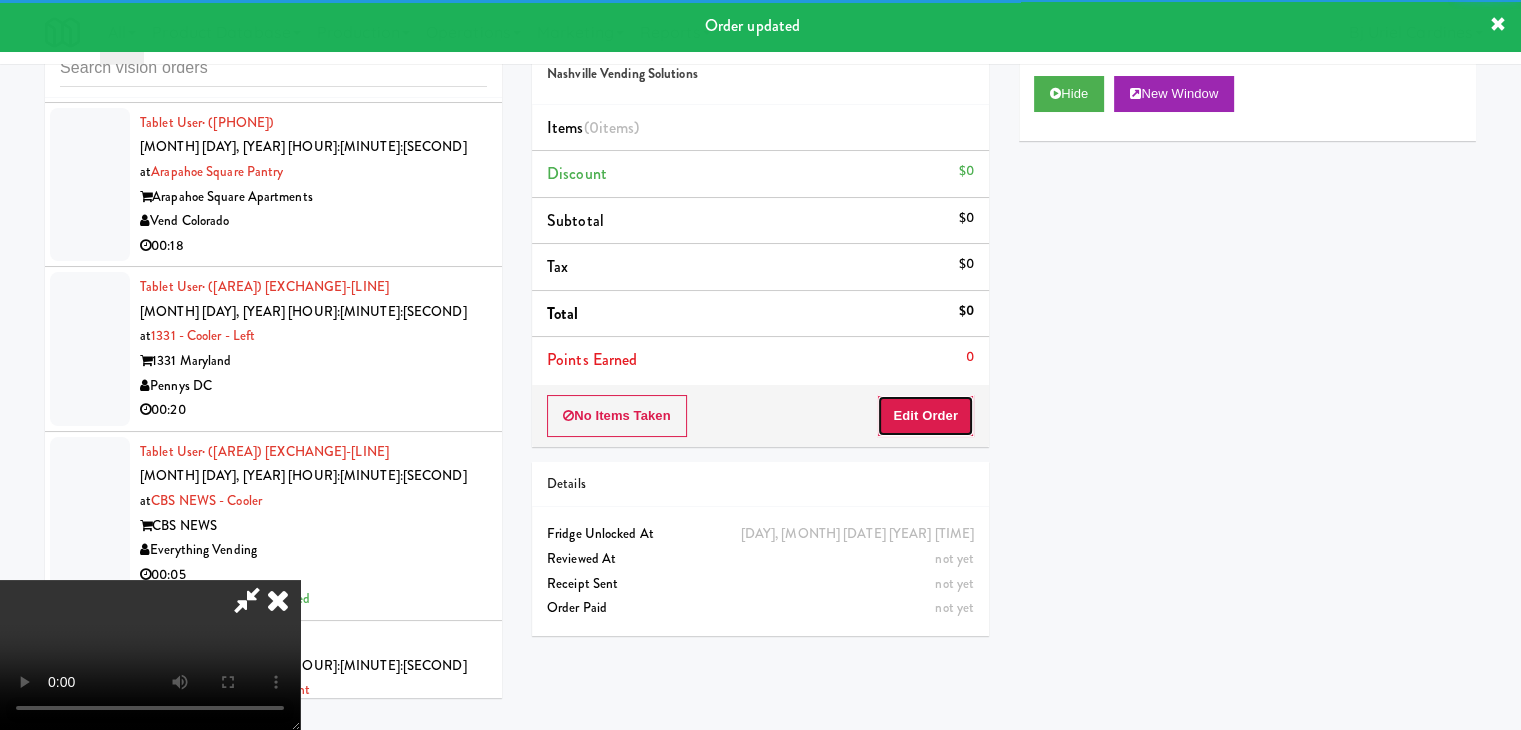 click on "Edit Order" at bounding box center (925, 416) 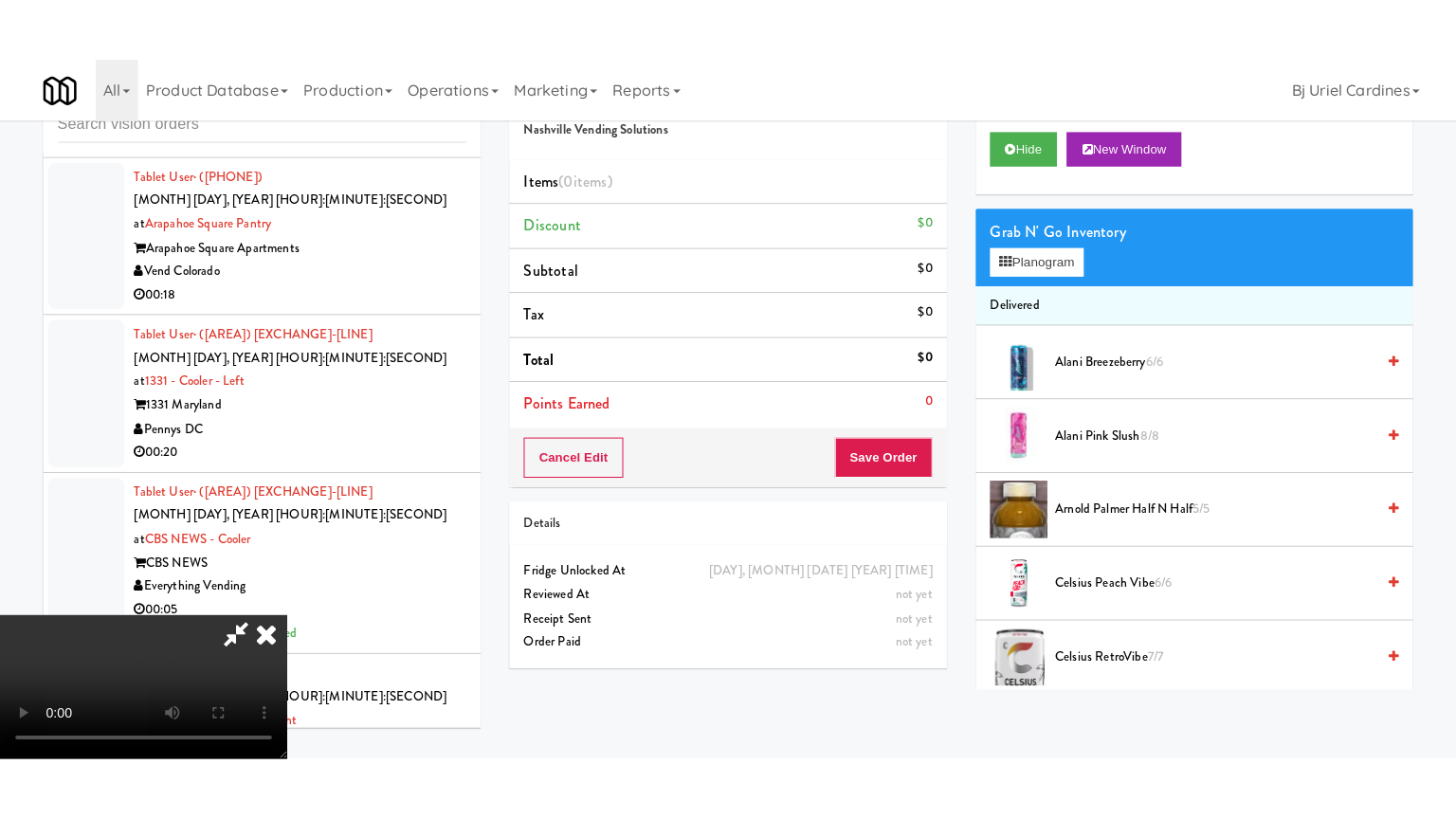 scroll, scrollTop: 266, scrollLeft: 0, axis: vertical 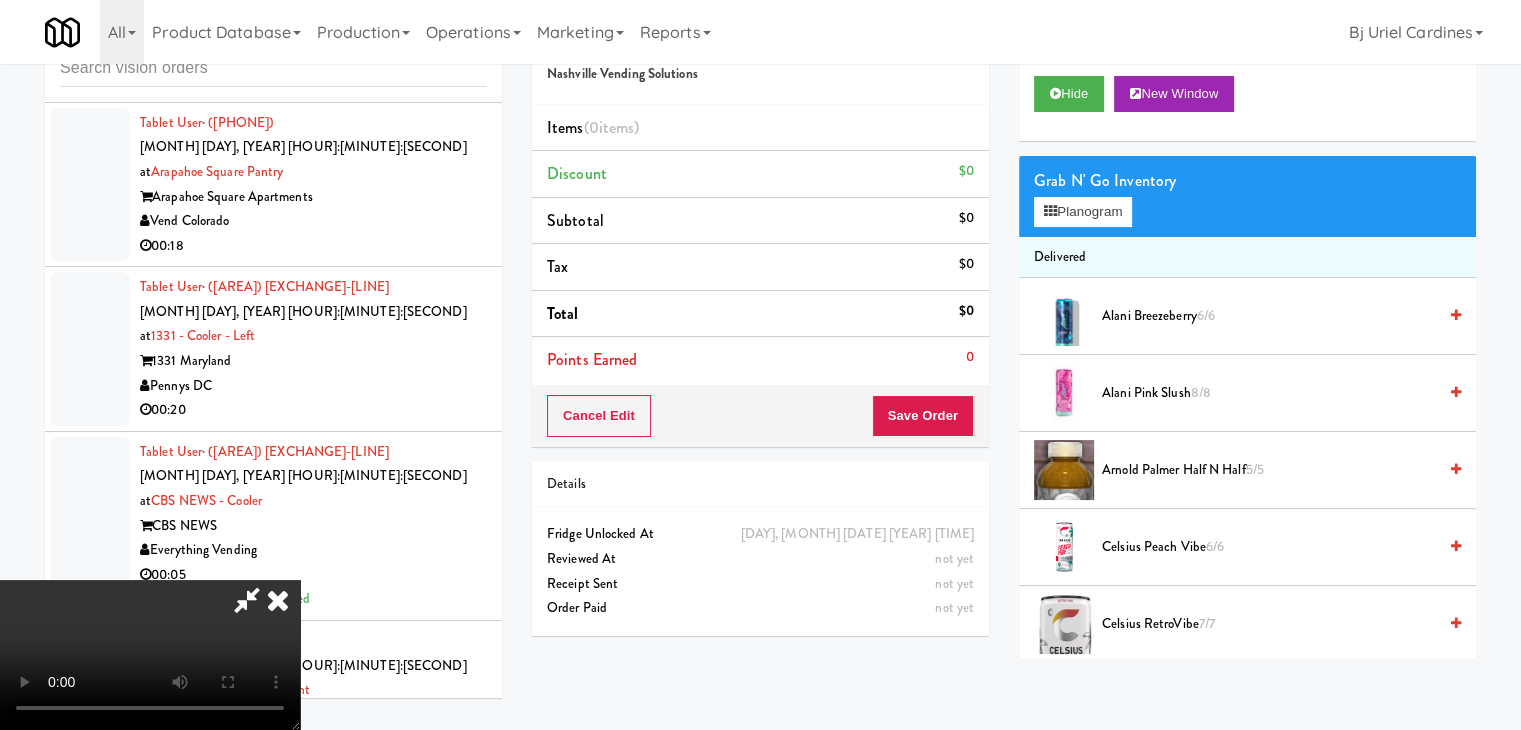 type 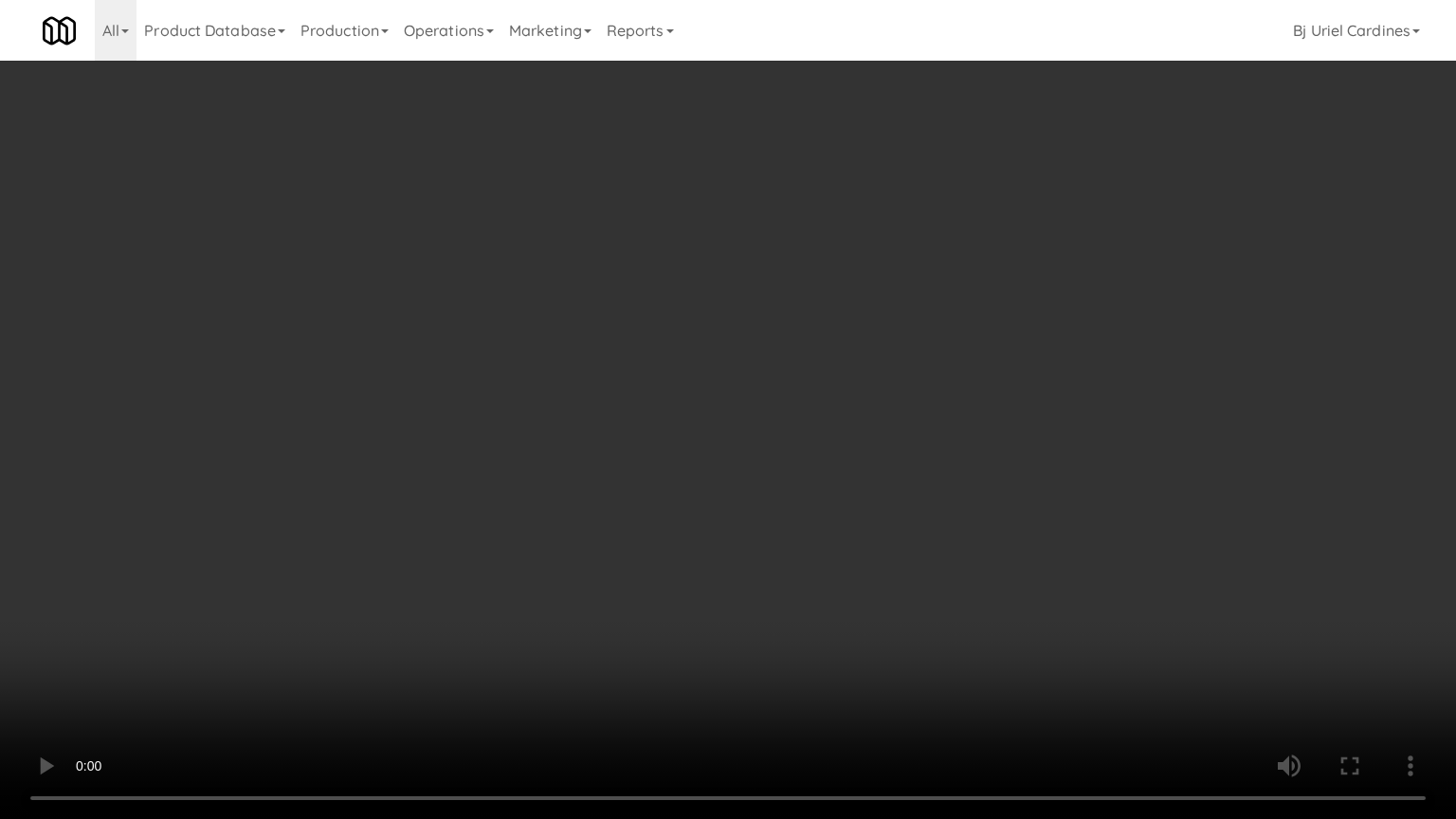 click at bounding box center (728, 410) 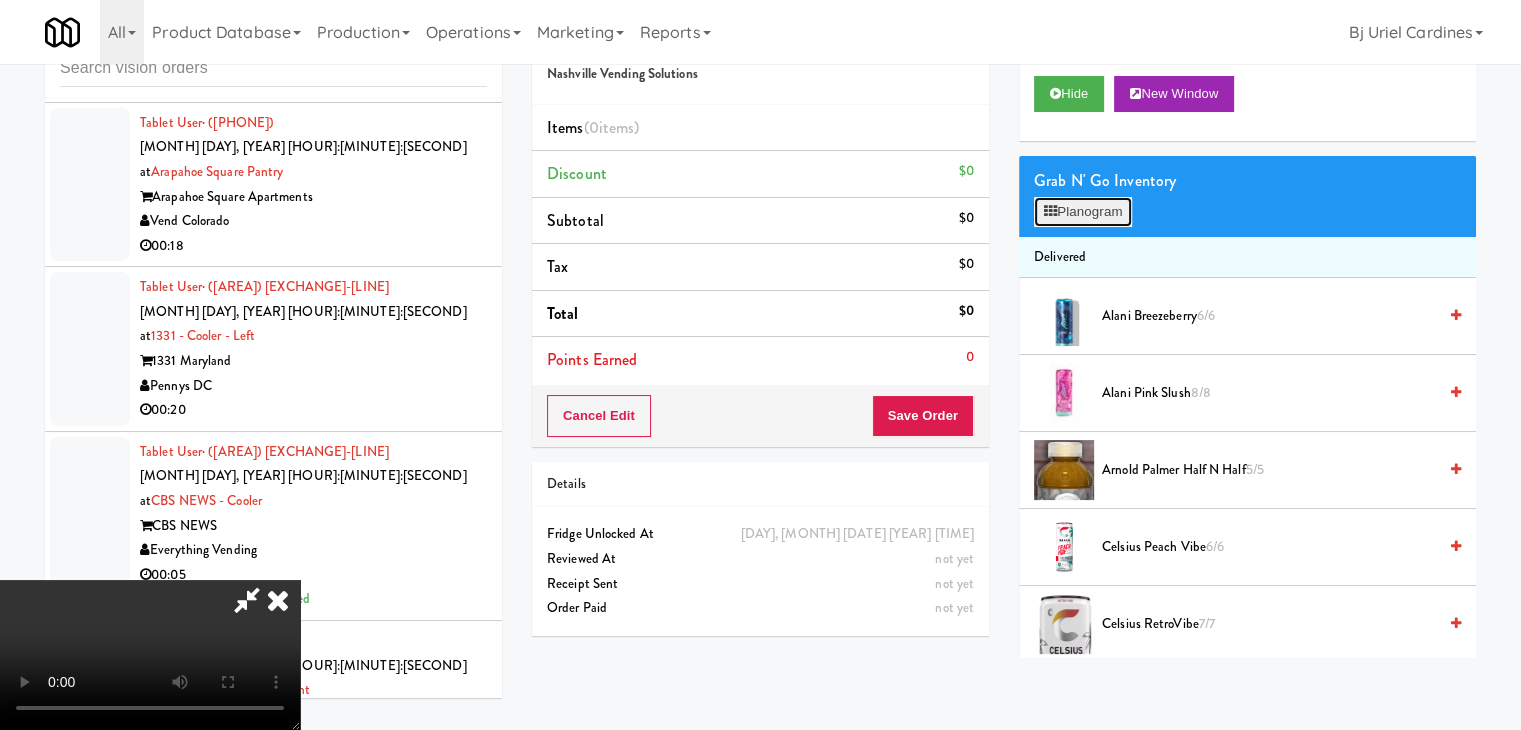 click on "Planogram" at bounding box center [1083, 212] 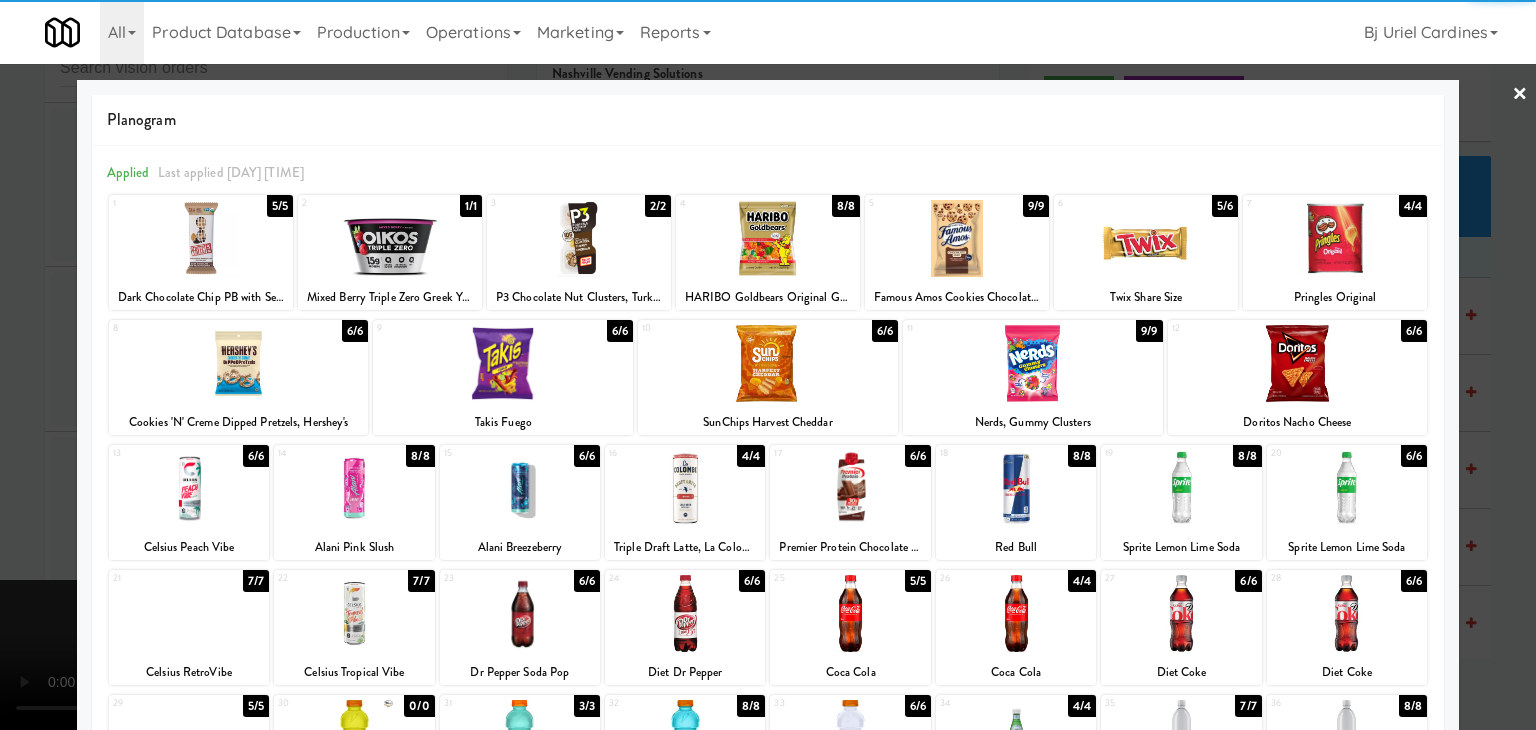 drag, startPoint x: 759, startPoint y: 256, endPoint x: 888, endPoint y: 265, distance: 129.31357 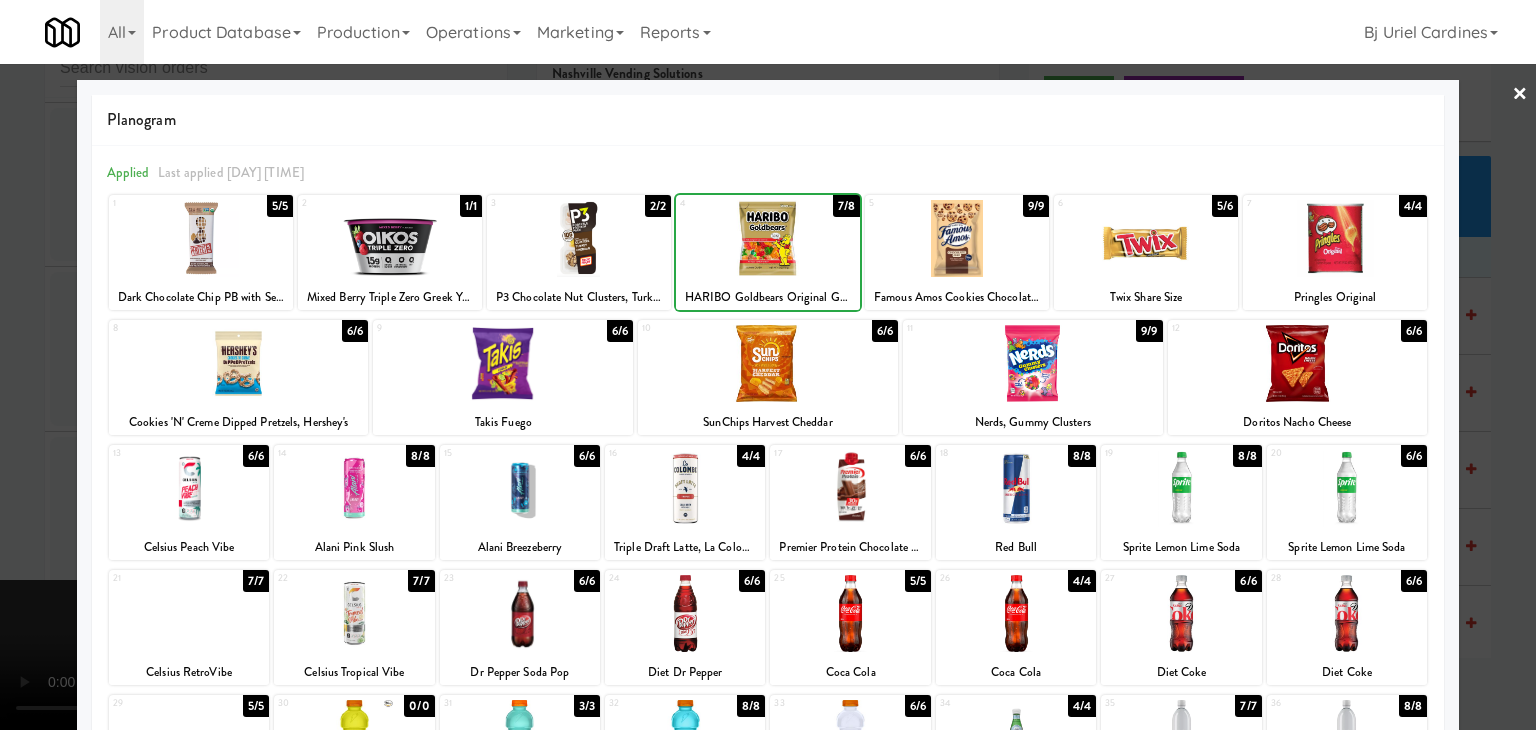 click at bounding box center [957, 238] 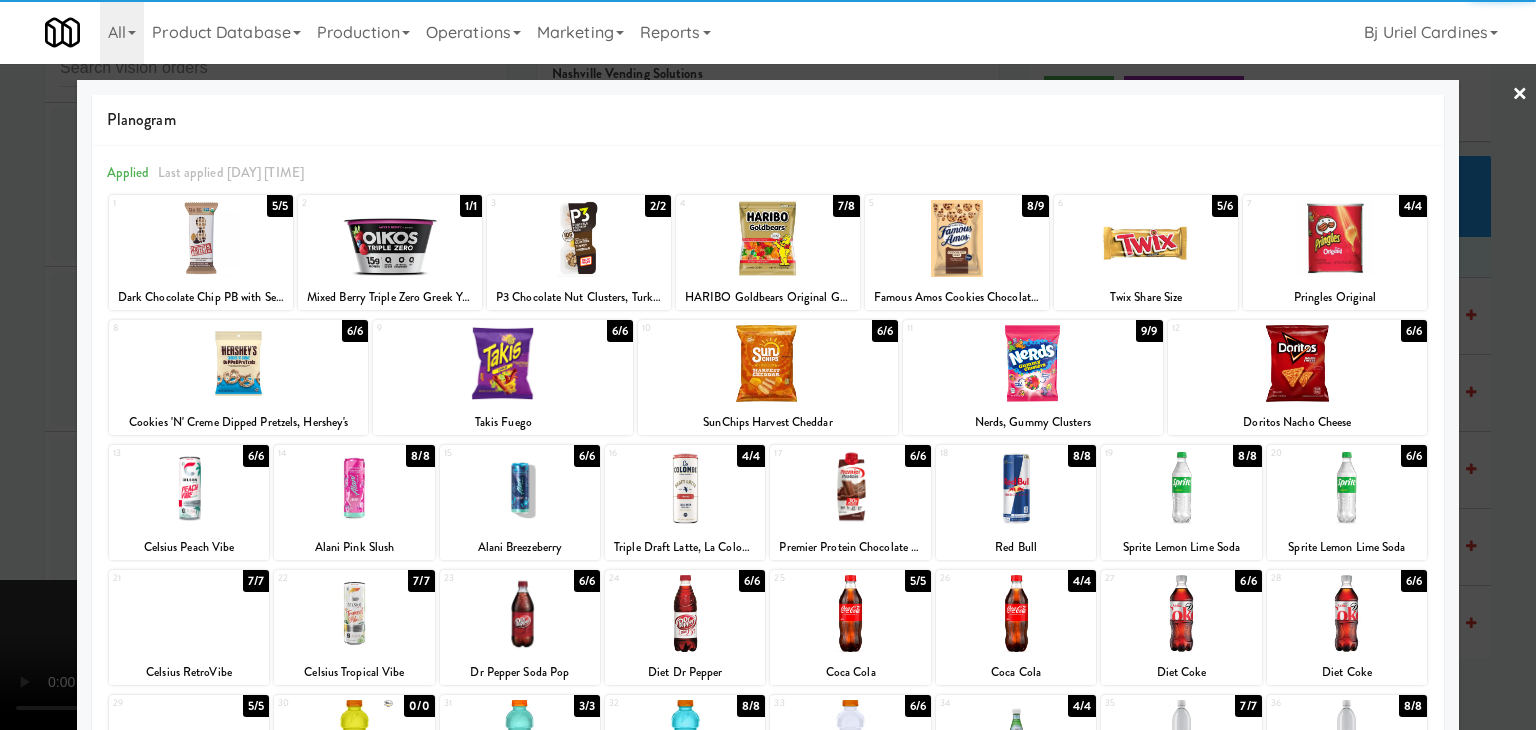 drag, startPoint x: 1491, startPoint y: 432, endPoint x: 1361, endPoint y: 433, distance: 130.00385 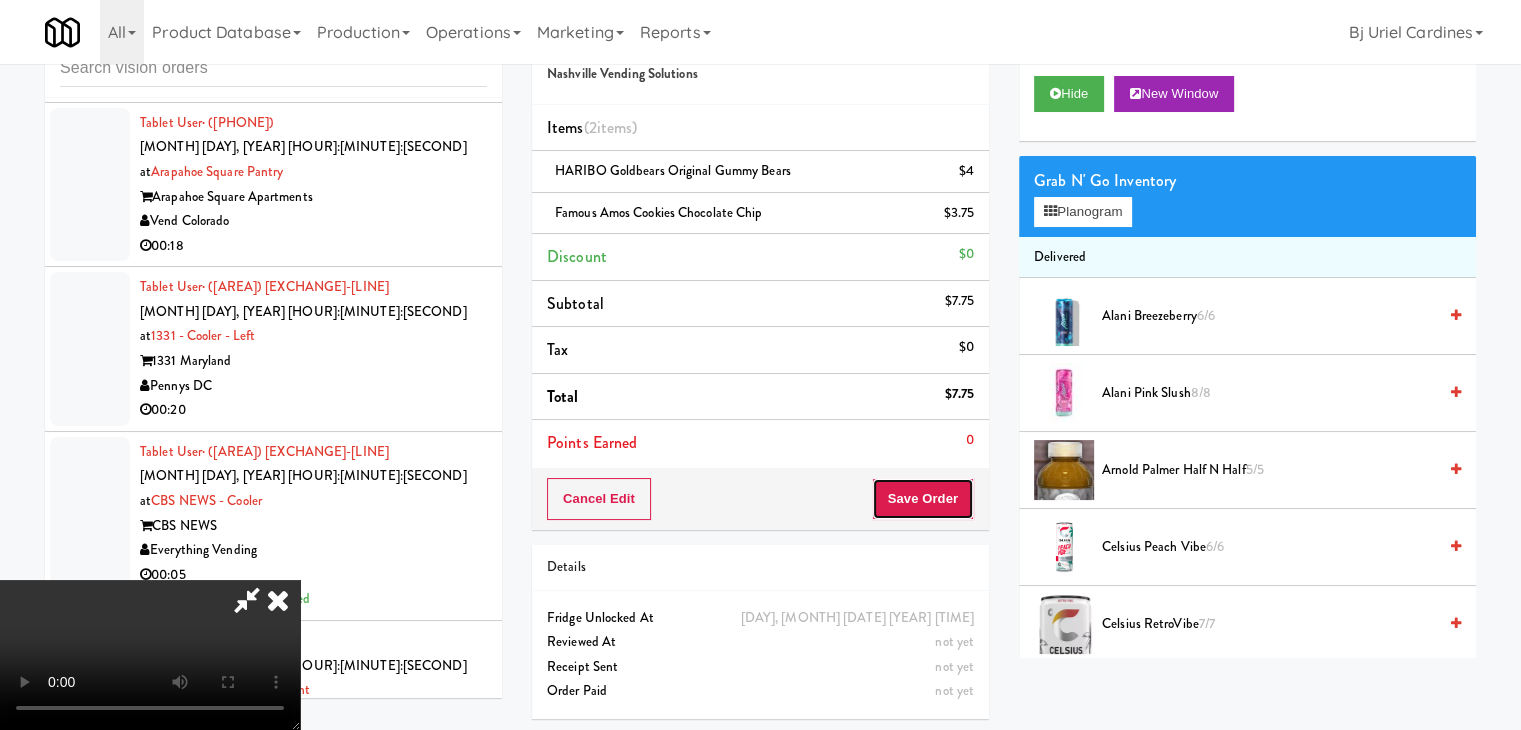 click on "Save Order" at bounding box center (923, 499) 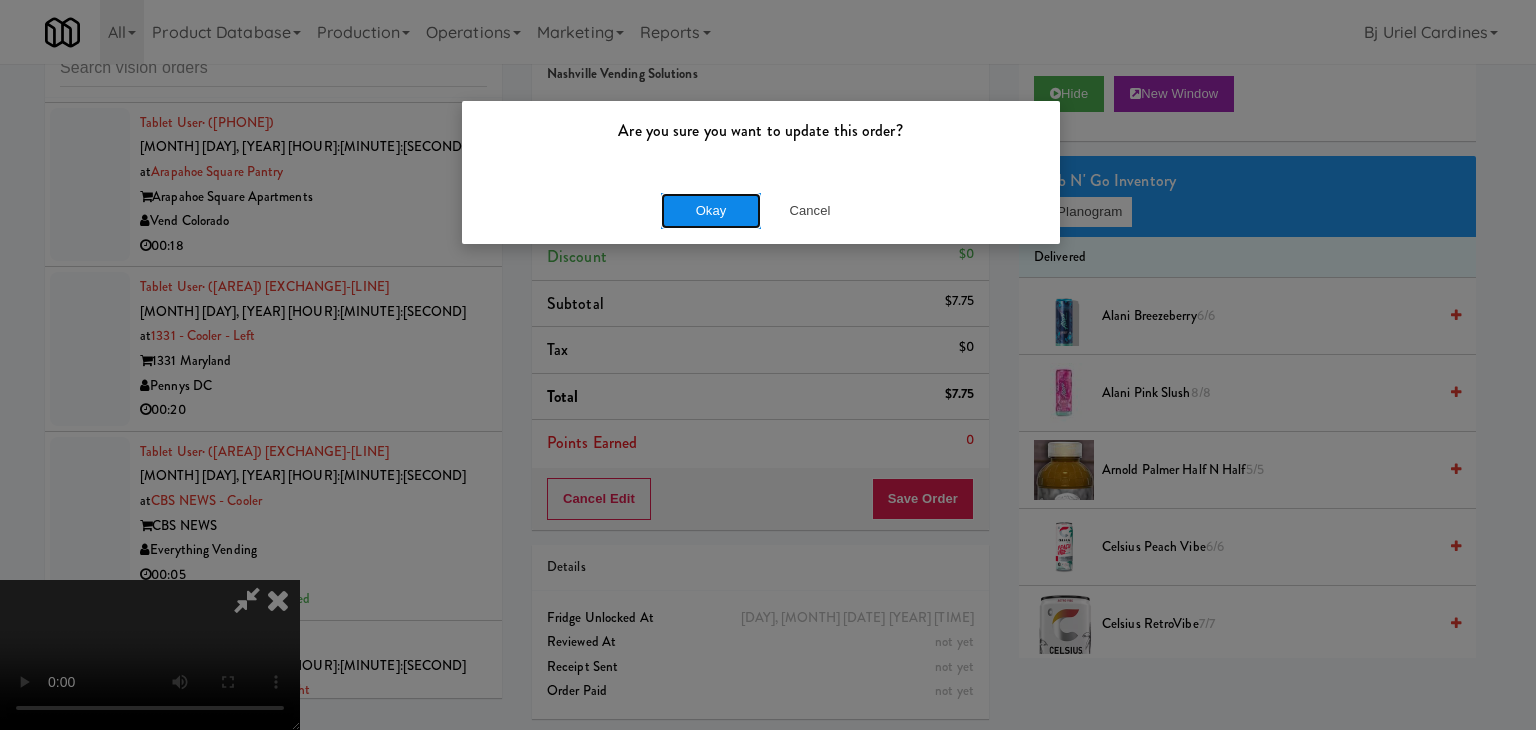 click on "Okay" at bounding box center (711, 211) 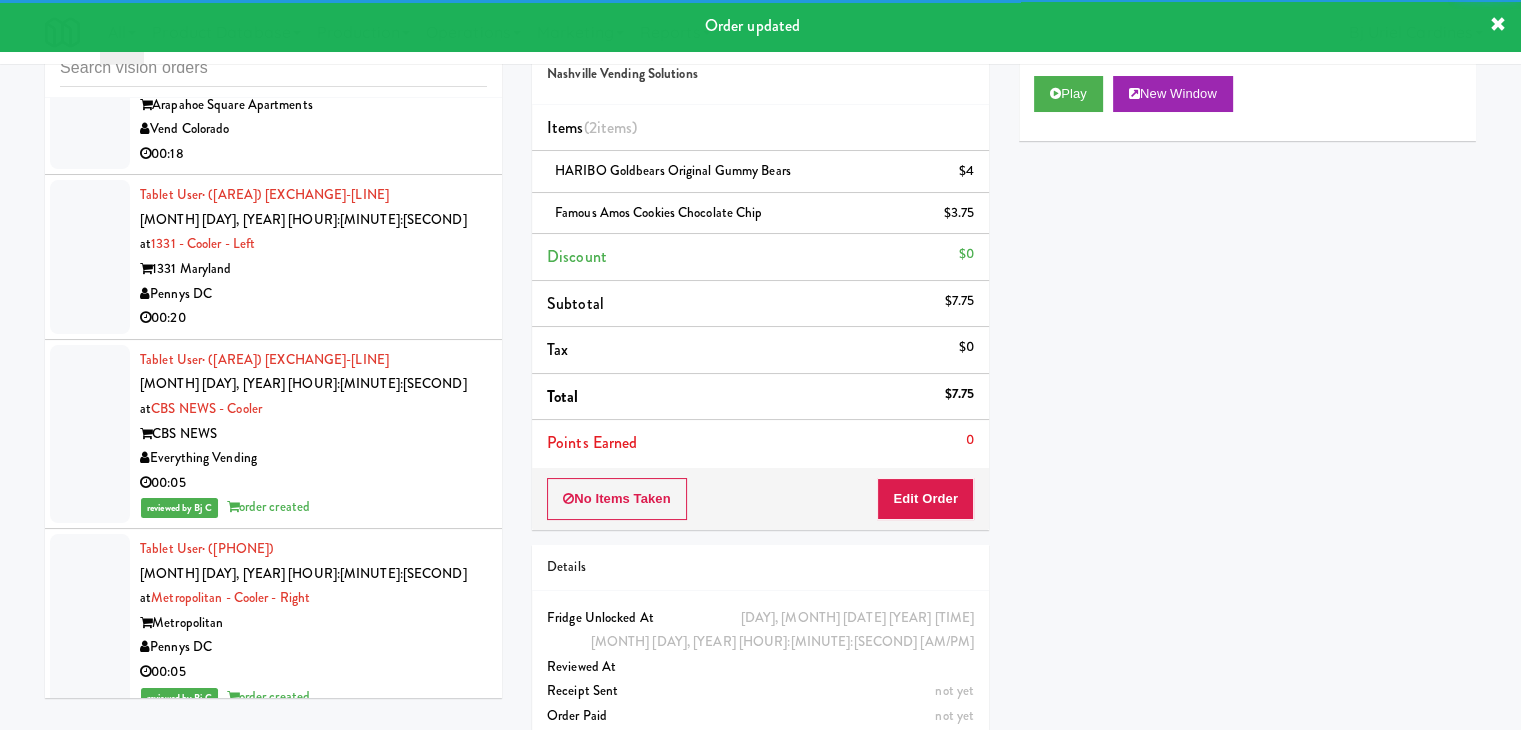 scroll, scrollTop: 10424, scrollLeft: 0, axis: vertical 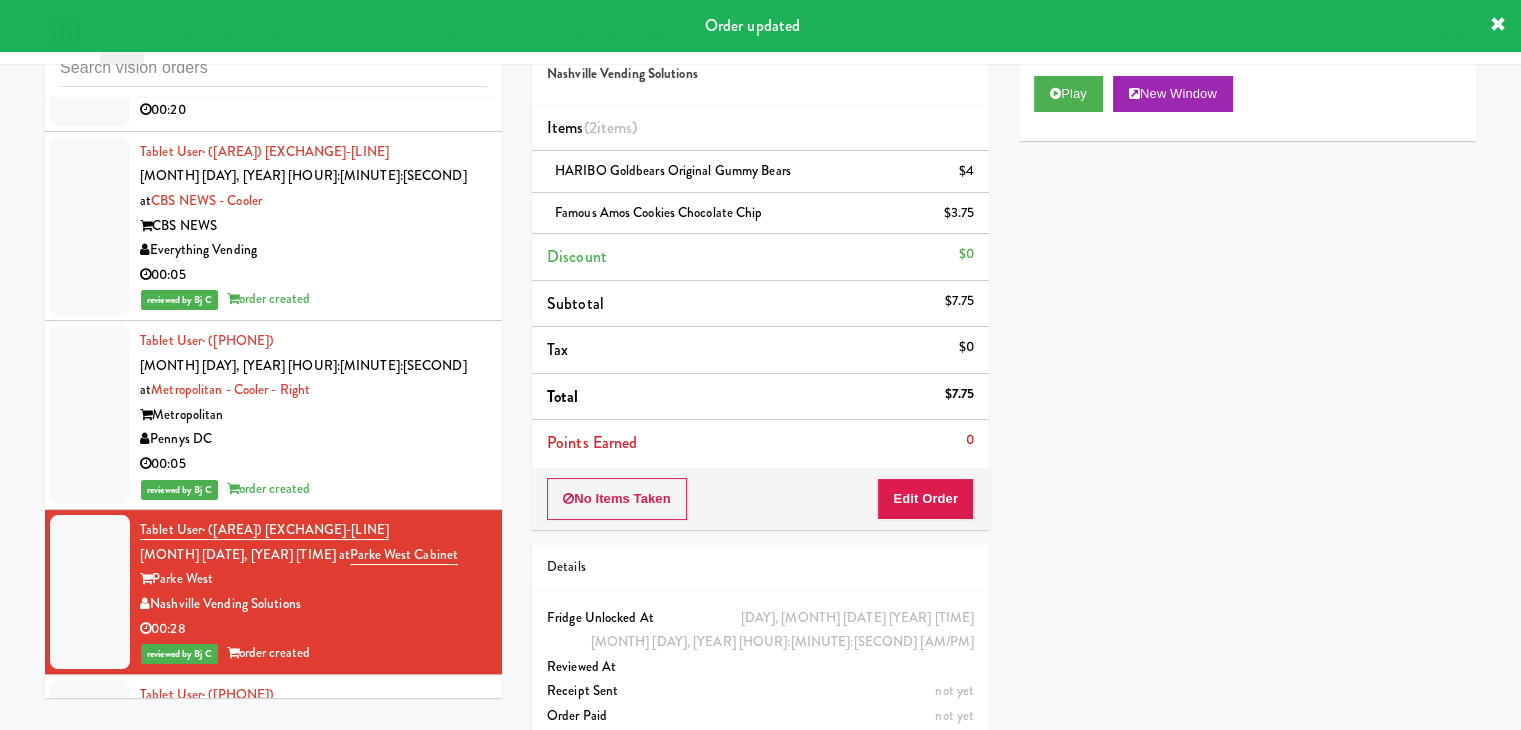 click on "All Things Vending" at bounding box center (313, 793) 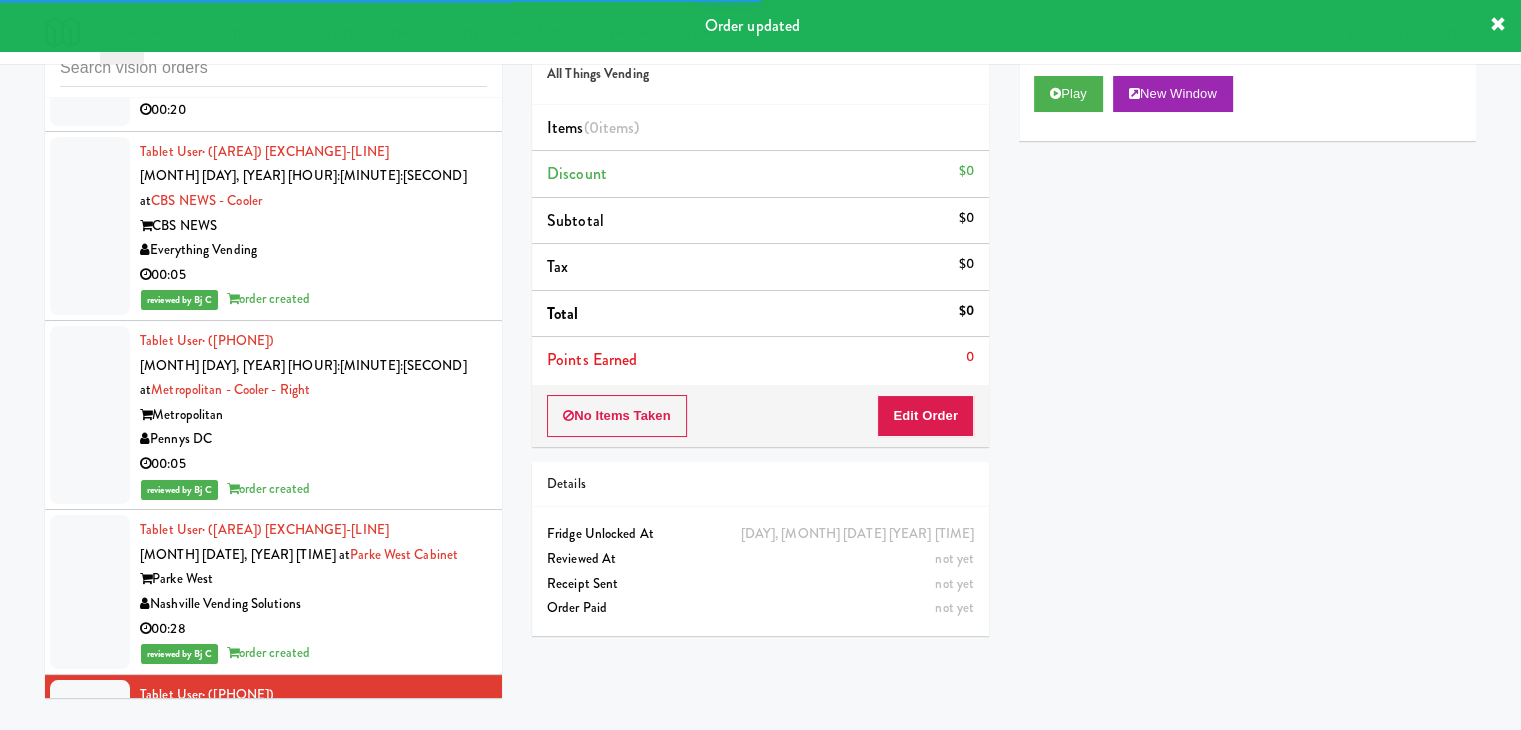 click on "Play  New Window" at bounding box center [1247, 101] 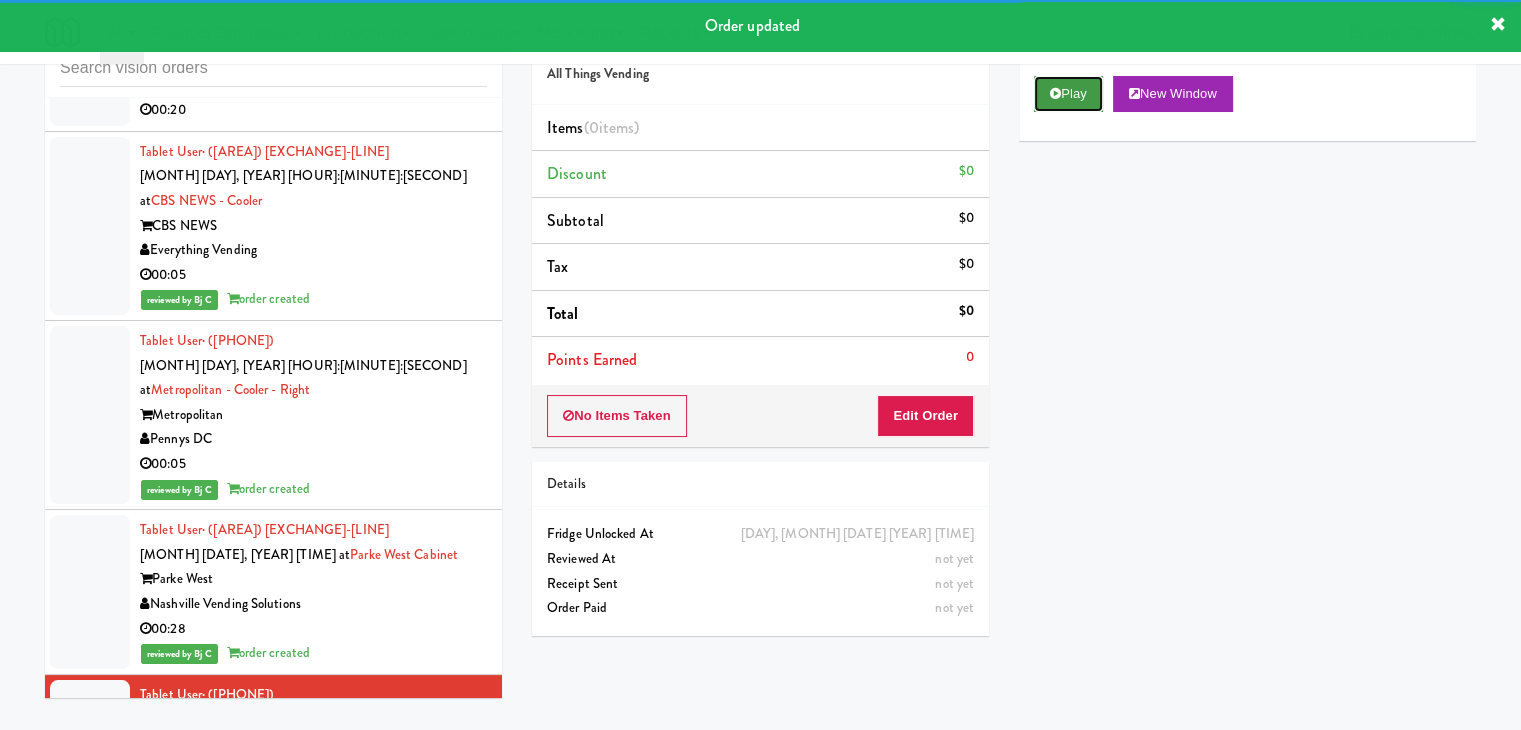 click on "Play" at bounding box center (1068, 94) 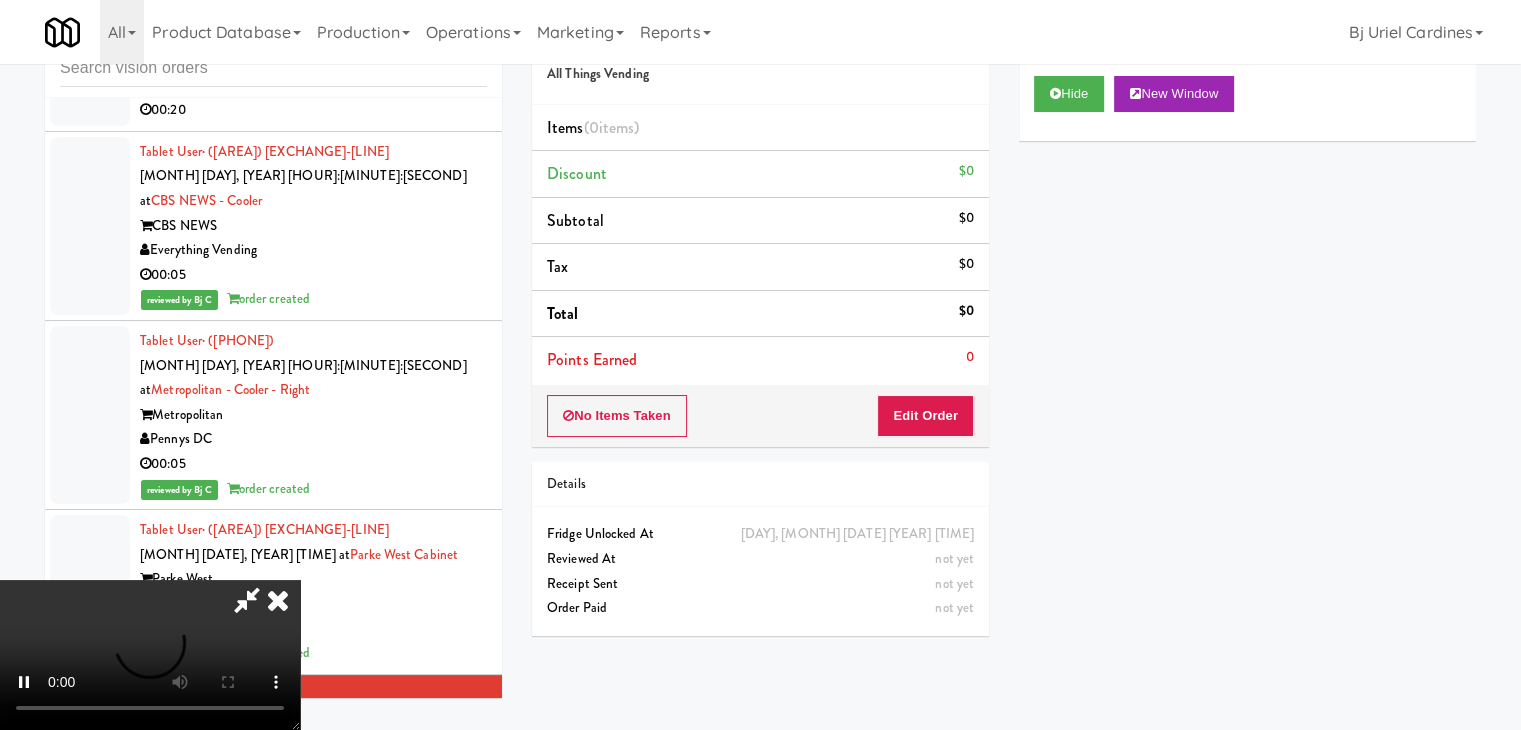 click on "No Items Taken Edit Order" at bounding box center [760, 416] 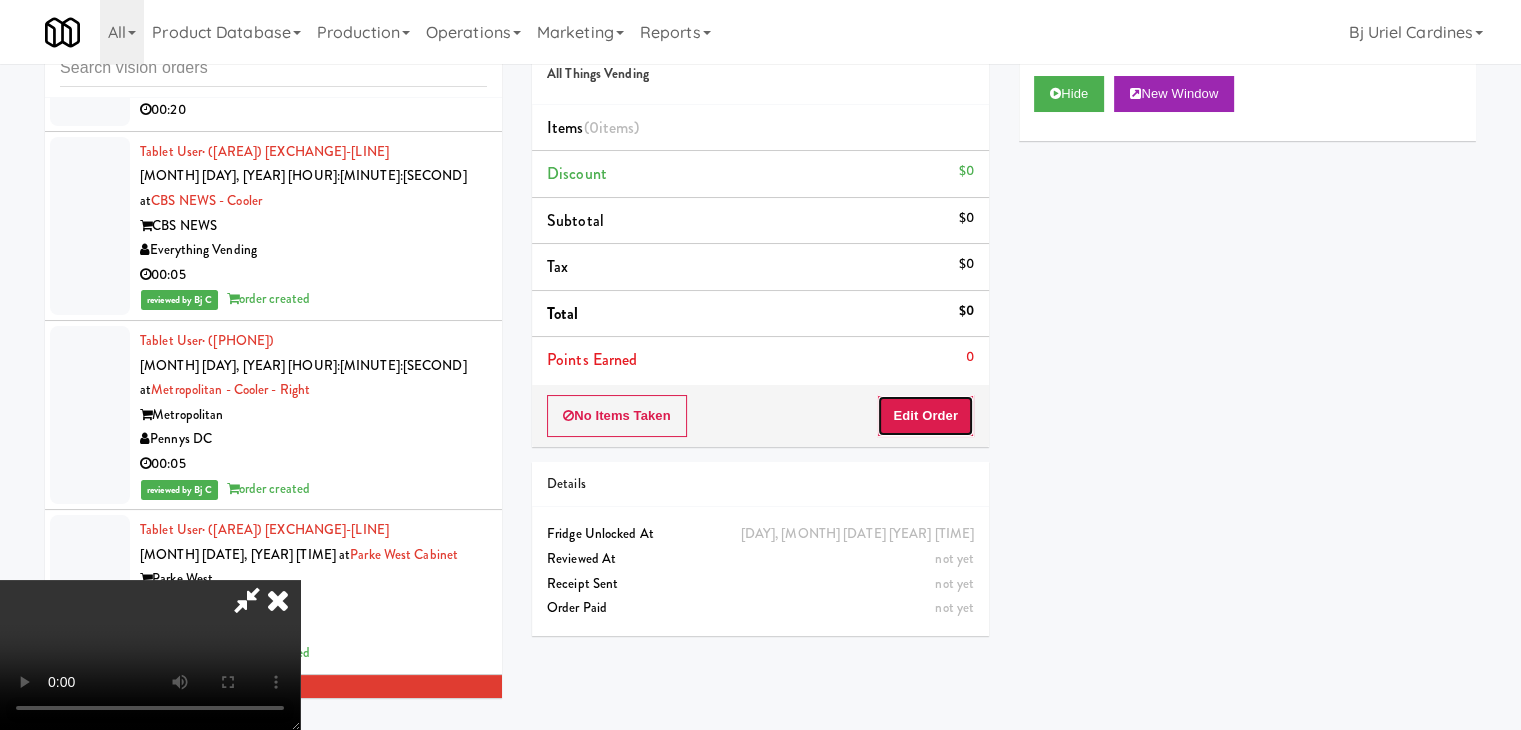click on "Edit Order" at bounding box center (925, 416) 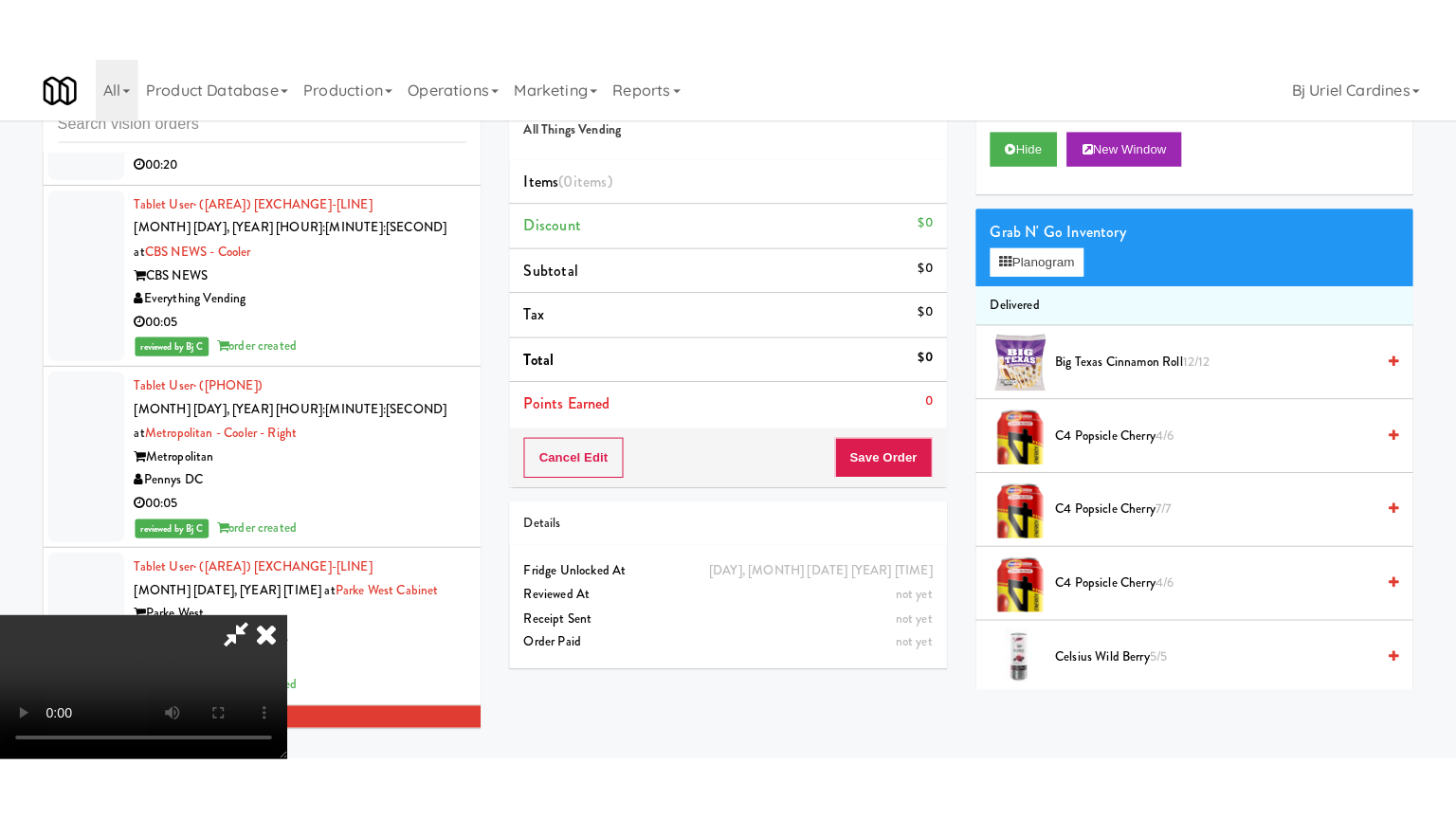 scroll, scrollTop: 266, scrollLeft: 0, axis: vertical 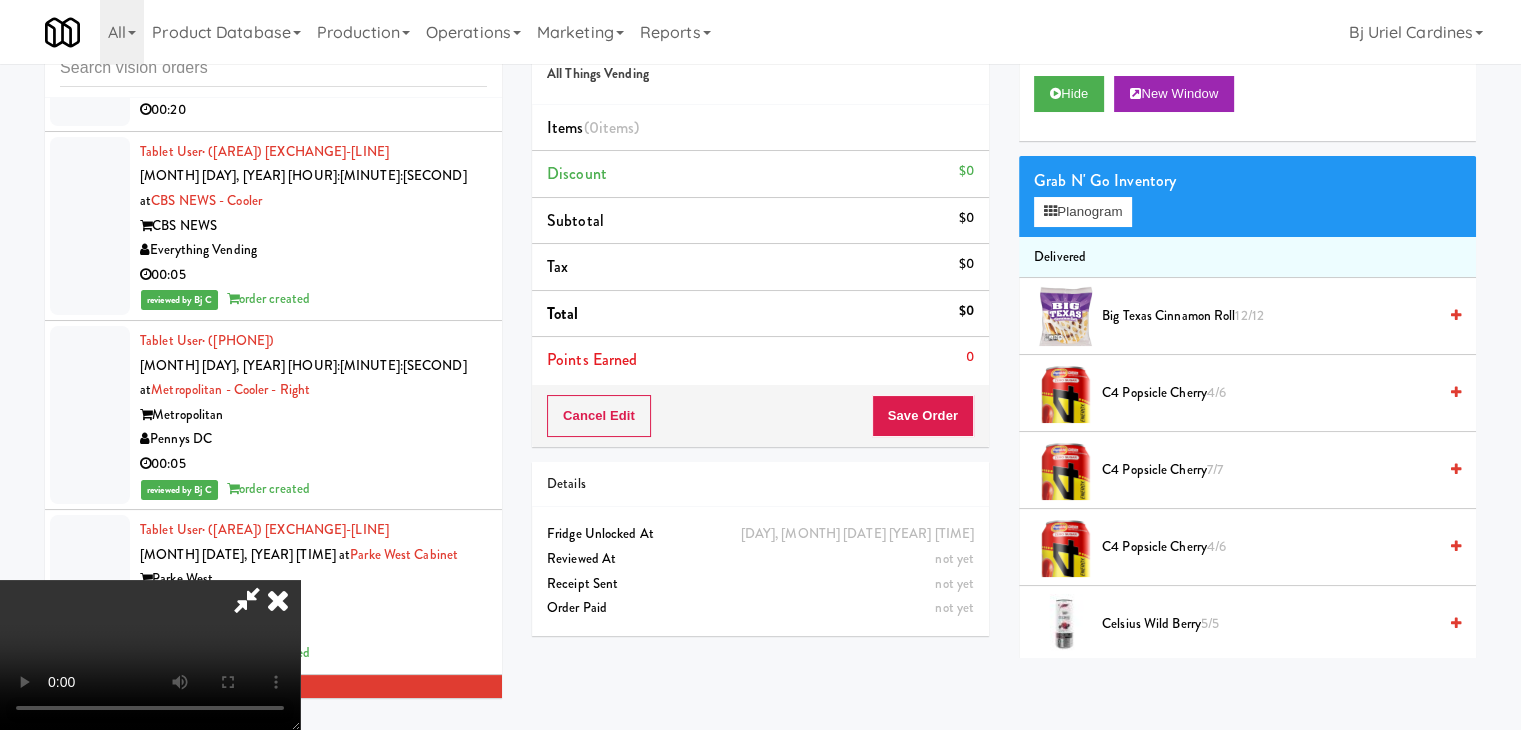 type 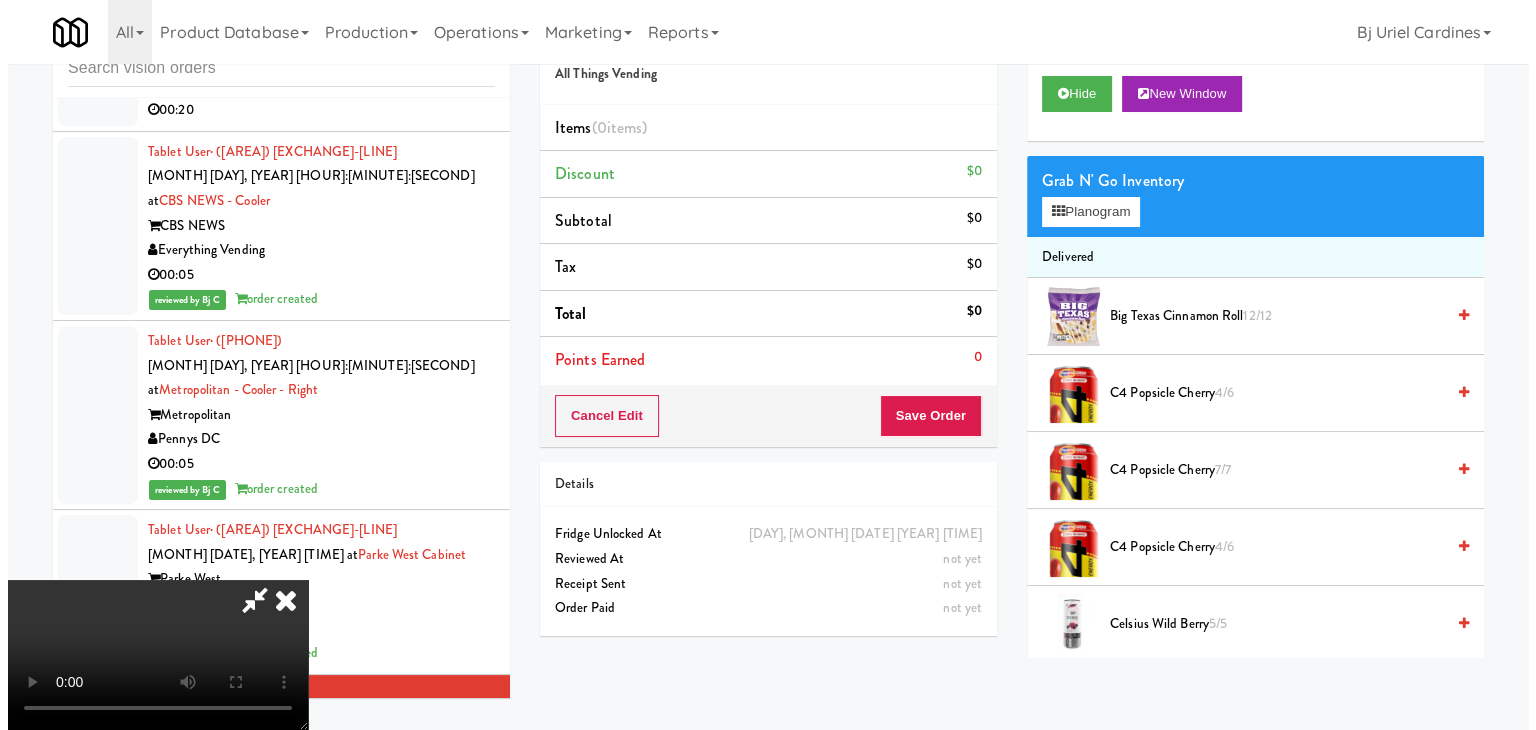 scroll, scrollTop: 0, scrollLeft: 0, axis: both 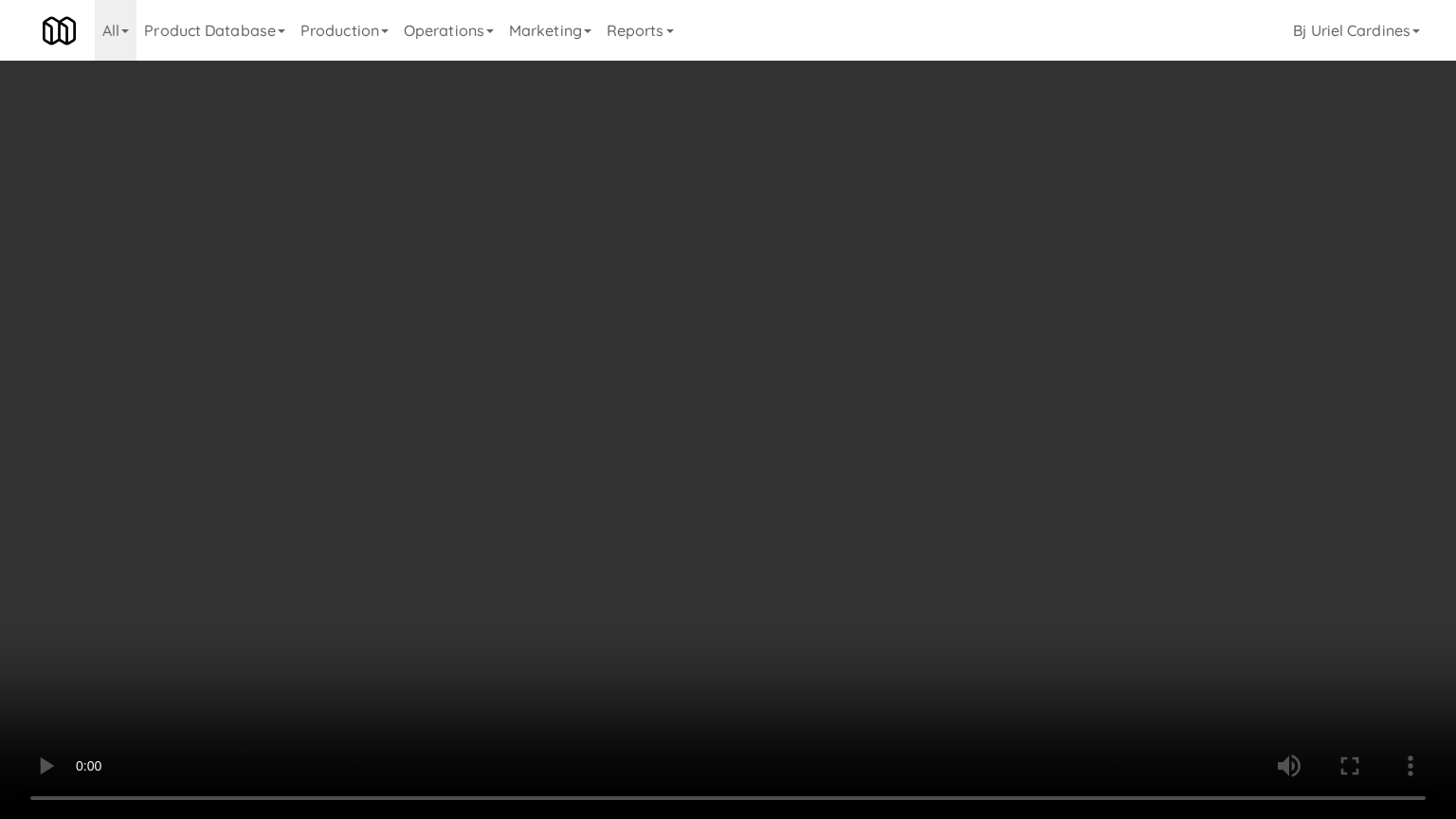 click at bounding box center [728, 410] 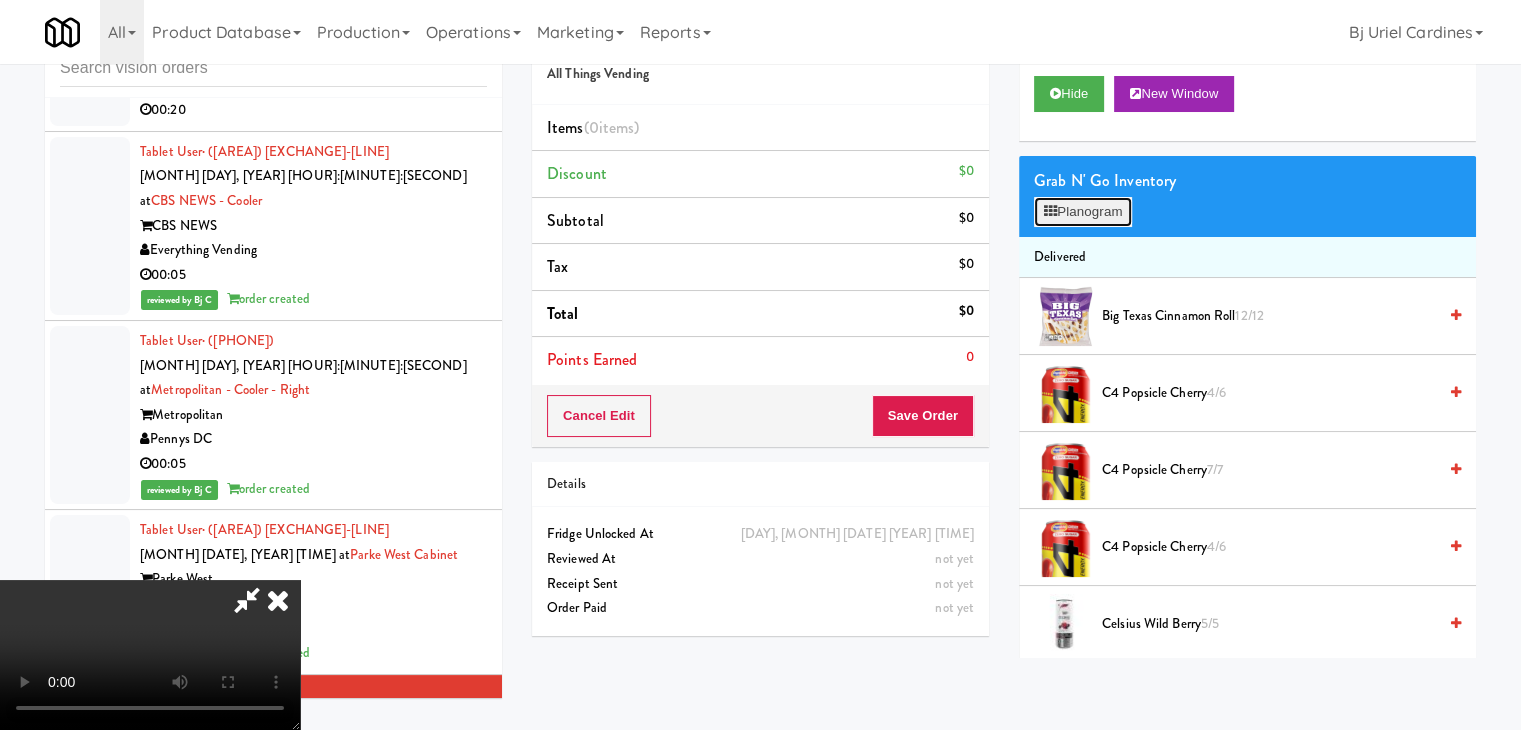 click on "Planogram" at bounding box center (1083, 212) 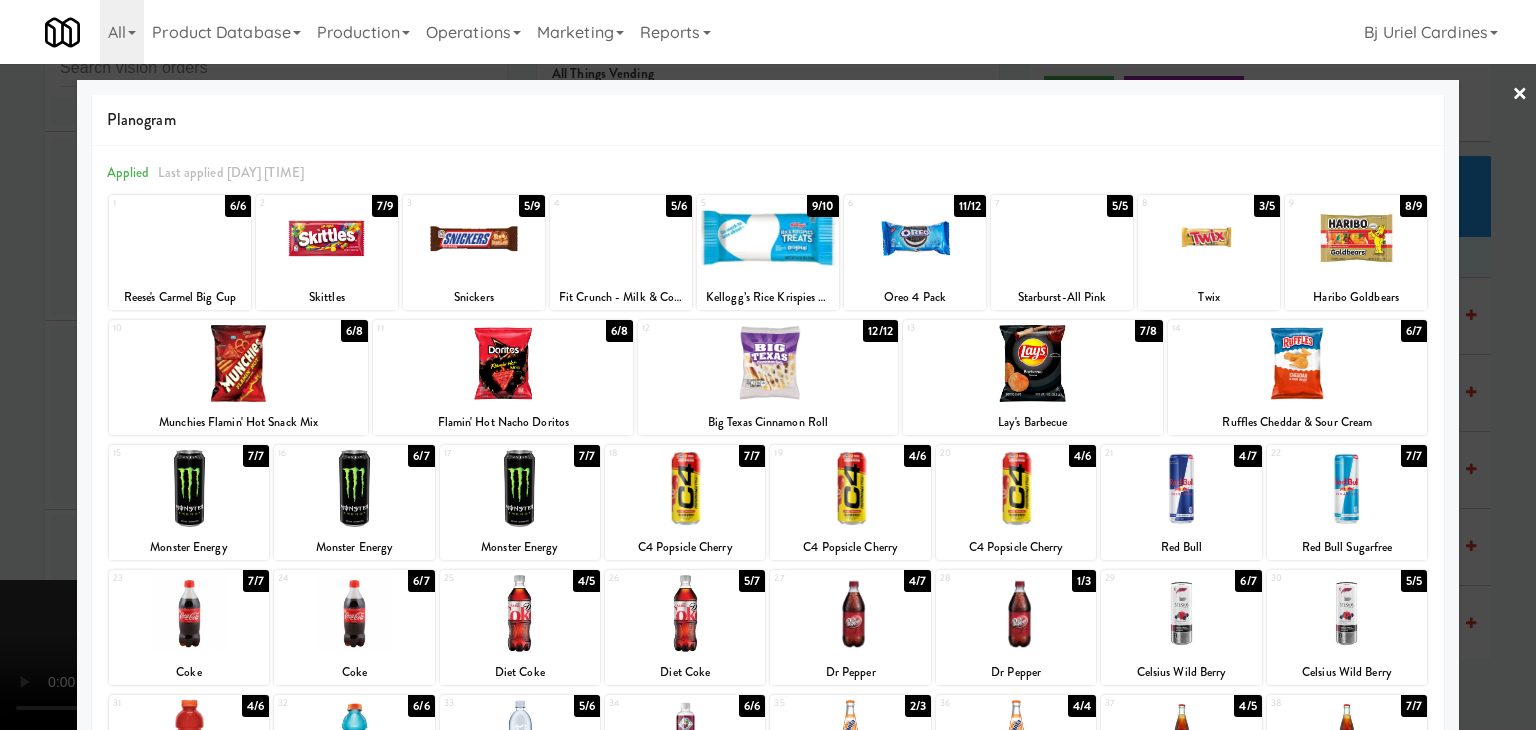 click at bounding box center (327, 238) 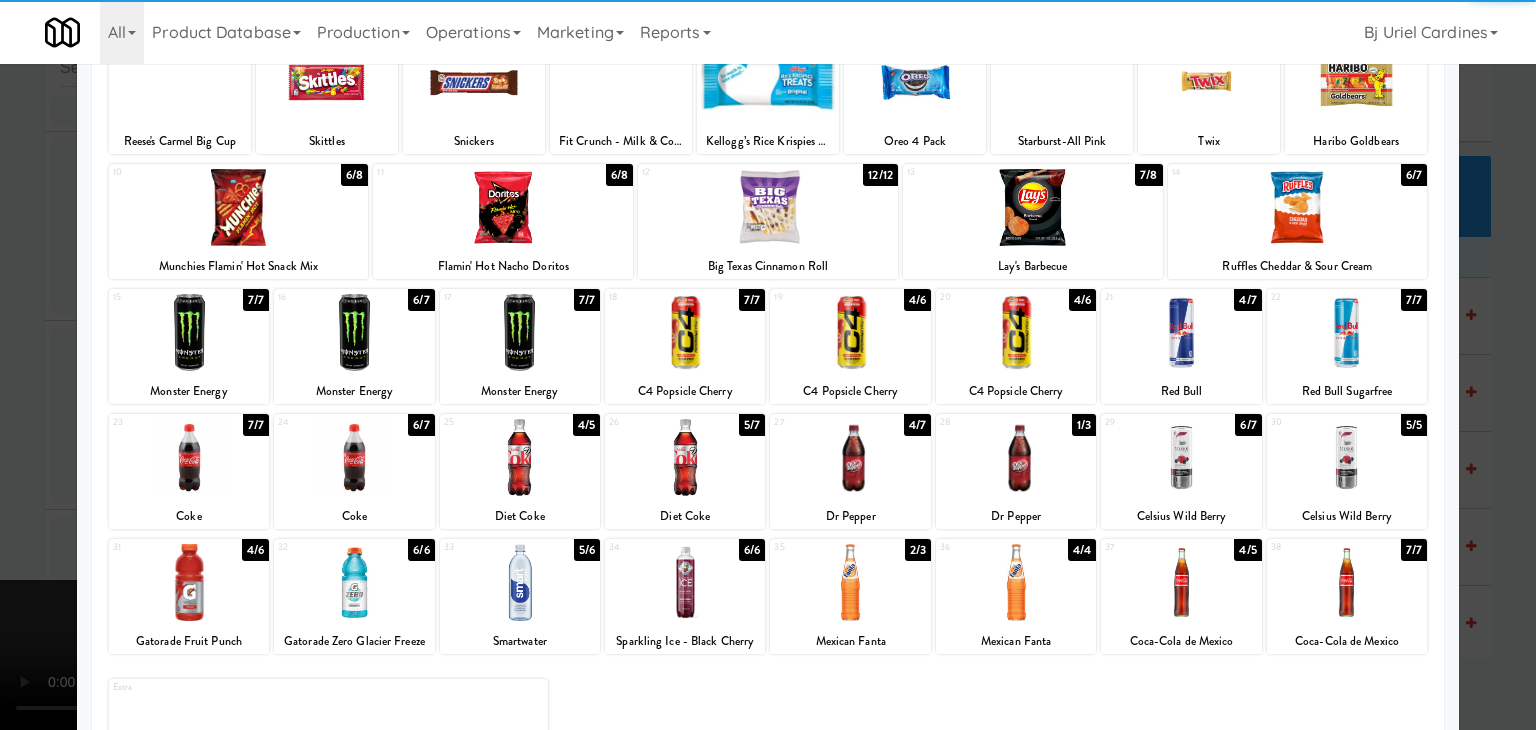 scroll, scrollTop: 200, scrollLeft: 0, axis: vertical 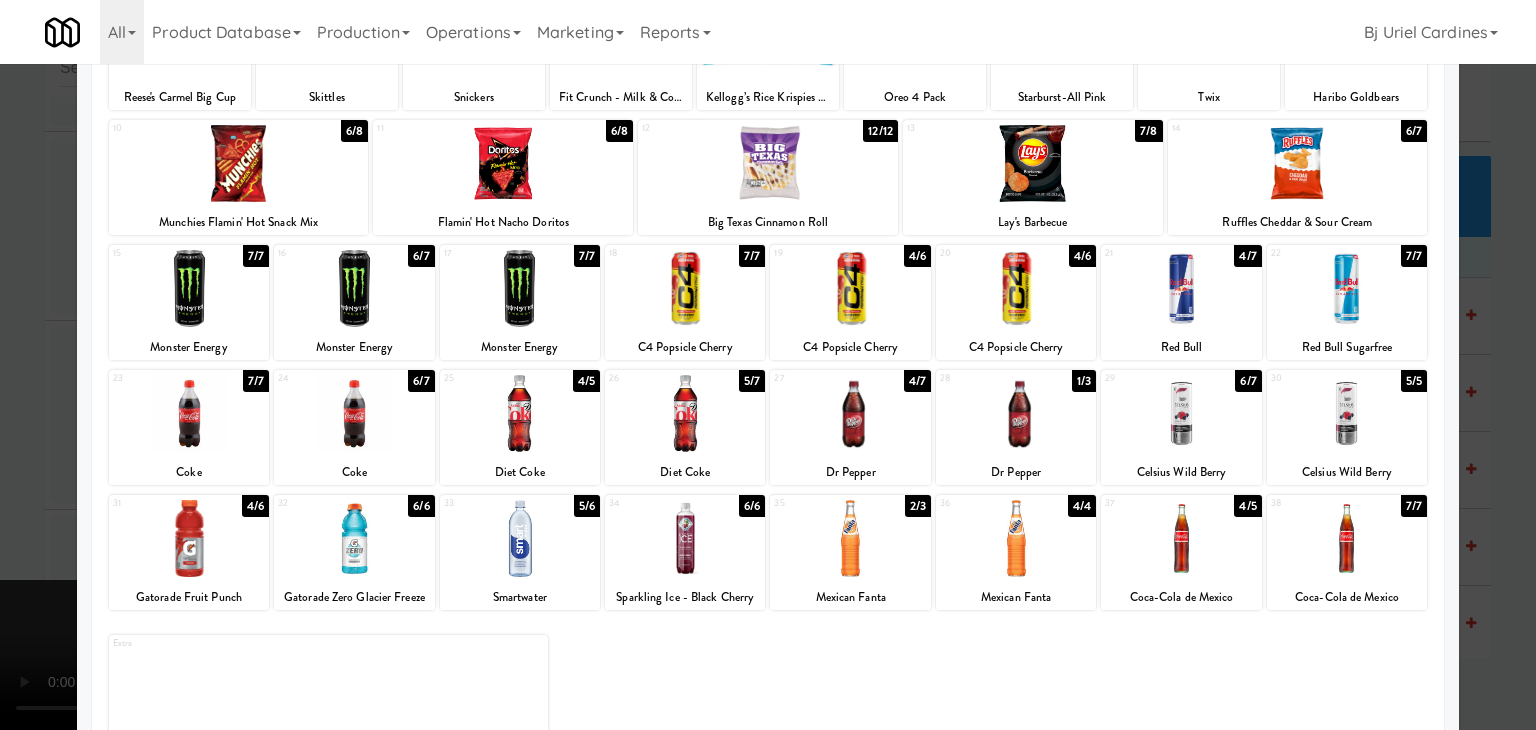 click at bounding box center [1016, 413] 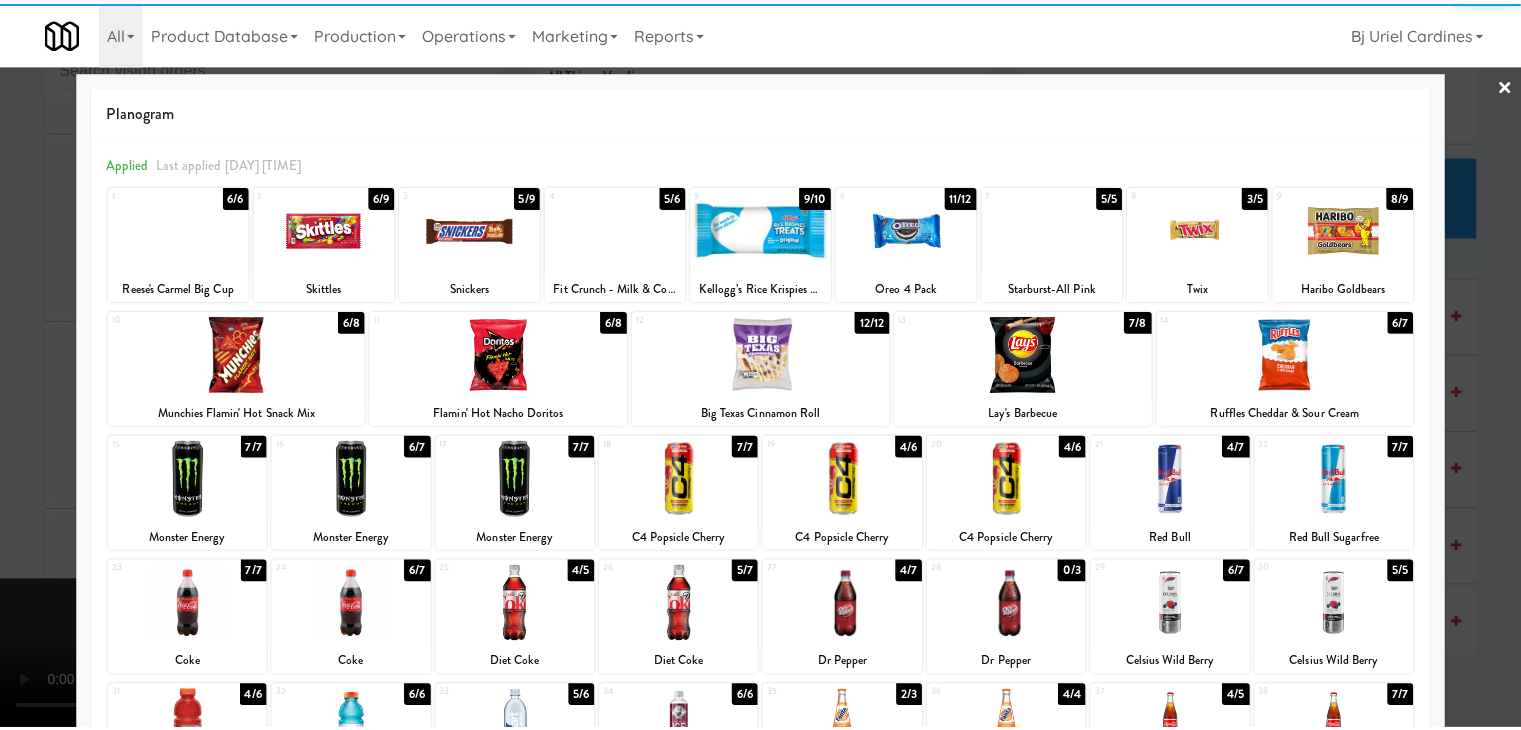scroll, scrollTop: 0, scrollLeft: 0, axis: both 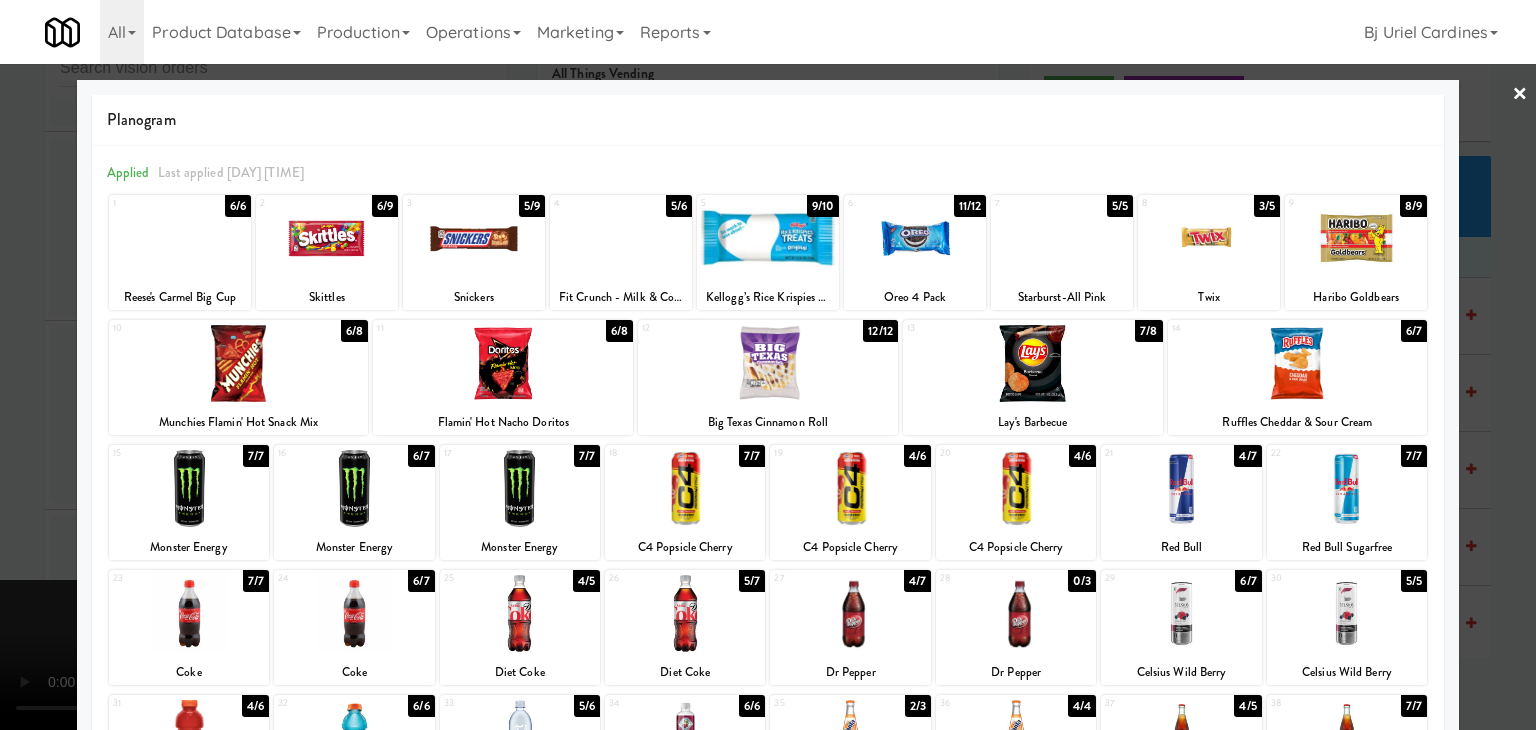 click at bounding box center [180, 238] 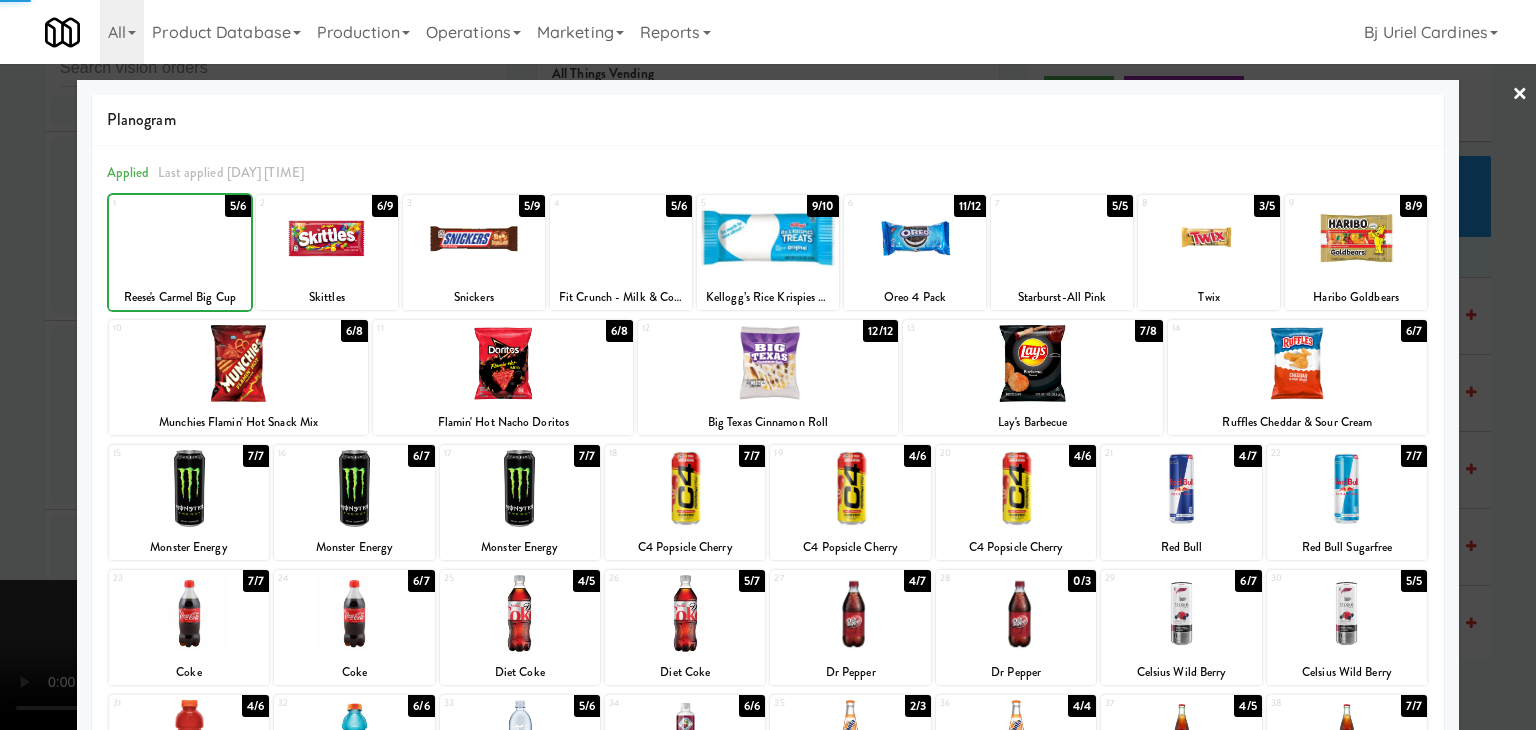 drag, startPoint x: 0, startPoint y: 351, endPoint x: 452, endPoint y: 434, distance: 459.5574 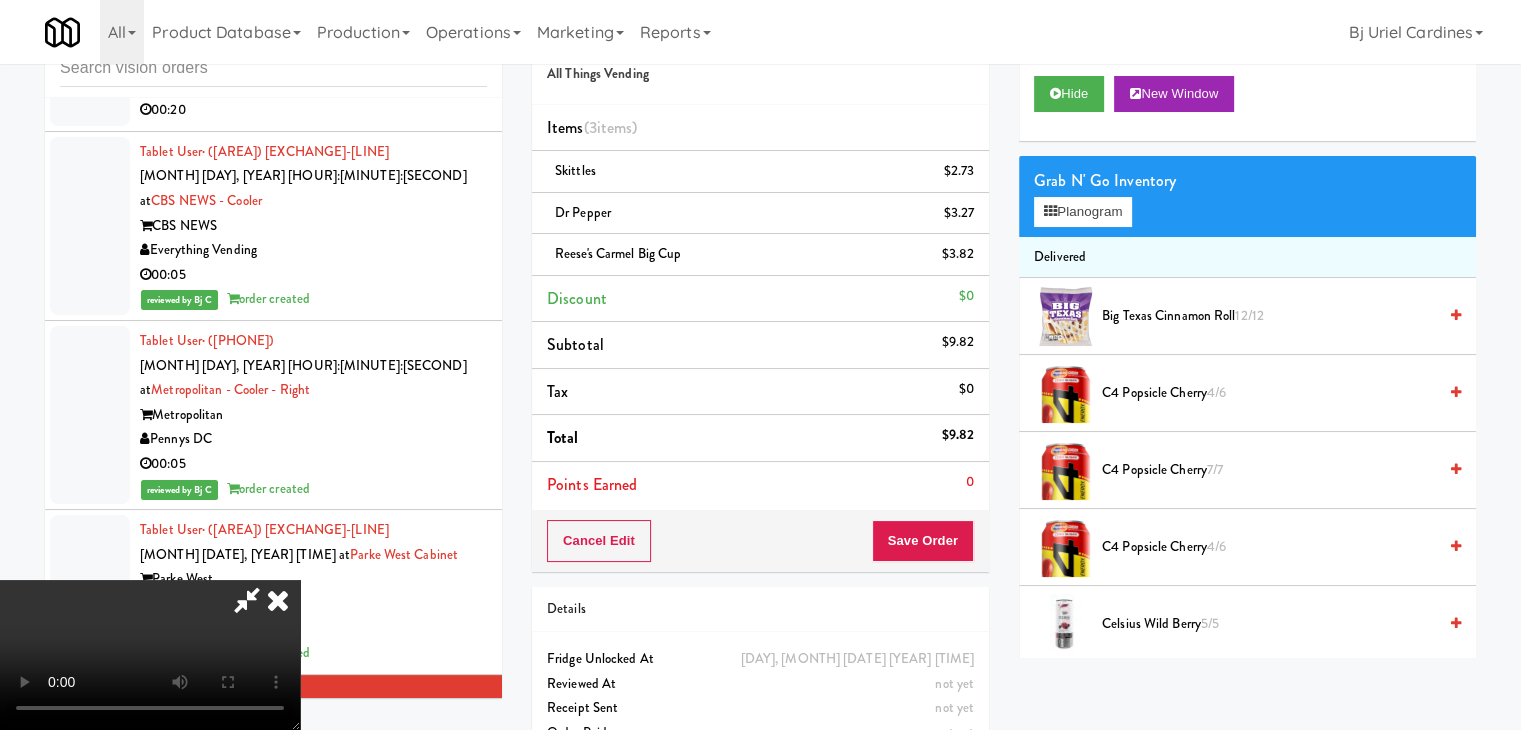 drag, startPoint x: 770, startPoint y: 514, endPoint x: 920, endPoint y: 529, distance: 150.74814 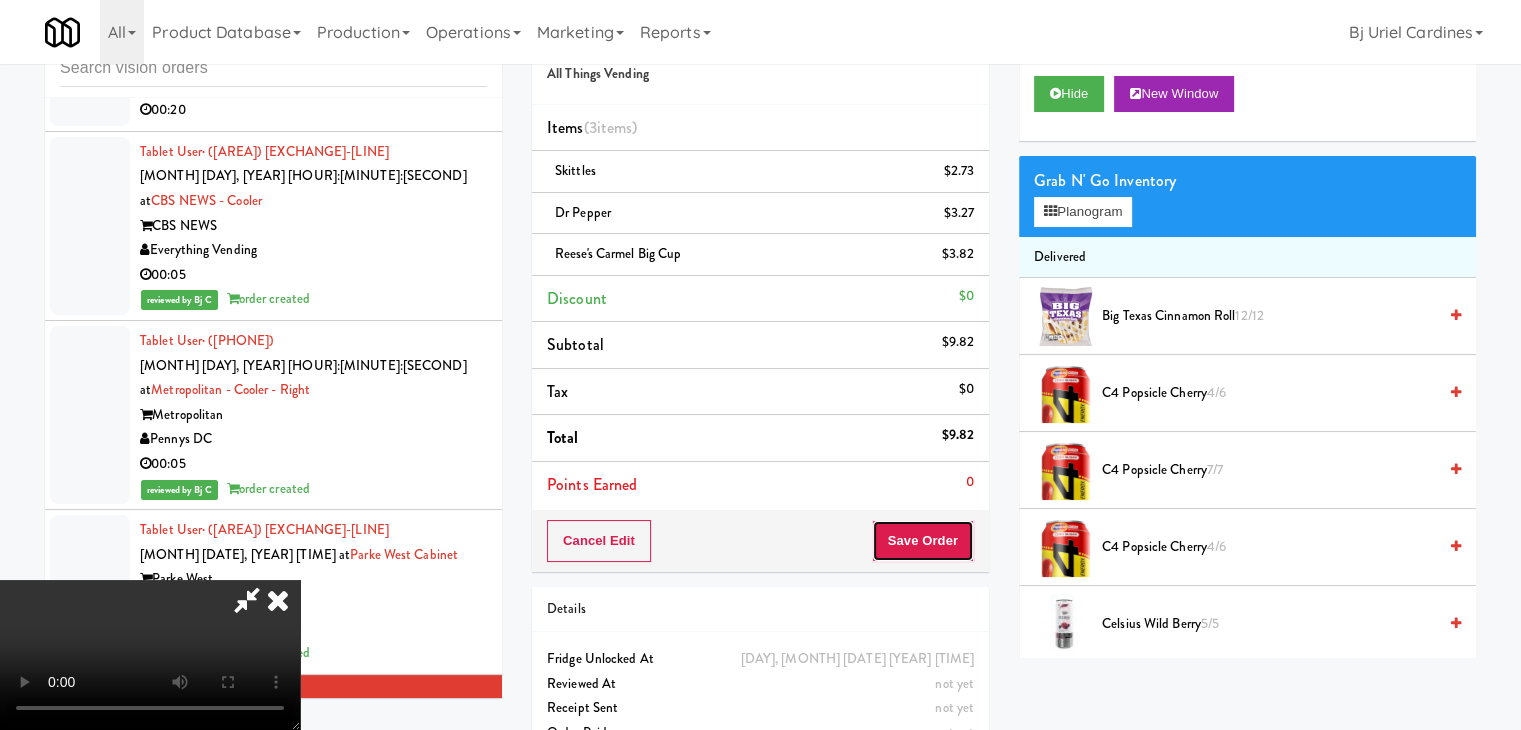 click on "Save Order" at bounding box center [923, 541] 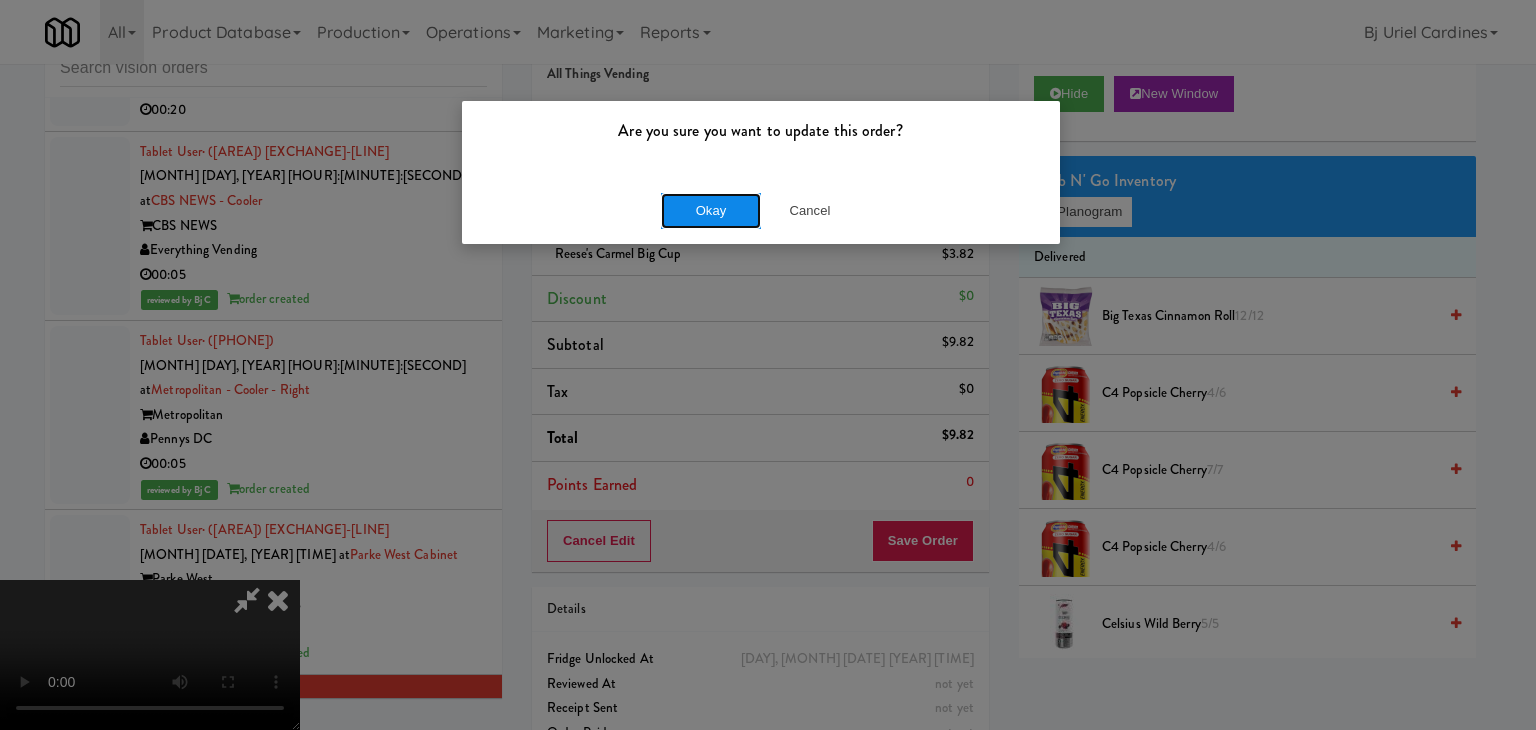 click on "Okay" at bounding box center [711, 211] 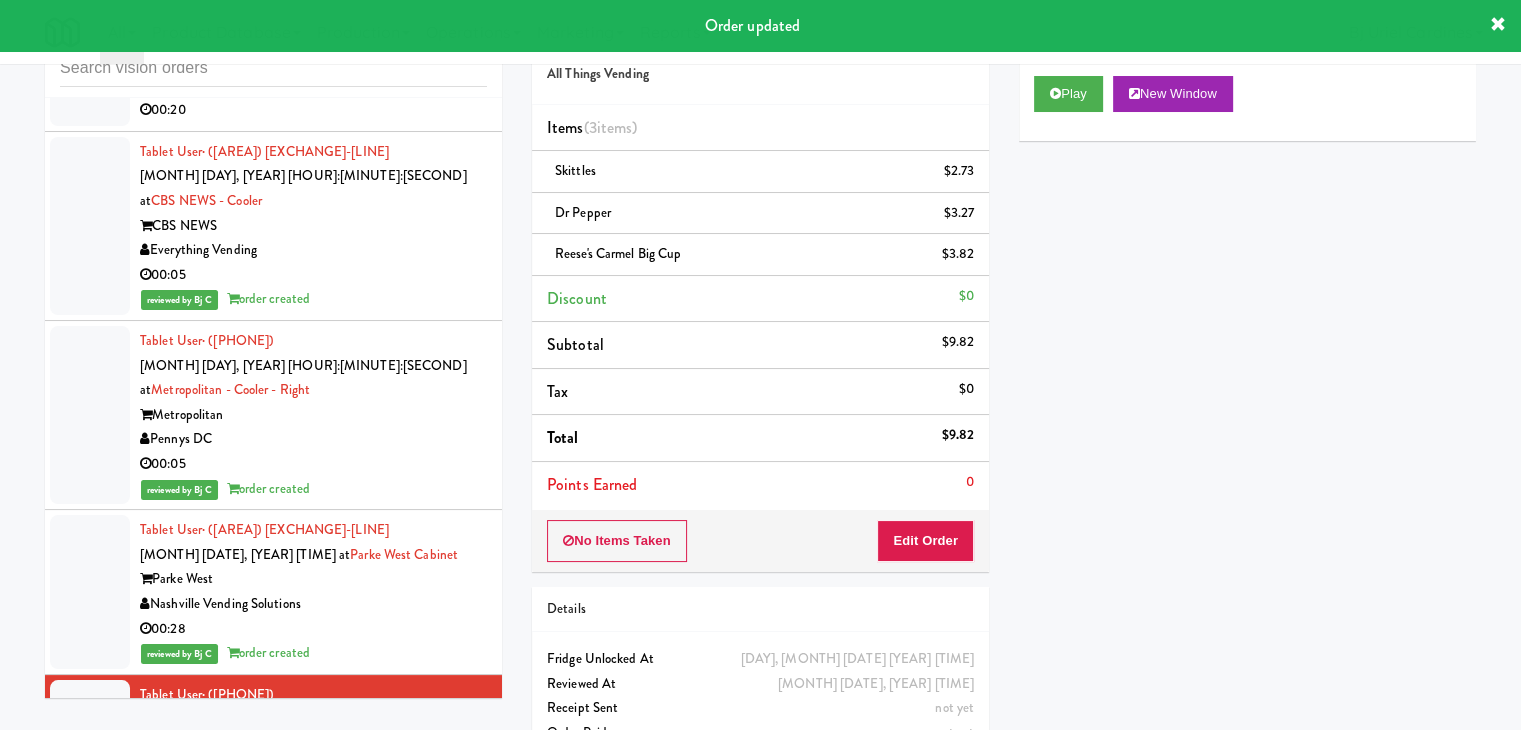 click on "00:22" at bounding box center (313, 1007) 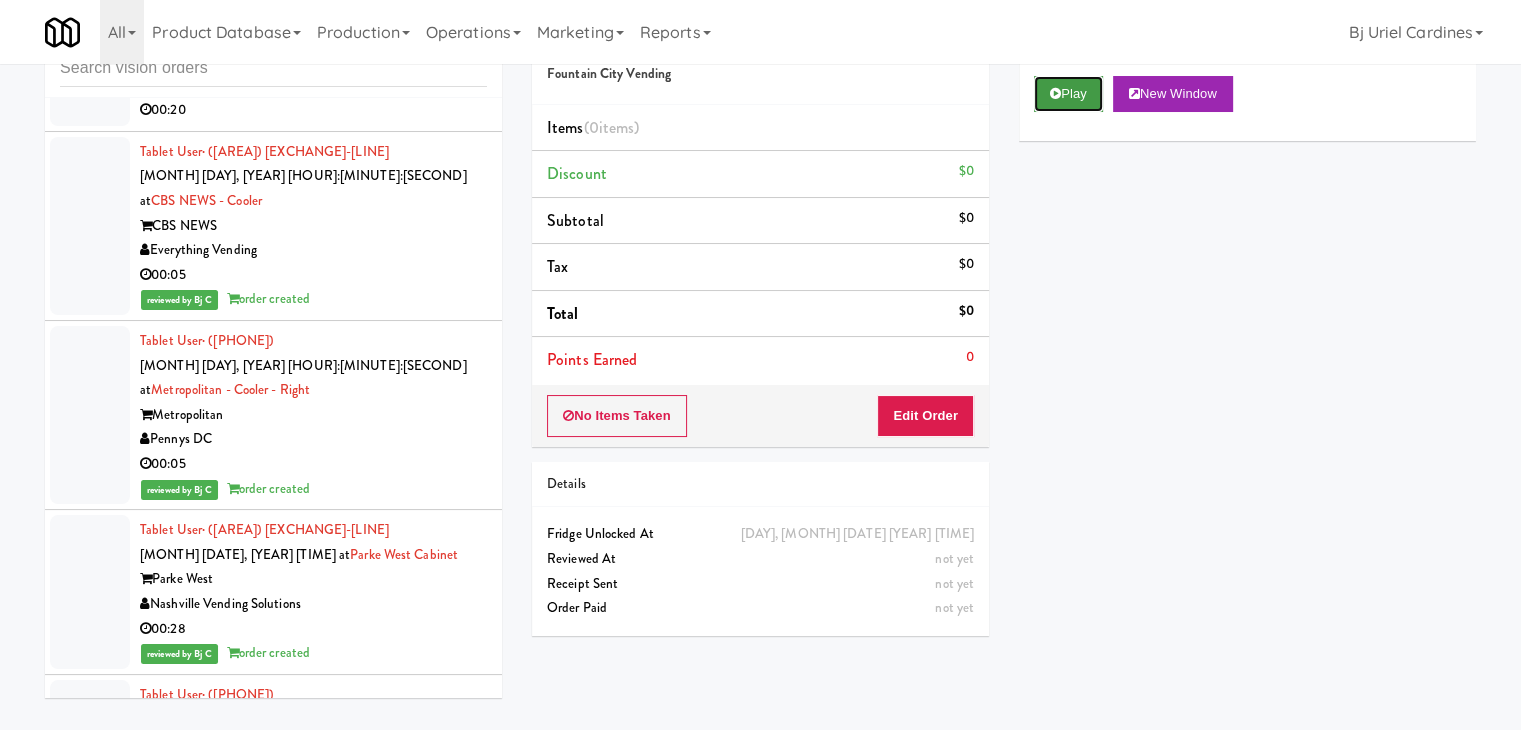 click on "Play" at bounding box center [1068, 94] 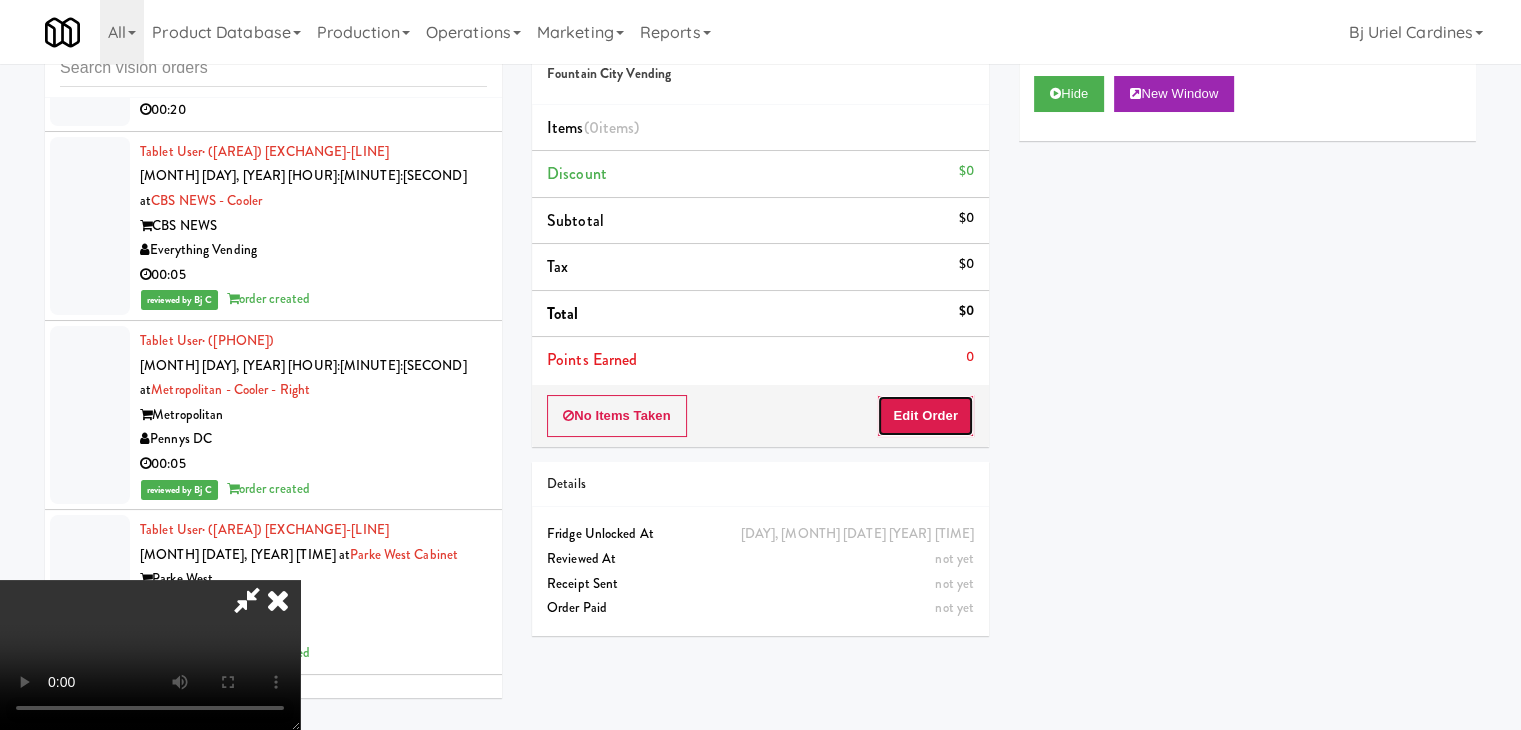 click on "Edit Order" at bounding box center (925, 416) 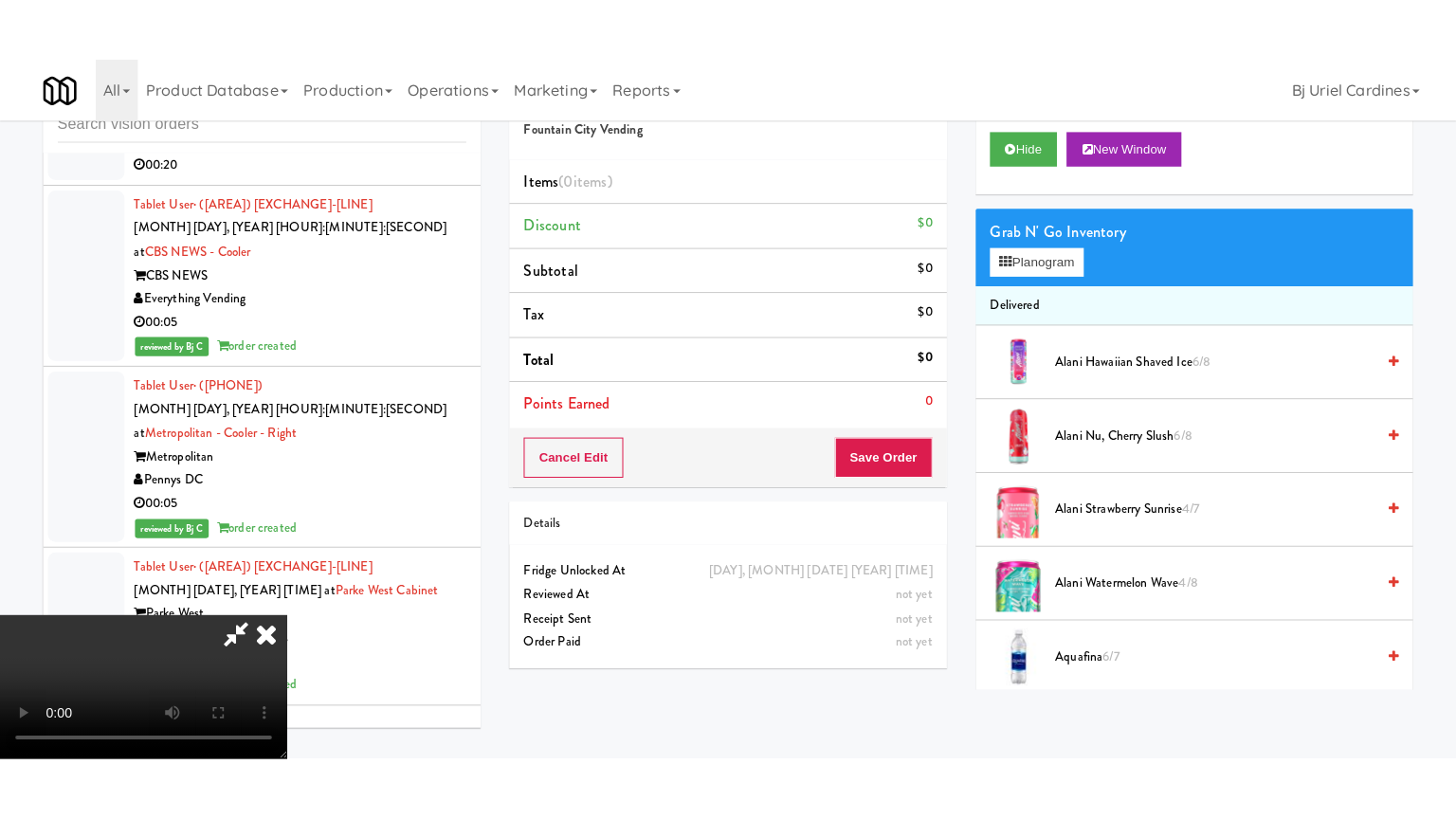scroll, scrollTop: 266, scrollLeft: 0, axis: vertical 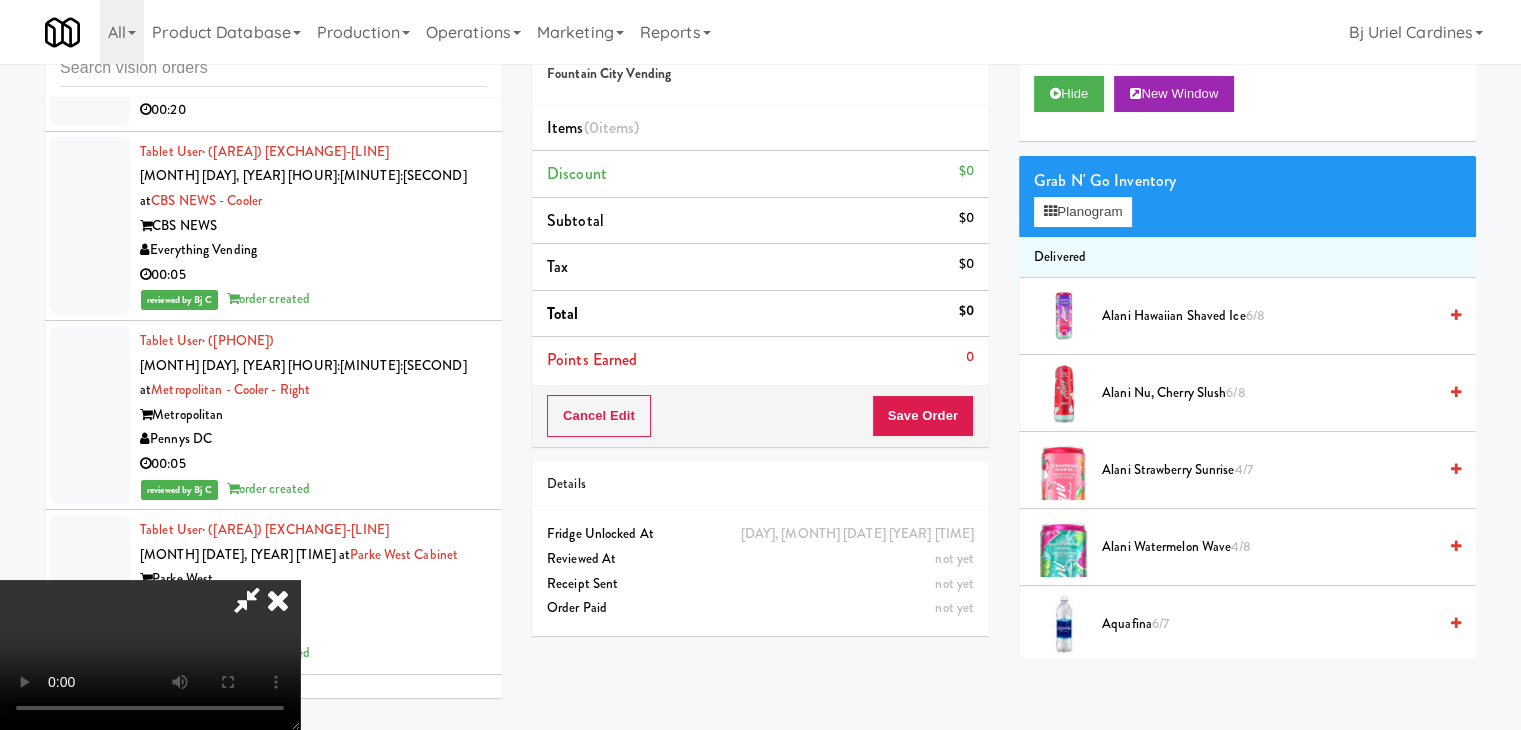 type 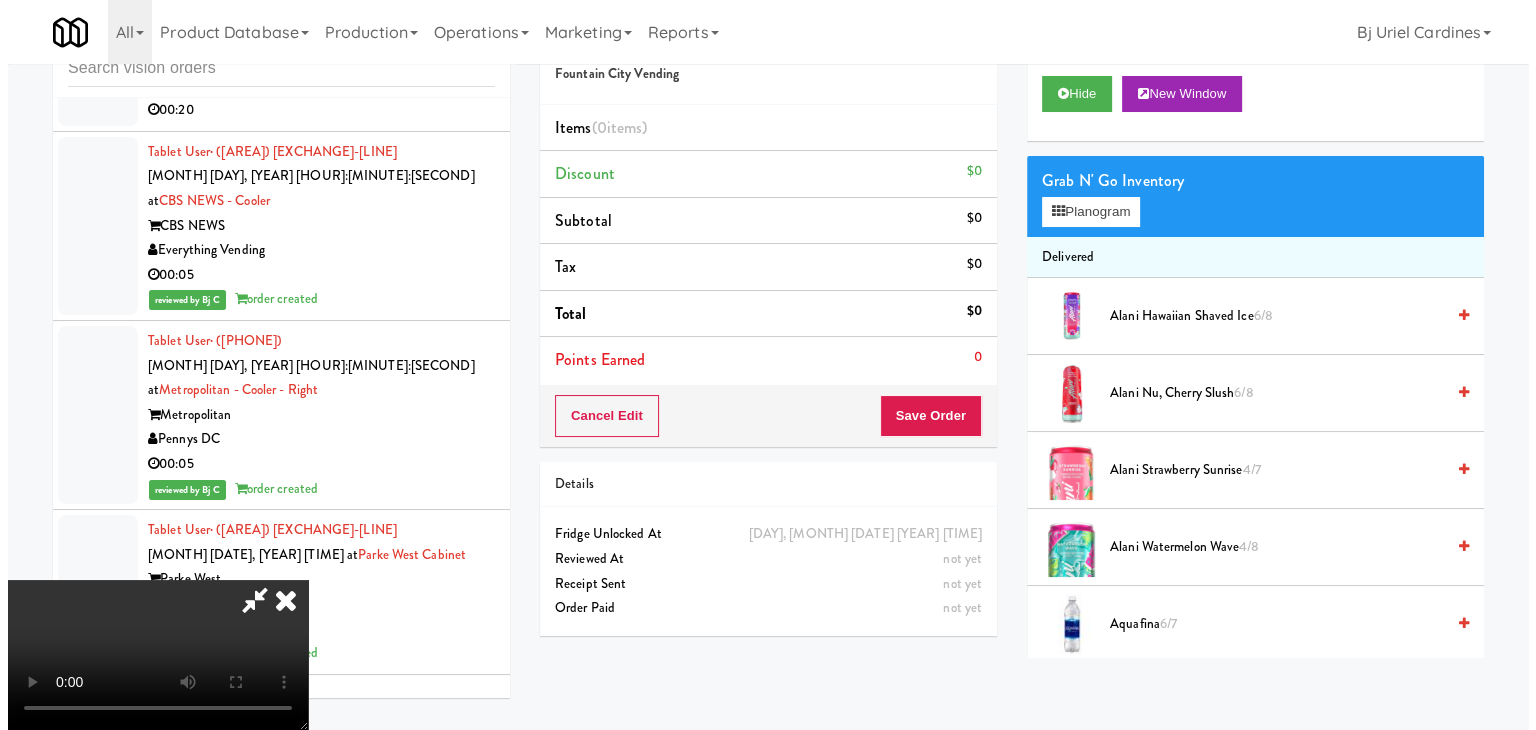 scroll, scrollTop: 0, scrollLeft: 0, axis: both 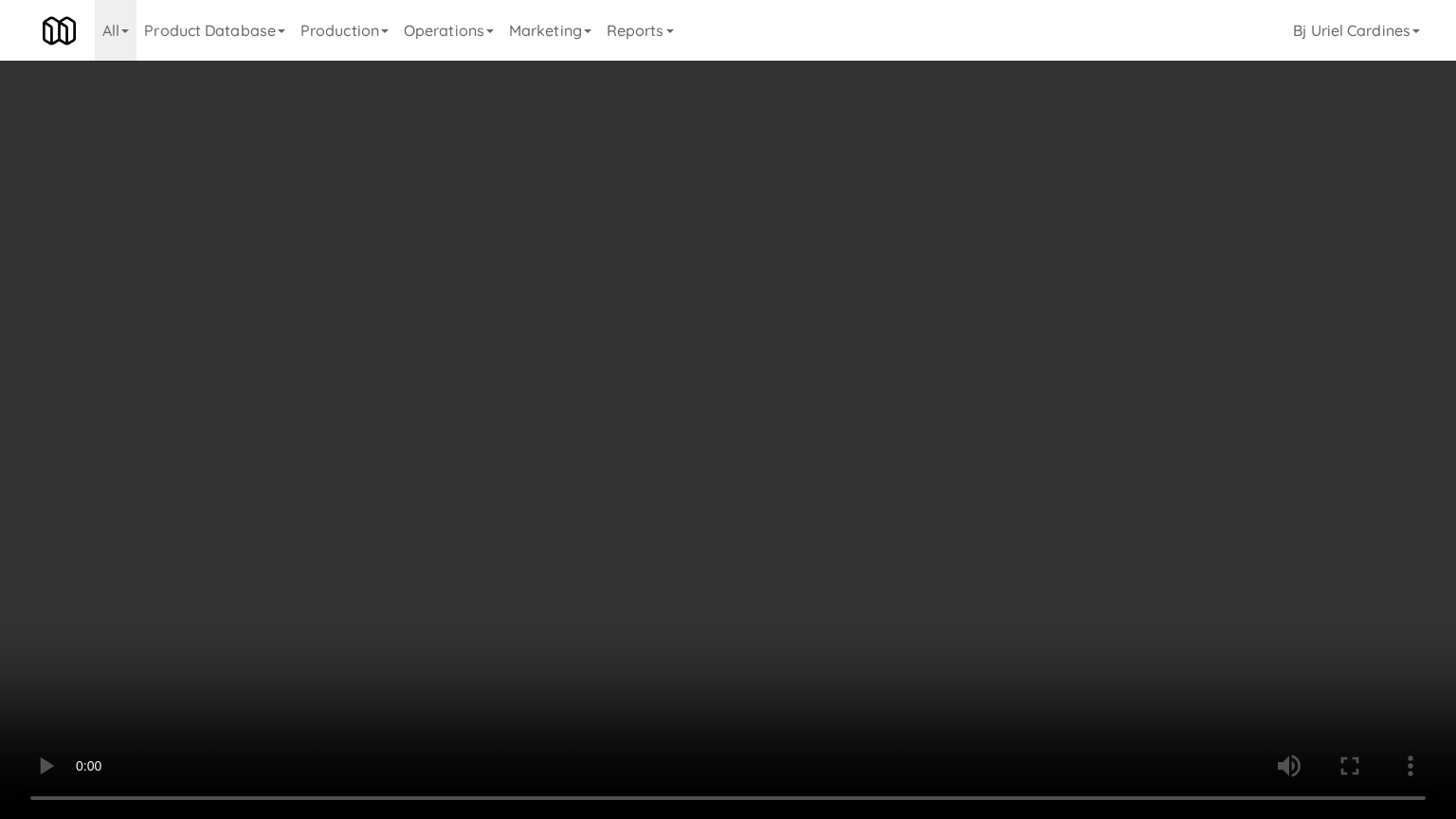 click at bounding box center (728, 410) 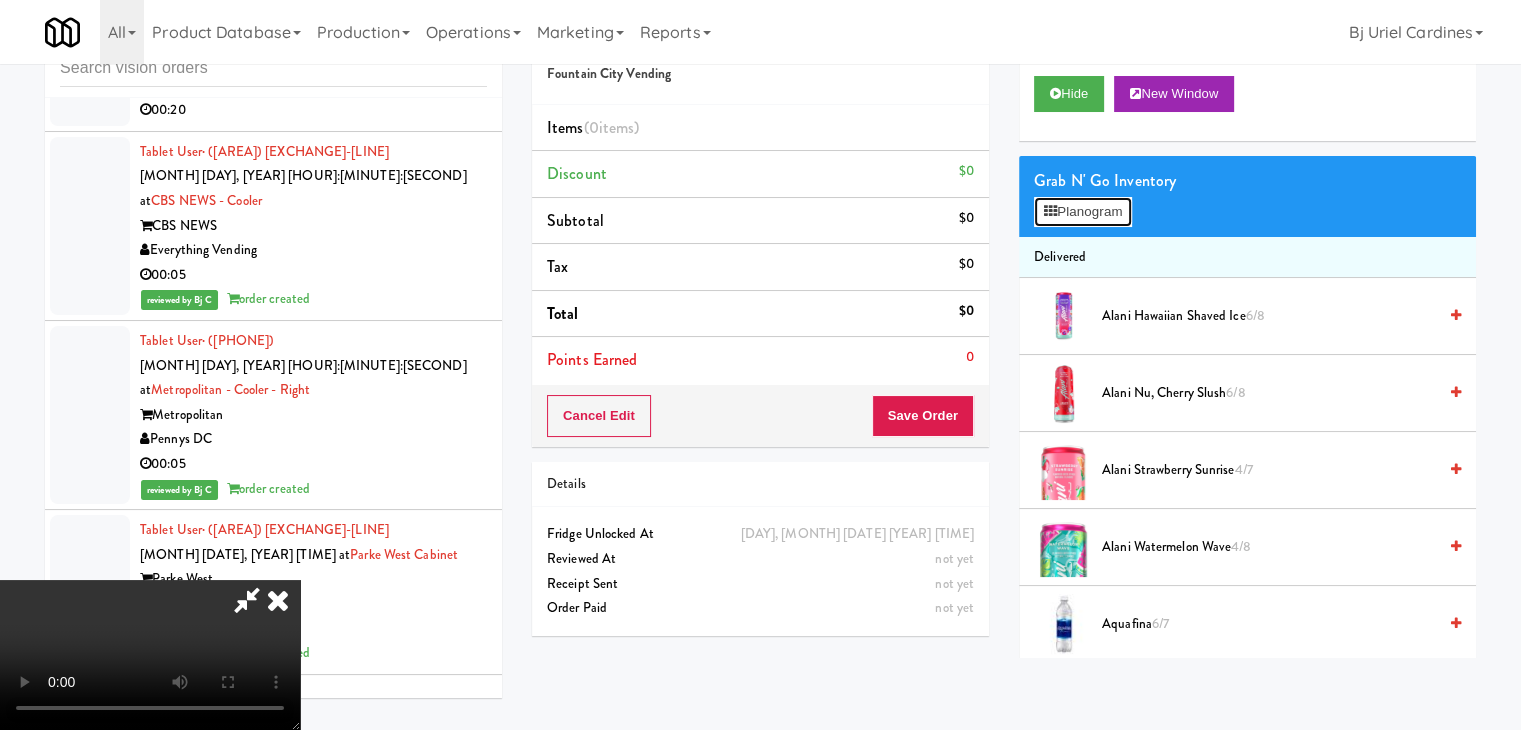 click on "Planogram" at bounding box center (1083, 212) 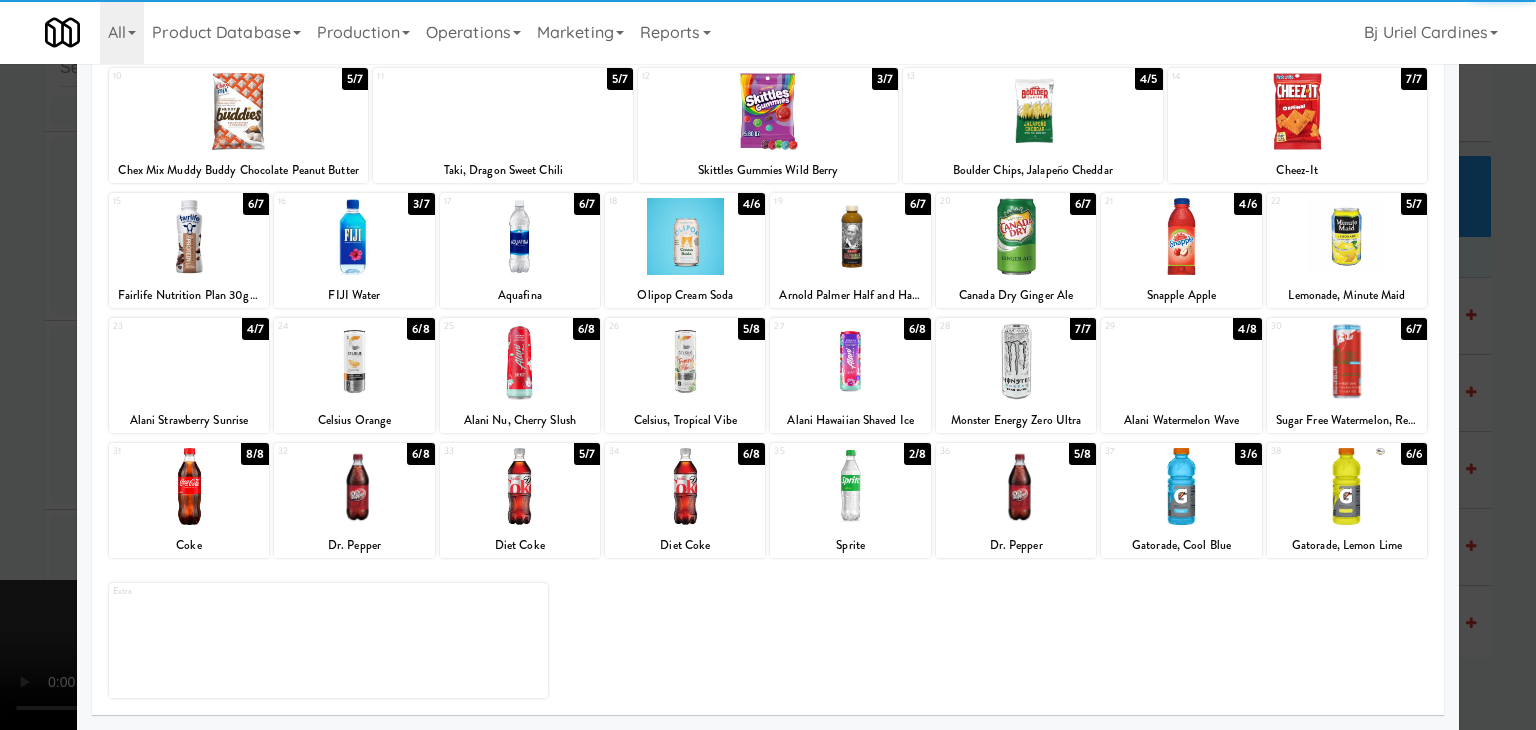 click at bounding box center (1016, 486) 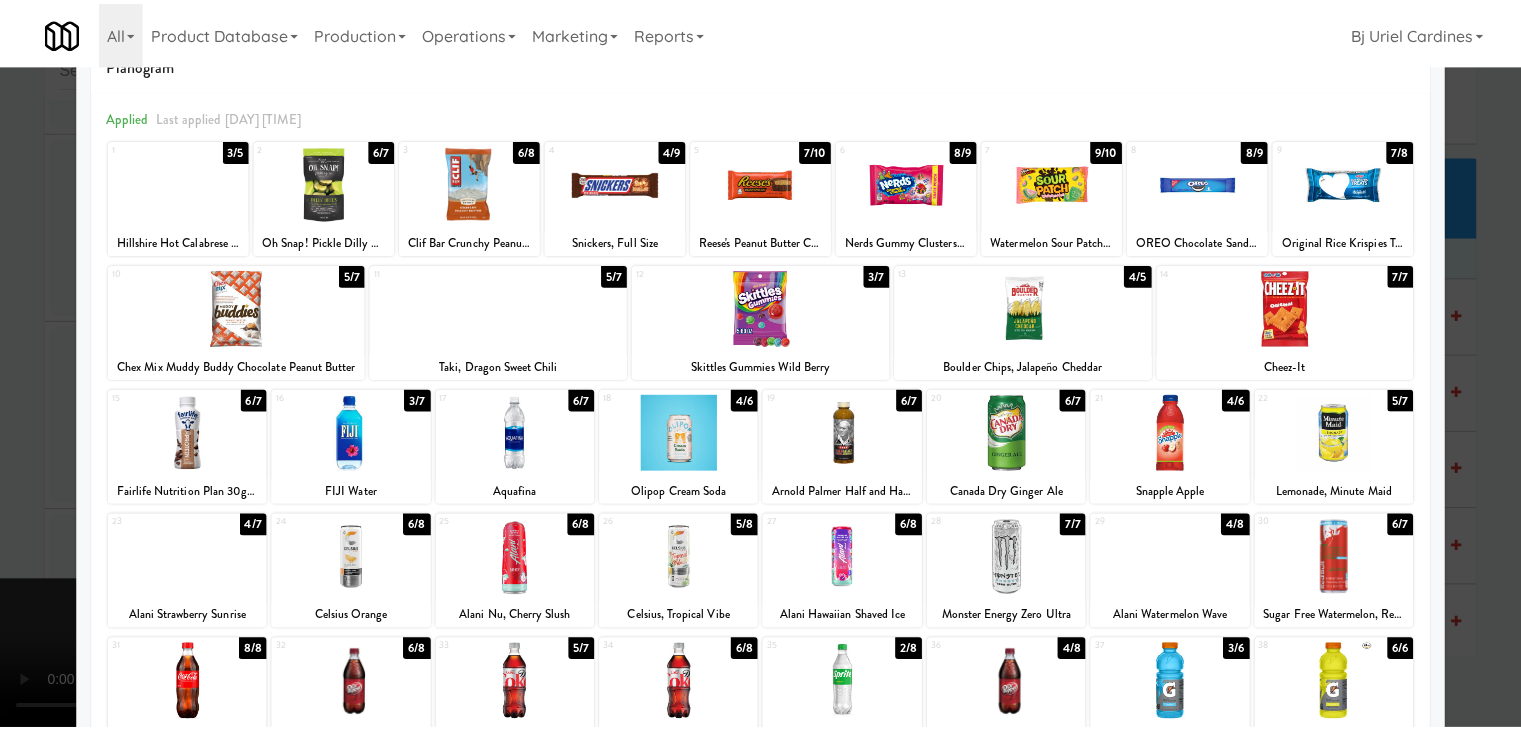 scroll, scrollTop: 52, scrollLeft: 0, axis: vertical 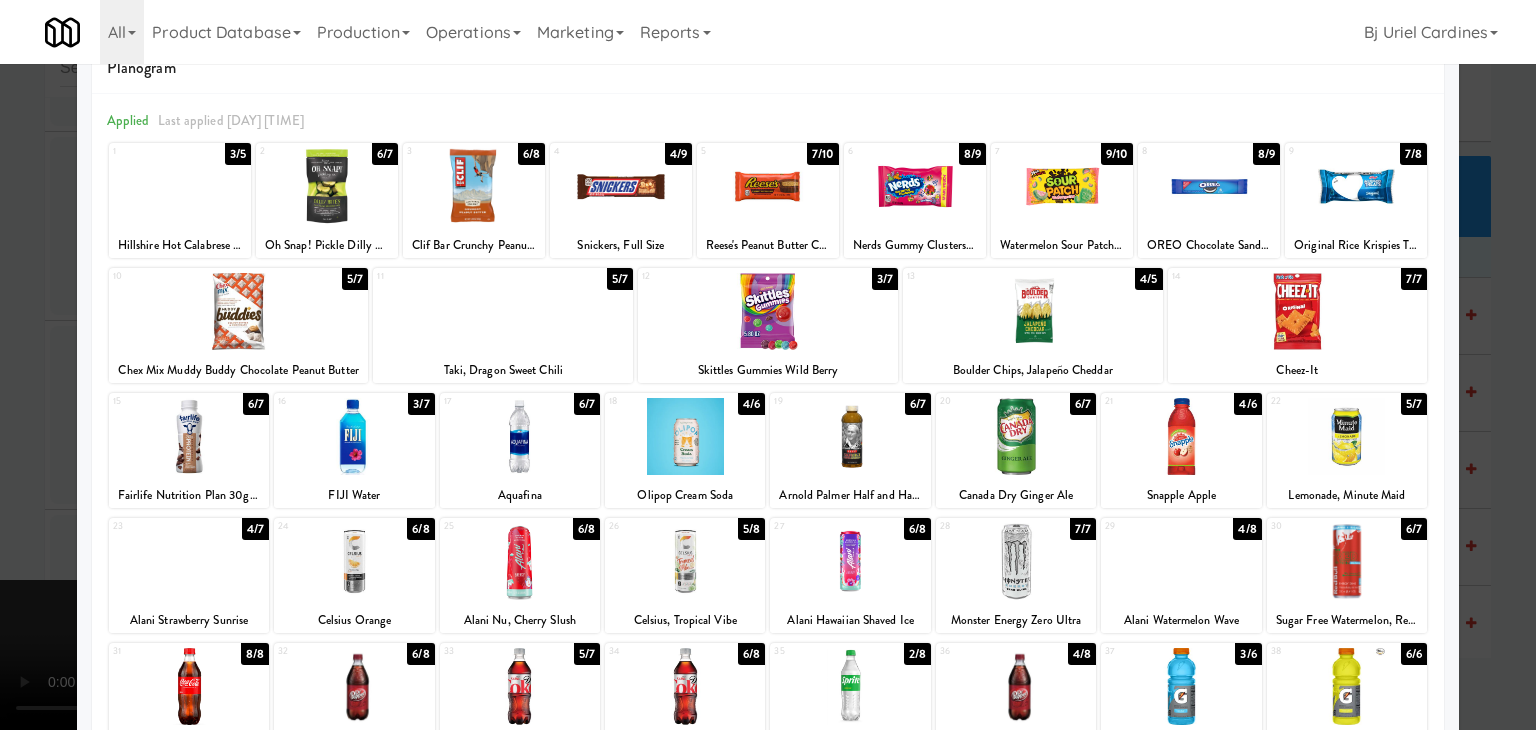 click at bounding box center [768, 311] 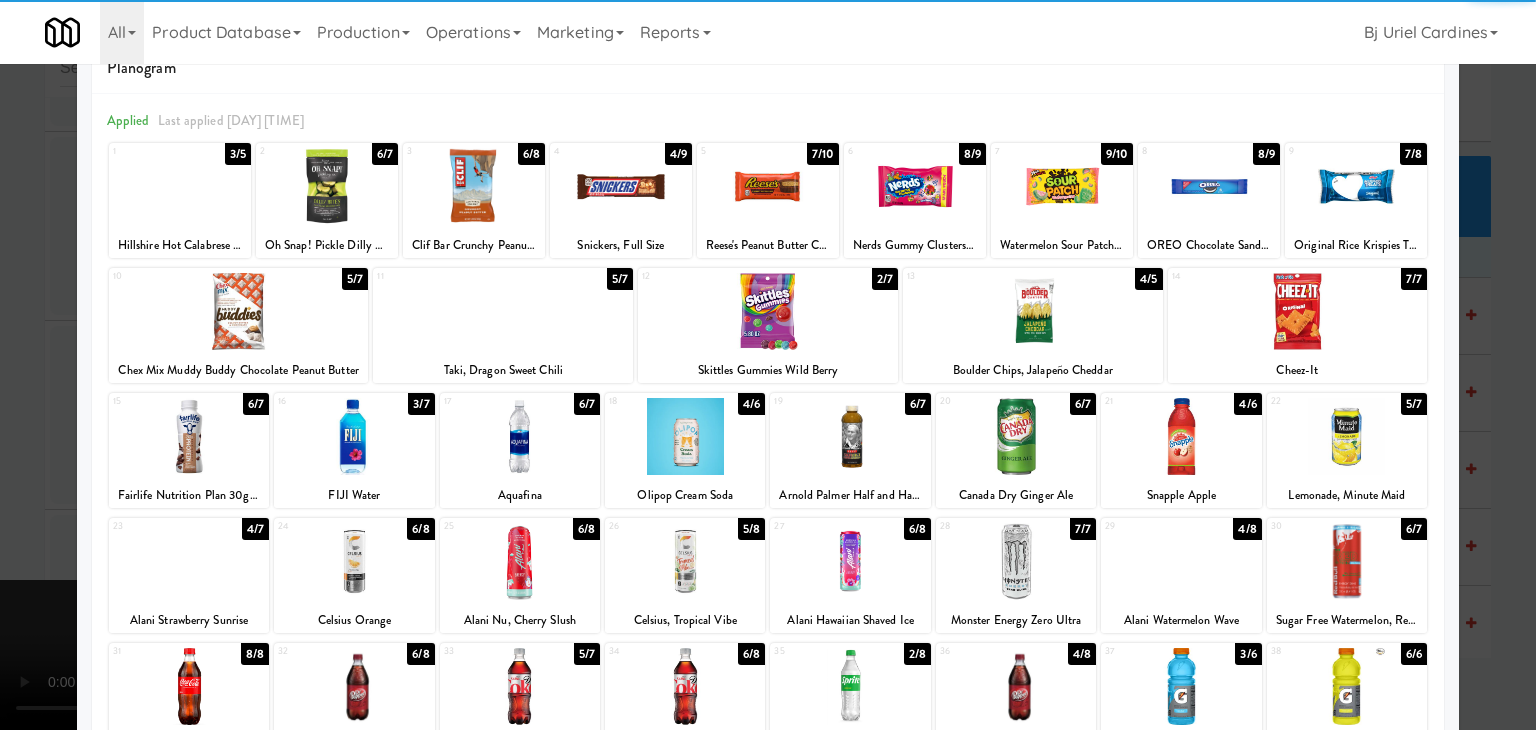 drag, startPoint x: 605, startPoint y: 197, endPoint x: 583, endPoint y: 201, distance: 22.36068 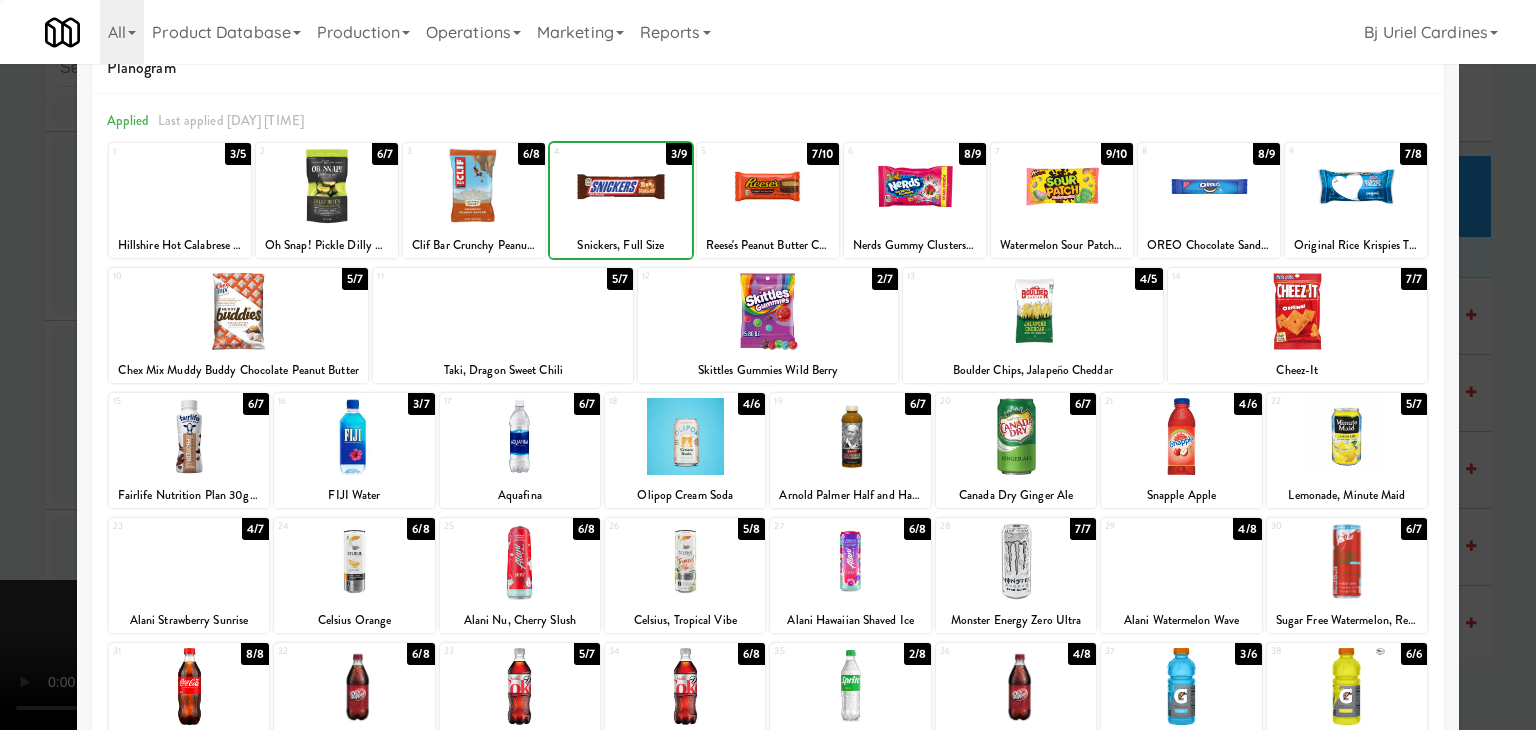 click at bounding box center (768, 365) 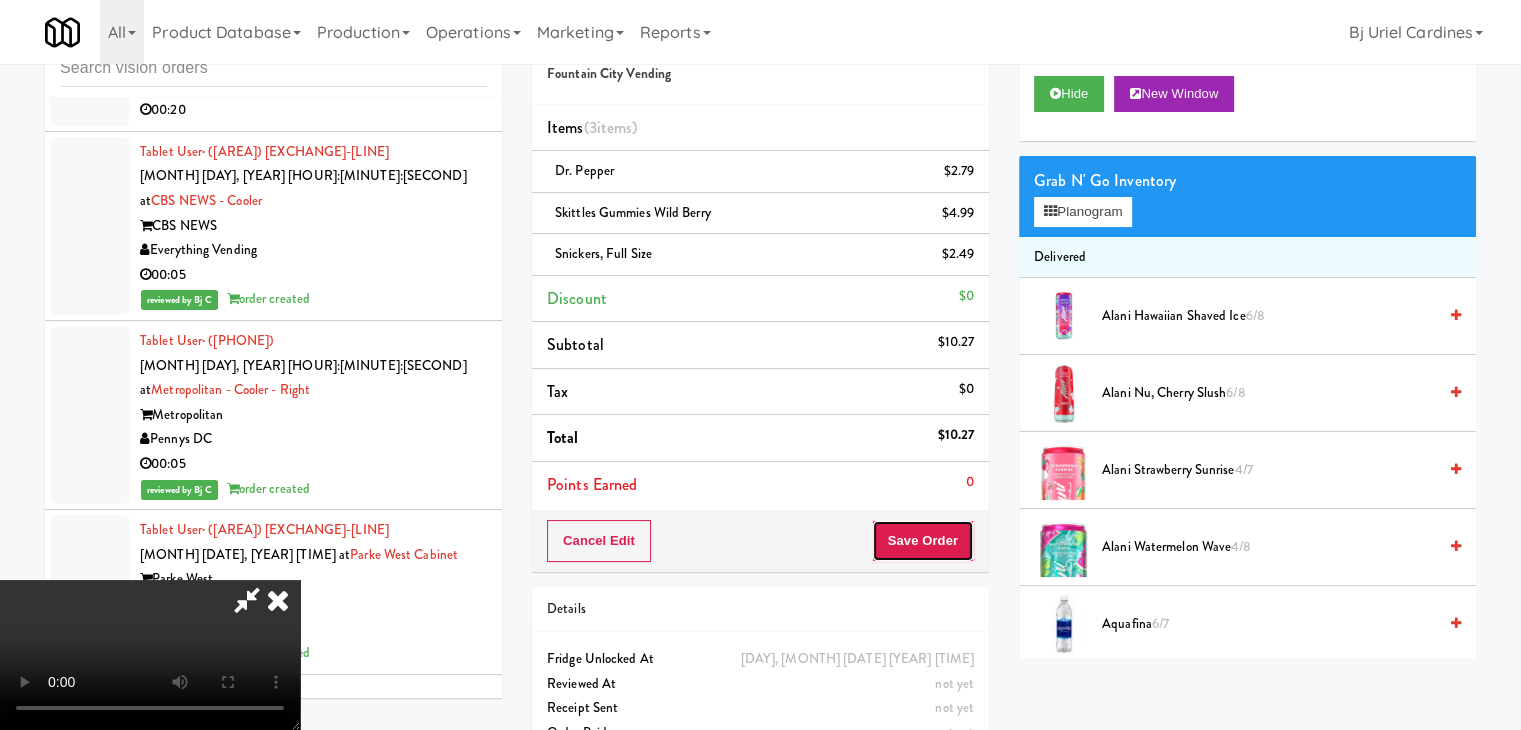 click on "Save Order" at bounding box center [923, 541] 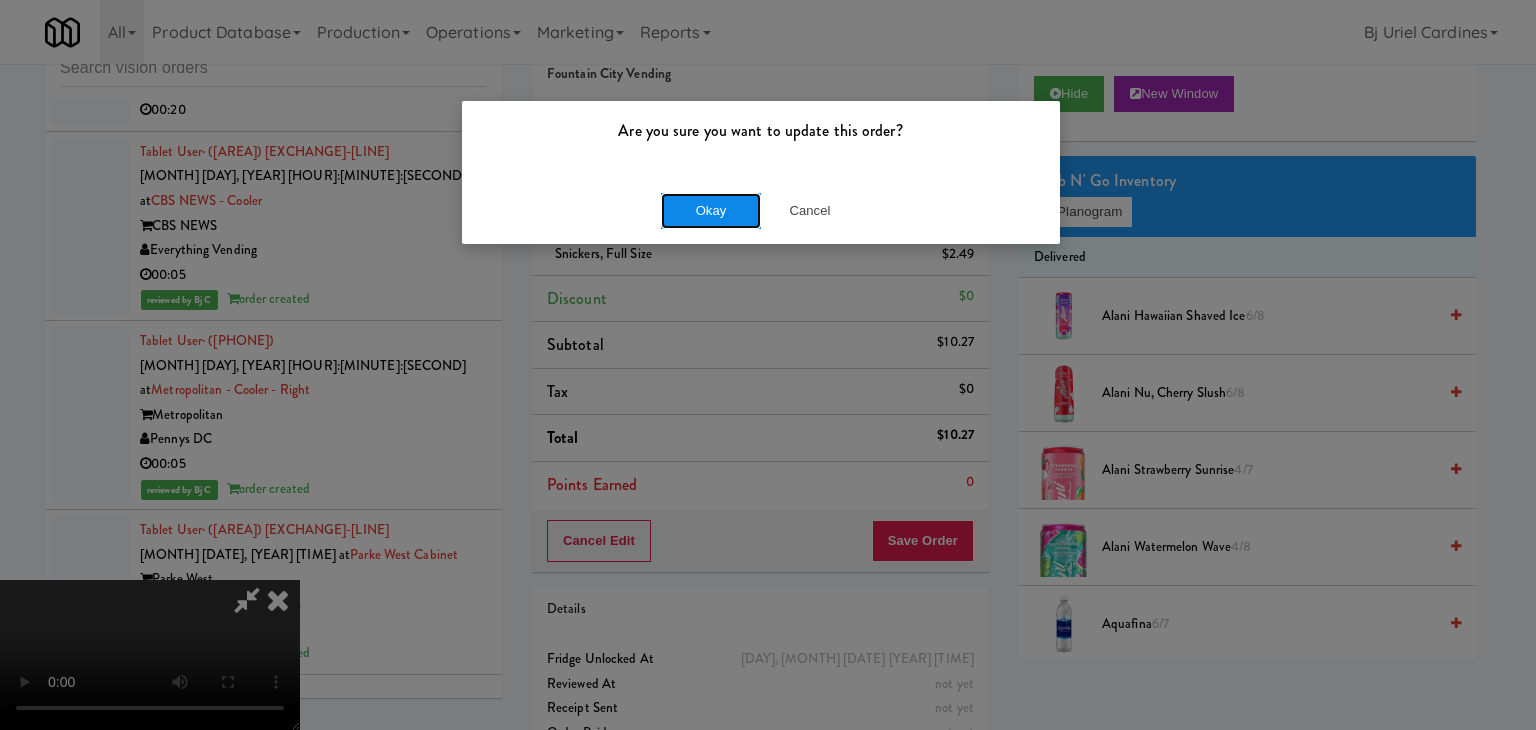 click on "Okay" at bounding box center [711, 211] 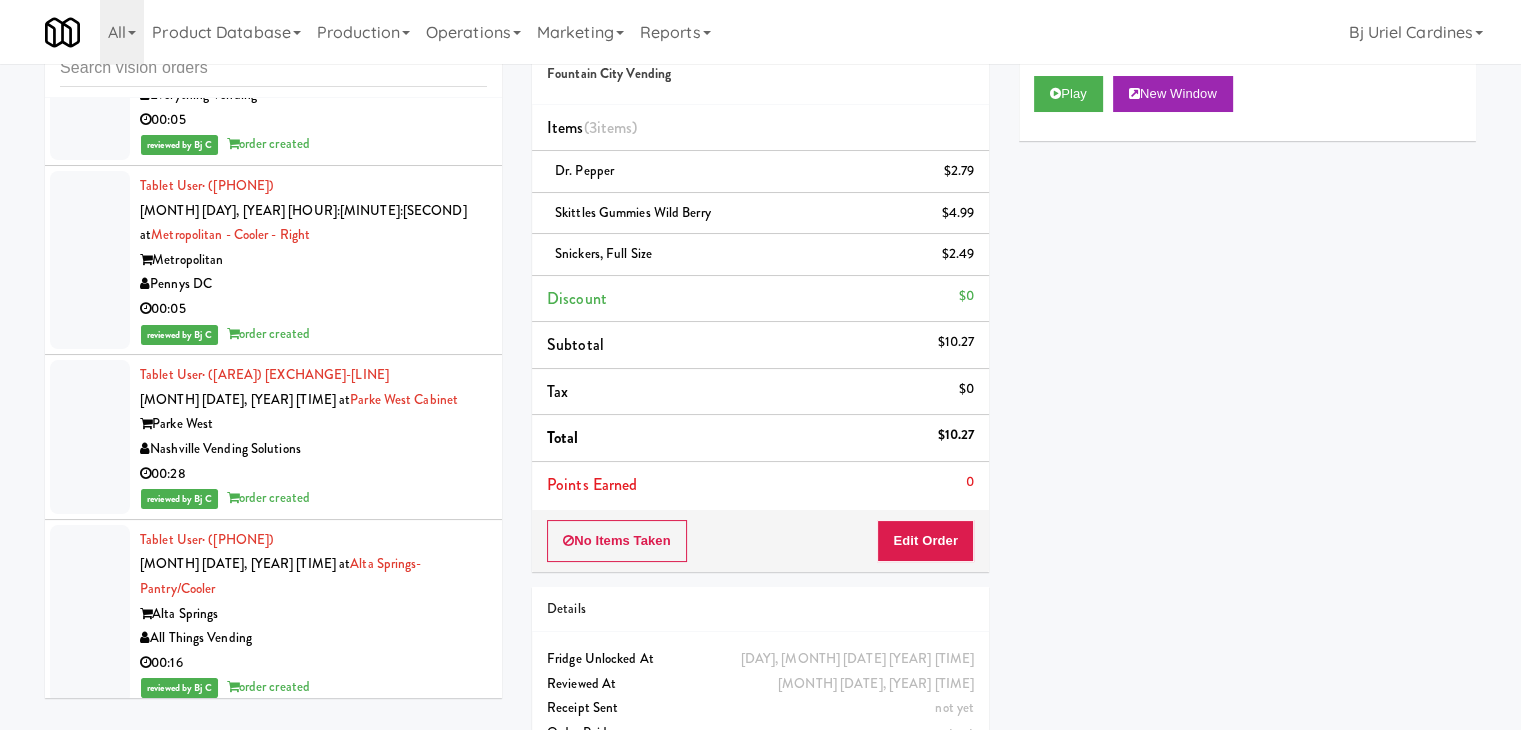 scroll, scrollTop: 10724, scrollLeft: 0, axis: vertical 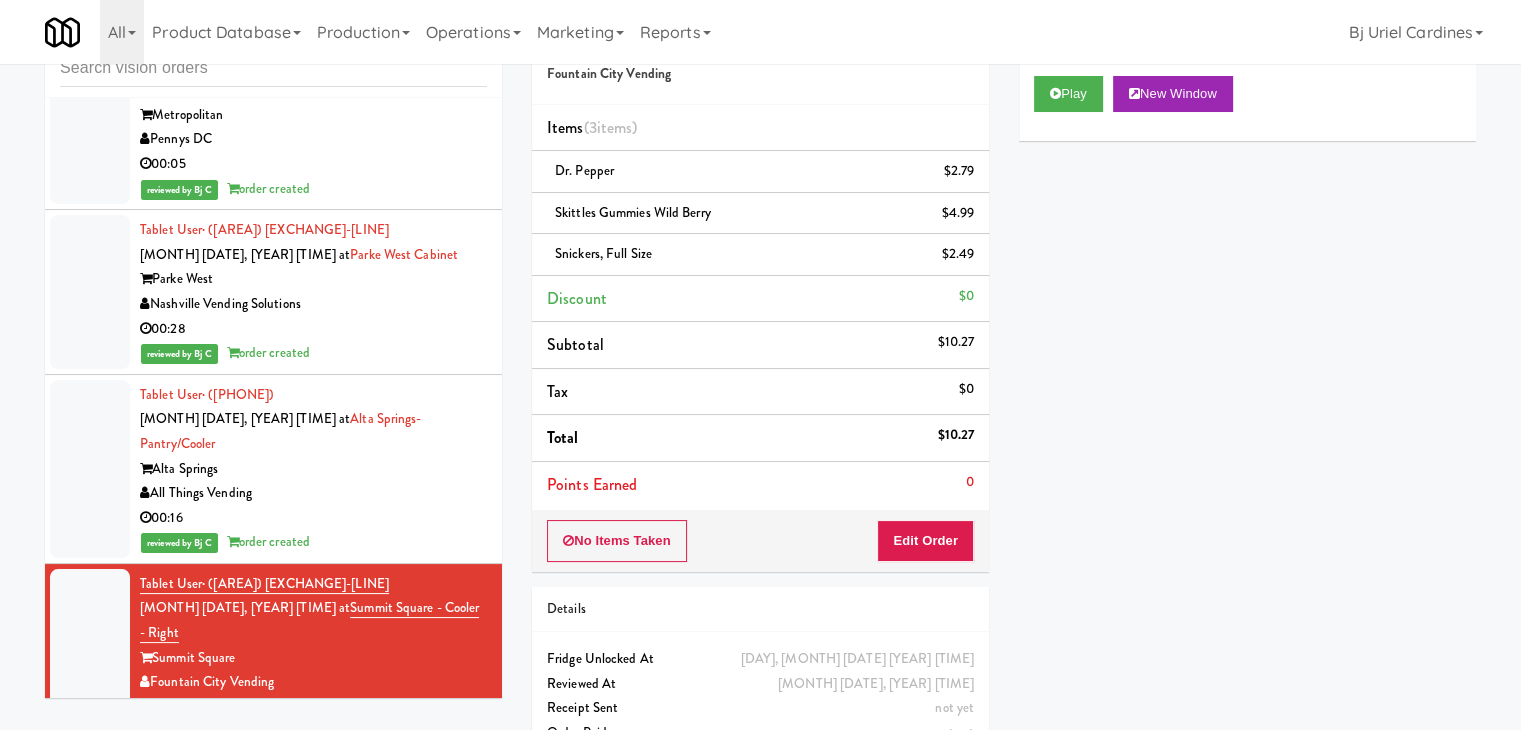 click on "Pennys DC" at bounding box center [313, 847] 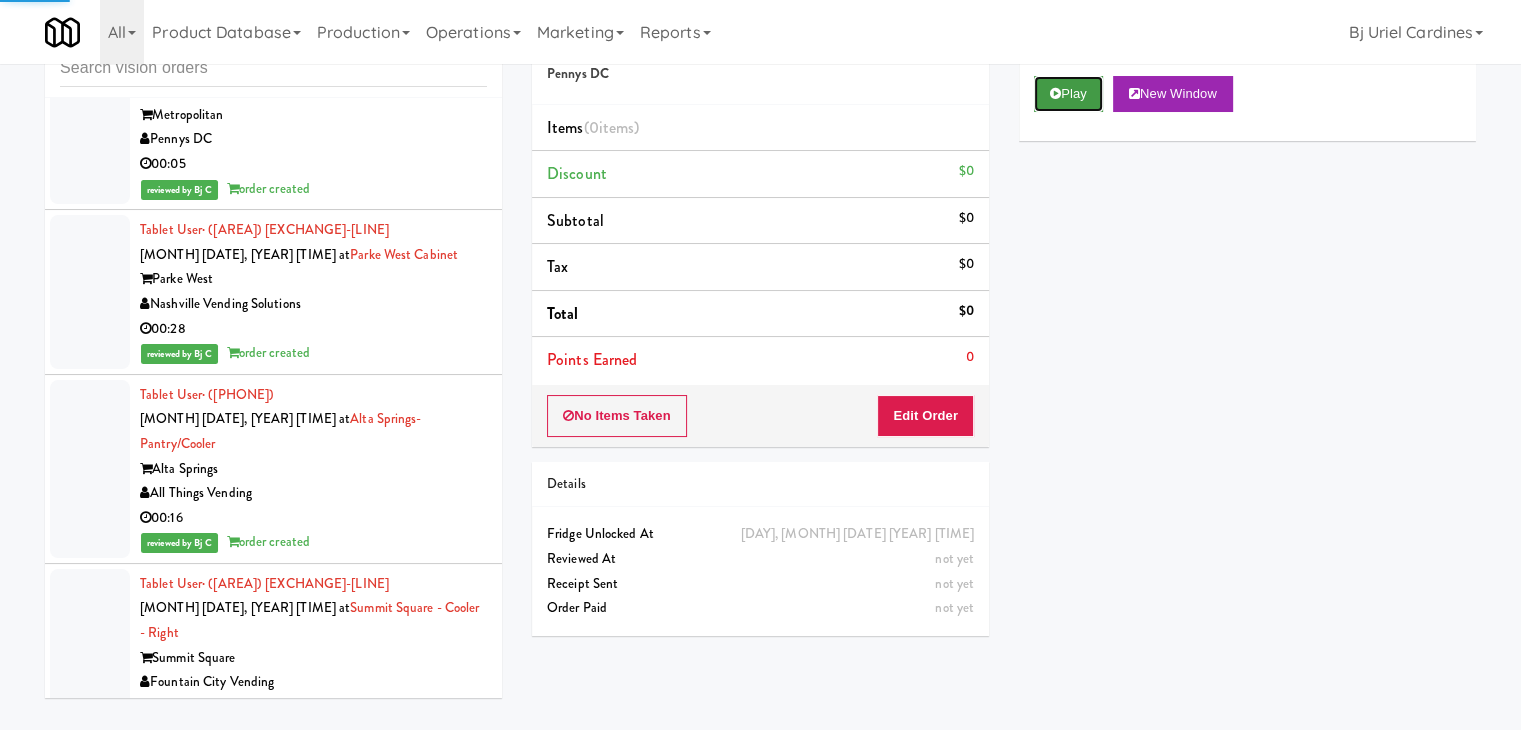 click on "Play" at bounding box center [1068, 94] 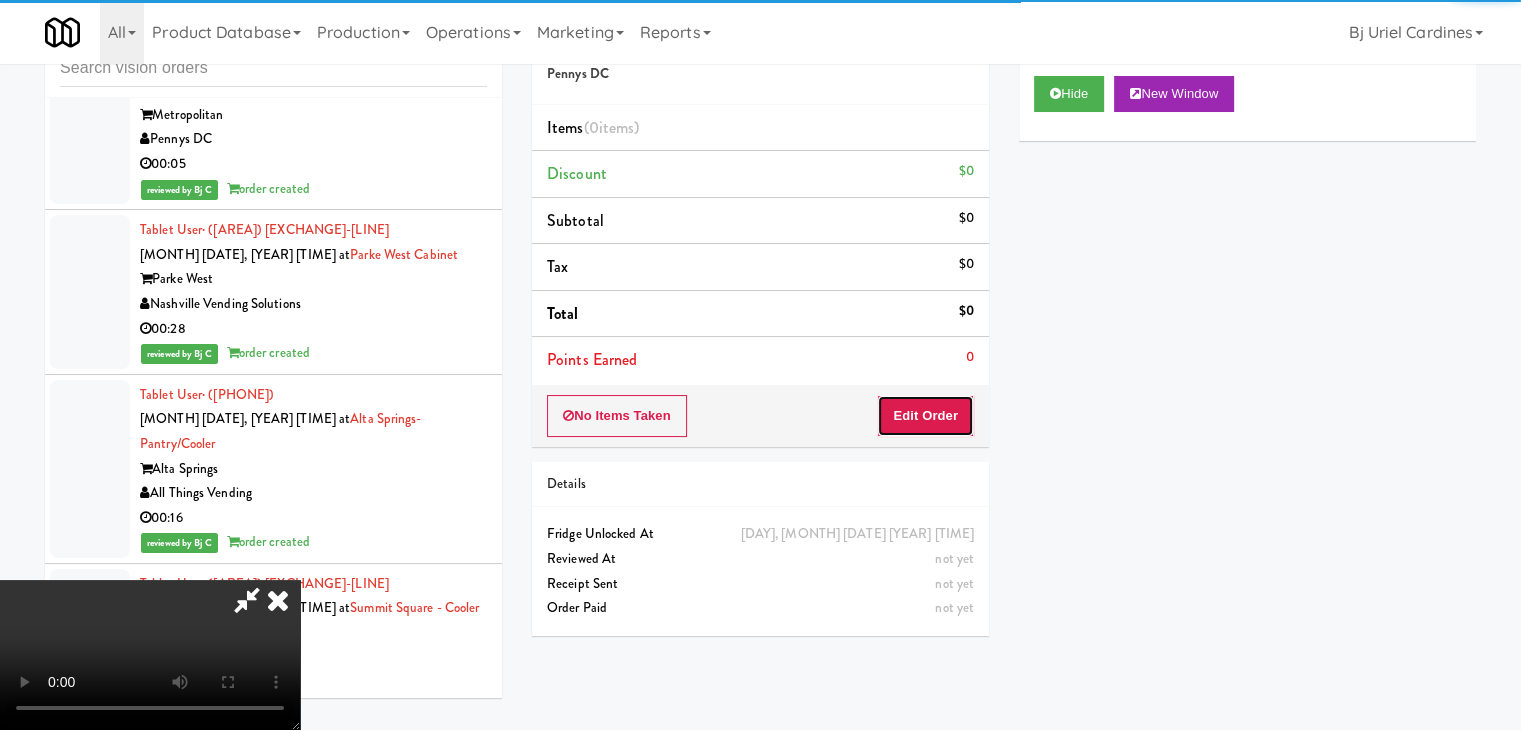 click on "Edit Order" at bounding box center (925, 416) 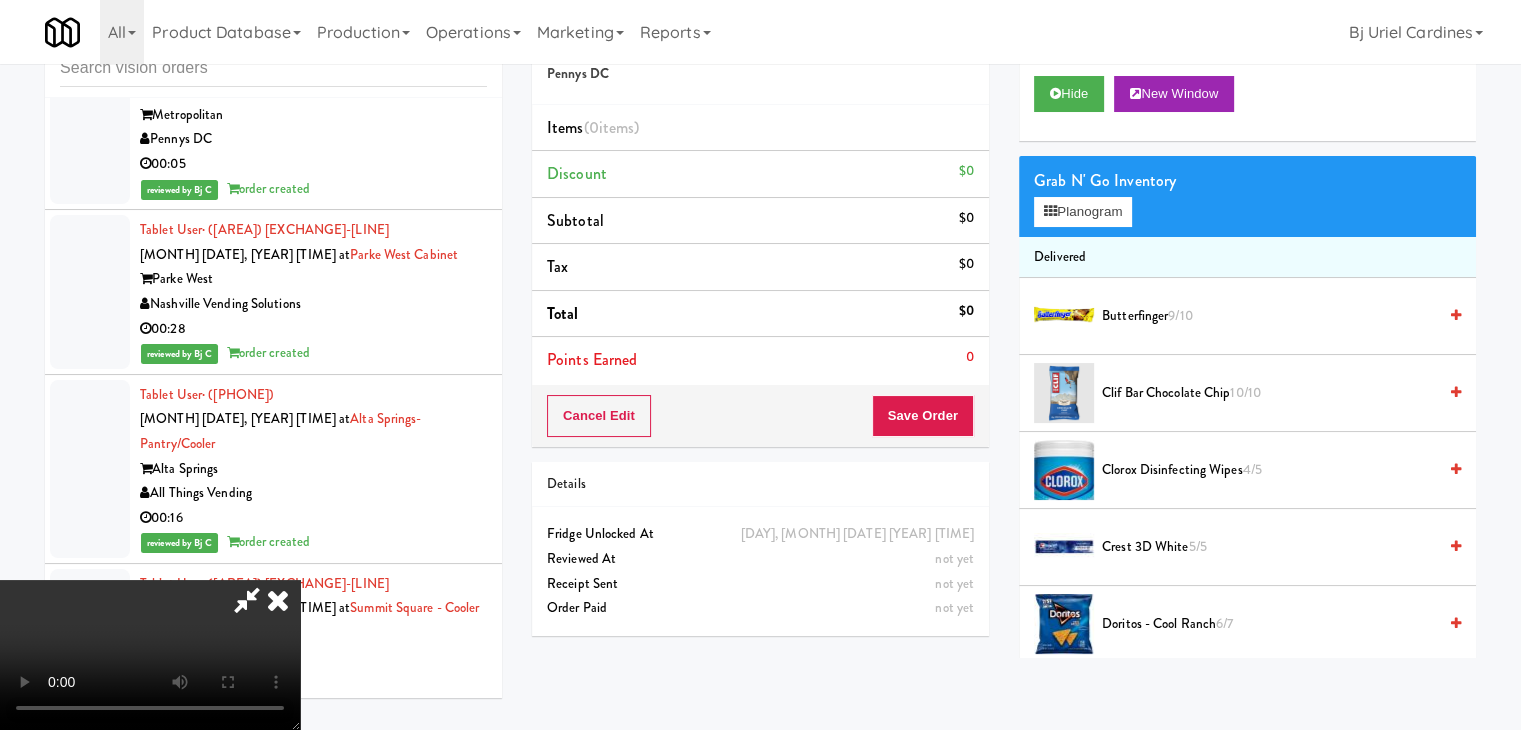 type 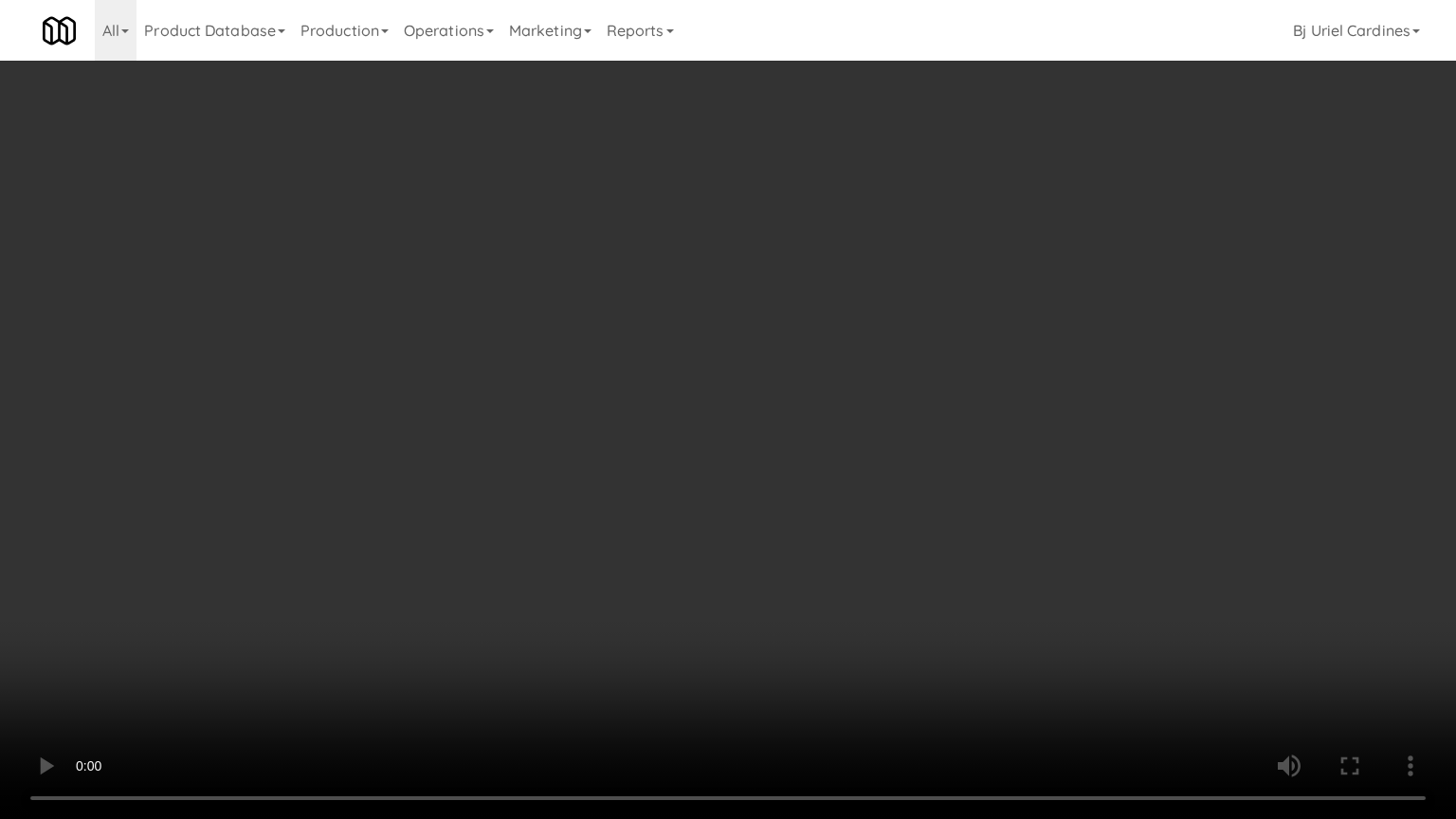 click at bounding box center (728, 410) 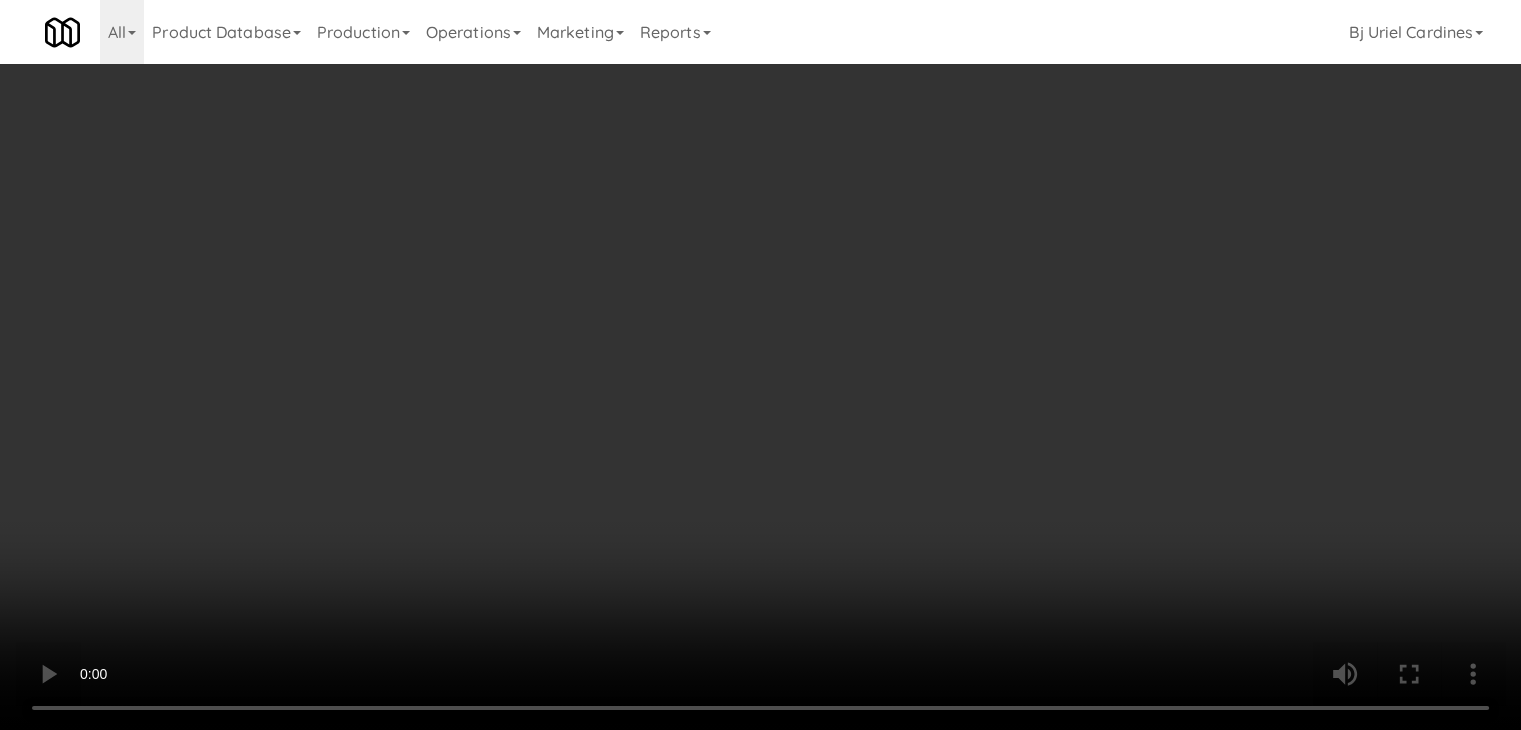 scroll, scrollTop: 0, scrollLeft: 0, axis: both 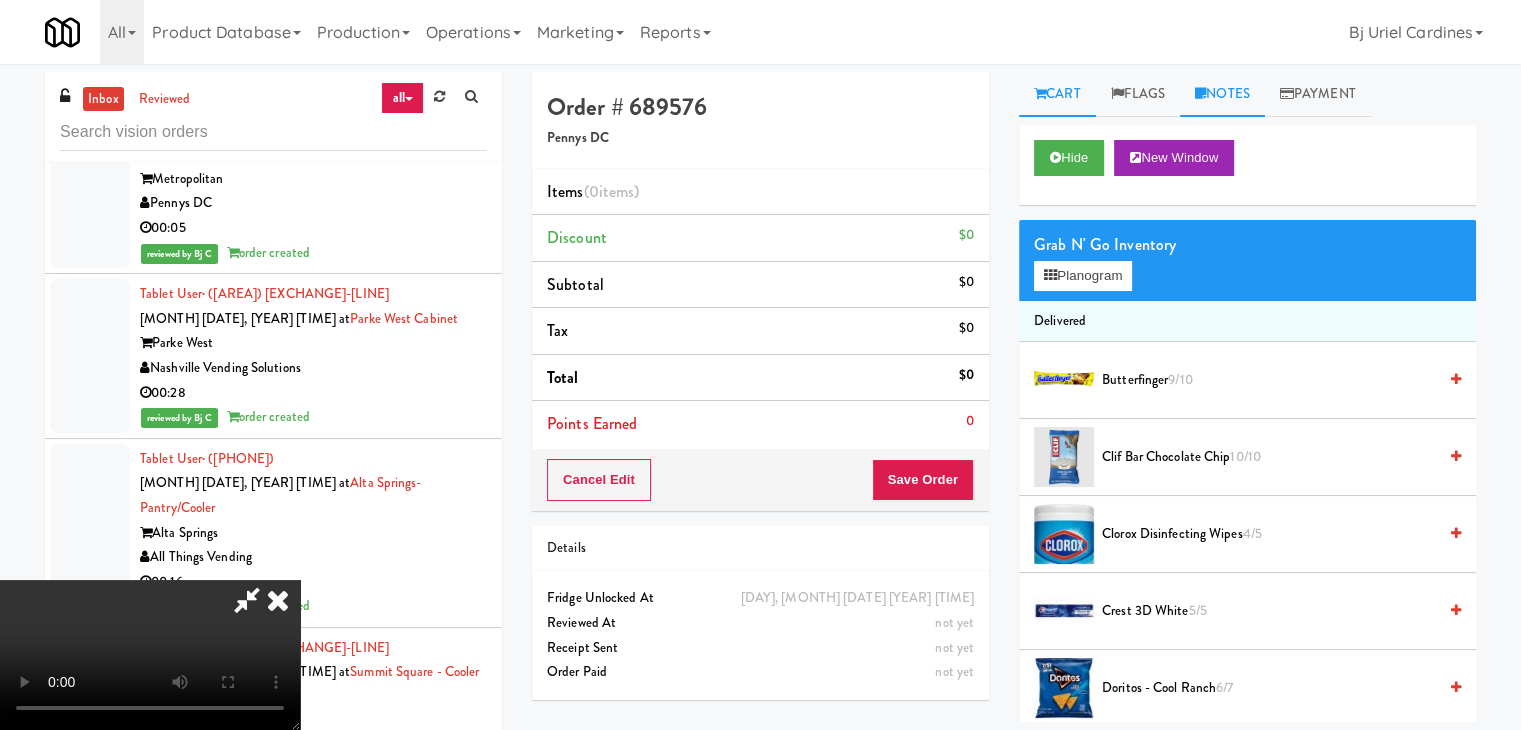 click on "Notes" at bounding box center (1222, 94) 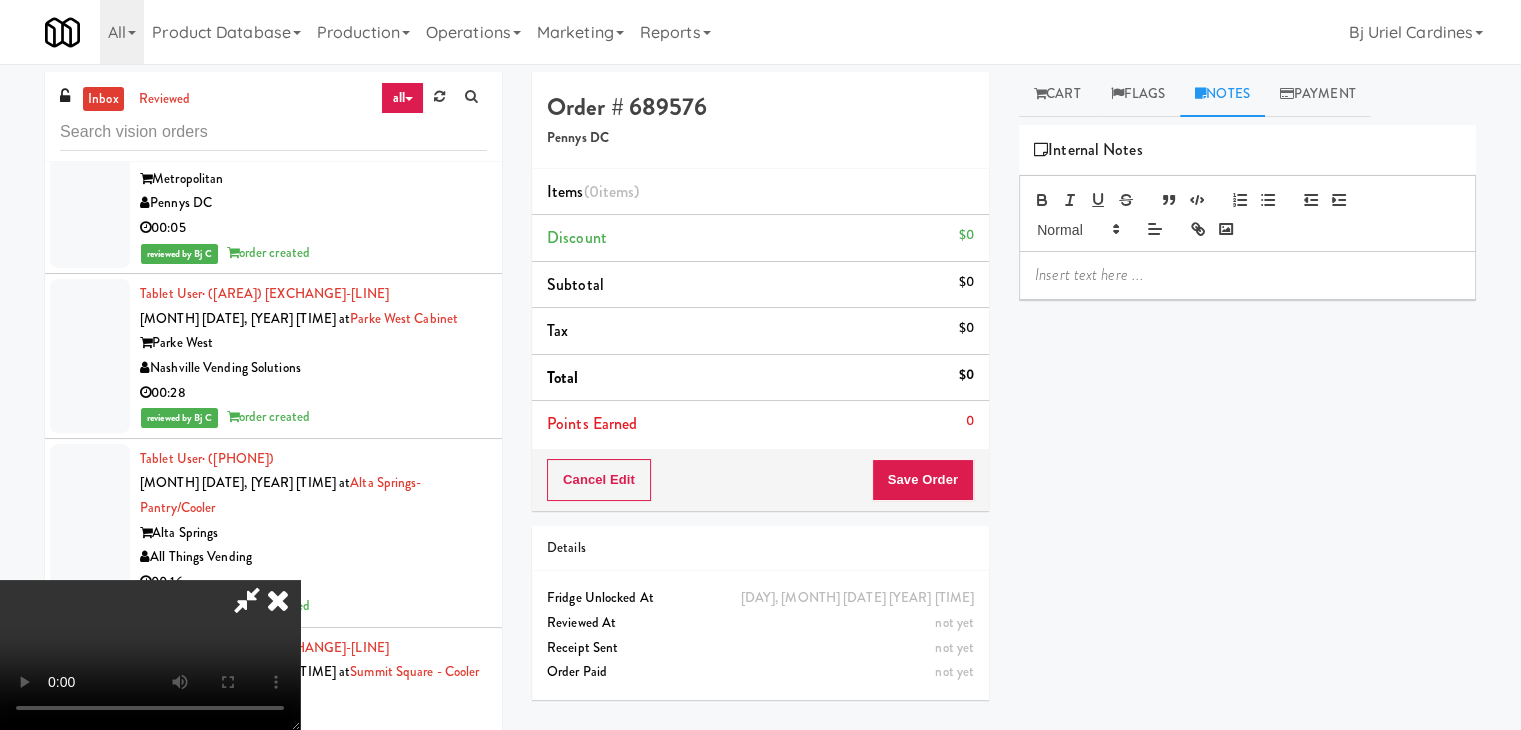 click at bounding box center [1247, 275] 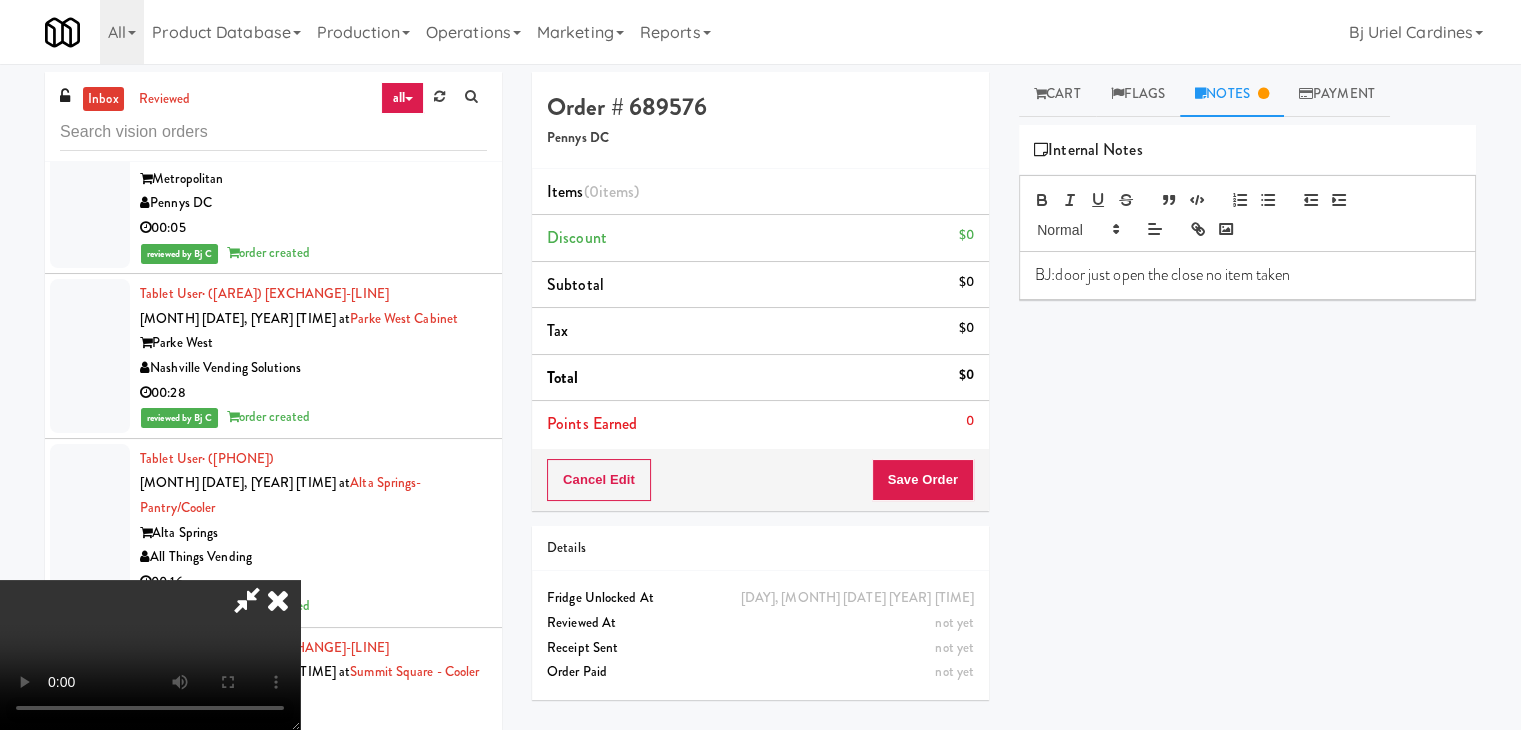 click at bounding box center (278, 600) 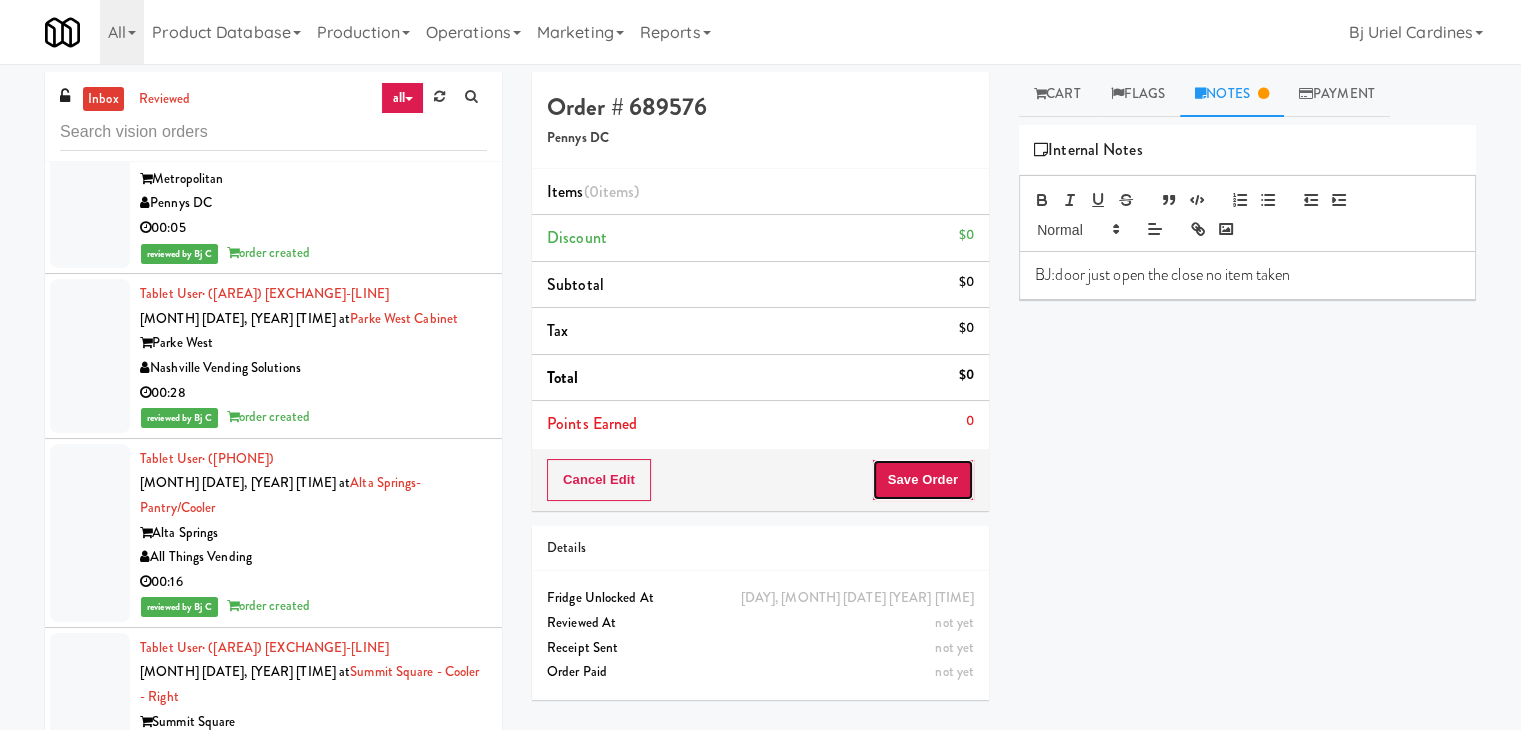 click on "Save Order" at bounding box center (923, 480) 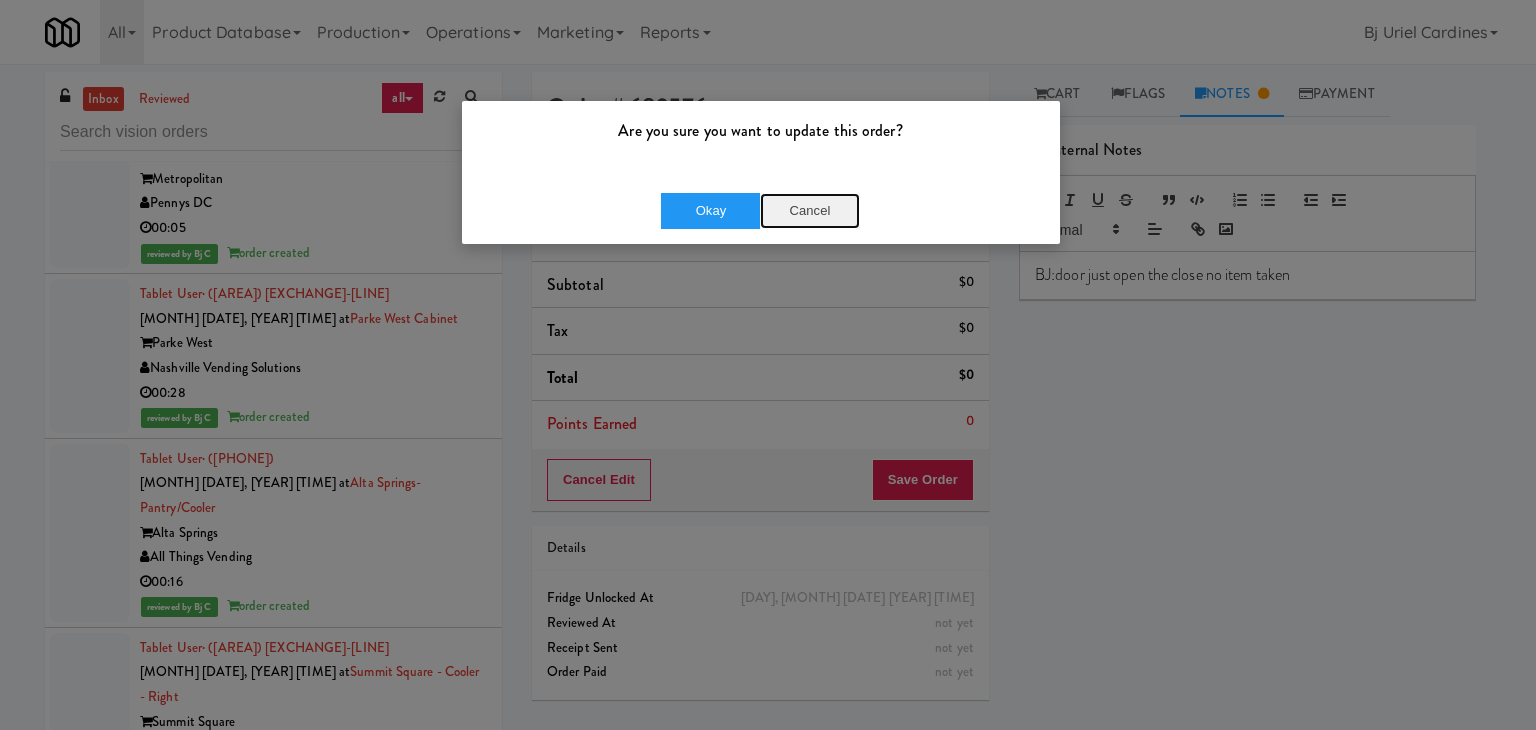 click on "Cancel" at bounding box center (810, 211) 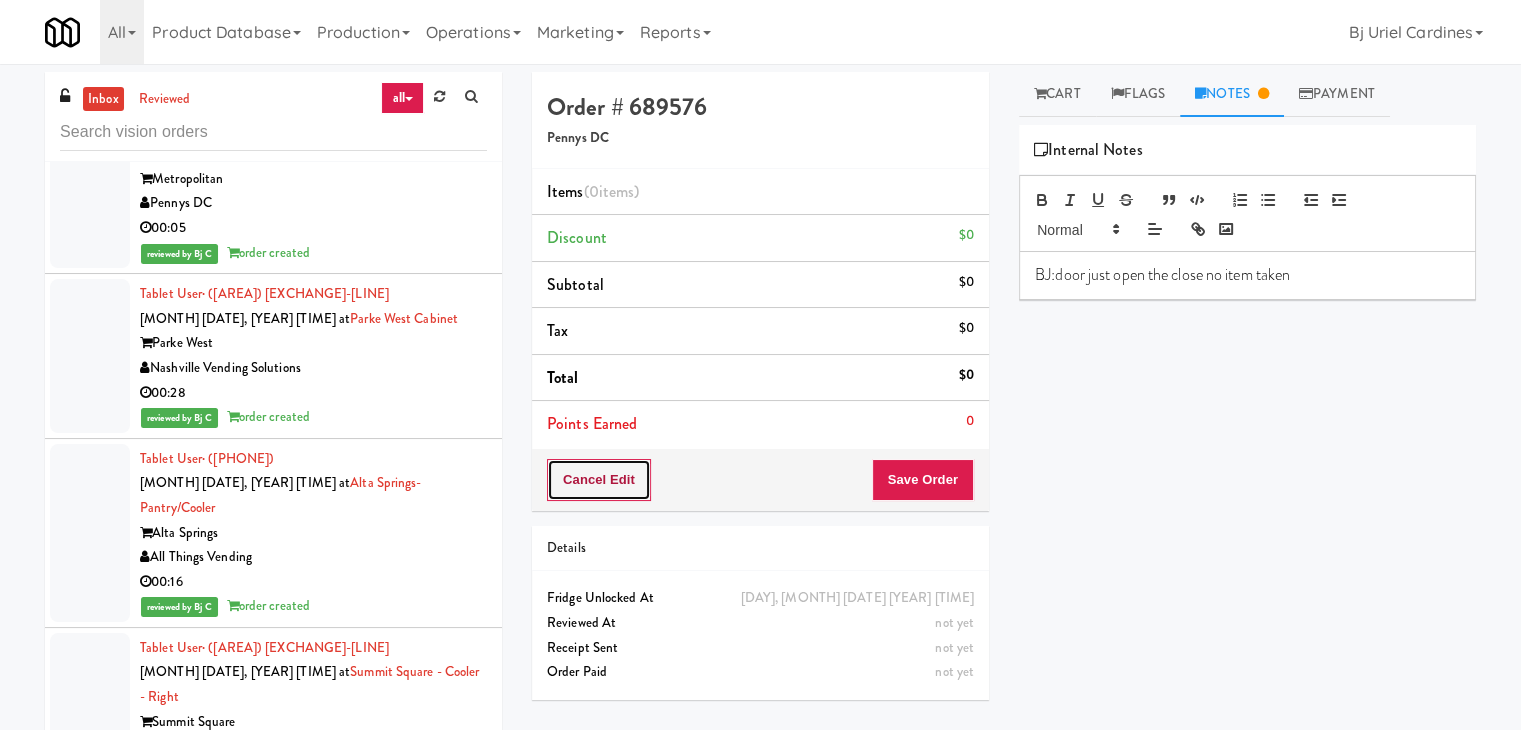 click on "Cancel Edit" at bounding box center (599, 480) 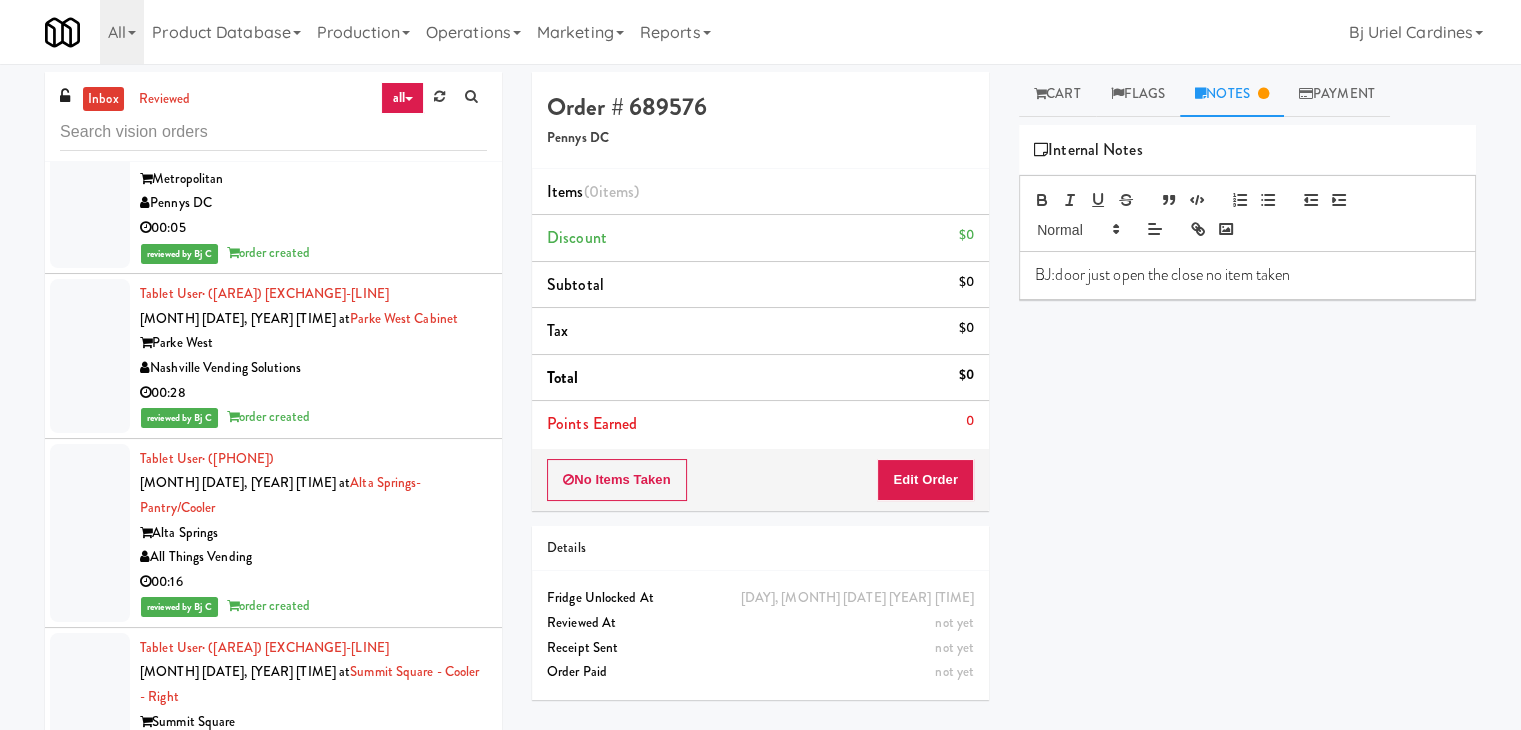 click on "No Items Taken" at bounding box center [617, 480] 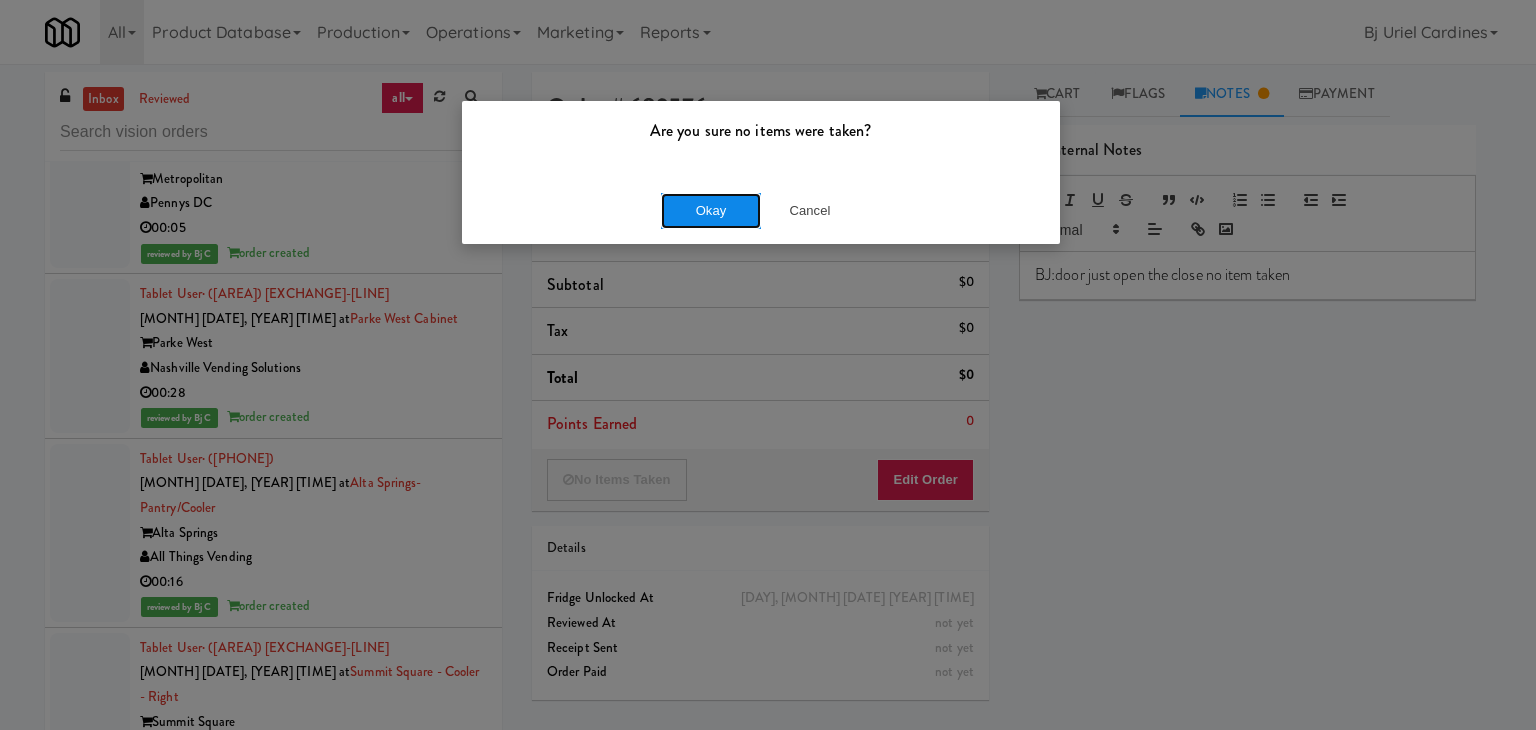 click on "Okay" at bounding box center [711, 211] 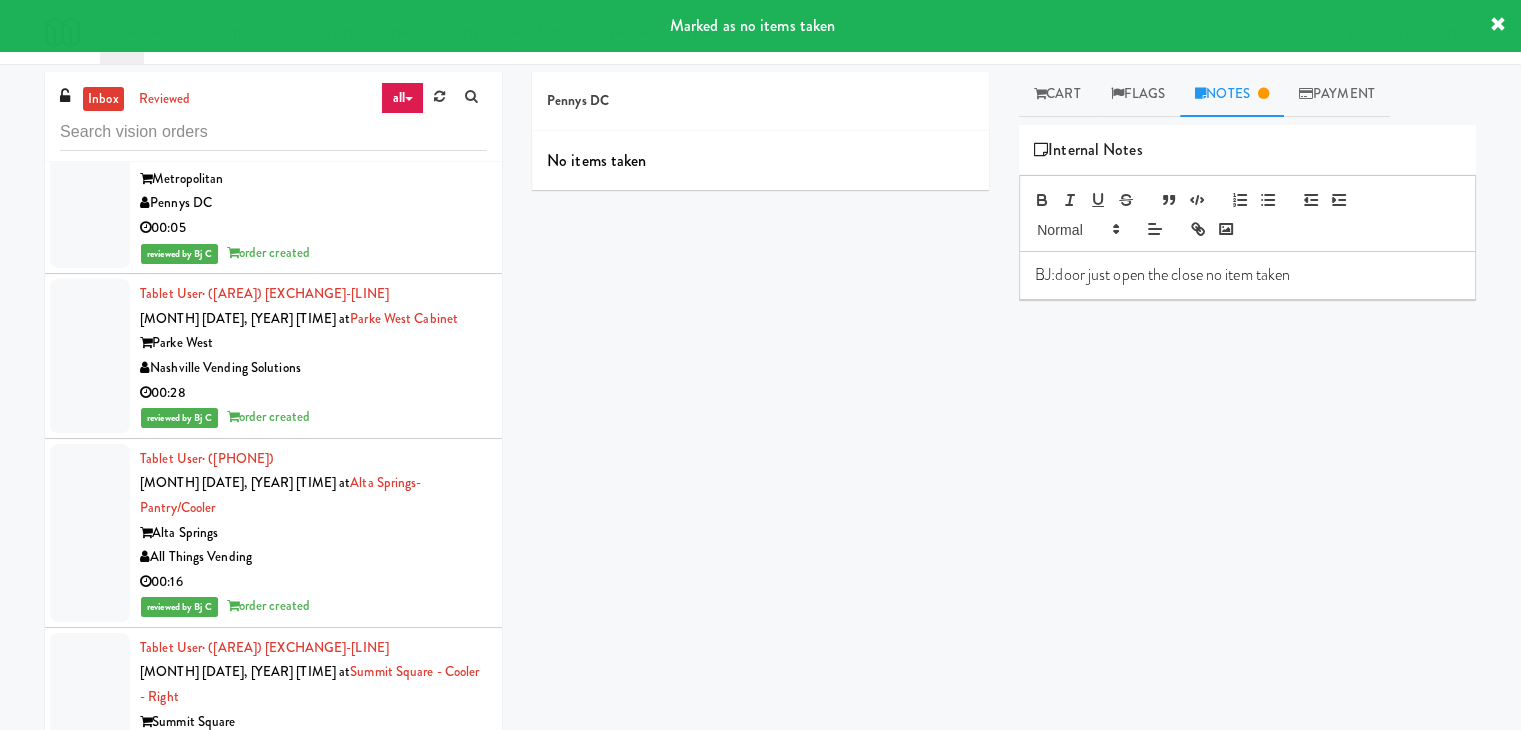 click on "Family Markets Company LLC" at bounding box center (313, 1100) 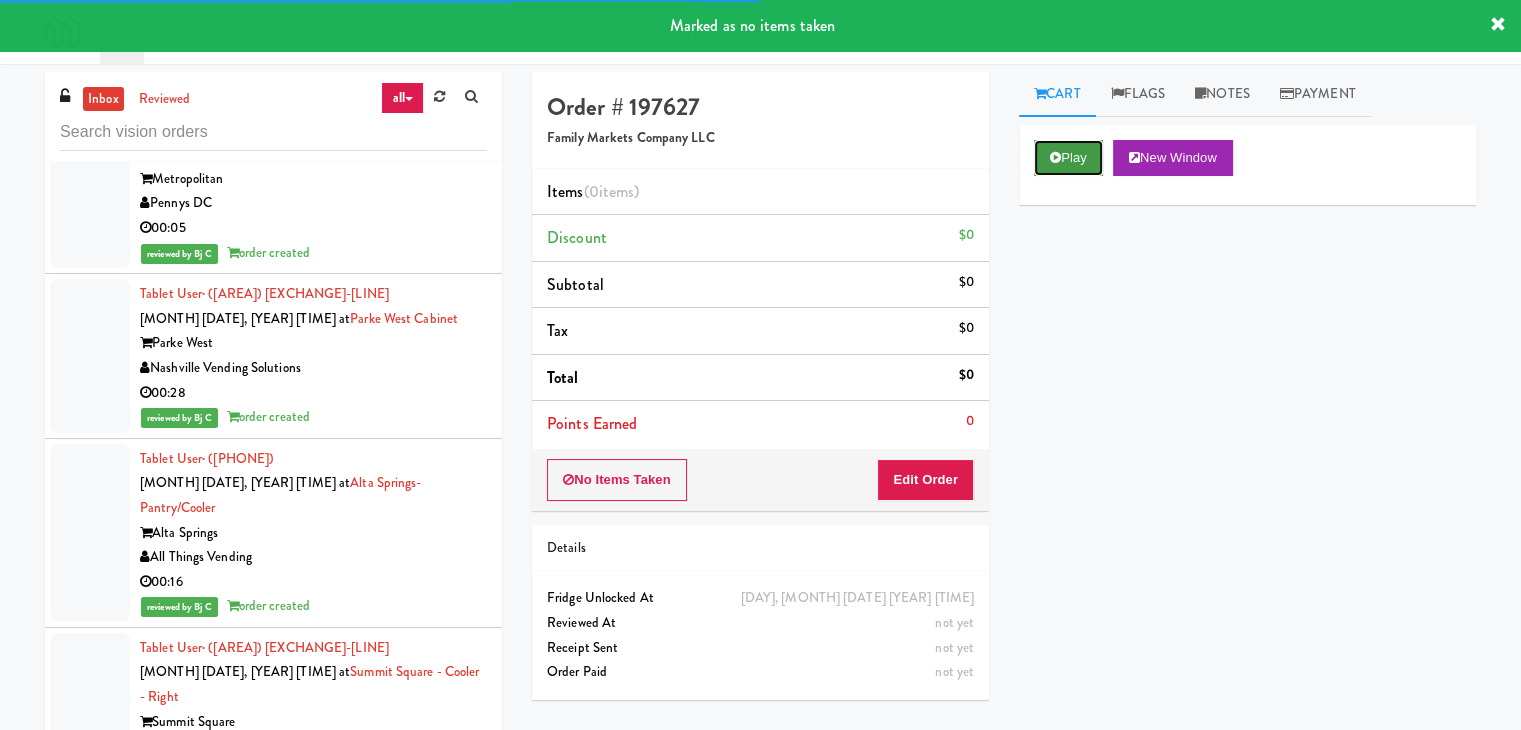 click on "Play" at bounding box center (1068, 158) 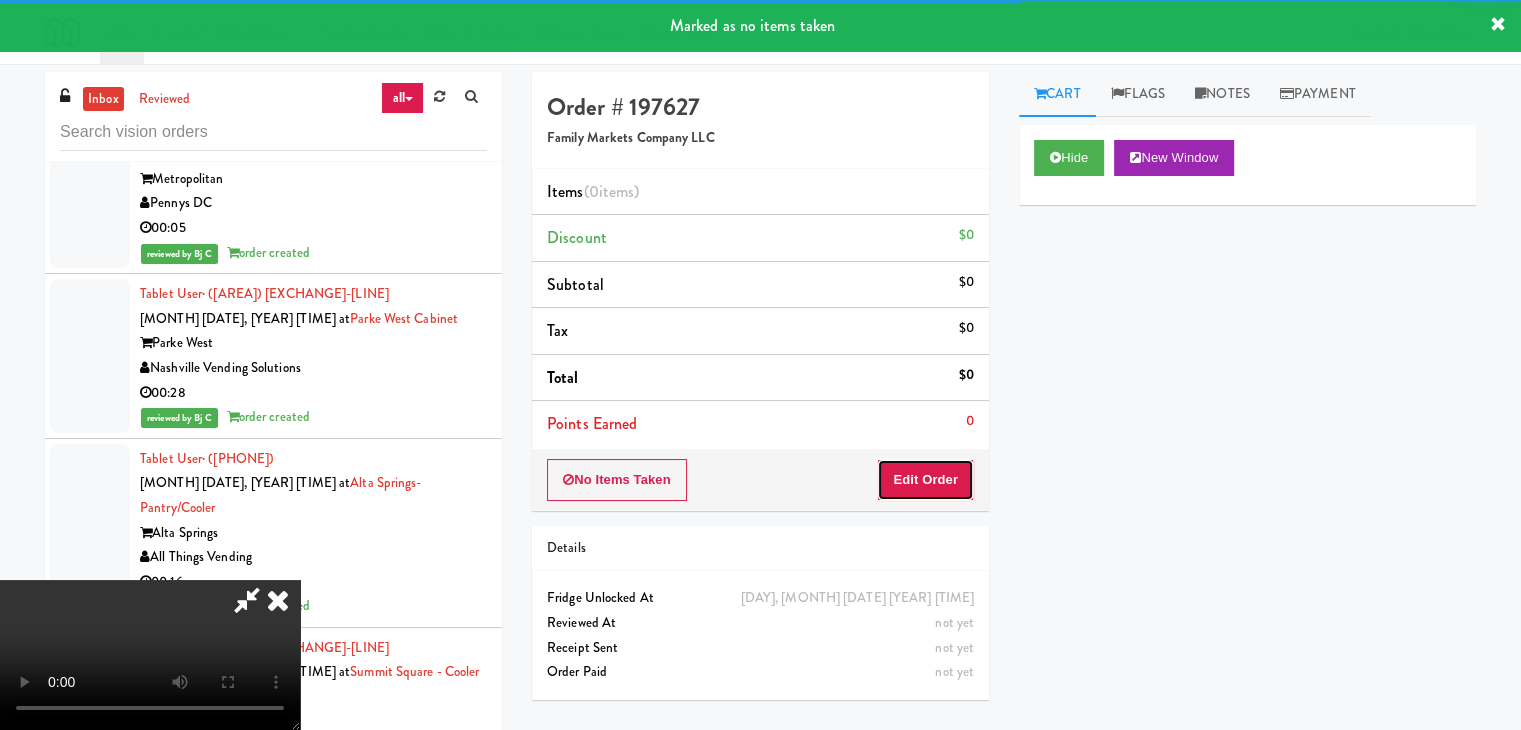 click on "Edit Order" at bounding box center [925, 480] 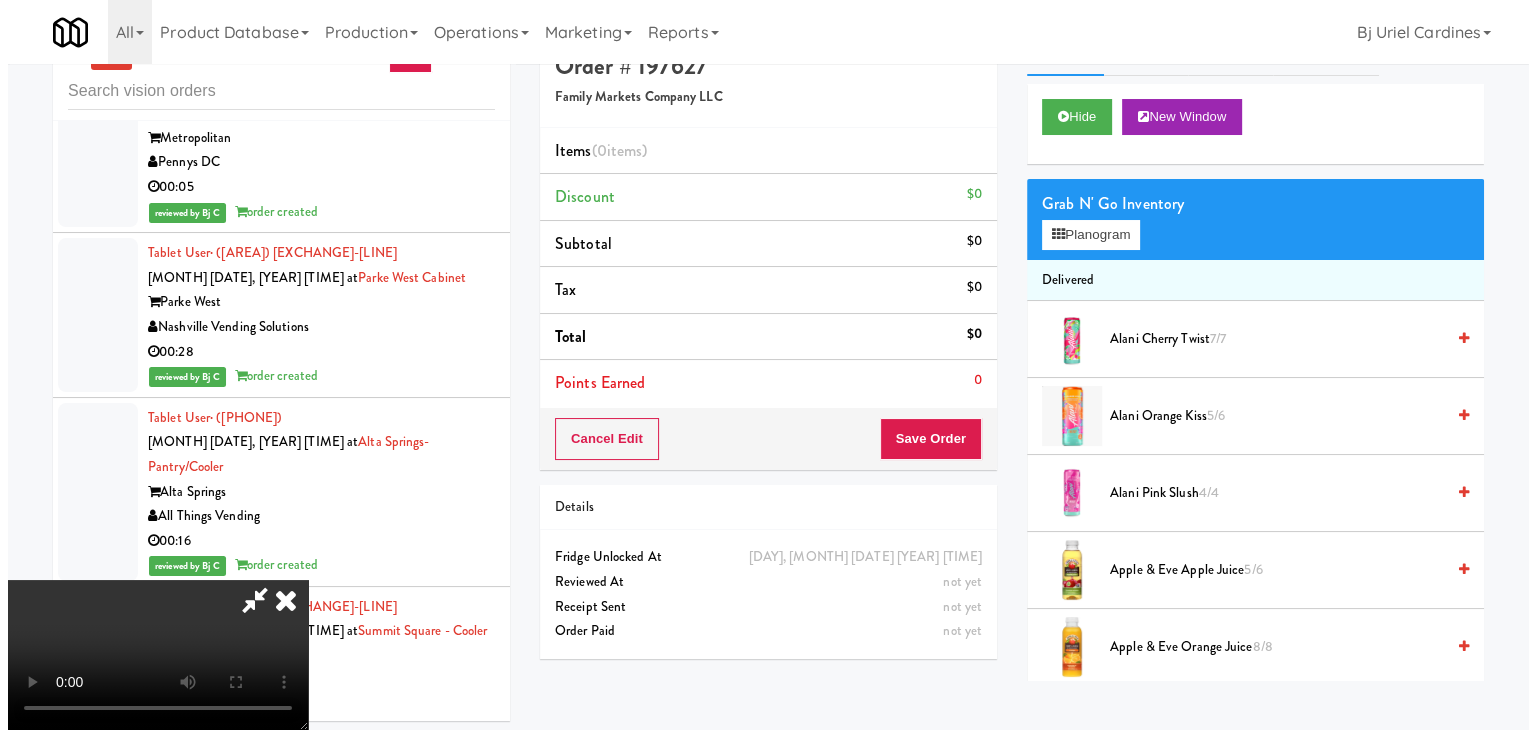 scroll, scrollTop: 64, scrollLeft: 0, axis: vertical 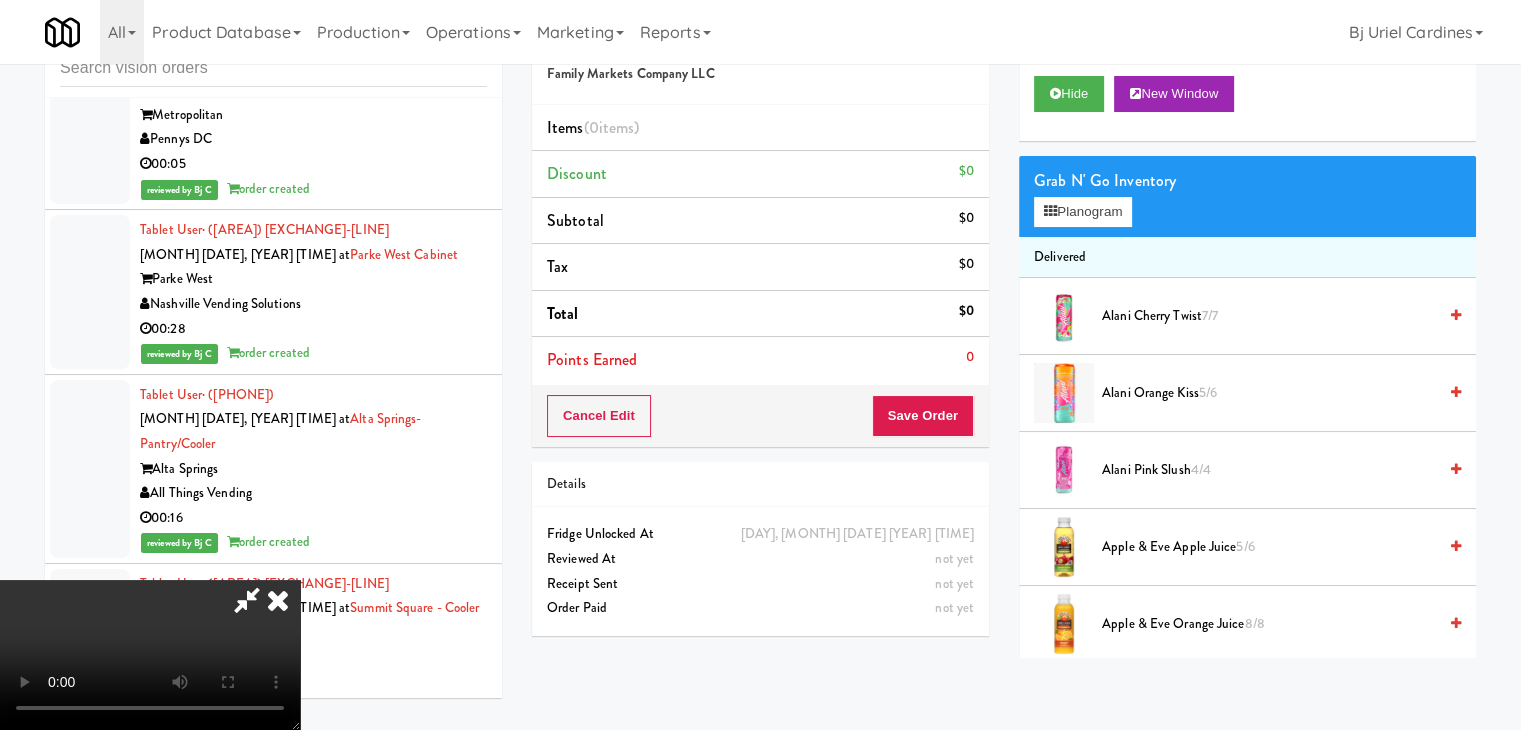 type 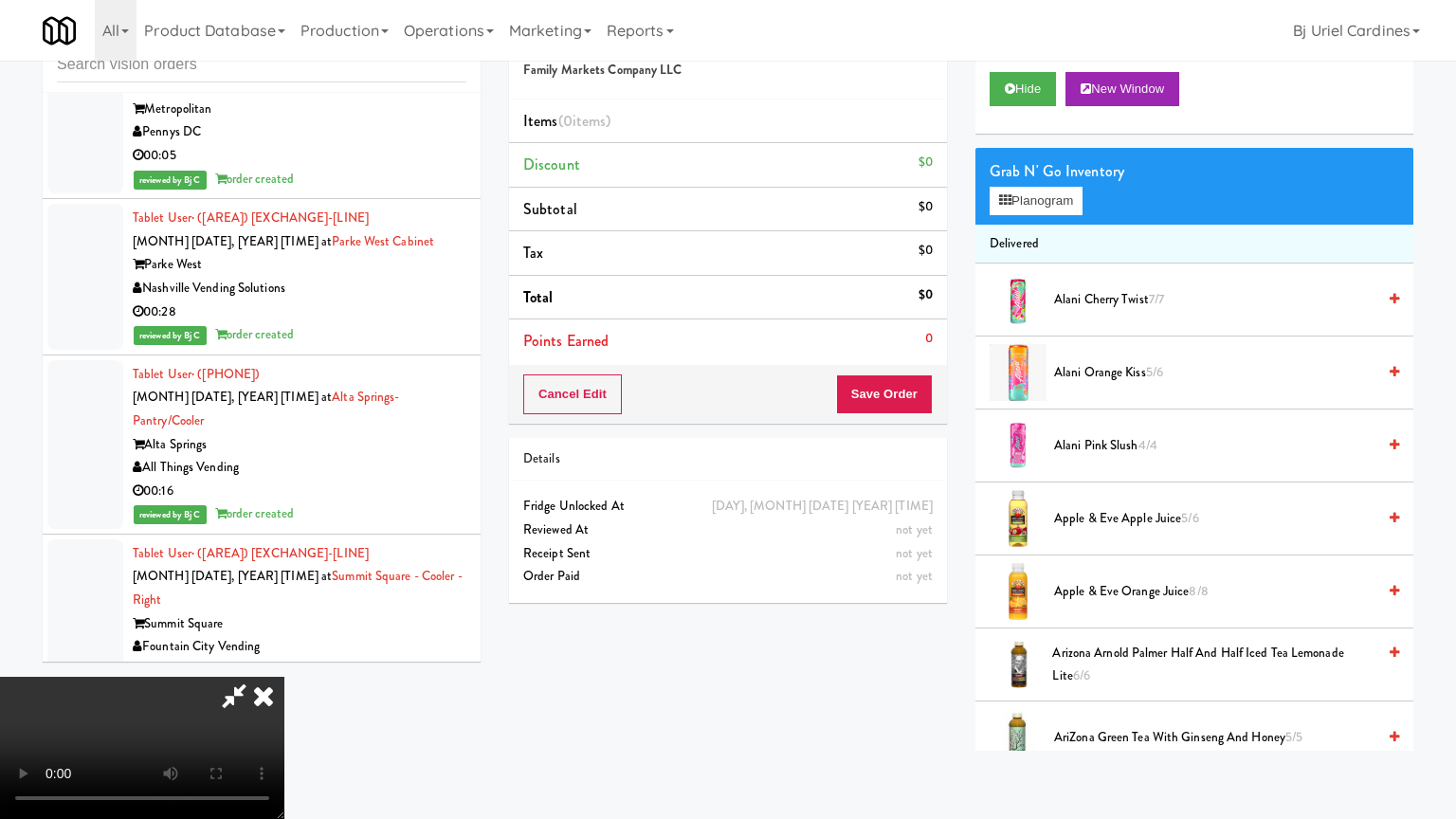 click at bounding box center (142, 748) 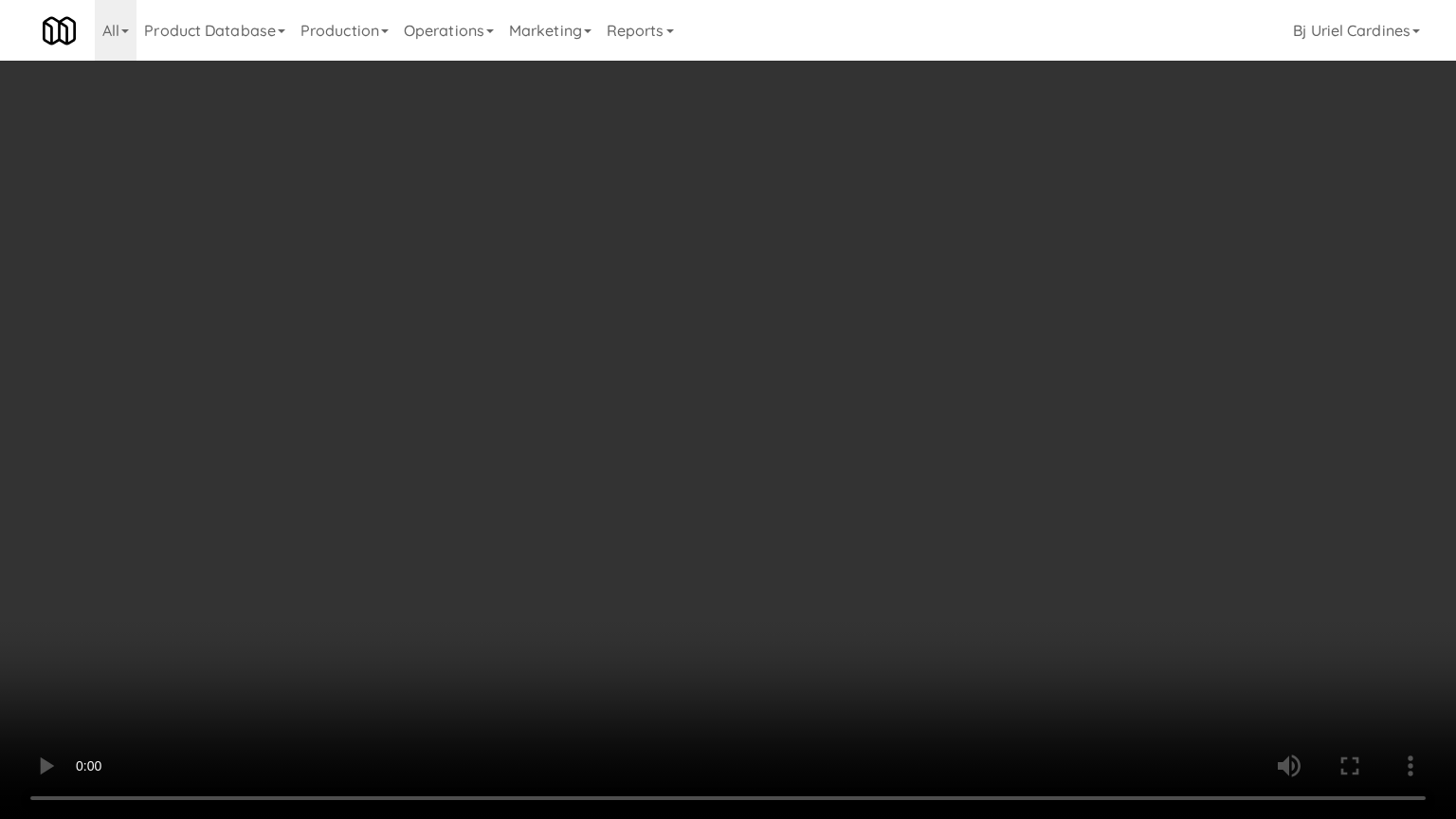 click at bounding box center [728, 410] 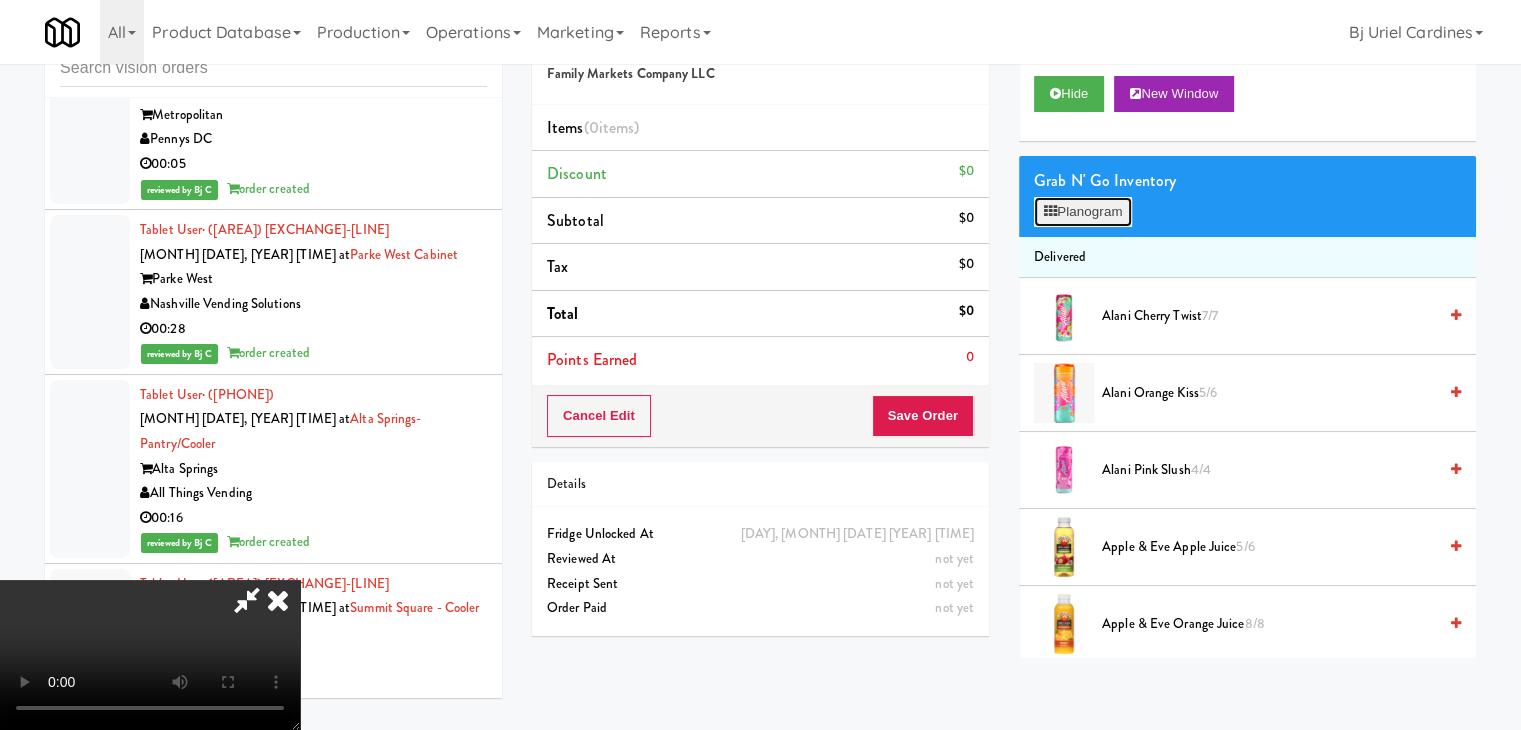 click on "Planogram" at bounding box center (1083, 212) 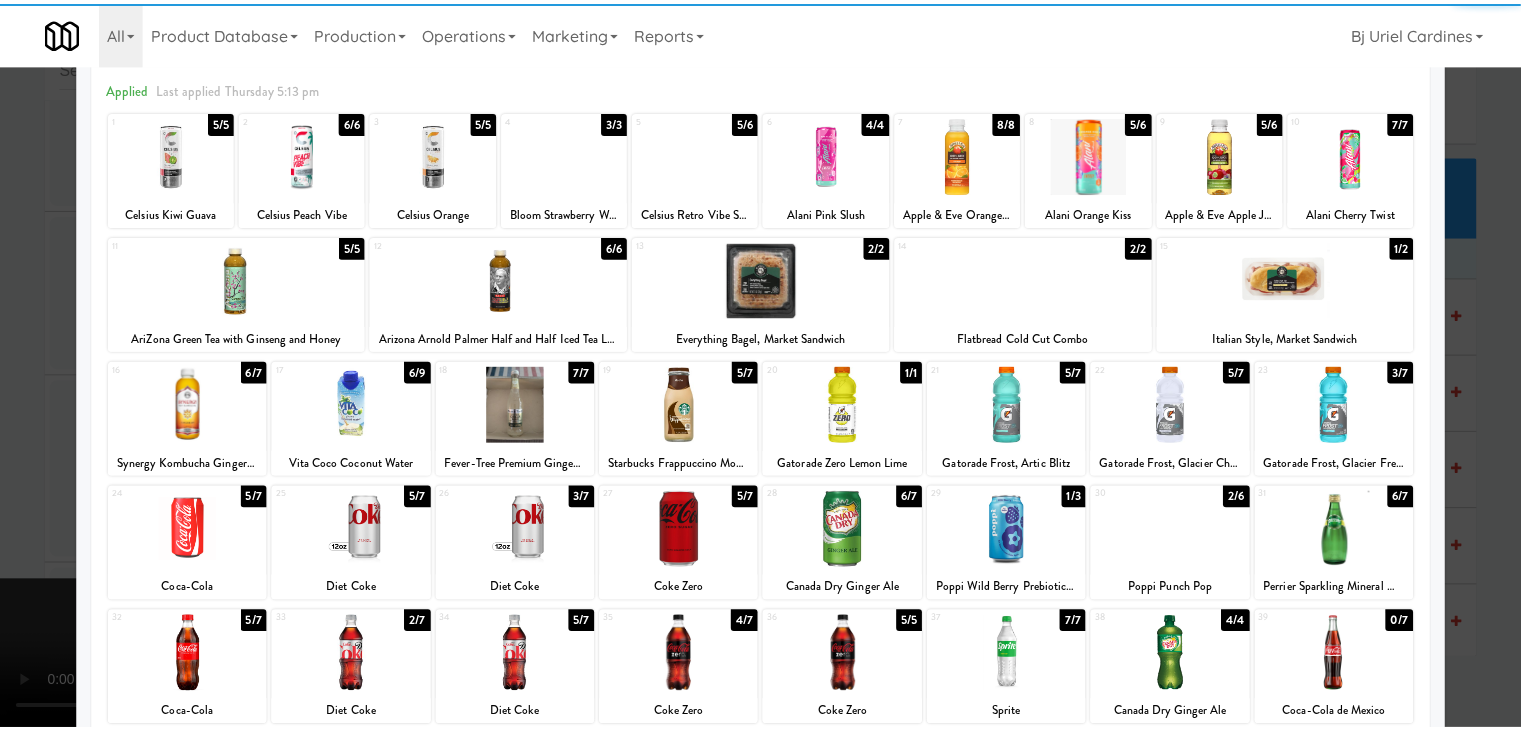 scroll, scrollTop: 200, scrollLeft: 0, axis: vertical 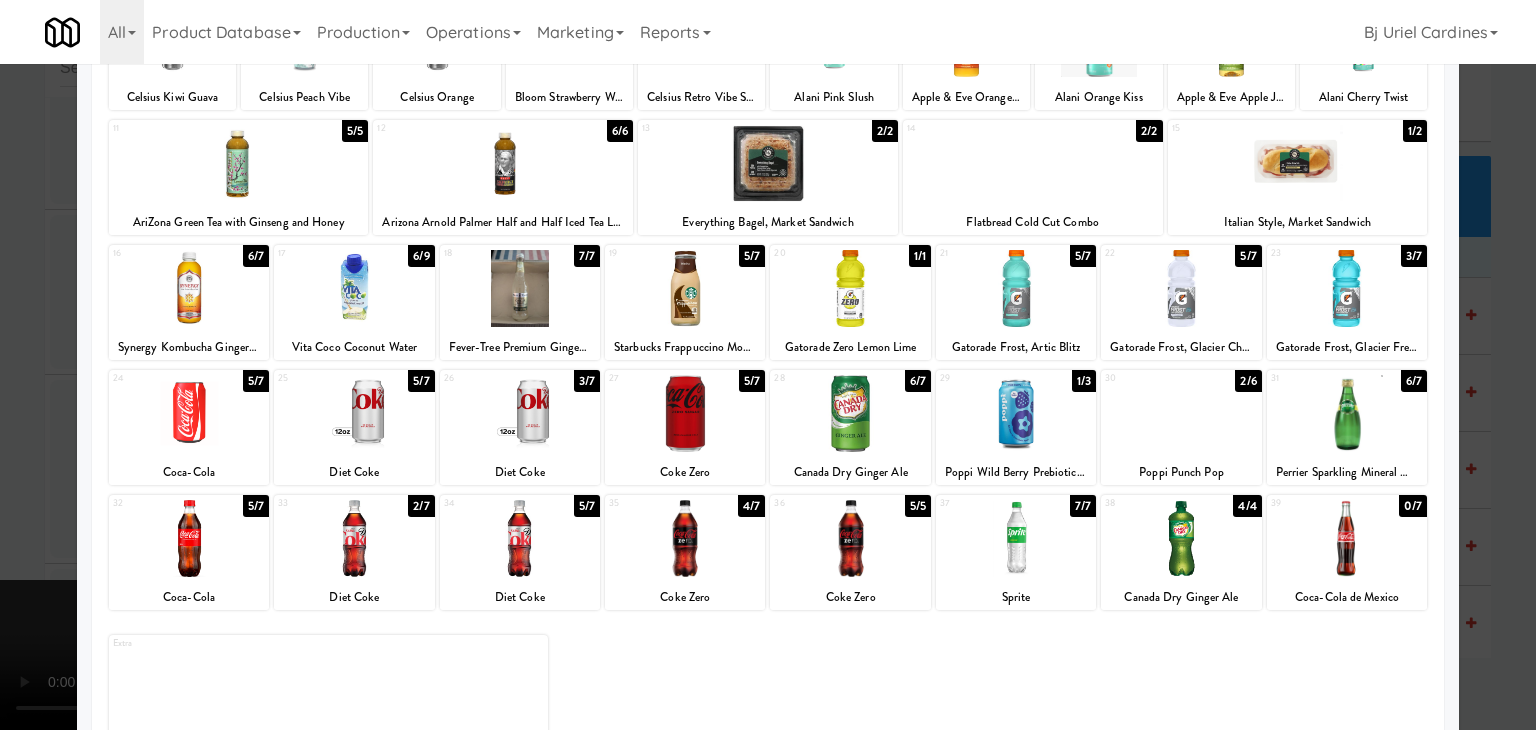 drag, startPoint x: 358, startPoint y: 532, endPoint x: 311, endPoint y: 545, distance: 48.76474 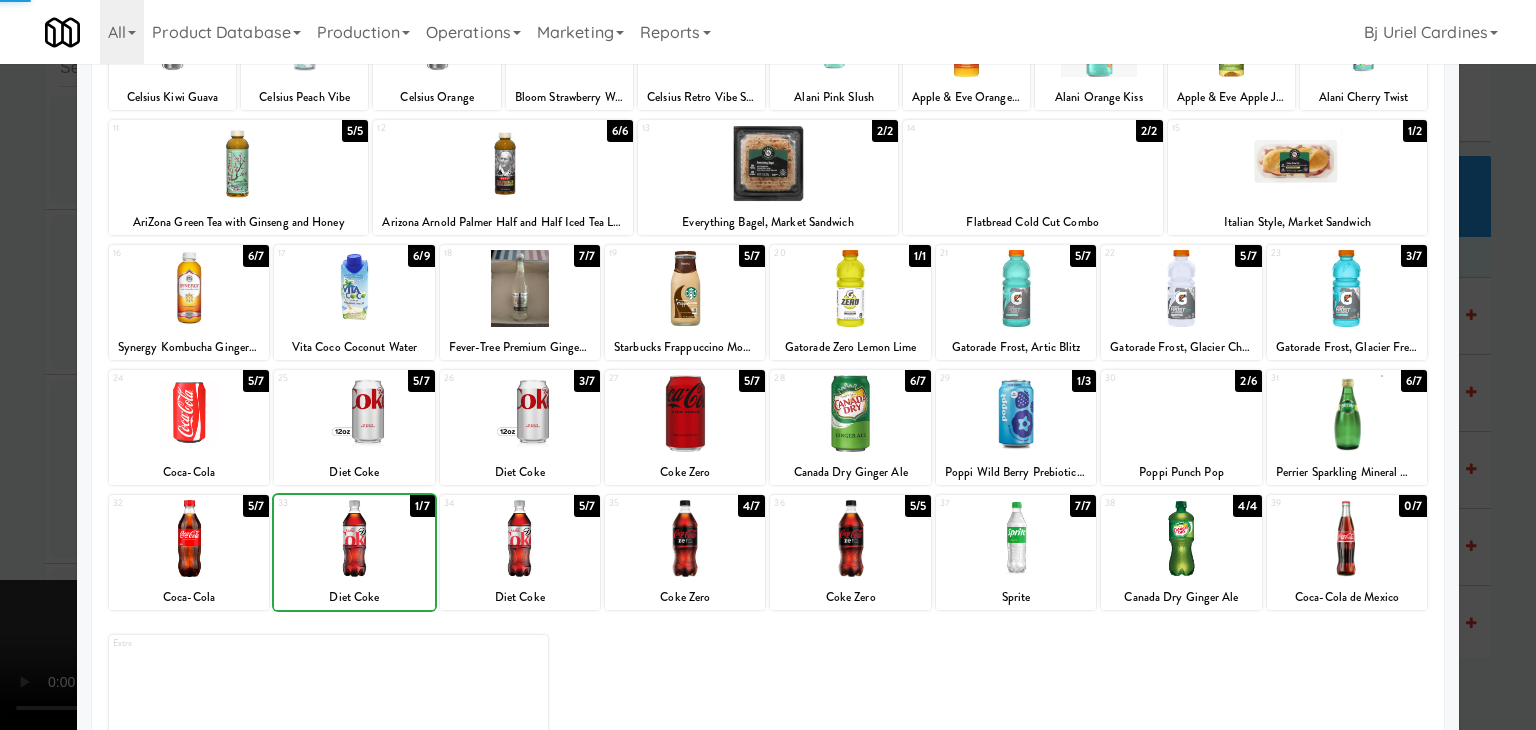 drag, startPoint x: 0, startPoint y: 555, endPoint x: 381, endPoint y: 510, distance: 383.6483 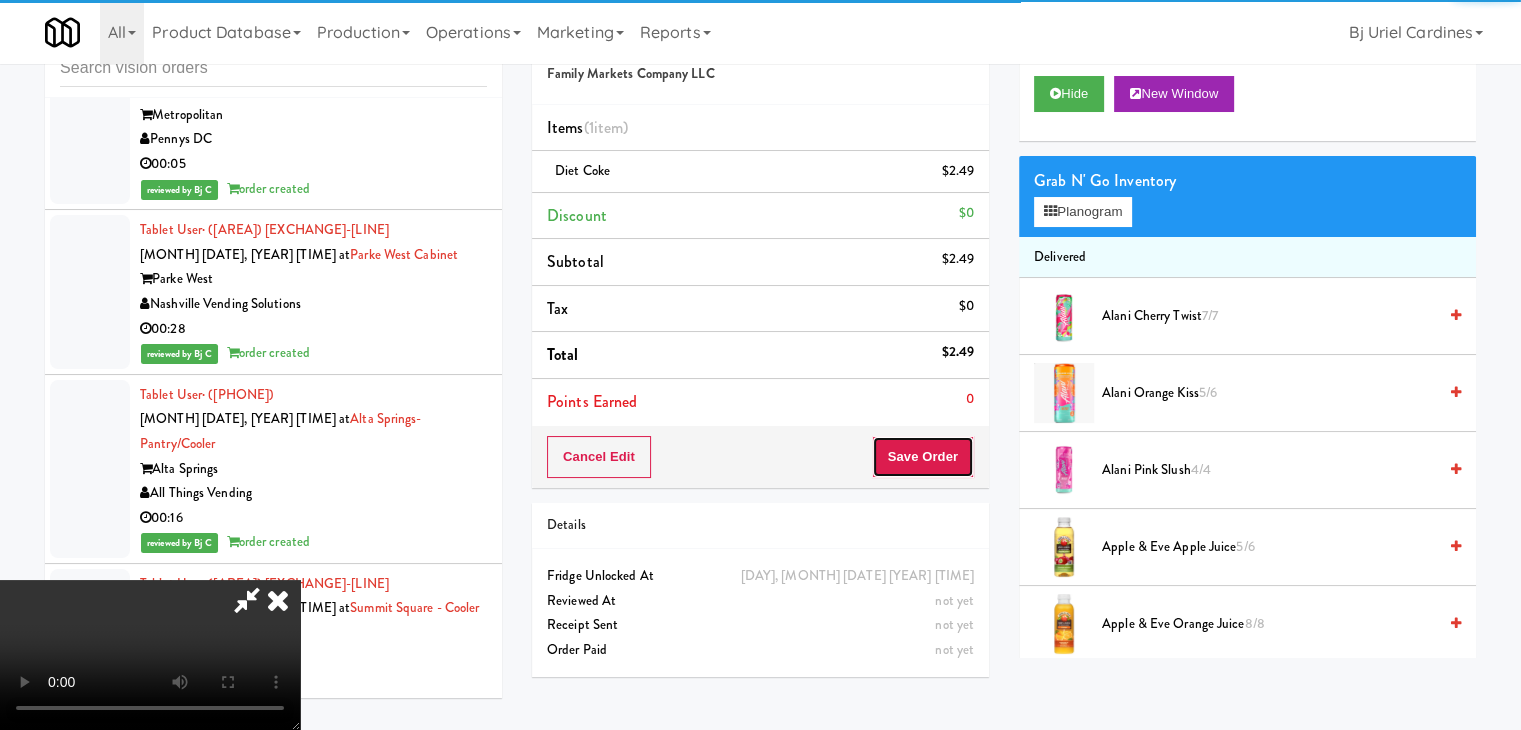 click on "Save Order" at bounding box center (923, 457) 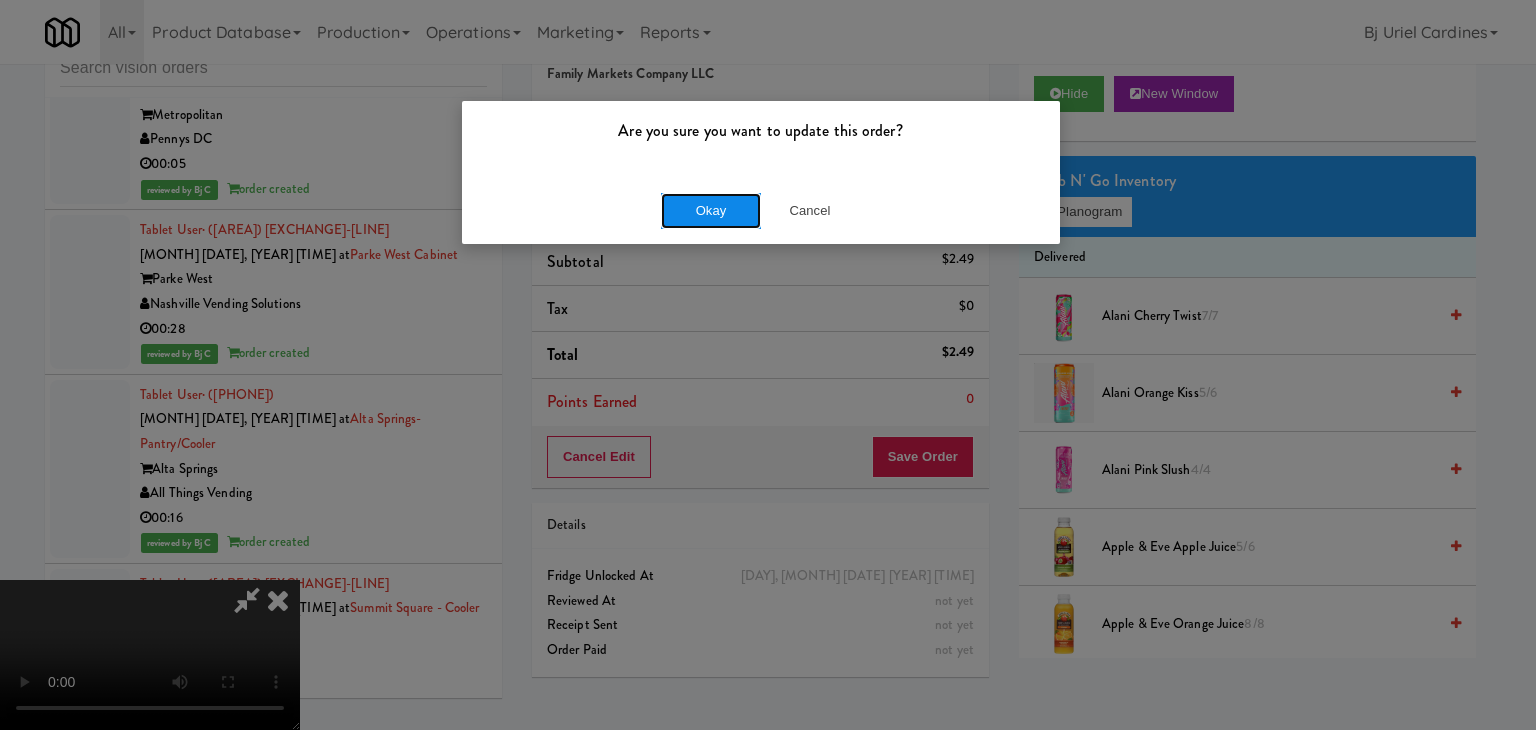 click on "Okay" at bounding box center [711, 211] 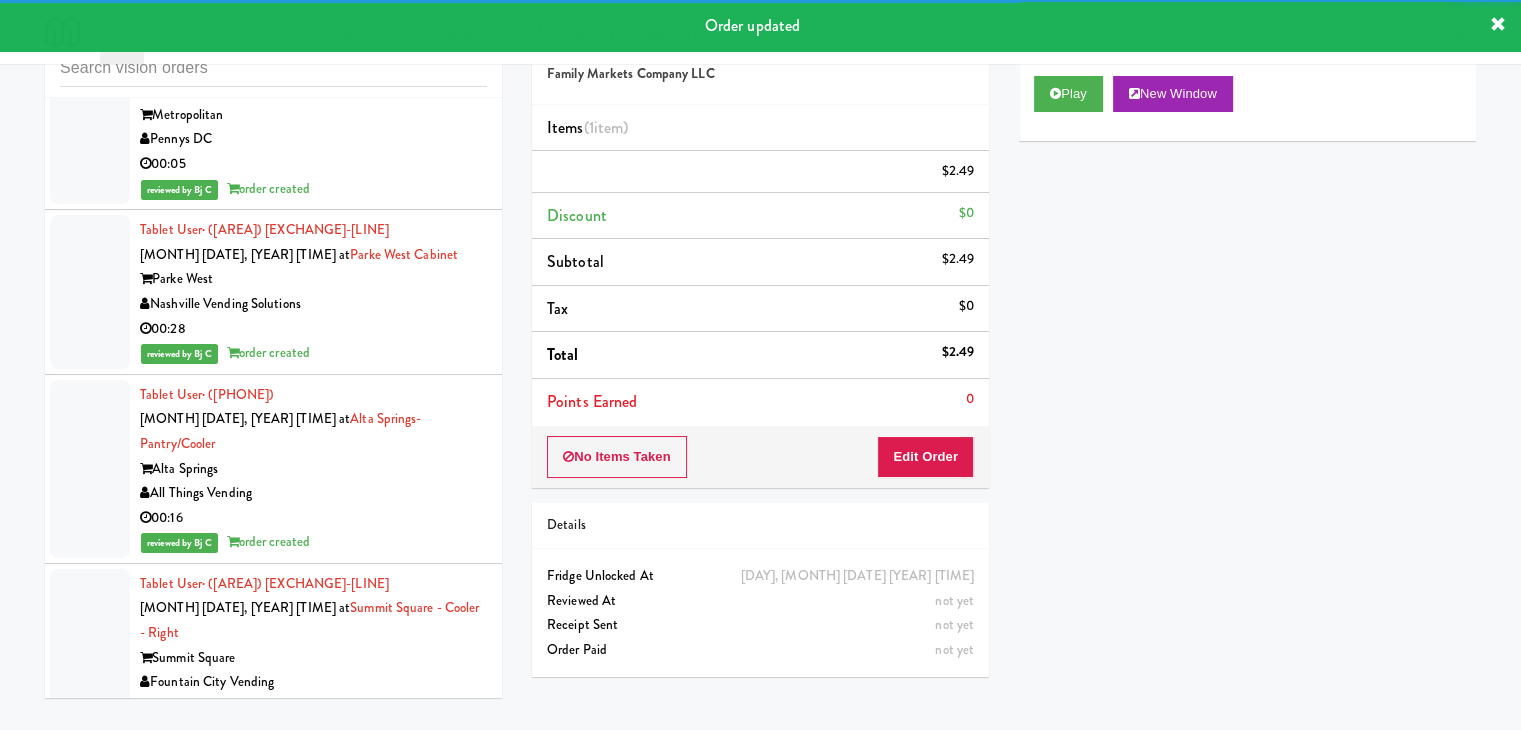 scroll, scrollTop: 10924, scrollLeft: 0, axis: vertical 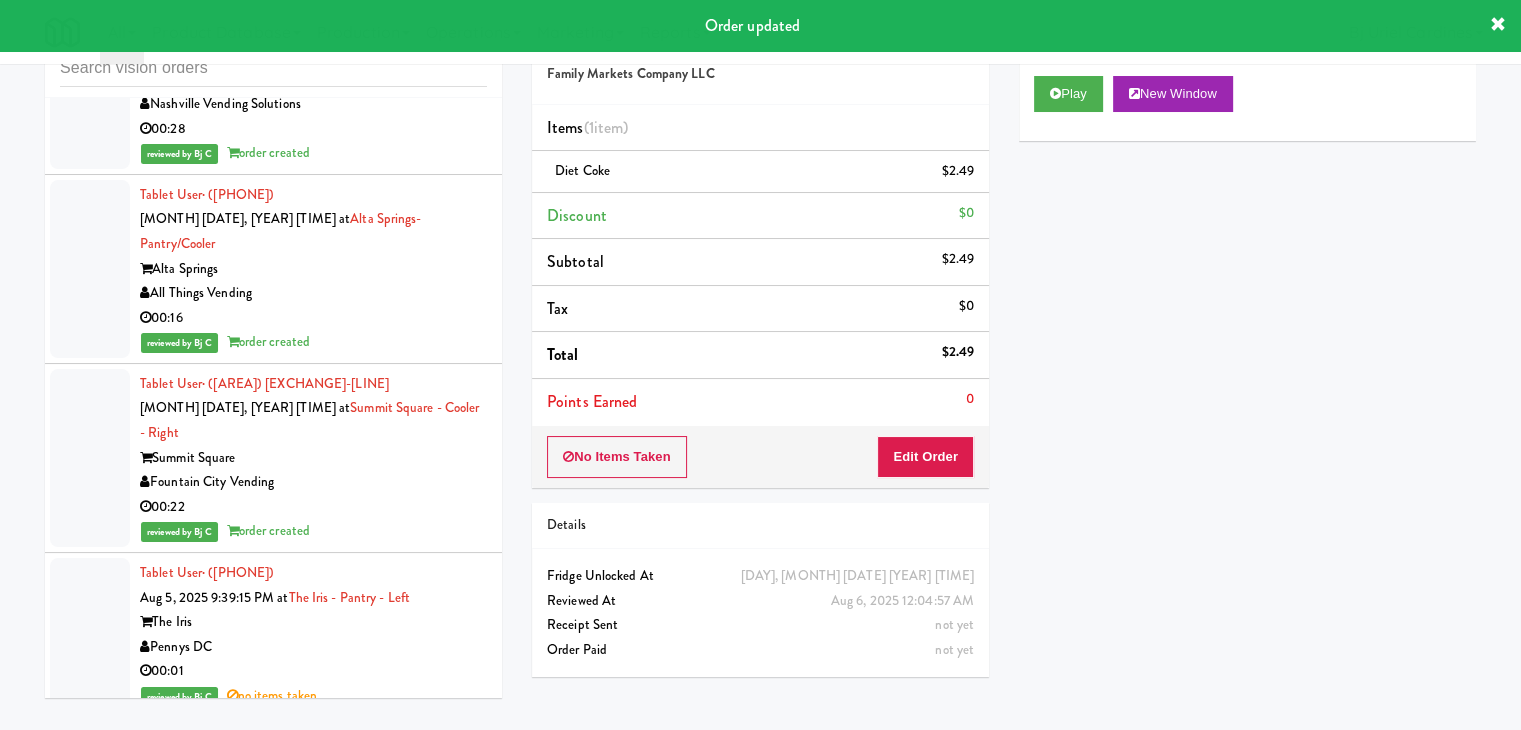 drag, startPoint x: 388, startPoint y: 434, endPoint x: 552, endPoint y: 405, distance: 166.54428 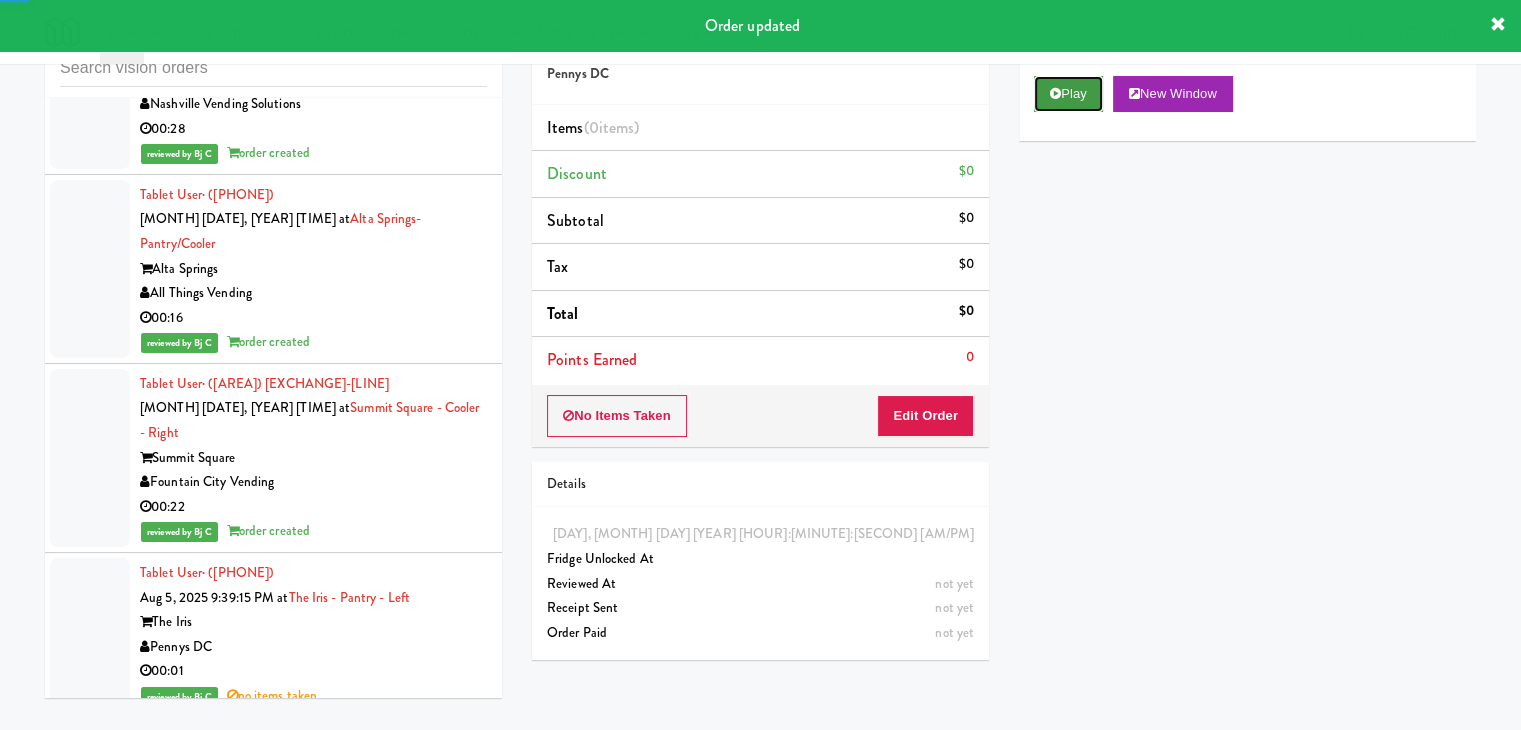 click on "Play" at bounding box center [1068, 94] 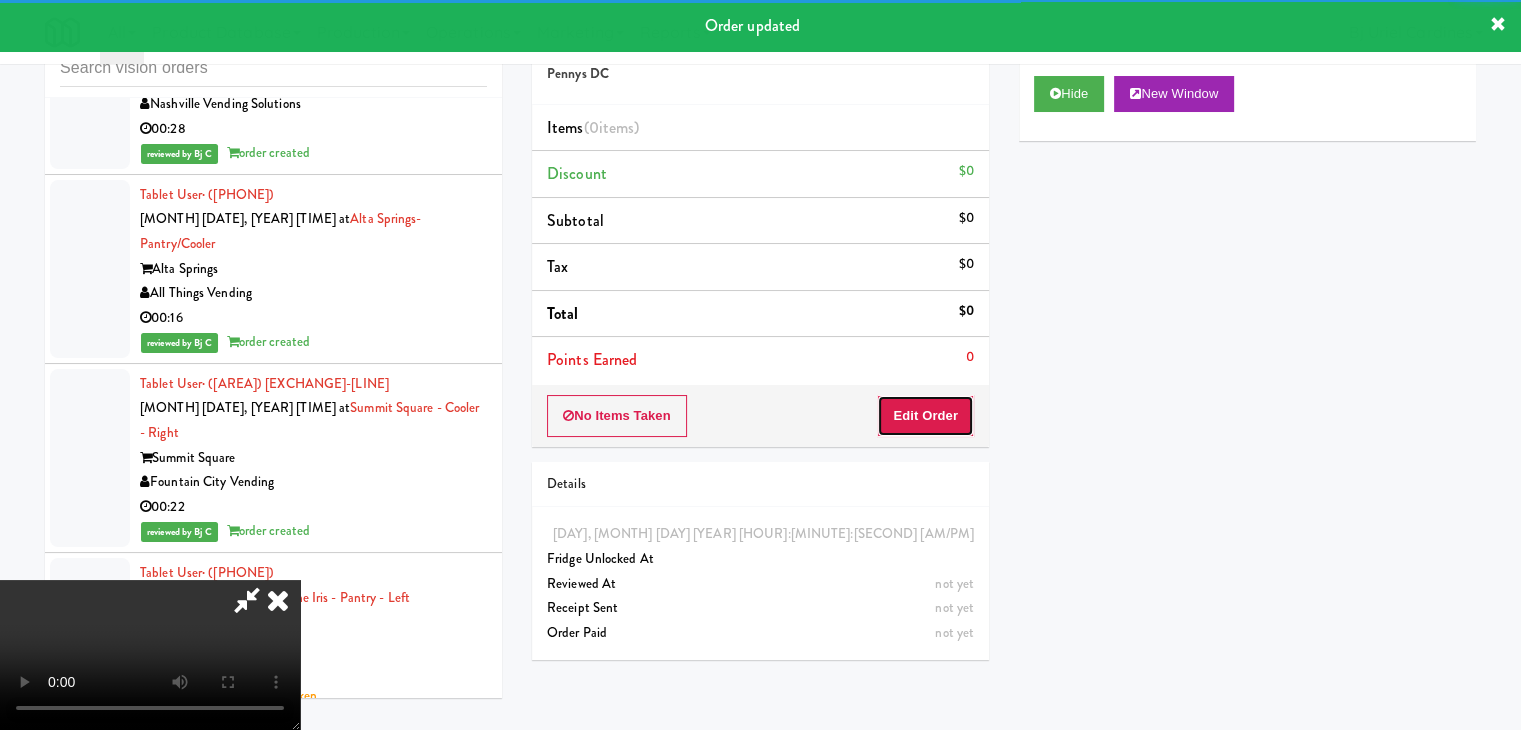 click on "Edit Order" at bounding box center (925, 416) 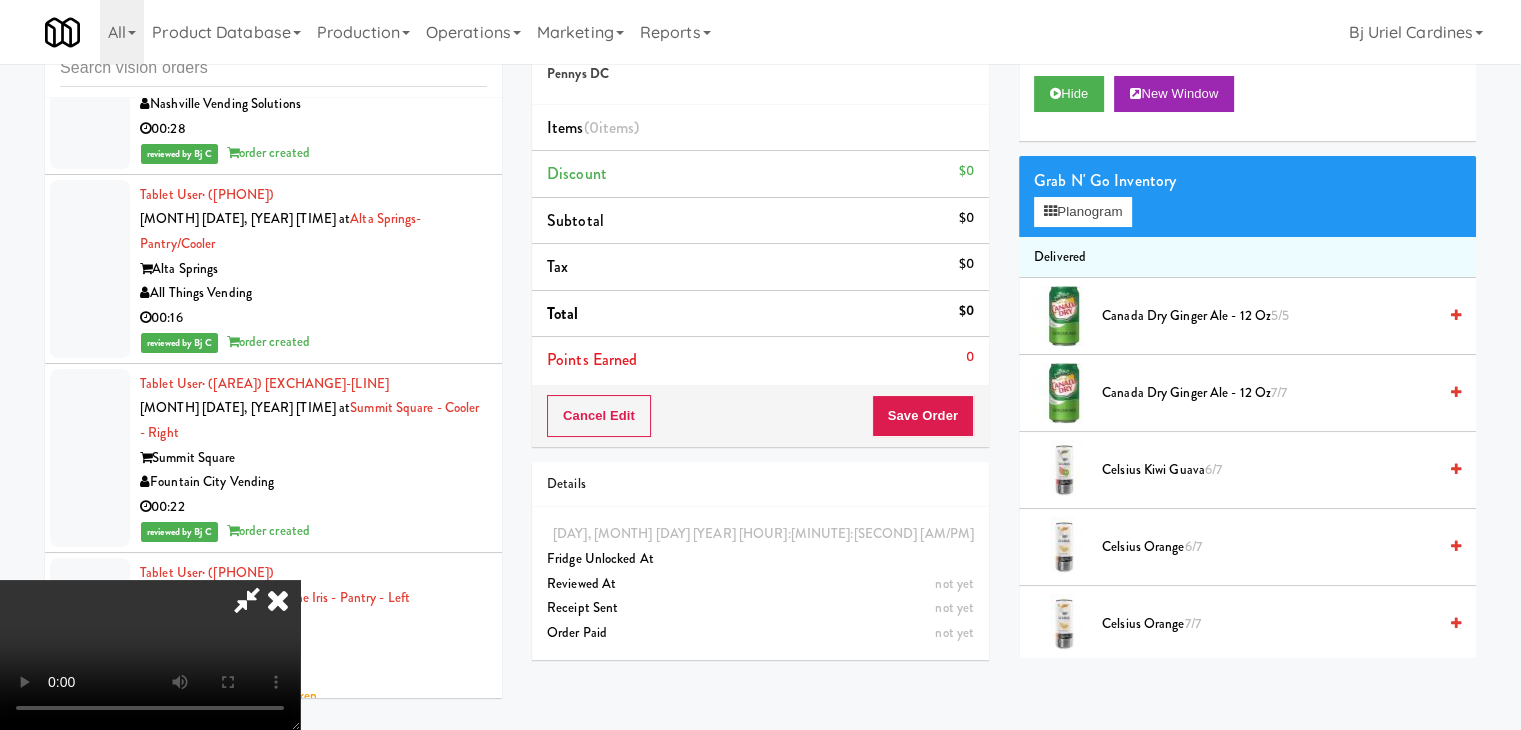 type 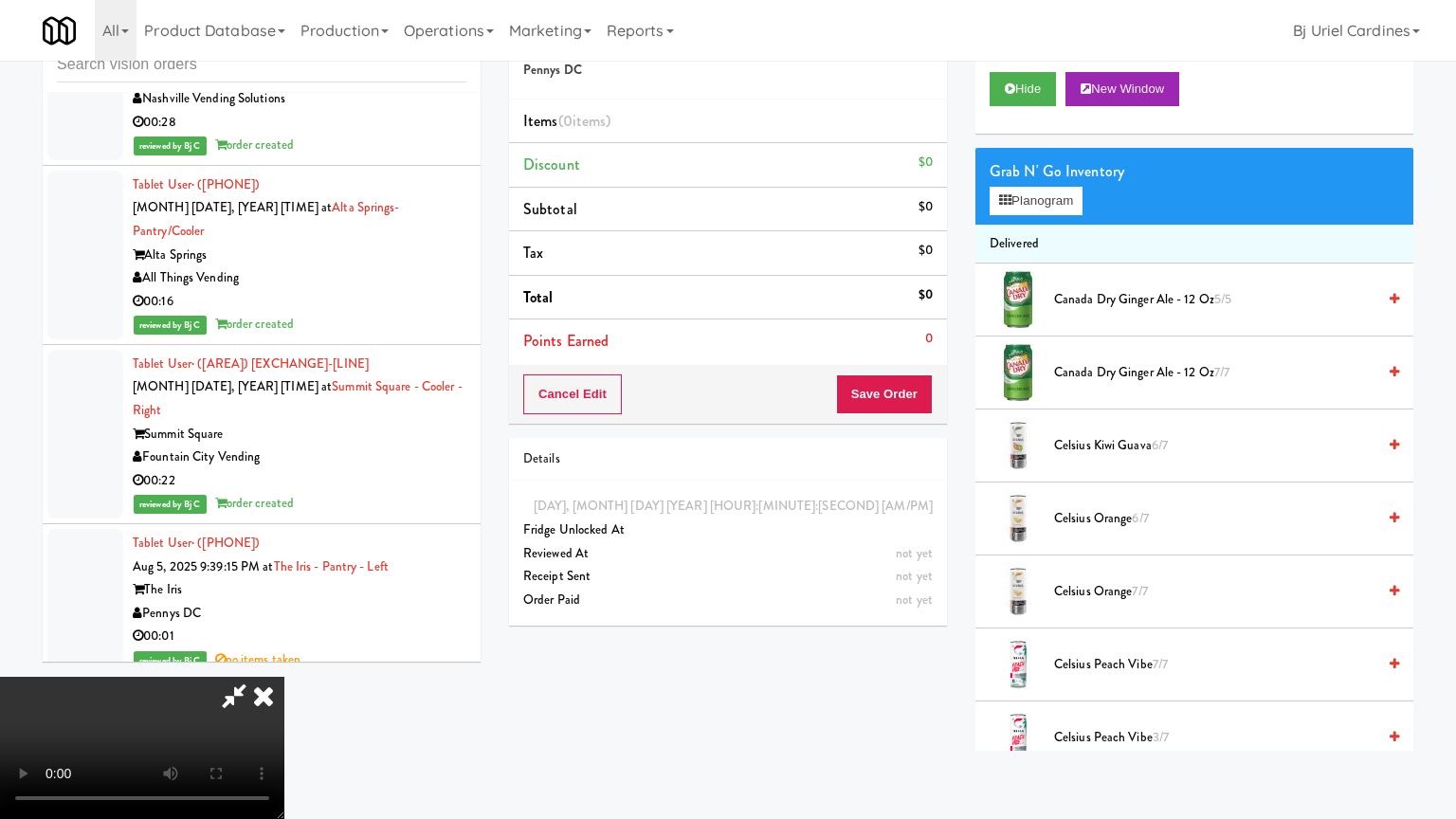 click at bounding box center (142, 748) 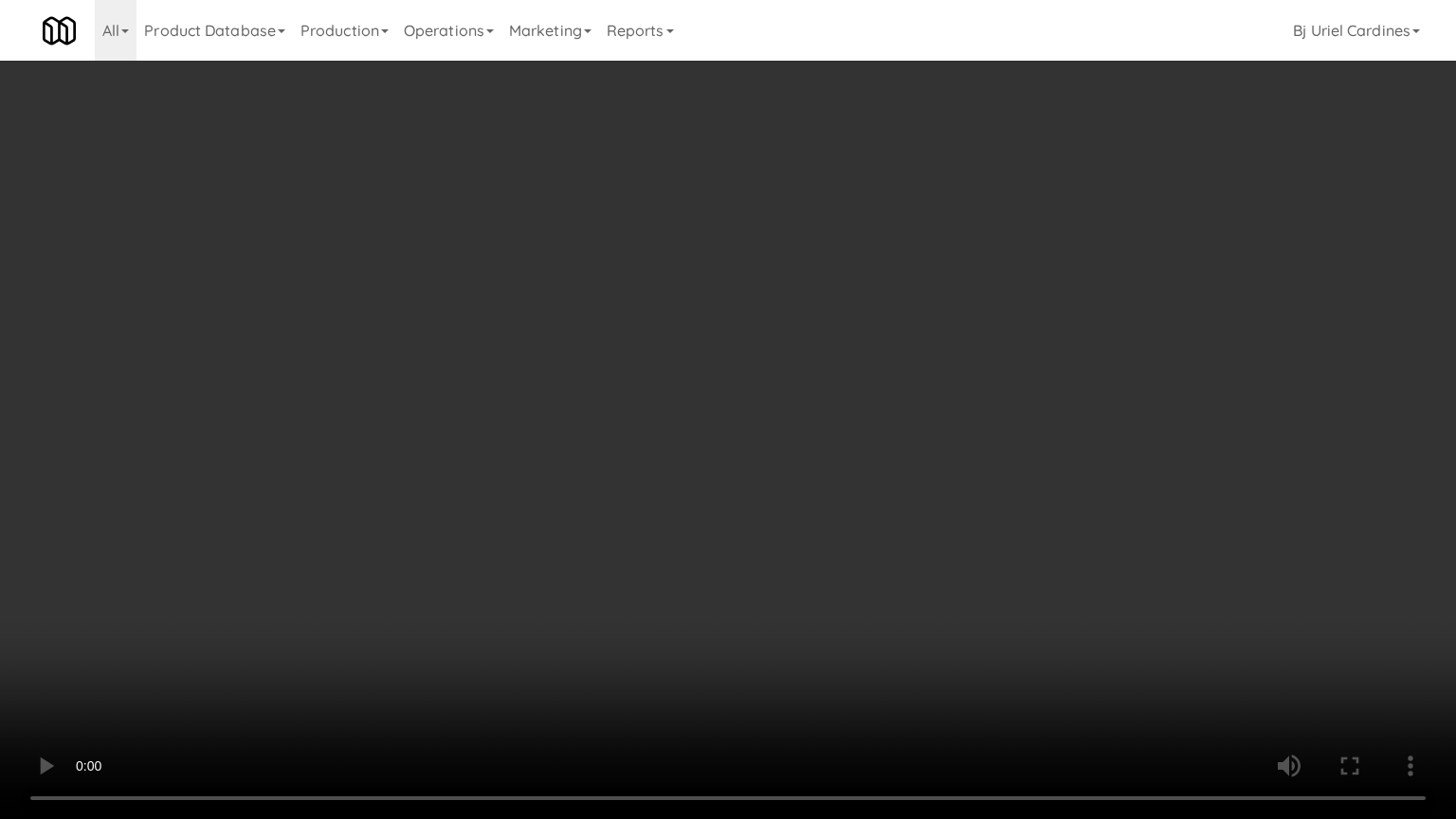 click at bounding box center (728, 410) 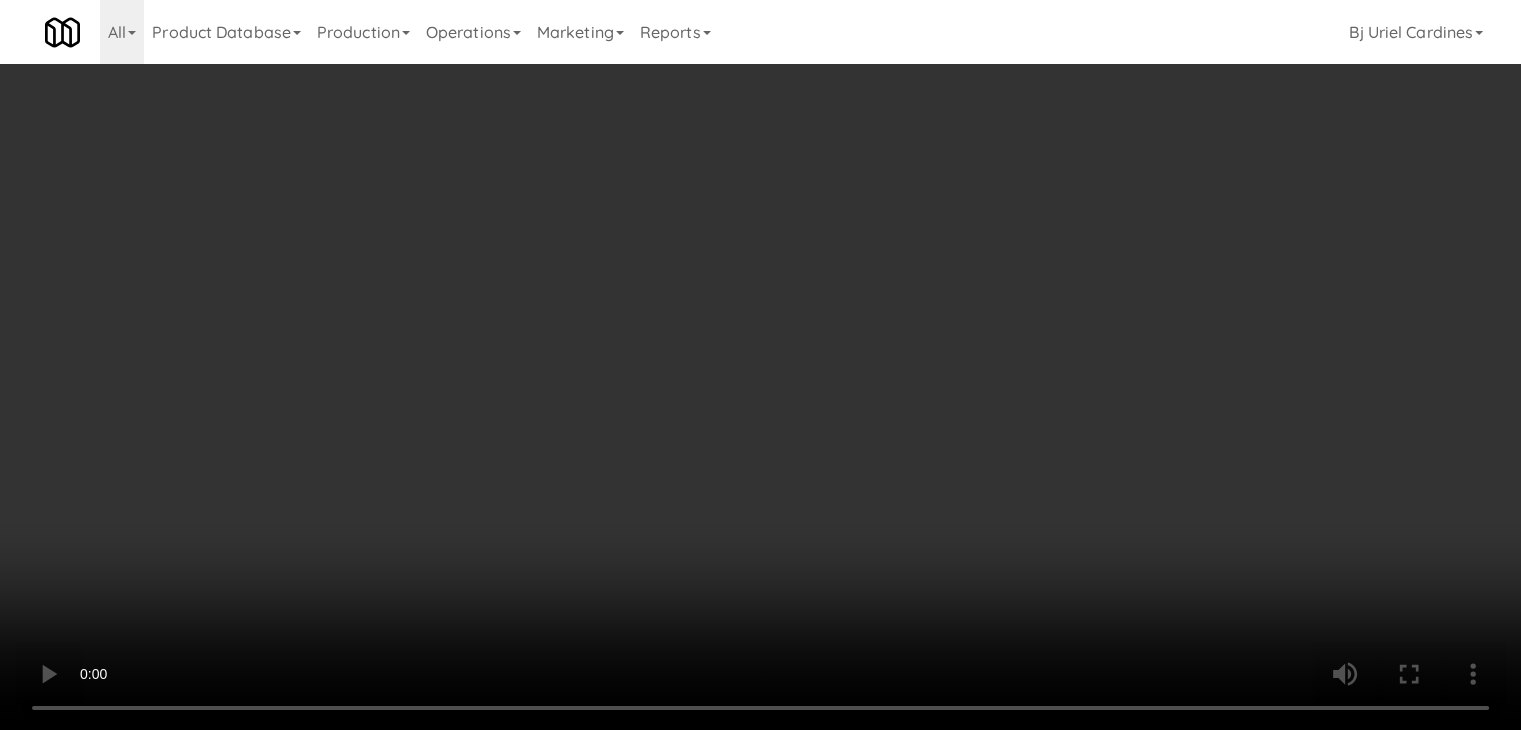 click on "Grab N' Go Inventory  Planogram" at bounding box center (1247, 196) 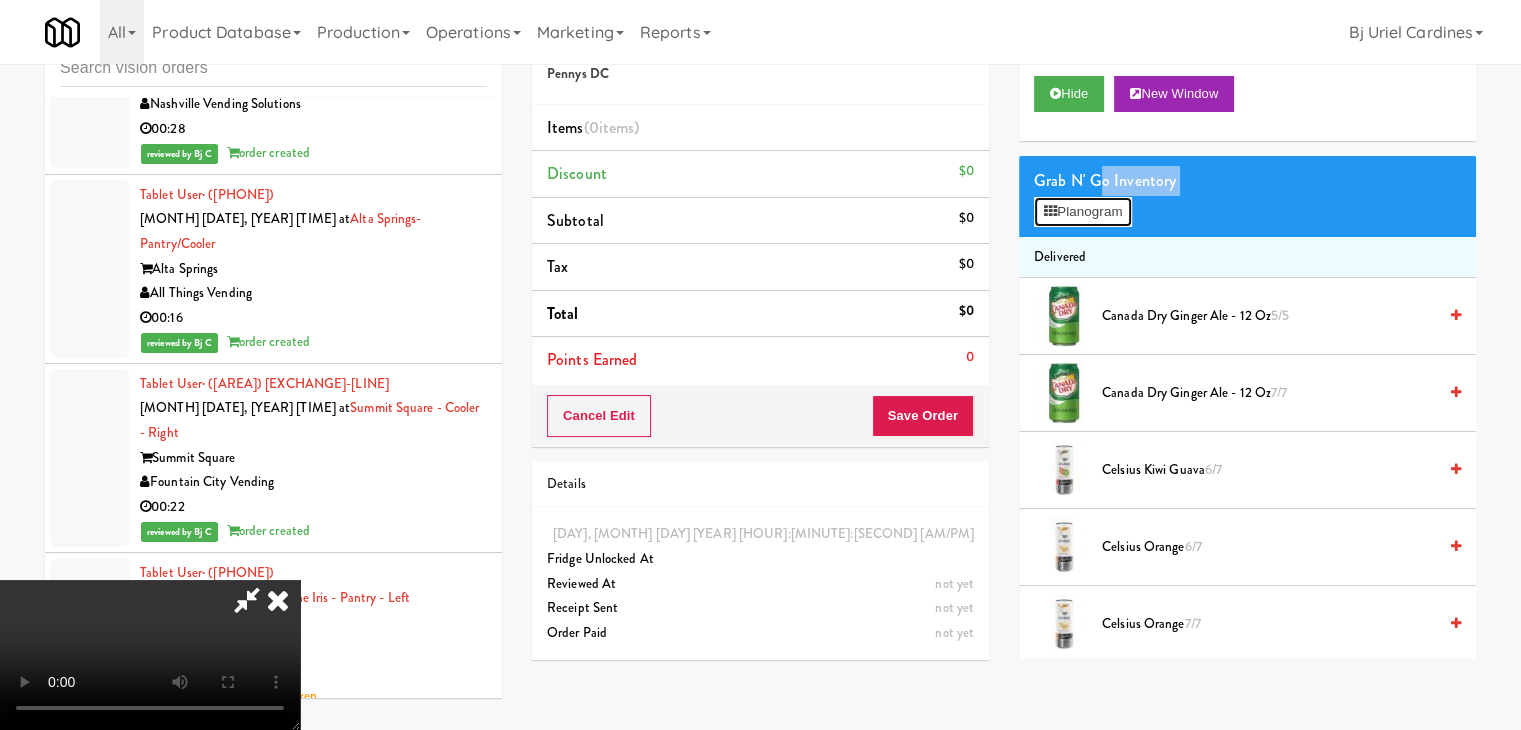 click on "Planogram" at bounding box center [1083, 212] 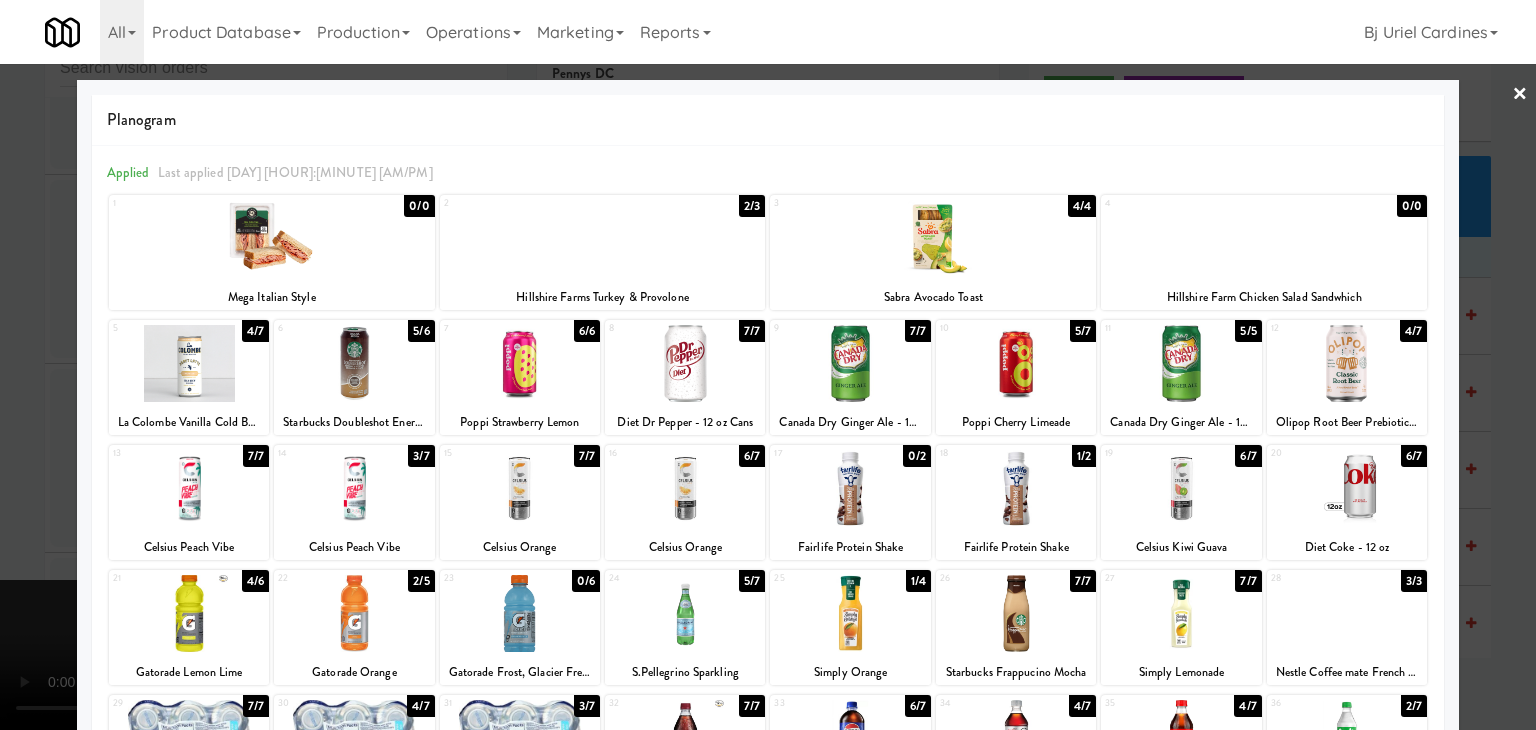 click at bounding box center [1016, 488] 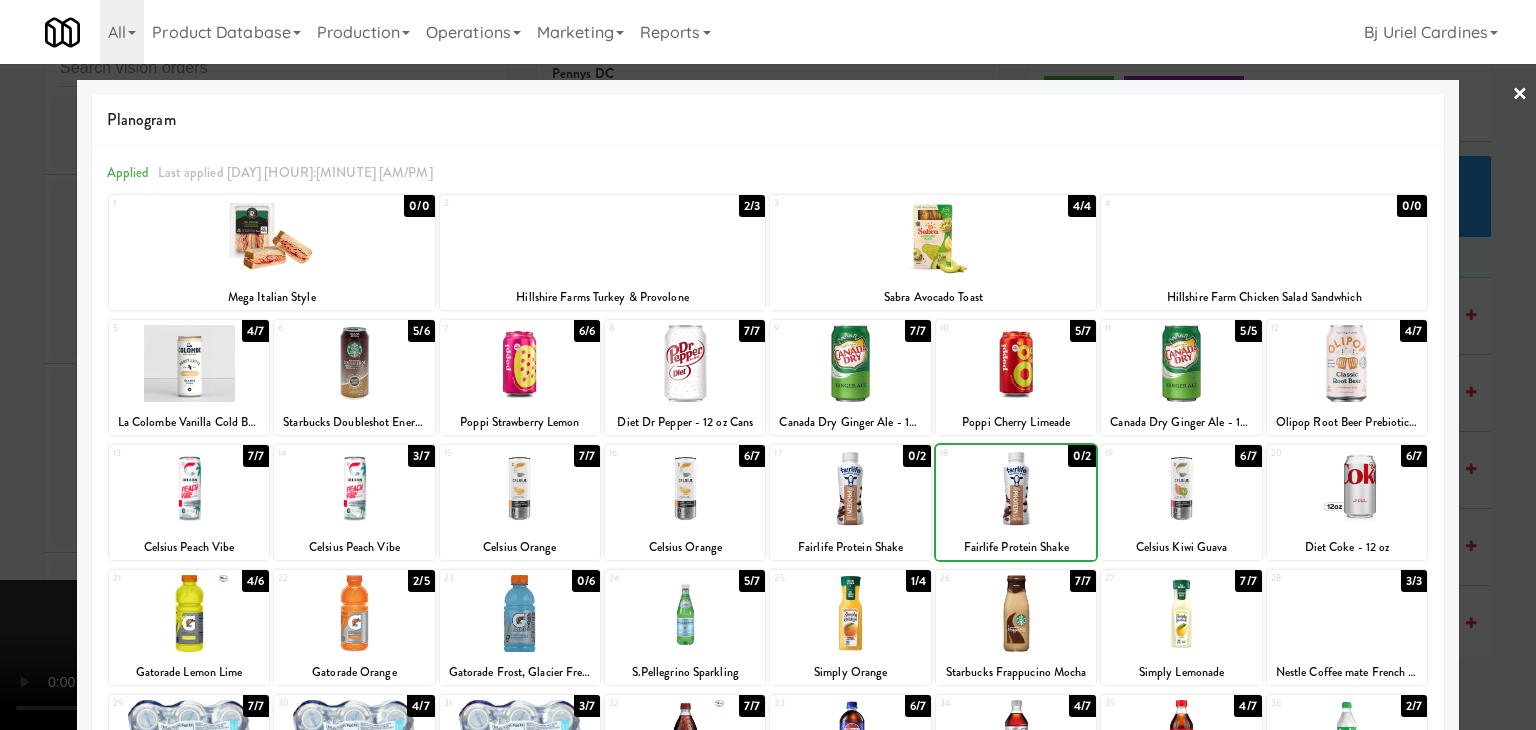 drag, startPoint x: 0, startPoint y: 529, endPoint x: 312, endPoint y: 521, distance: 312.10254 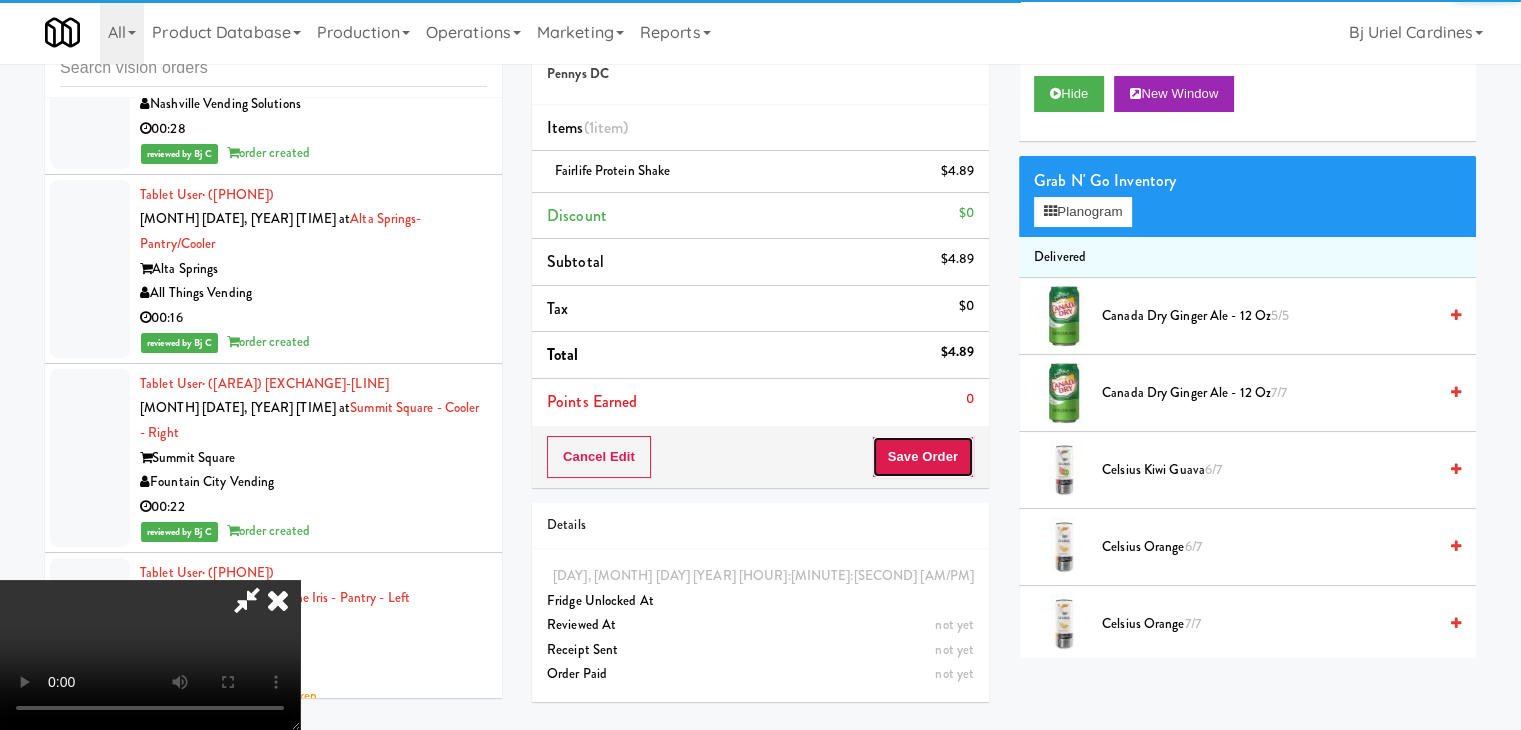 click on "Save Order" at bounding box center [923, 457] 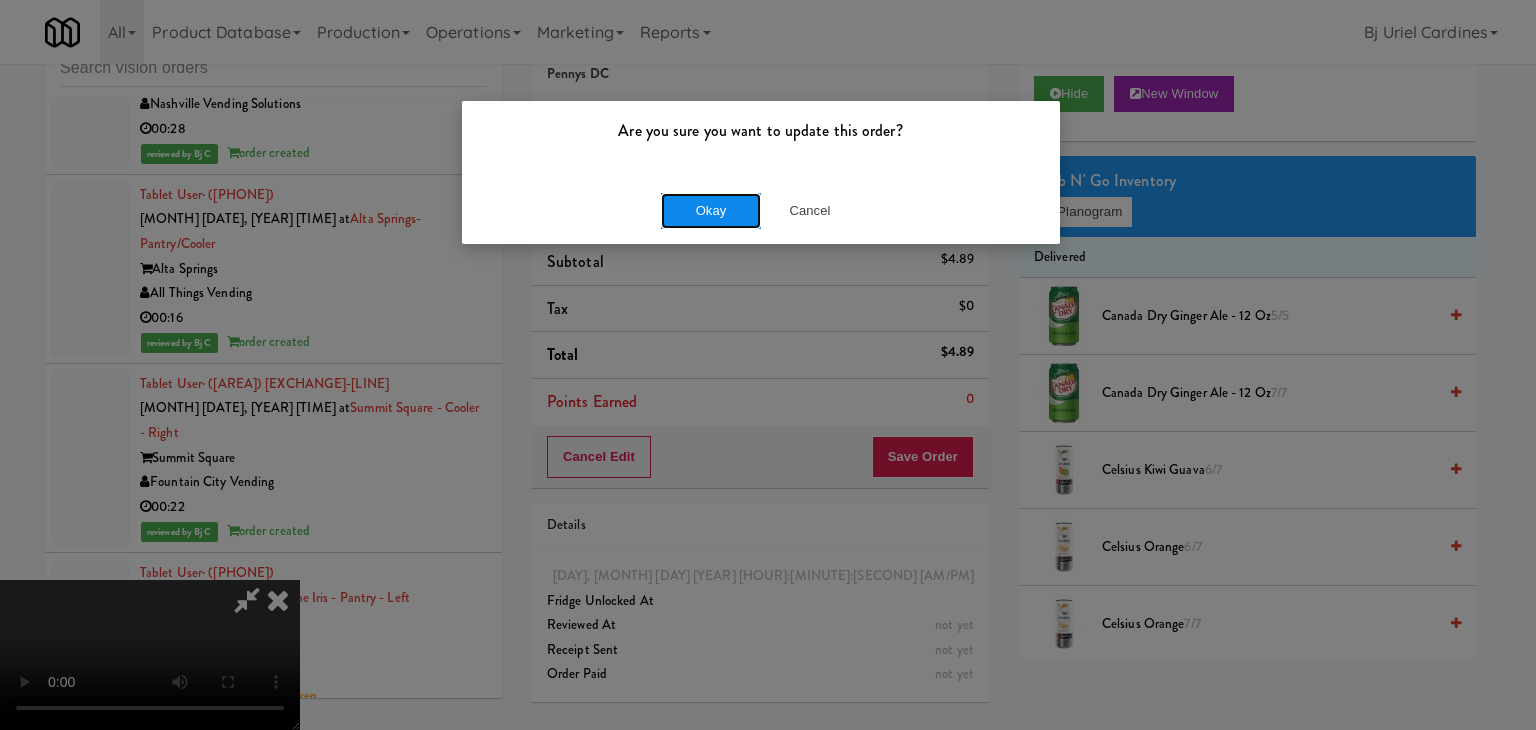 click on "Okay" at bounding box center (711, 211) 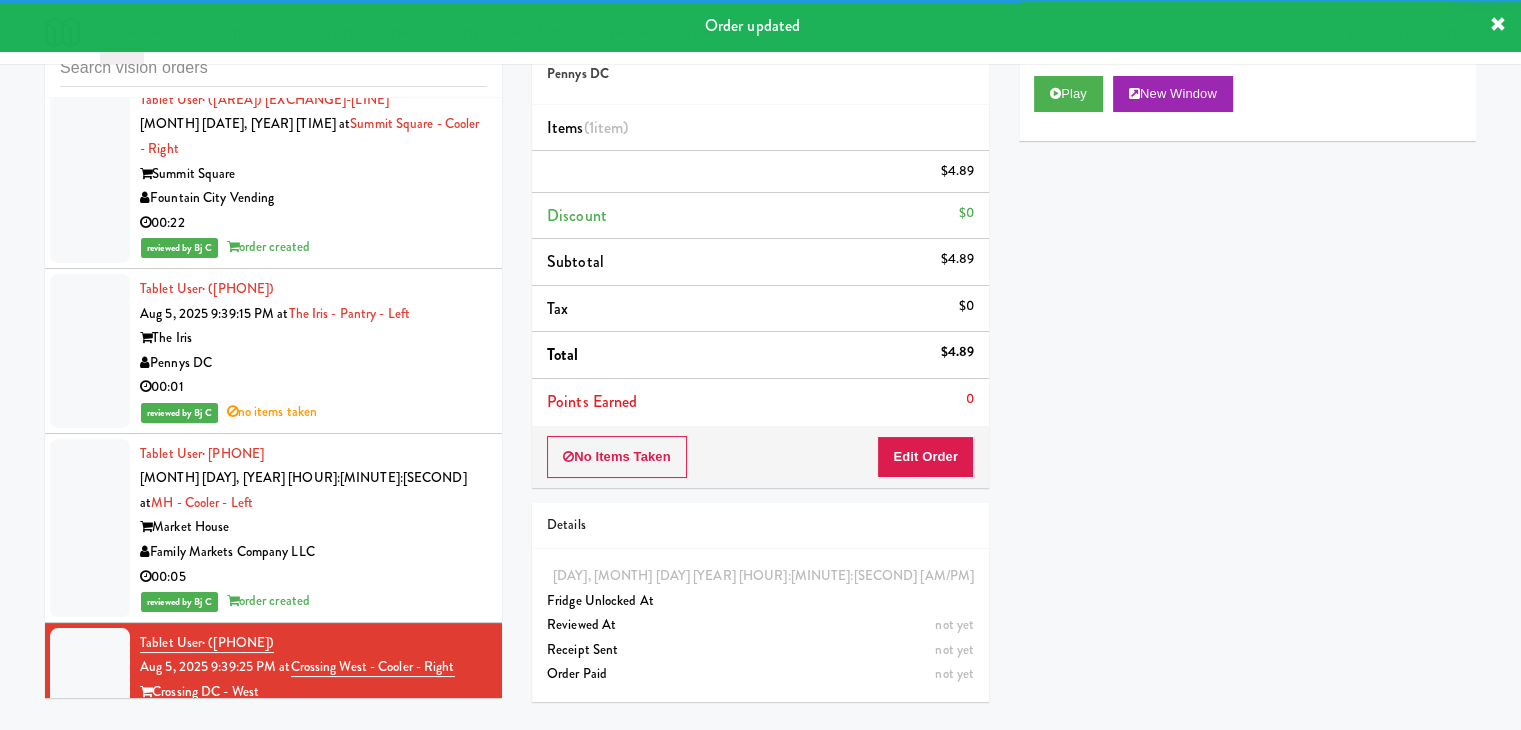scroll, scrollTop: 11224, scrollLeft: 0, axis: vertical 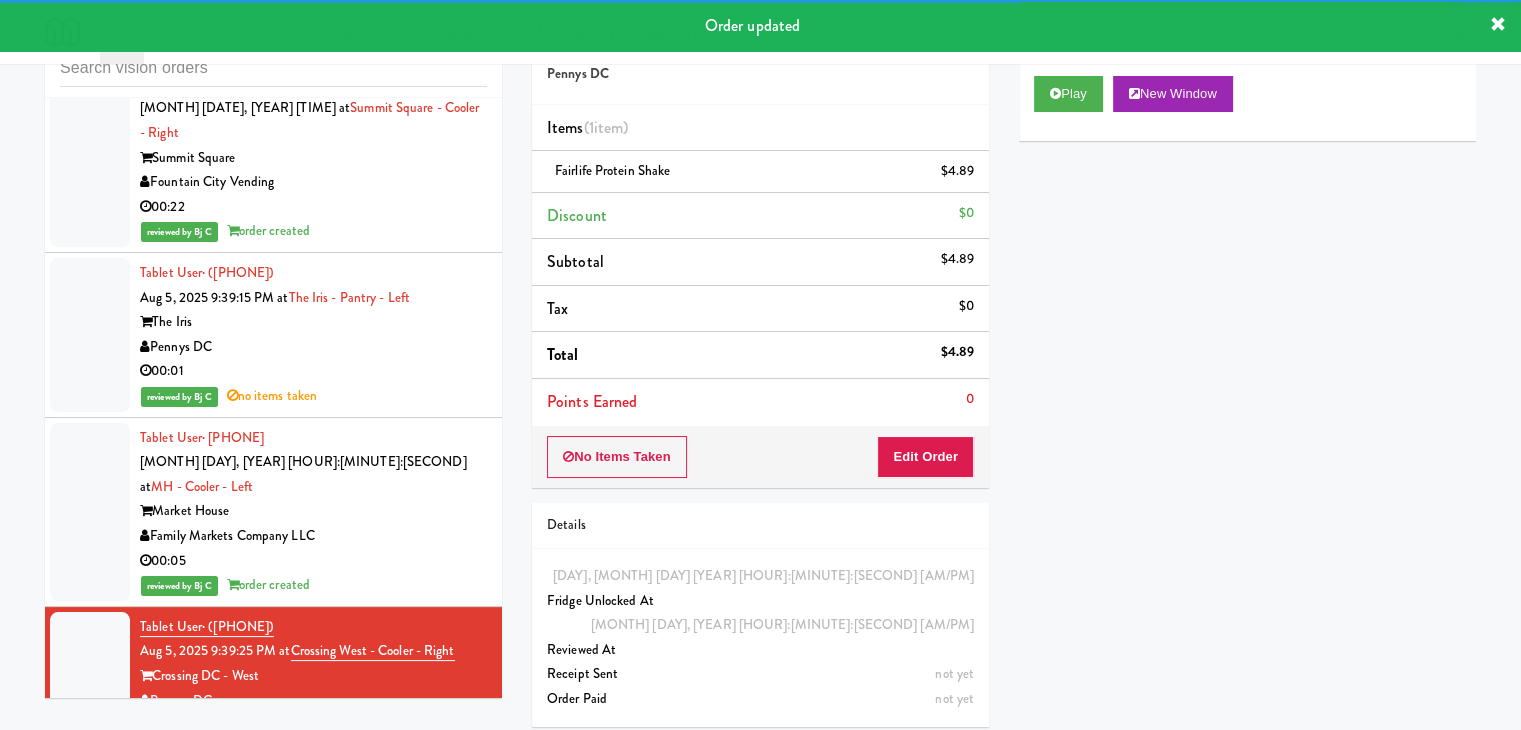 click on "Smack Vending and Micromarkets" at bounding box center (313, 865) 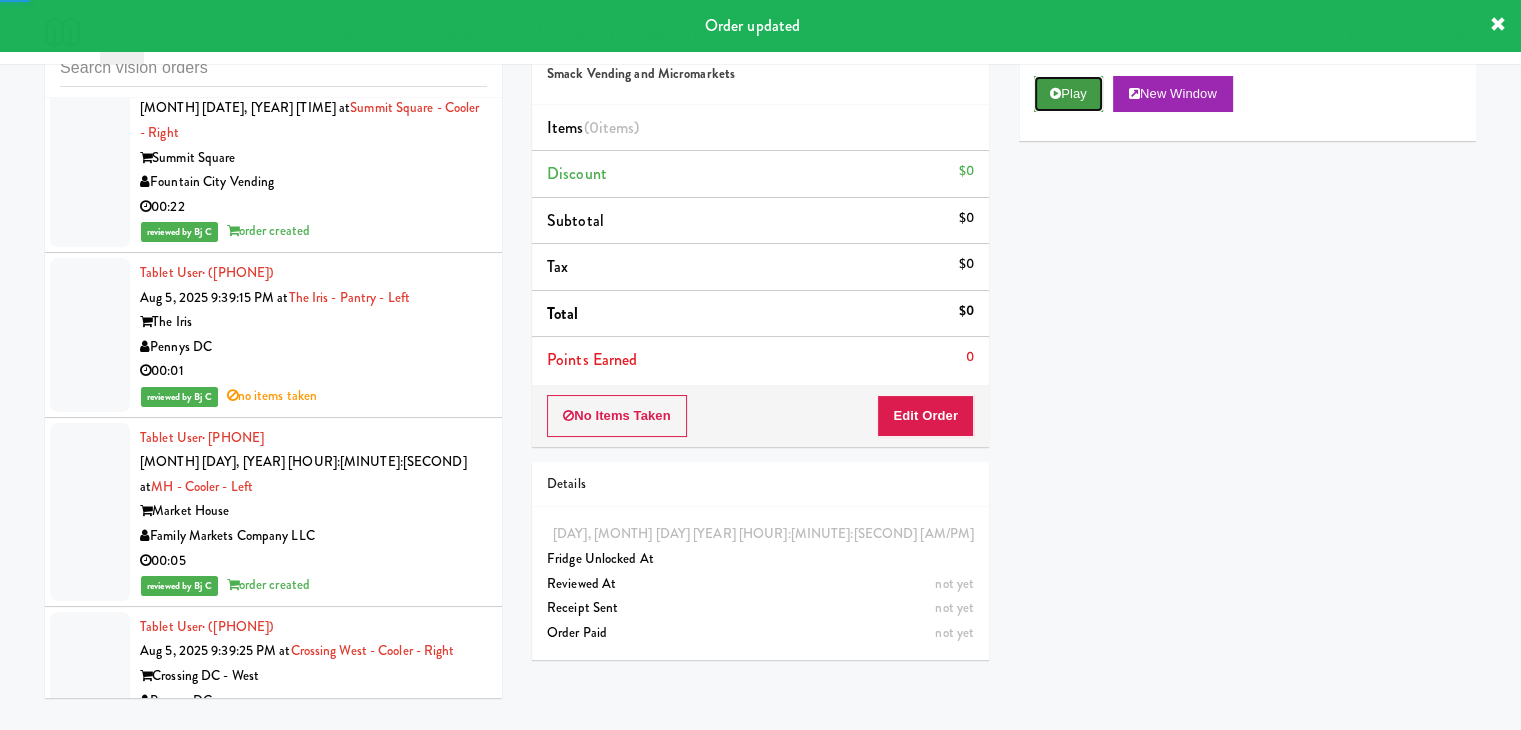 click on "Play" at bounding box center [1068, 94] 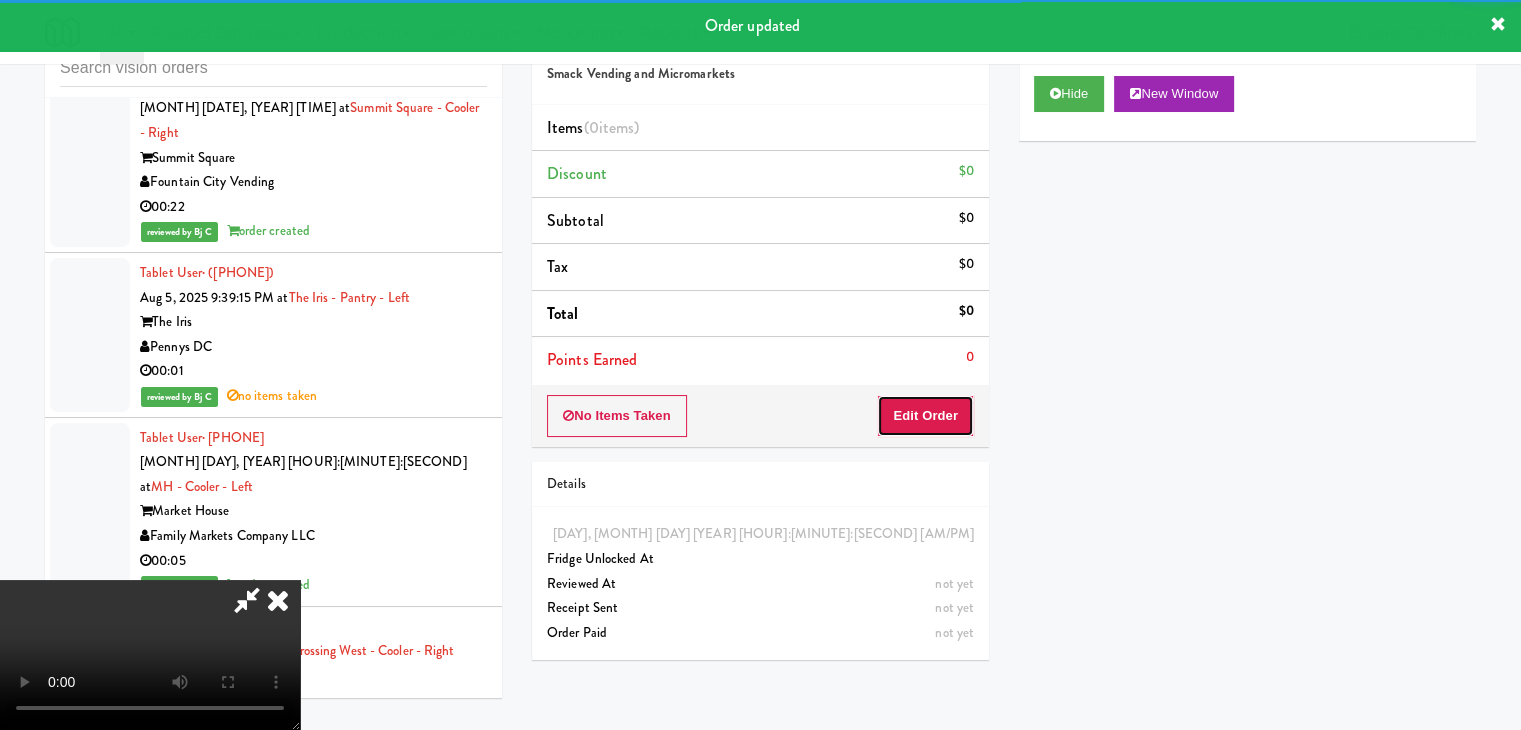 click on "Edit Order" at bounding box center [925, 416] 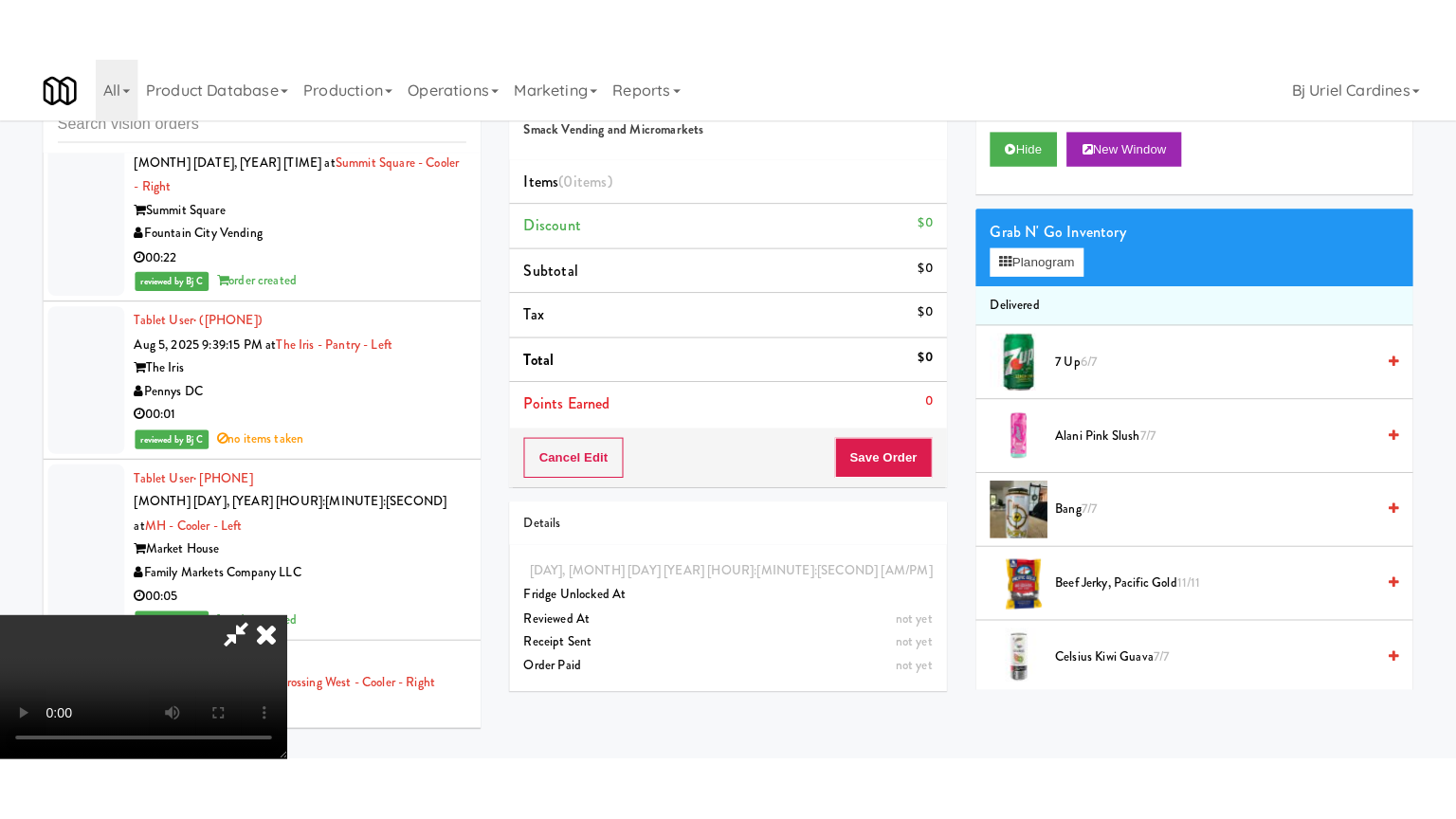 scroll, scrollTop: 266, scrollLeft: 0, axis: vertical 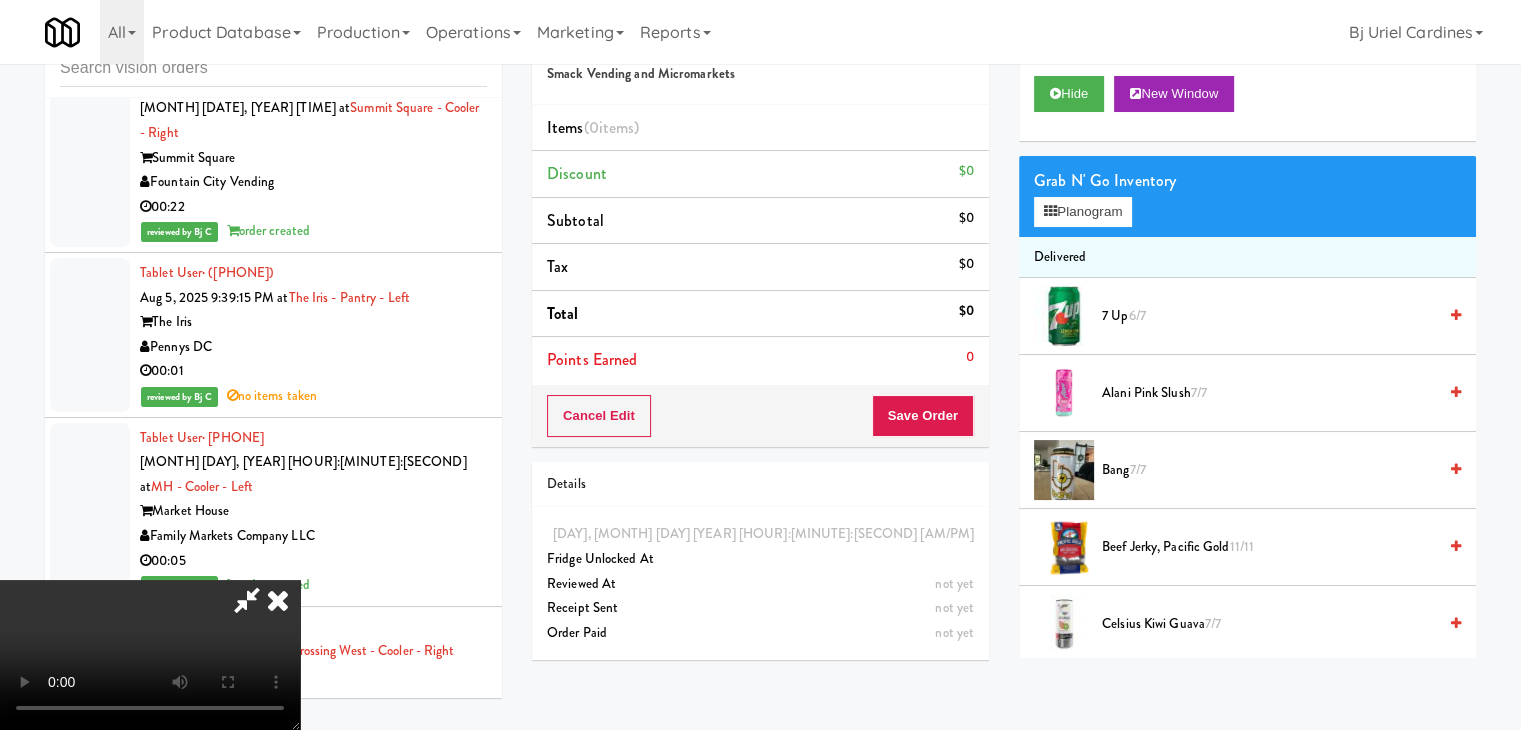 type 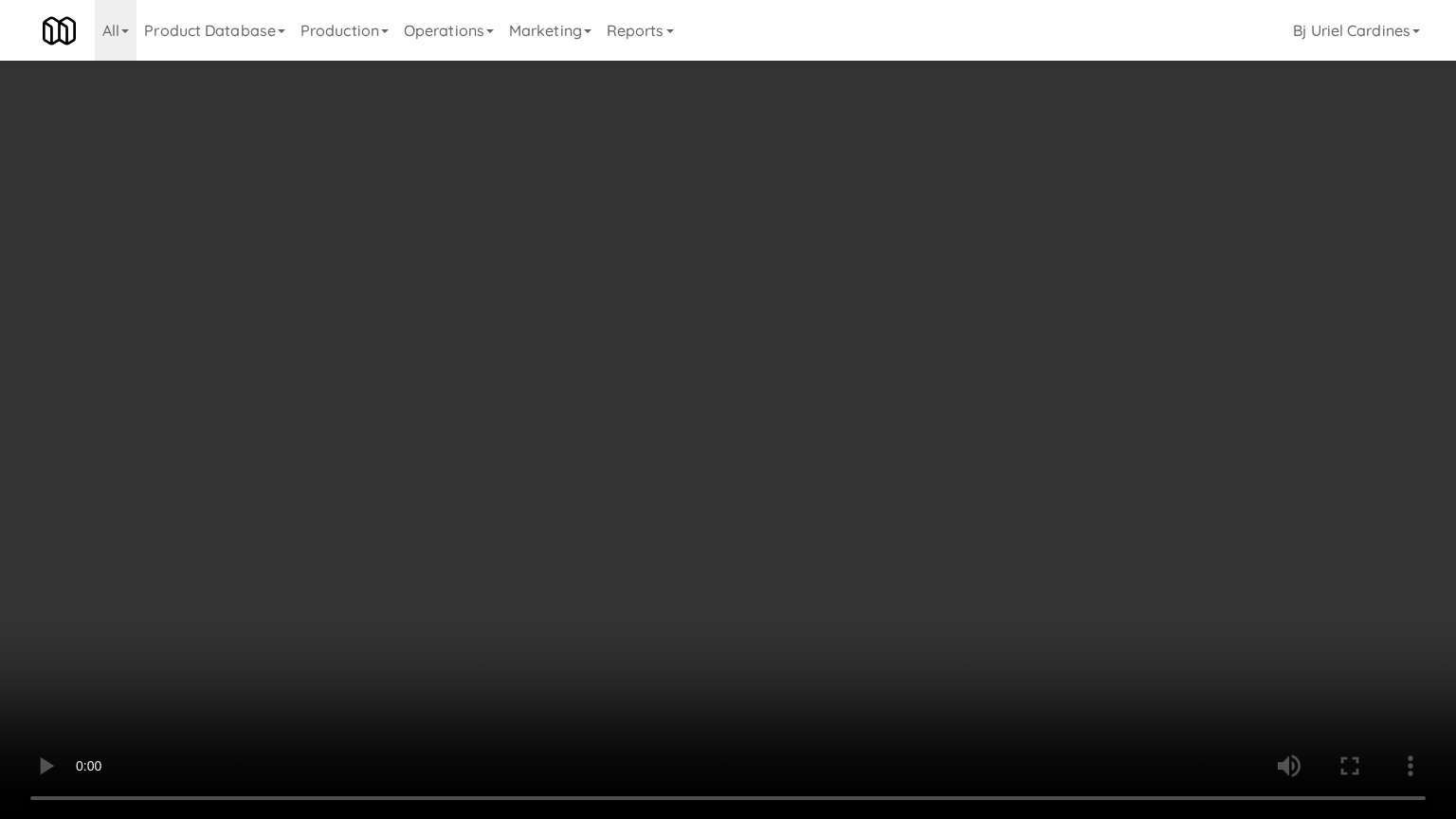 click at bounding box center [728, 410] 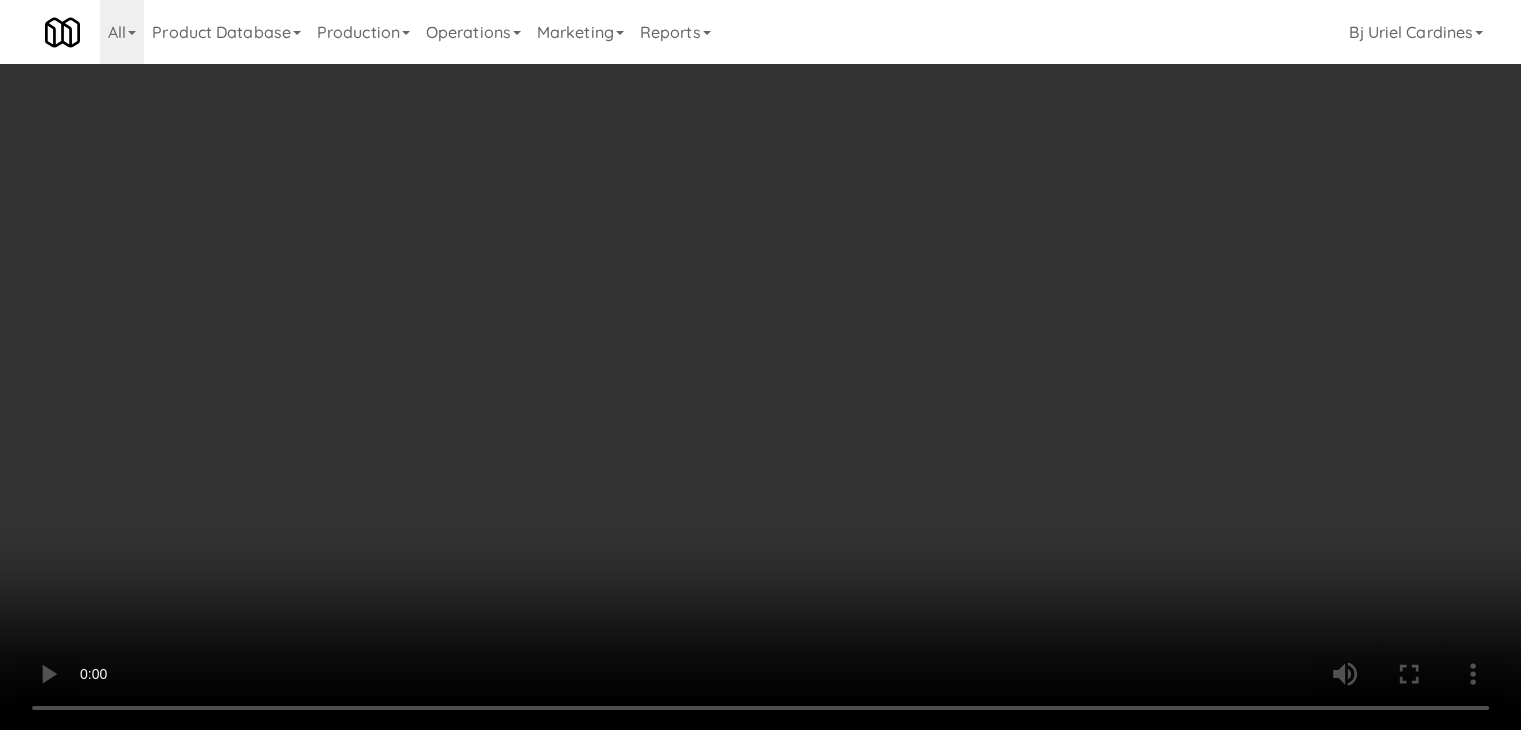 click on "Planogram" at bounding box center [1083, 212] 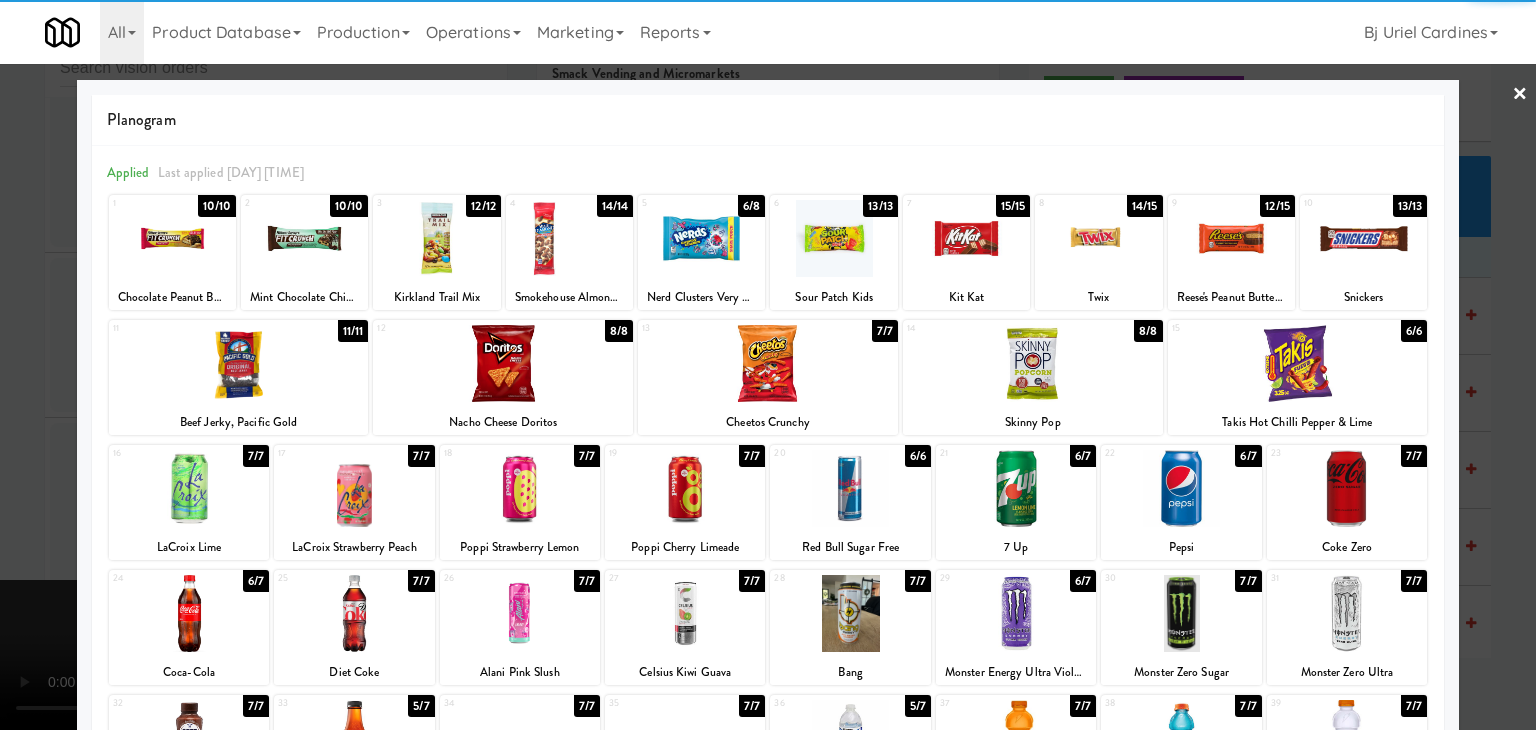 drag, startPoint x: 471, startPoint y: 369, endPoint x: 551, endPoint y: 369, distance: 80 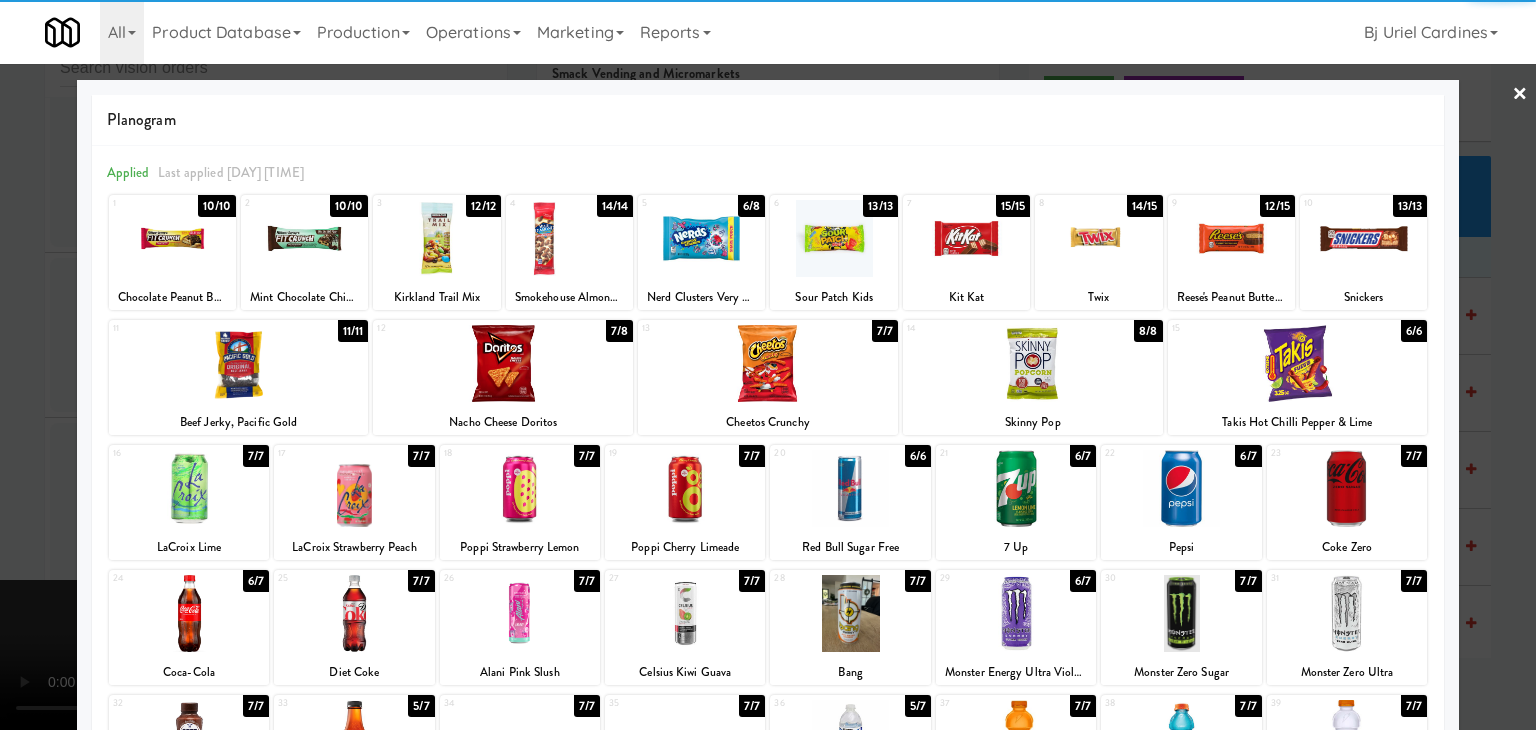 click at bounding box center (768, 363) 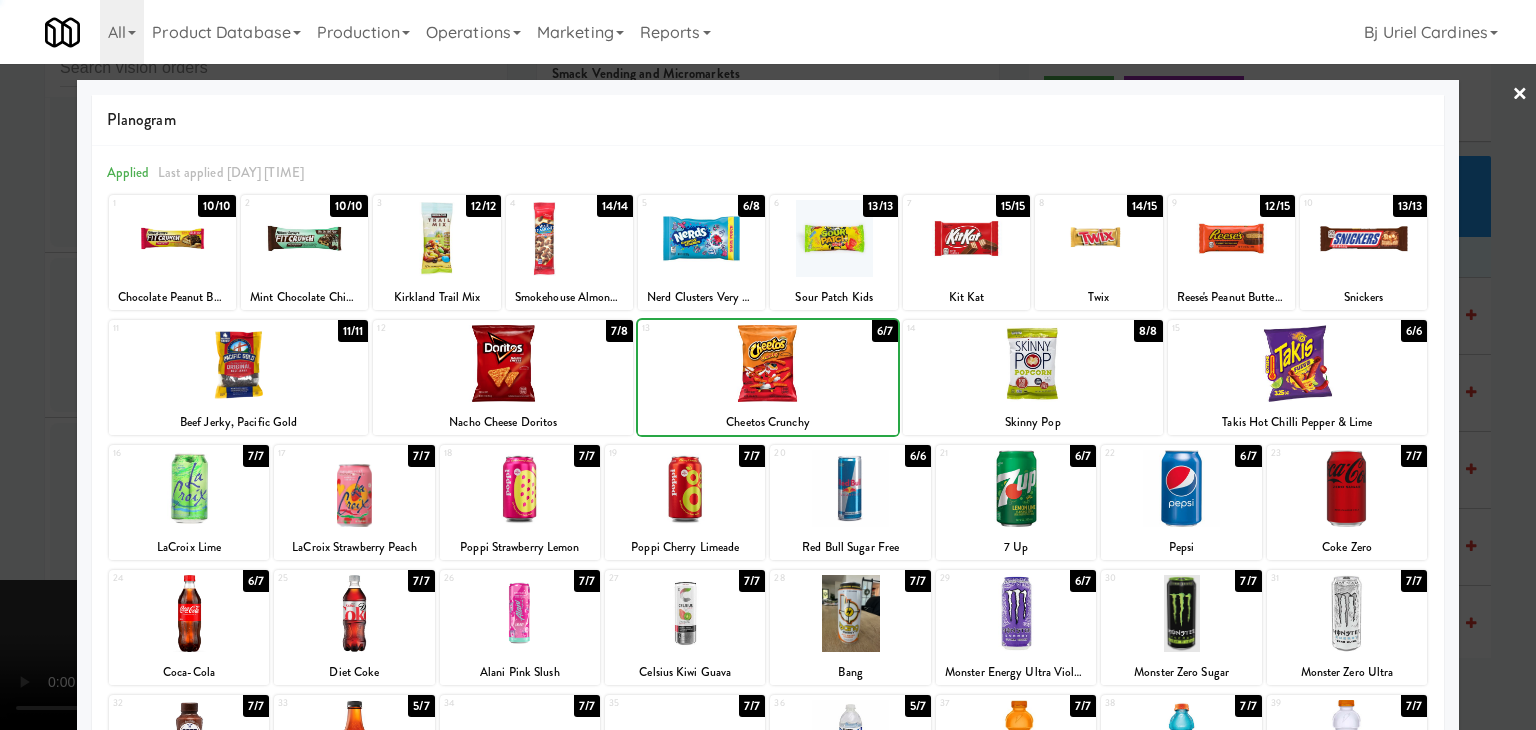 drag, startPoint x: 0, startPoint y: 437, endPoint x: 313, endPoint y: 432, distance: 313.03995 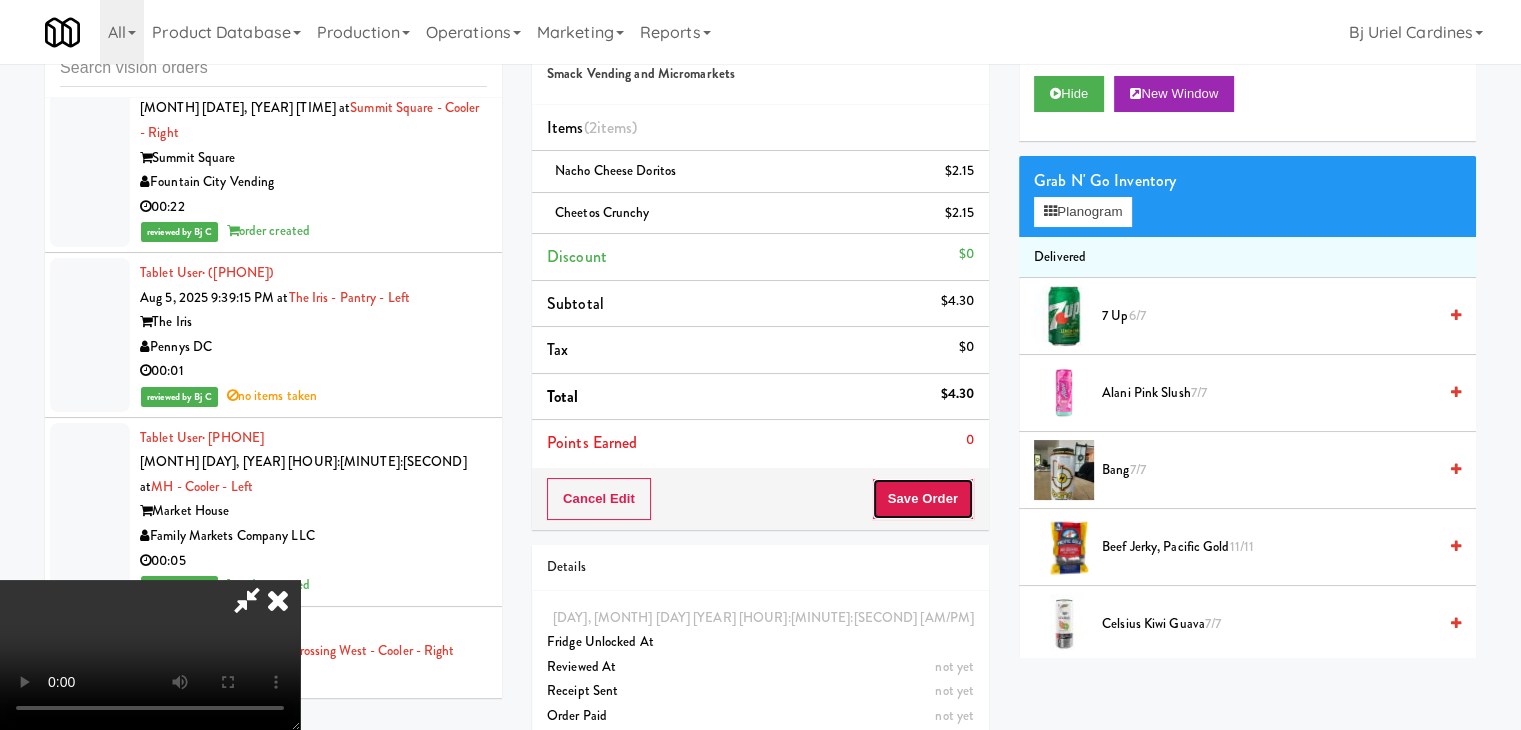 click on "Save Order" at bounding box center (923, 499) 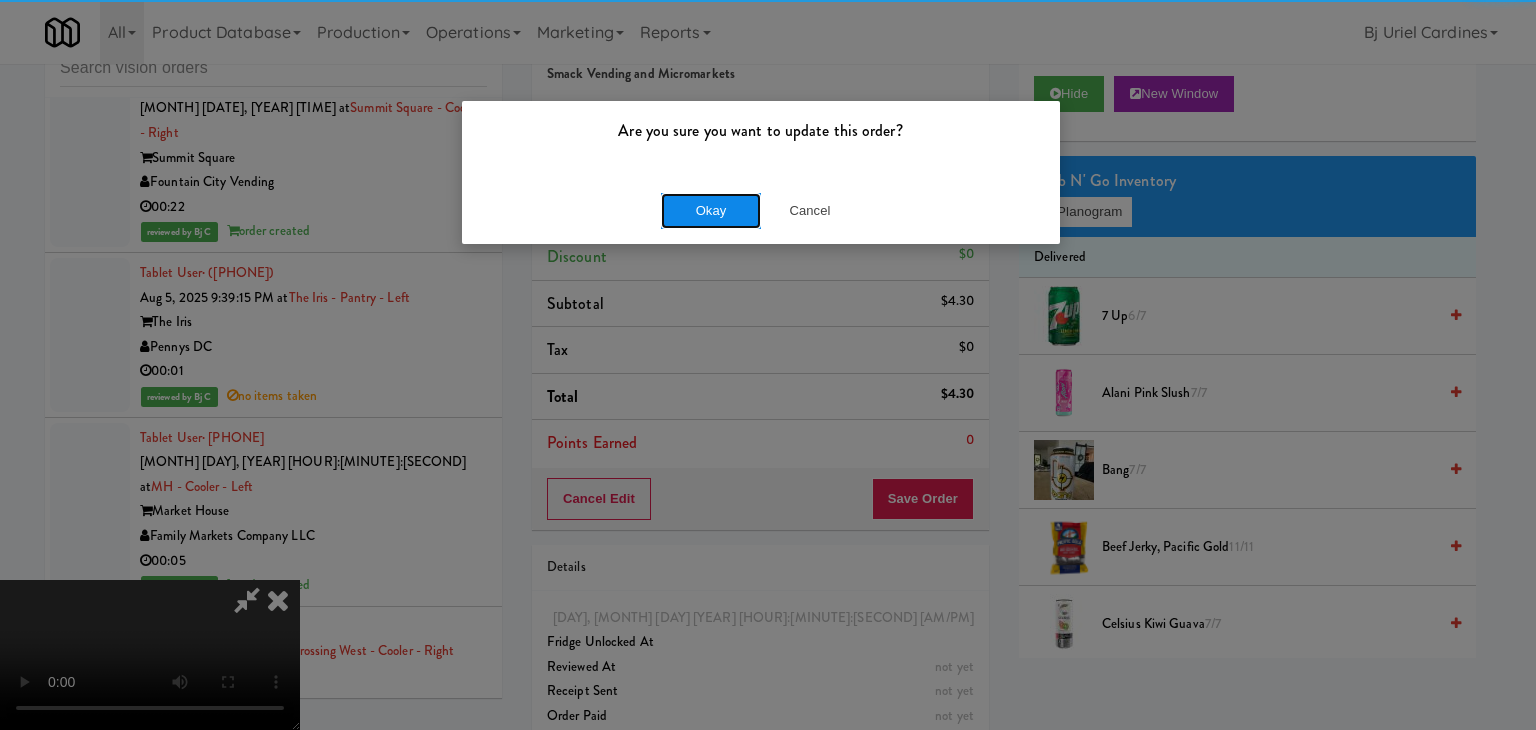 click on "Okay" at bounding box center [711, 211] 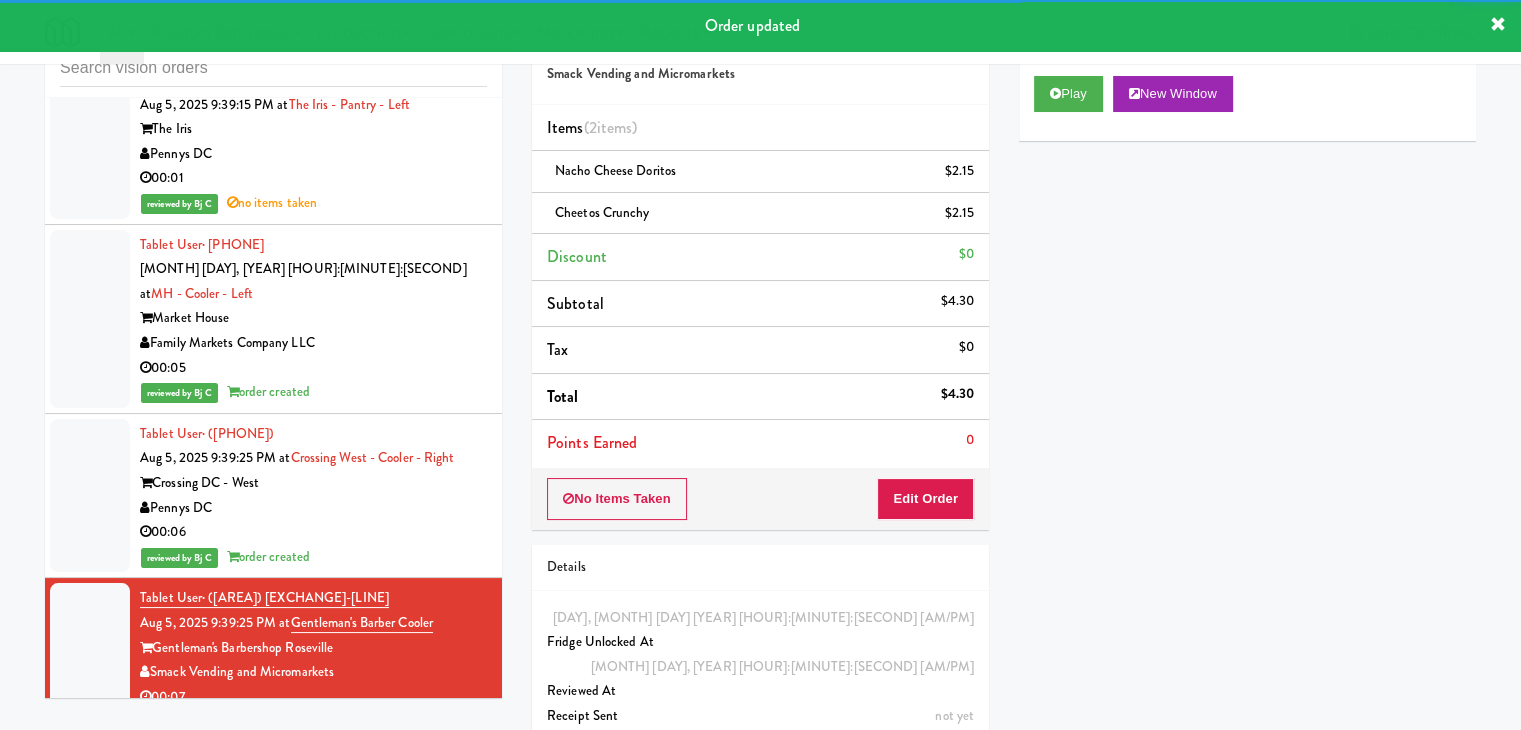 scroll, scrollTop: 11424, scrollLeft: 0, axis: vertical 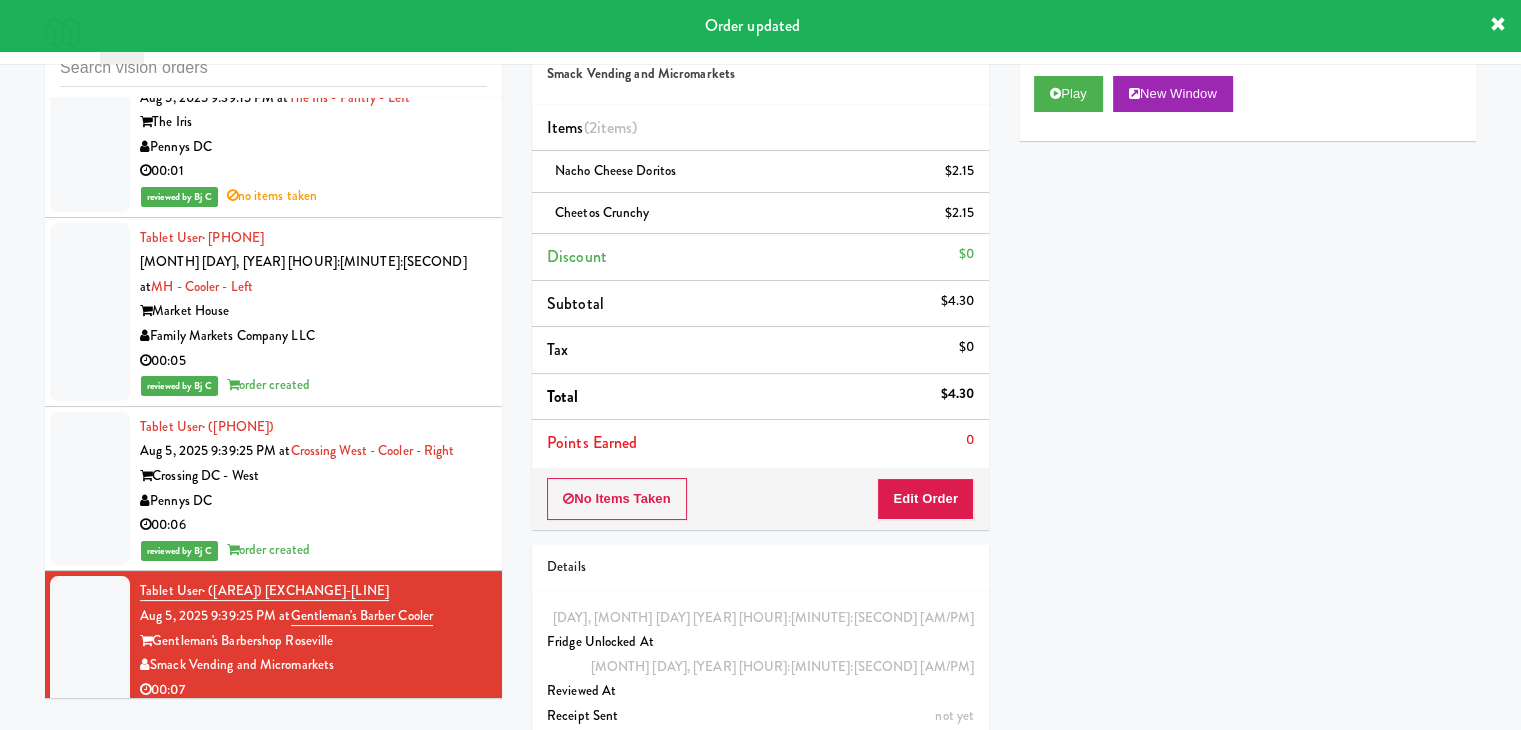 click on "00:49" at bounding box center [313, 854] 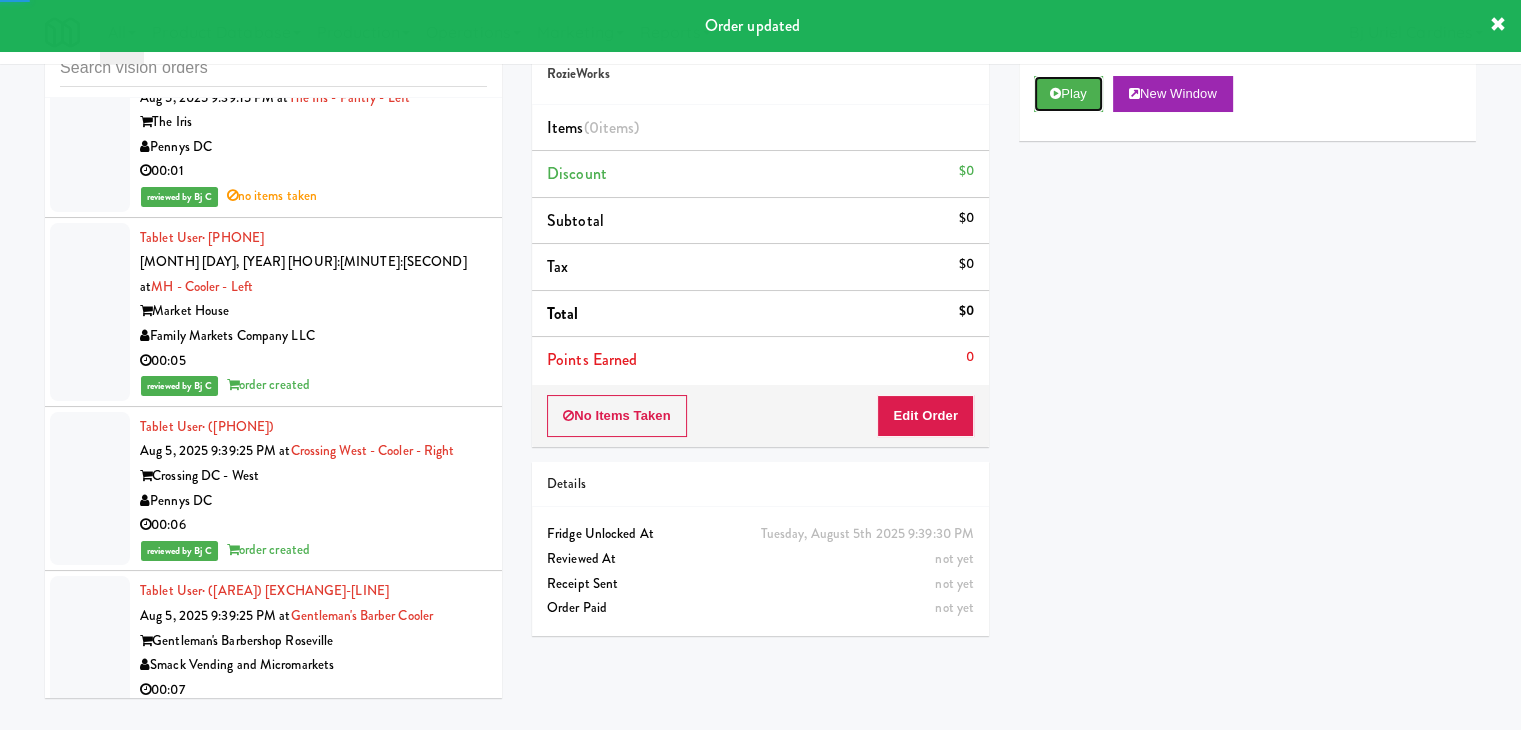 drag, startPoint x: 1050, startPoint y: 85, endPoint x: 1029, endPoint y: 213, distance: 129.71121 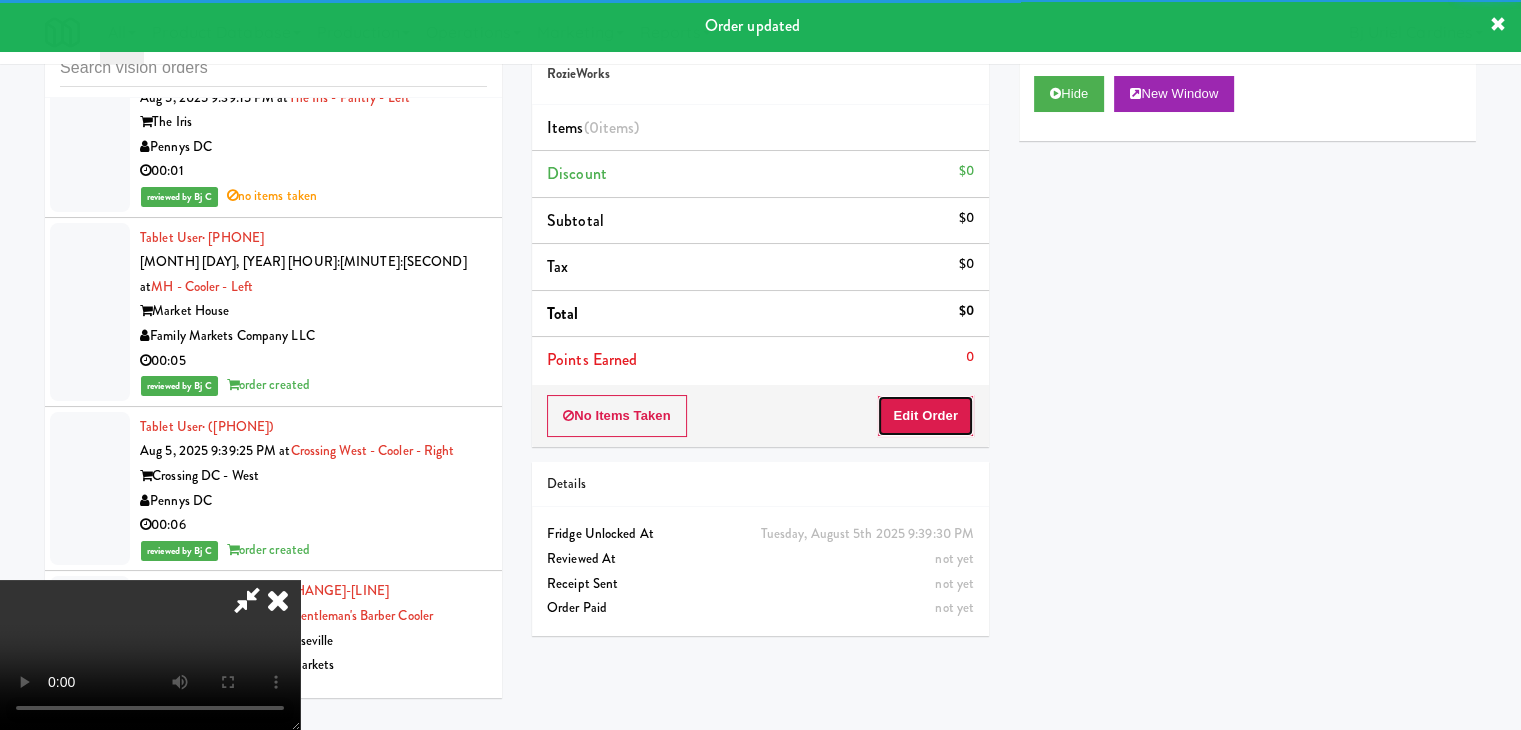 click on "Edit Order" at bounding box center [925, 416] 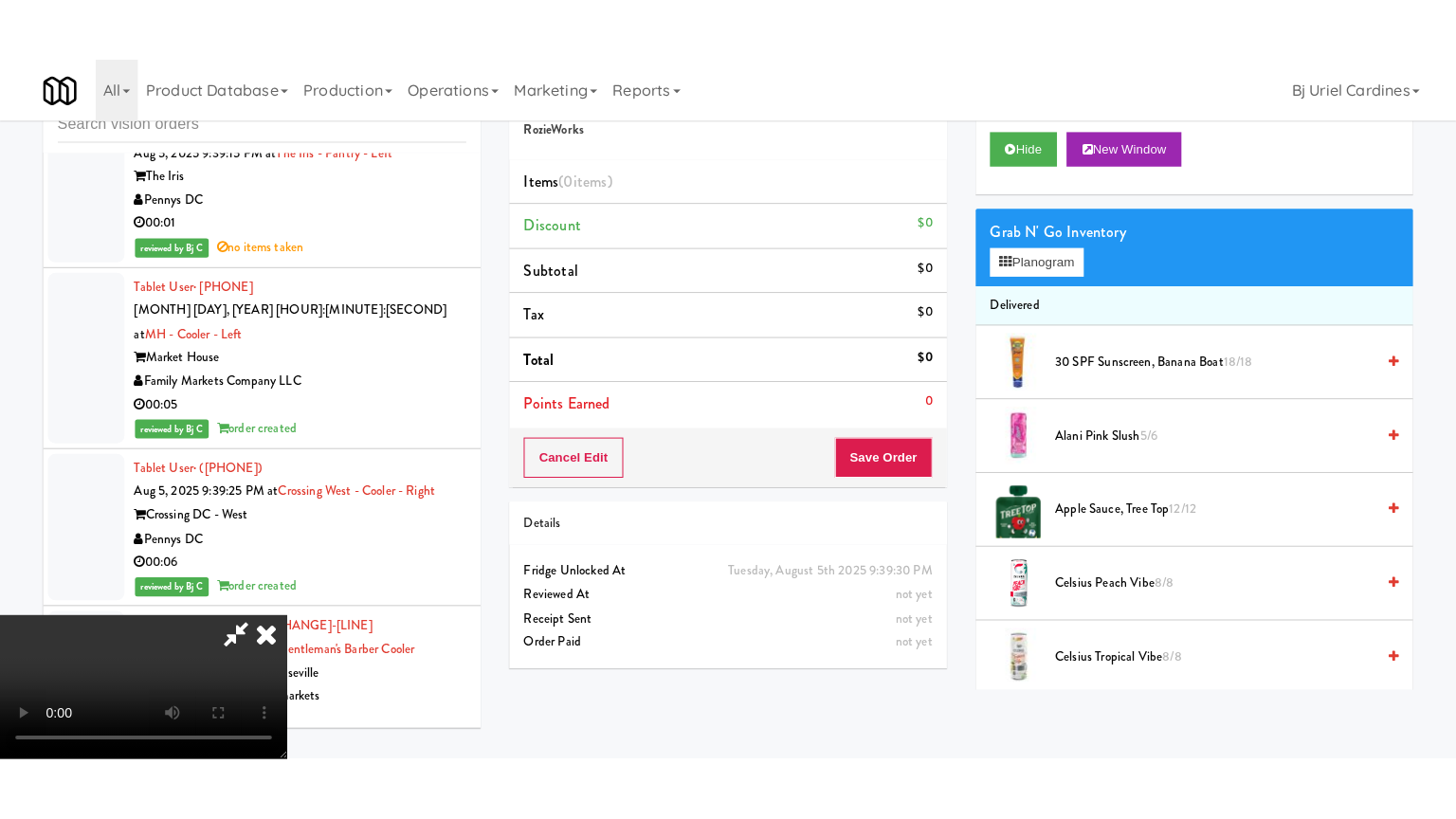 scroll, scrollTop: 266, scrollLeft: 0, axis: vertical 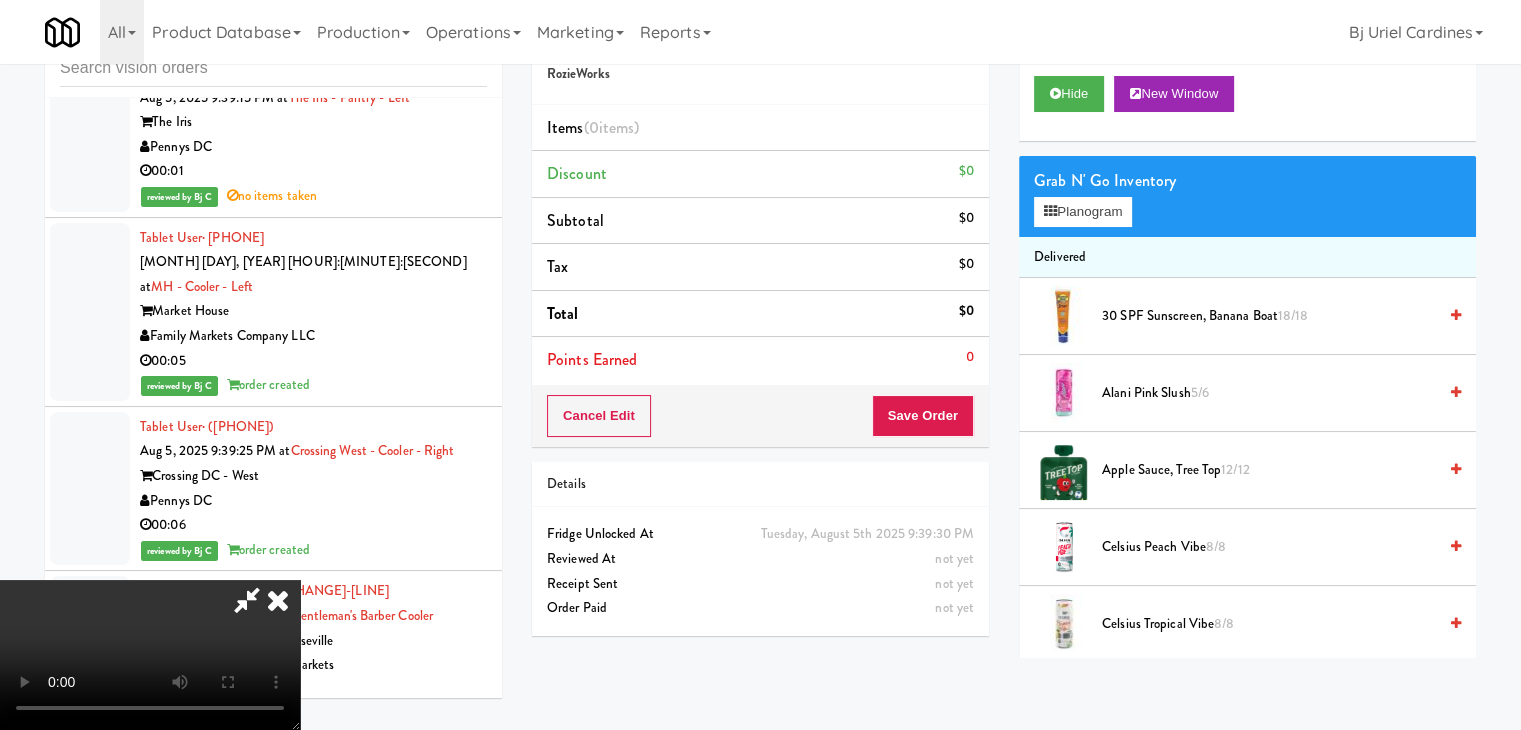 type 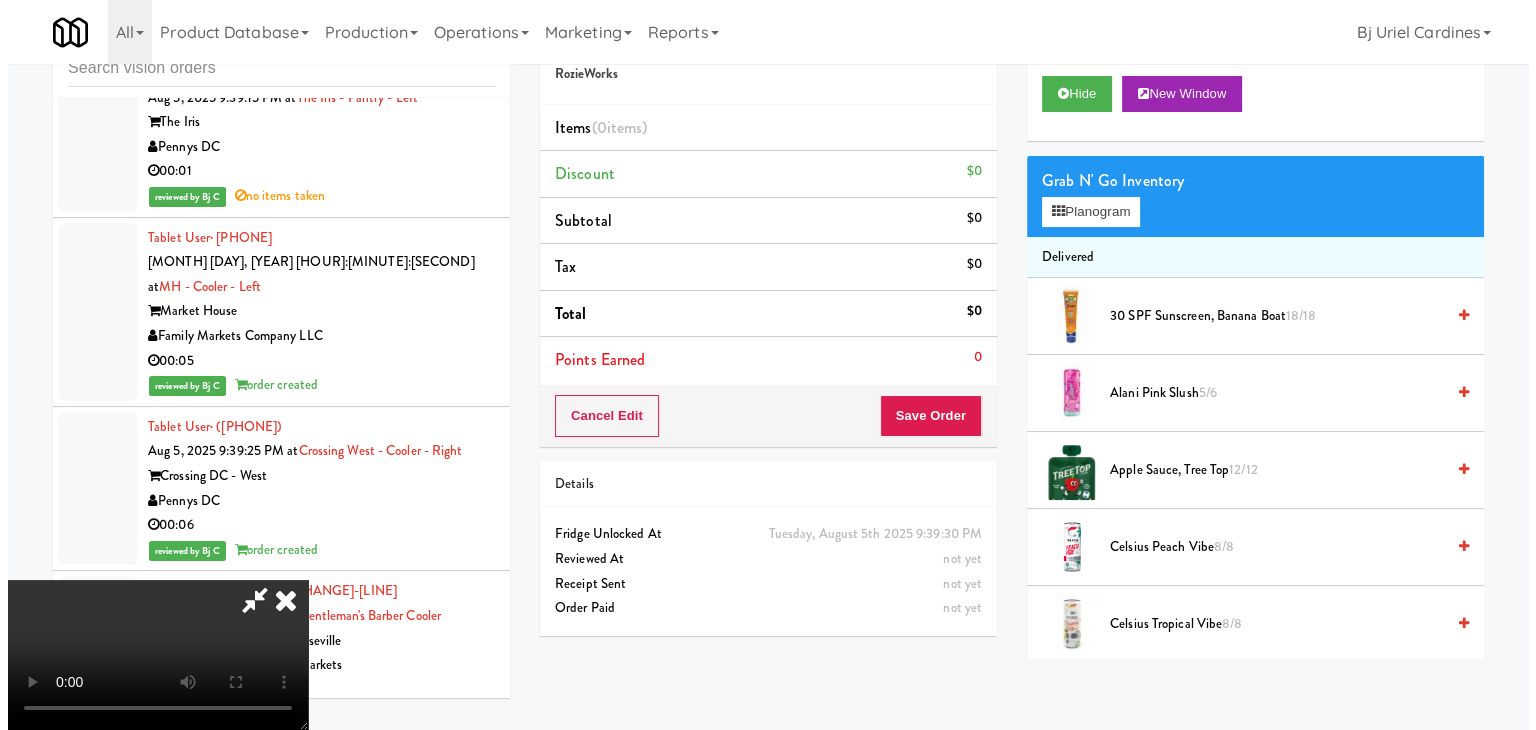 scroll, scrollTop: 0, scrollLeft: 0, axis: both 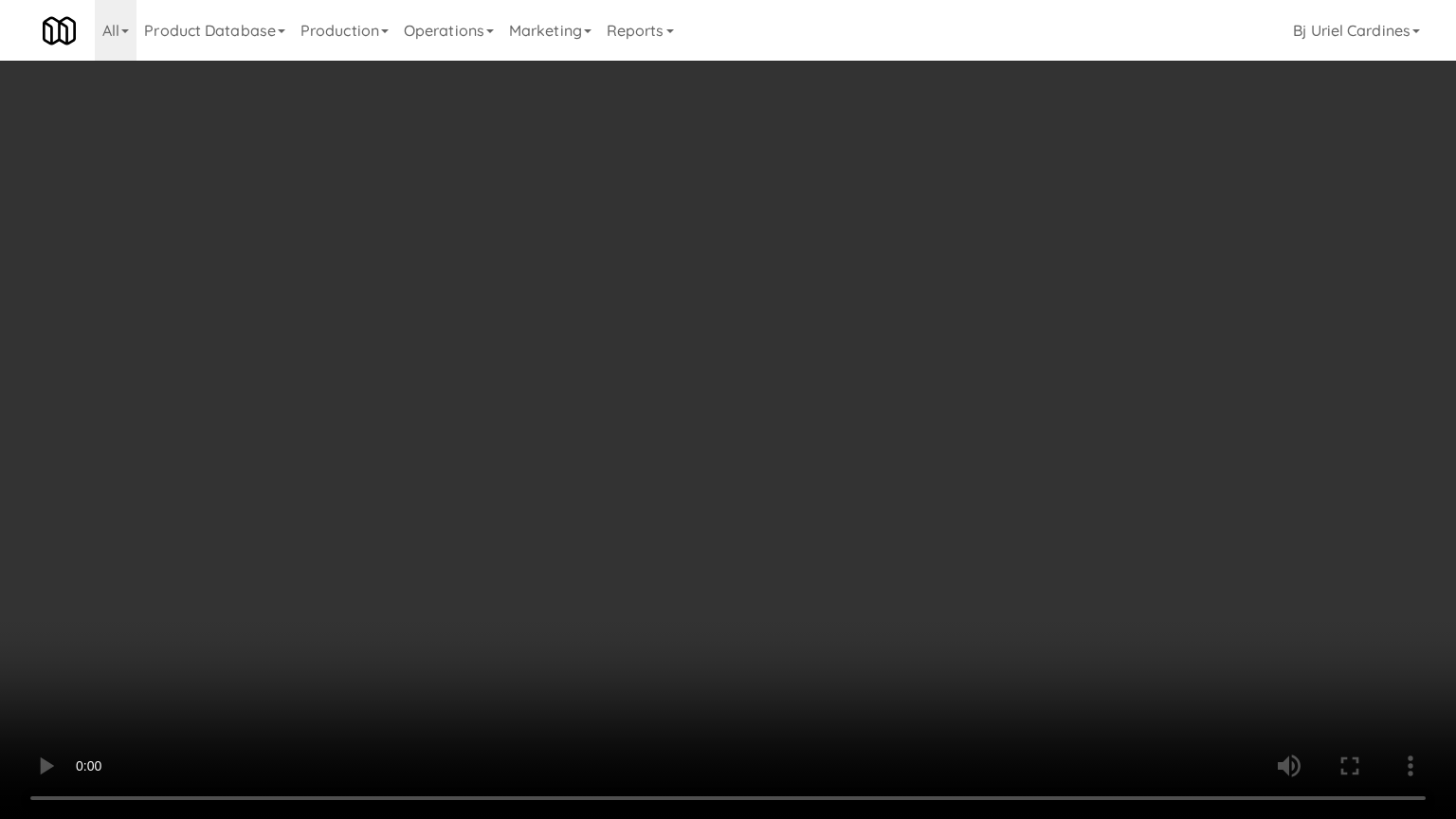 click at bounding box center (728, 410) 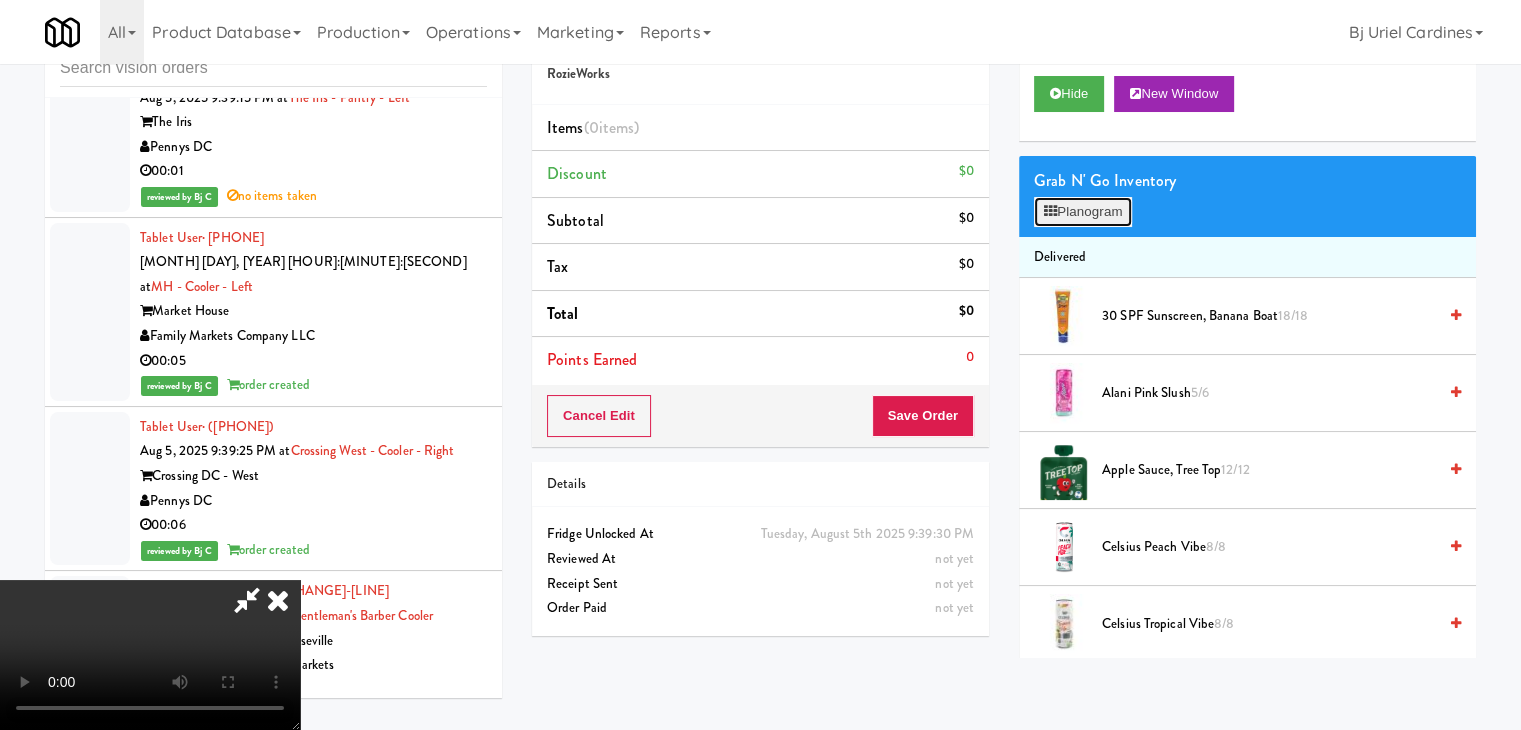 click on "Planogram" at bounding box center (1083, 212) 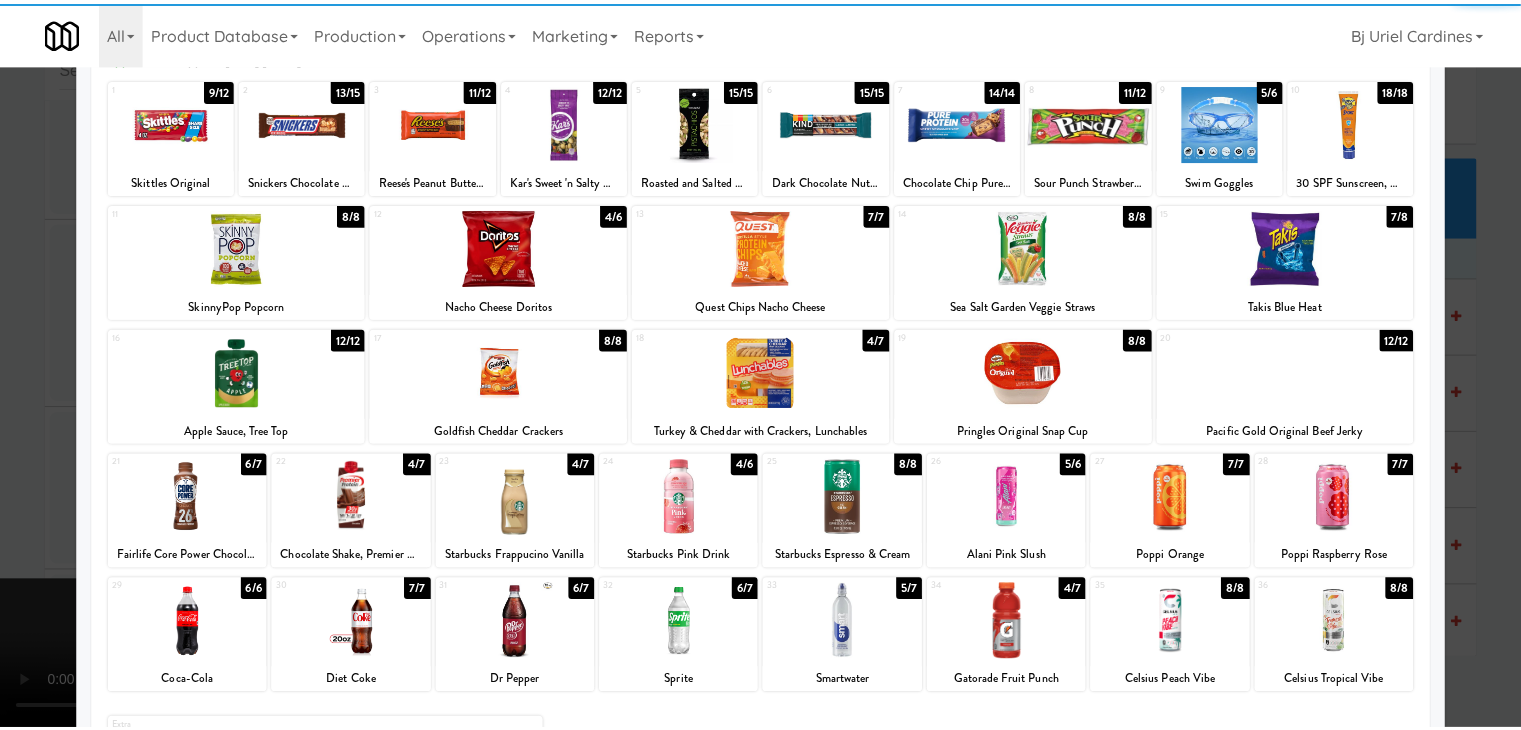 scroll, scrollTop: 252, scrollLeft: 0, axis: vertical 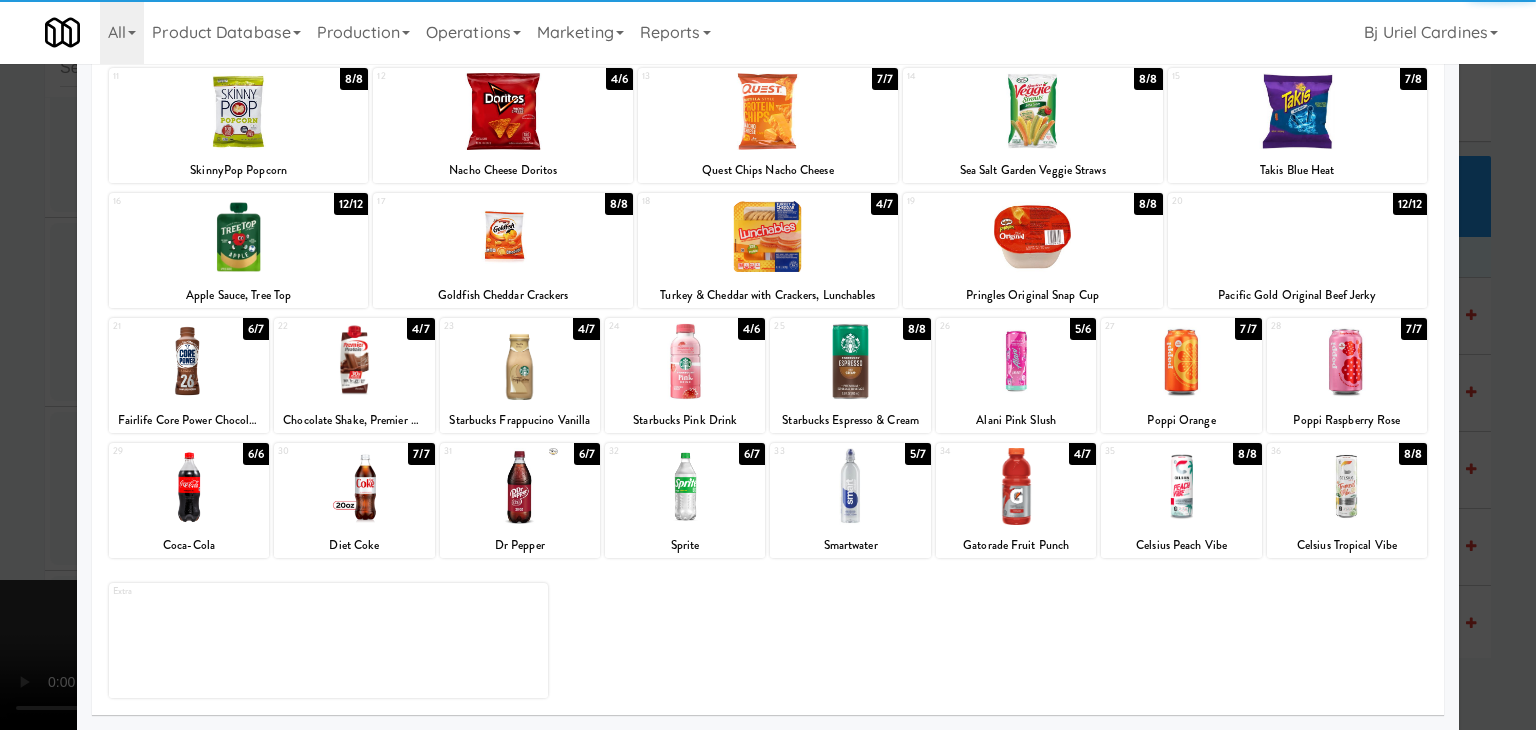 click at bounding box center [1181, 486] 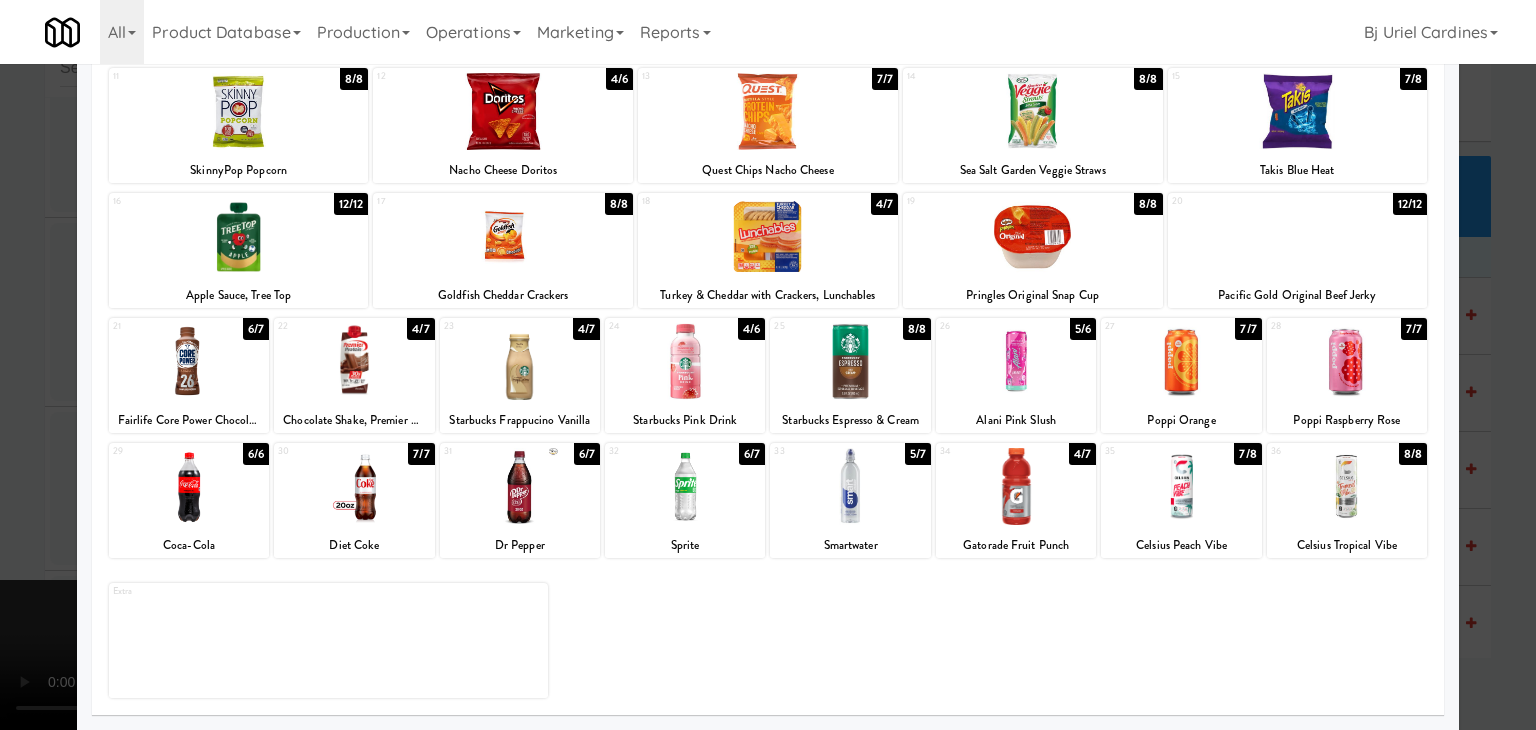 click at bounding box center (850, 486) 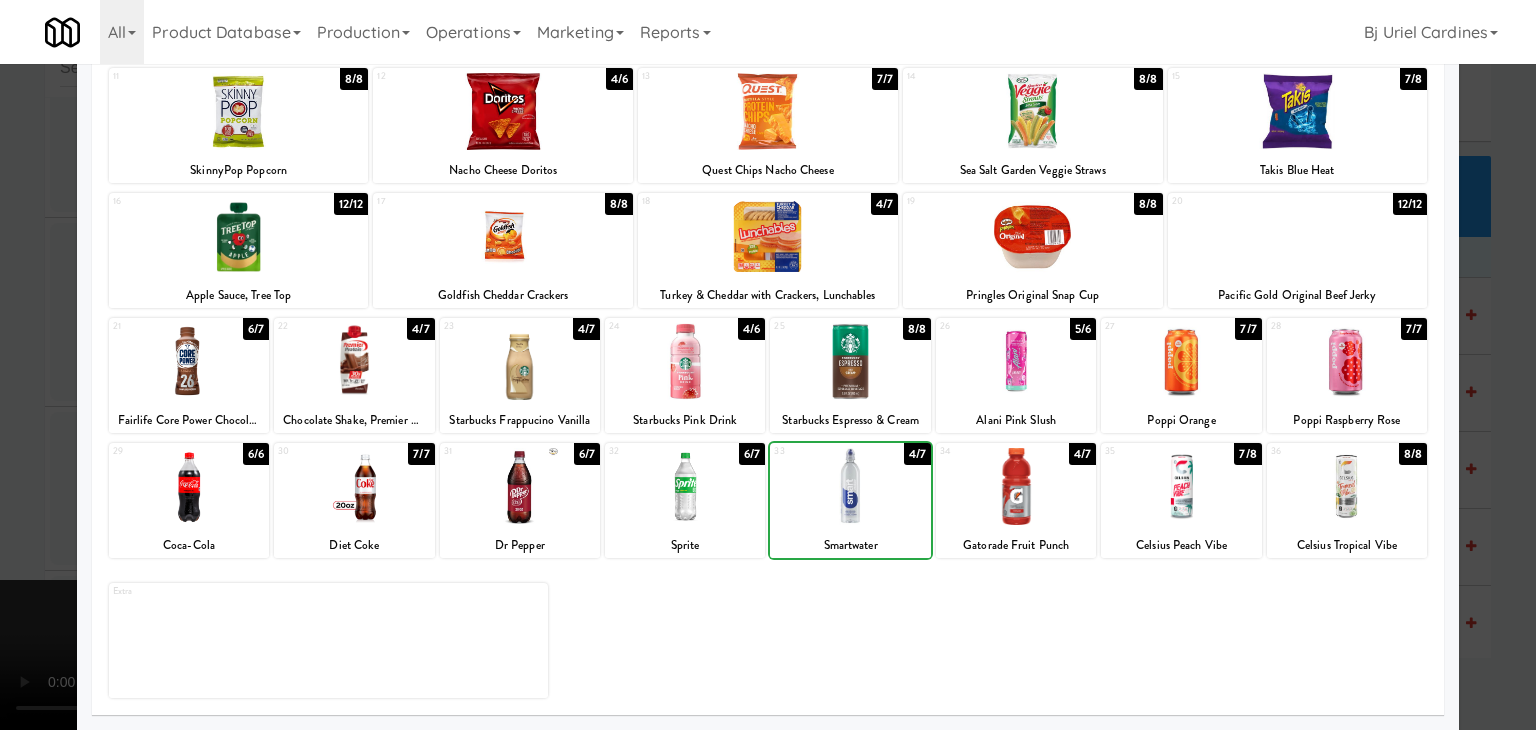 click at bounding box center (685, 486) 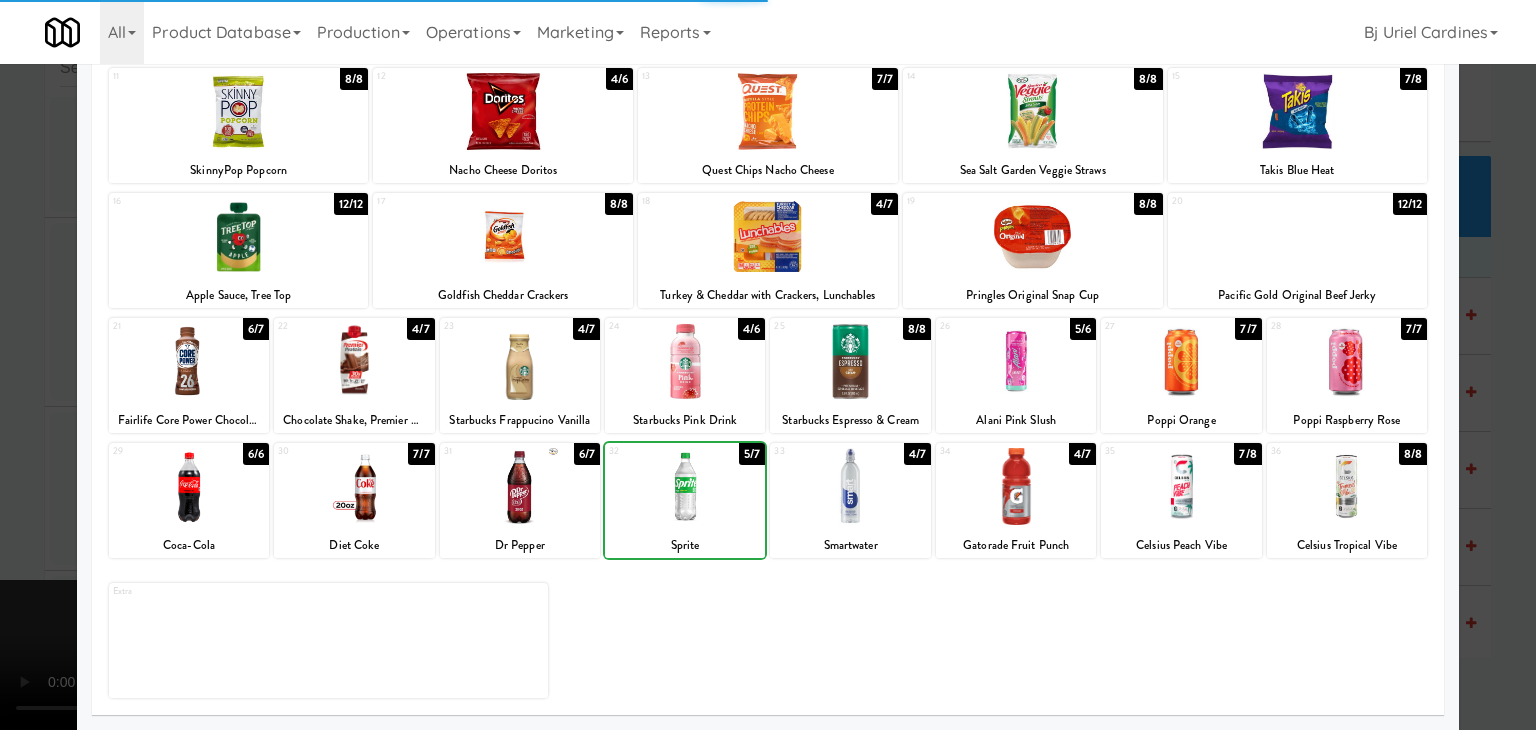 drag, startPoint x: 0, startPoint y: 513, endPoint x: 96, endPoint y: 498, distance: 97.16481 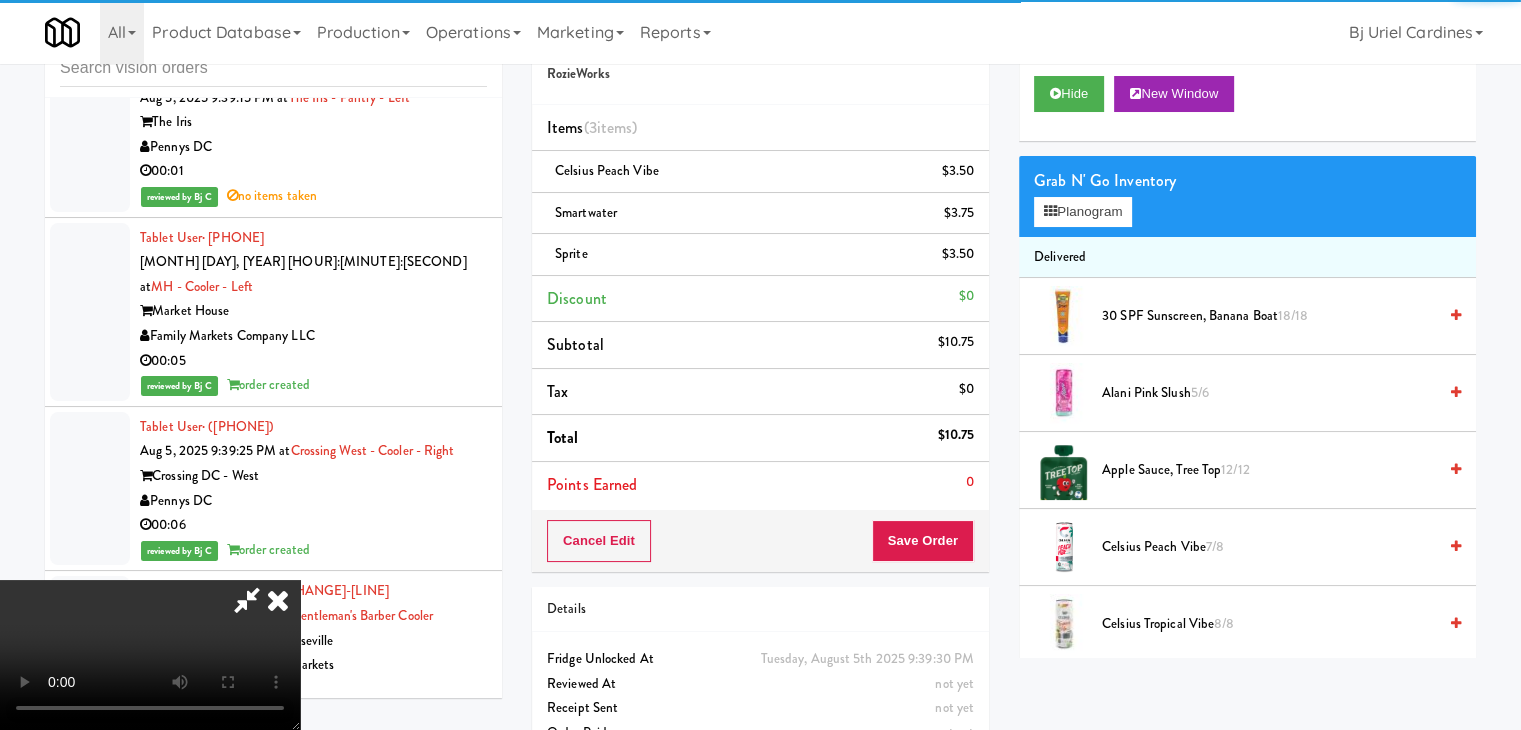 click at bounding box center (150, 655) 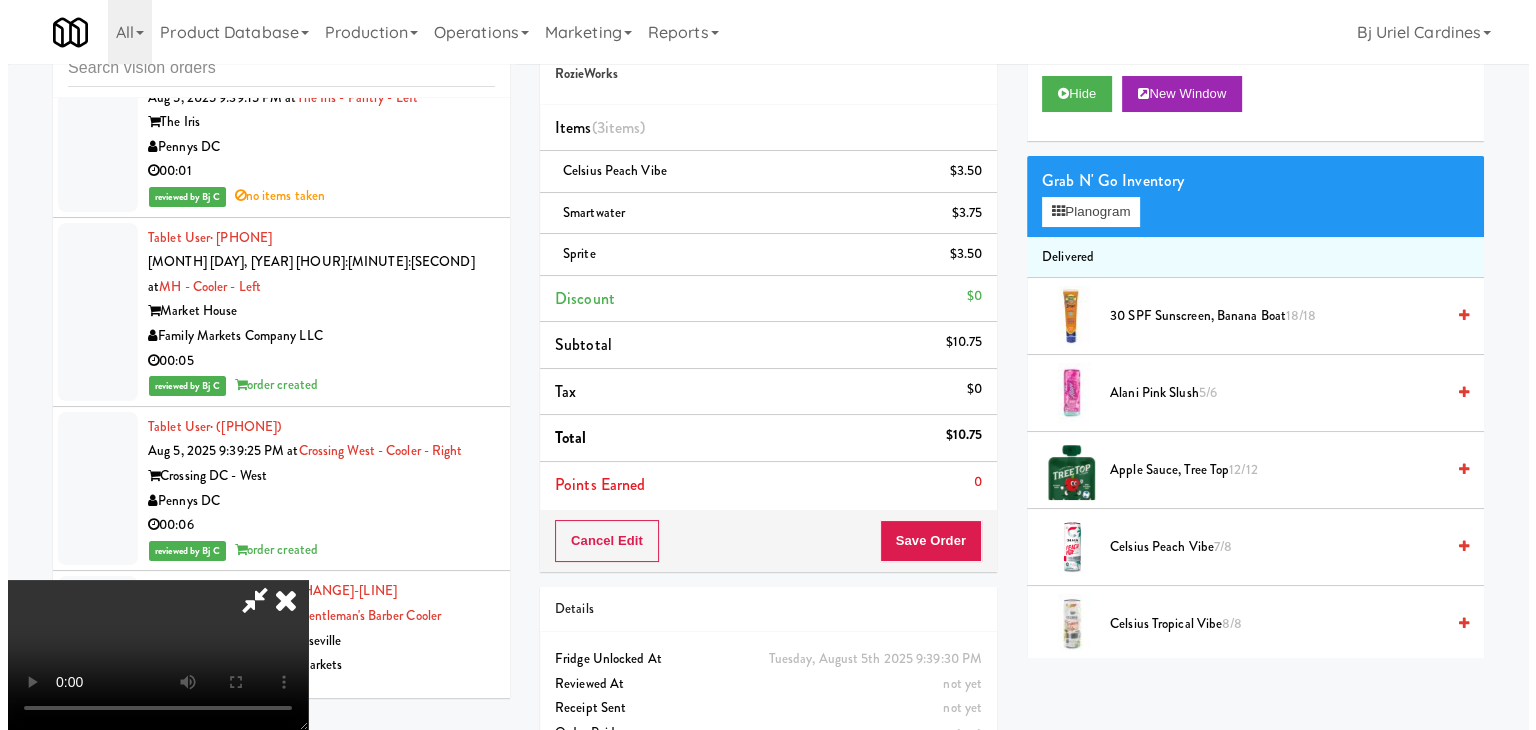 scroll, scrollTop: 281, scrollLeft: 0, axis: vertical 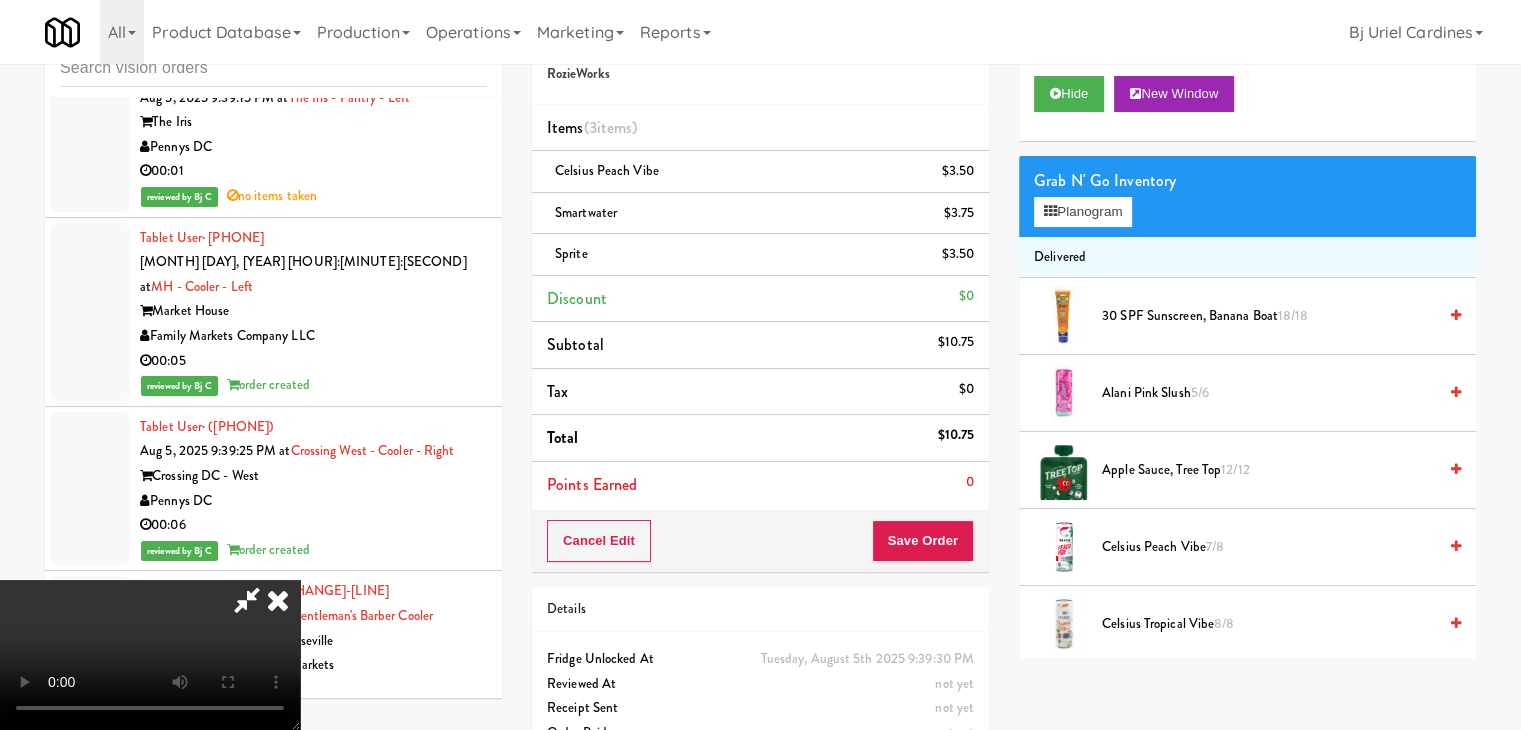 click at bounding box center (150, 655) 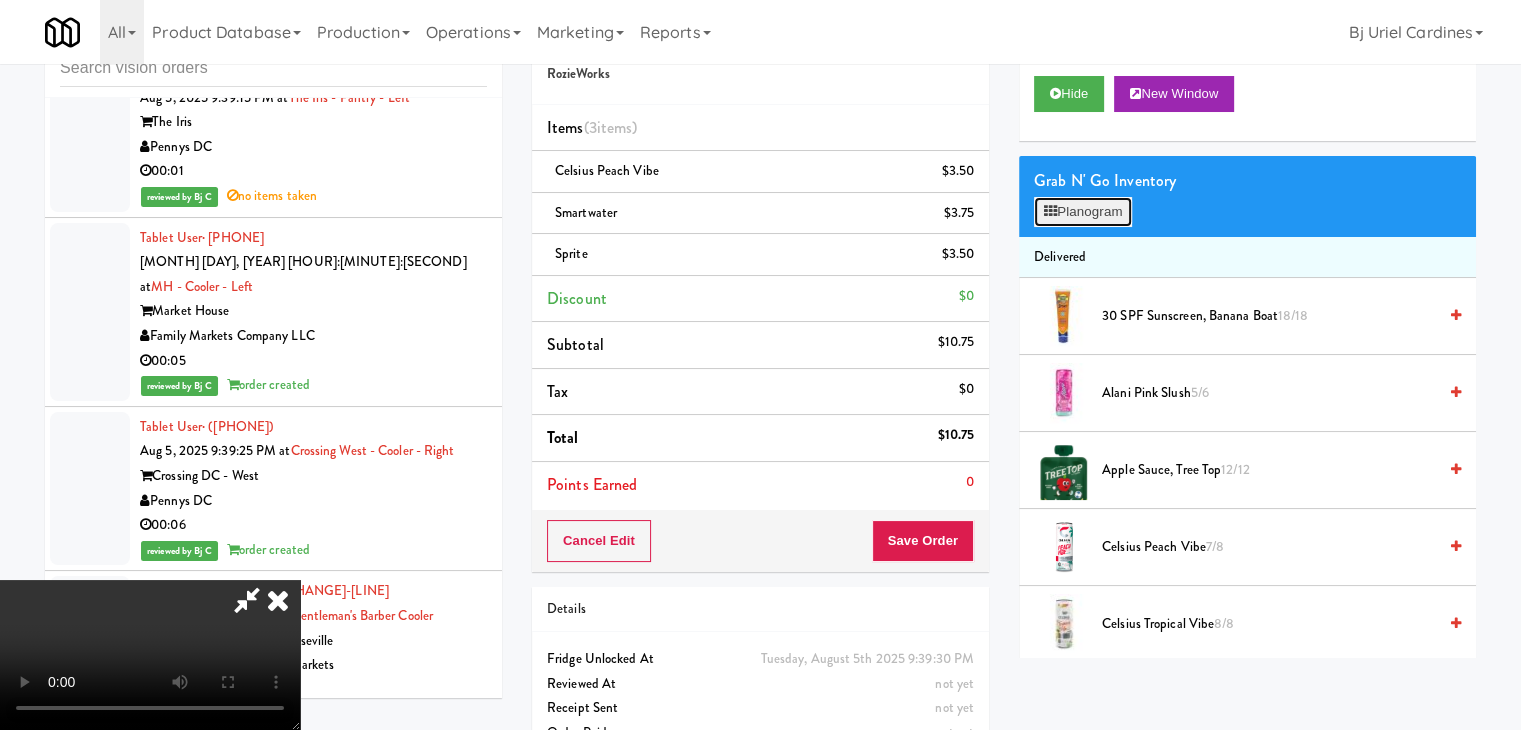 click on "Planogram" at bounding box center (1083, 212) 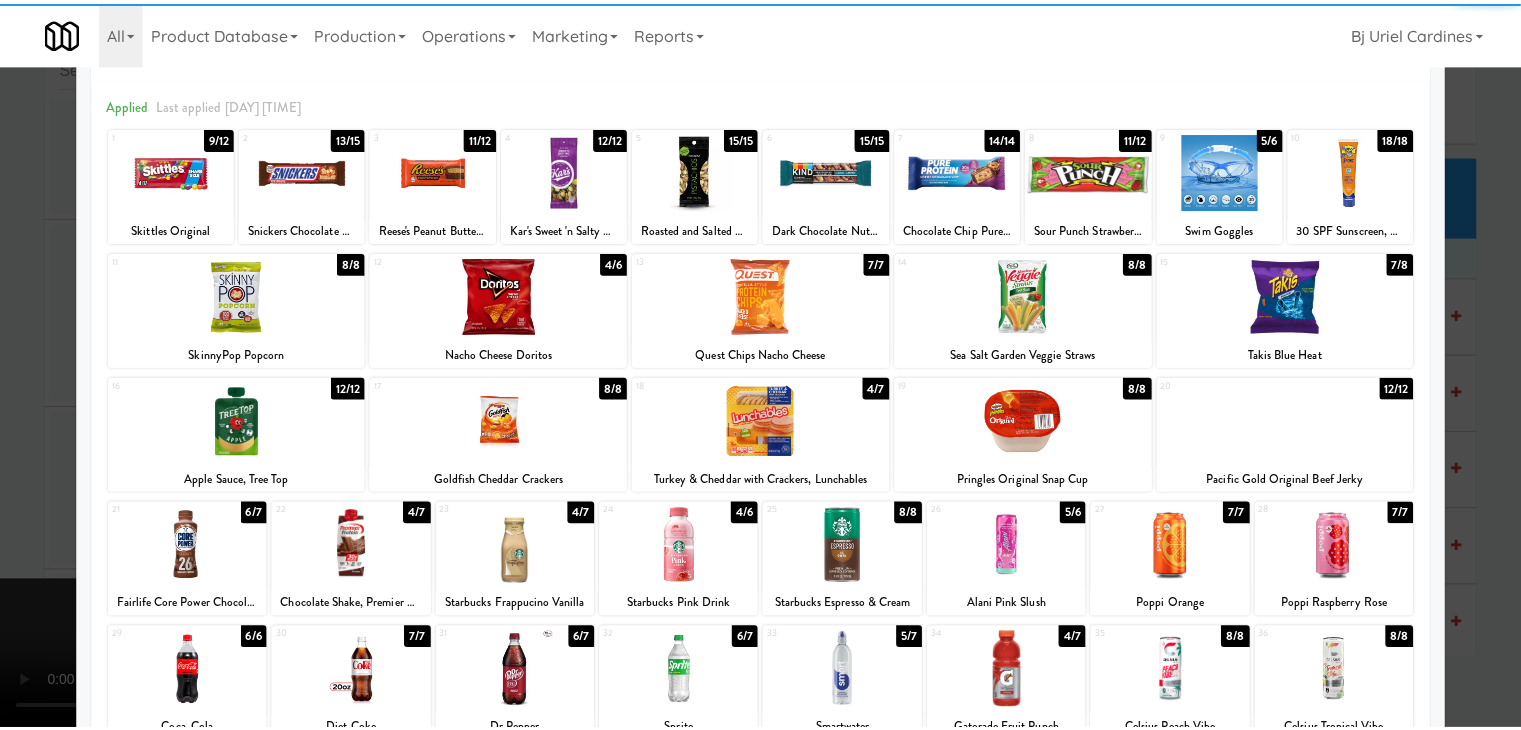 scroll, scrollTop: 200, scrollLeft: 0, axis: vertical 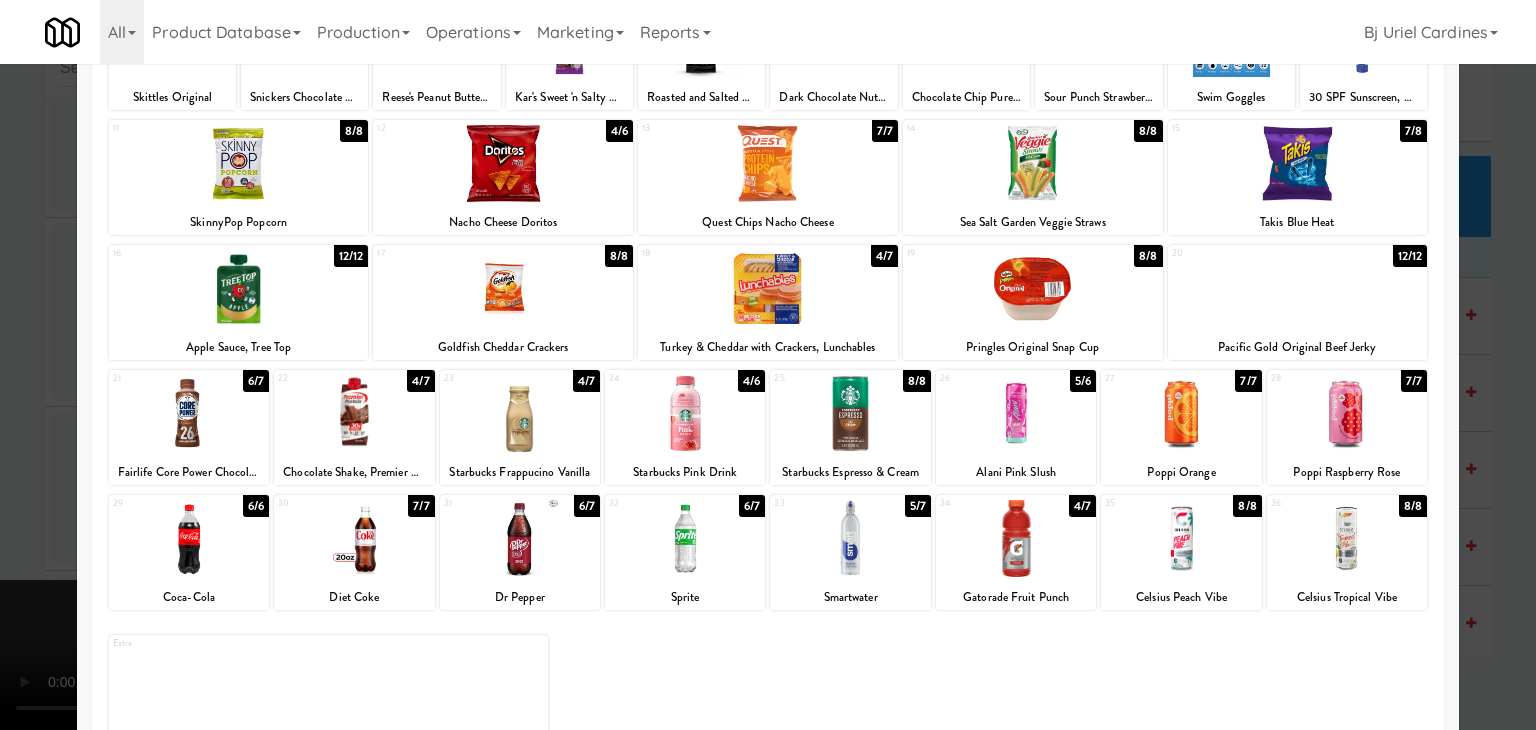 click at bounding box center [850, 538] 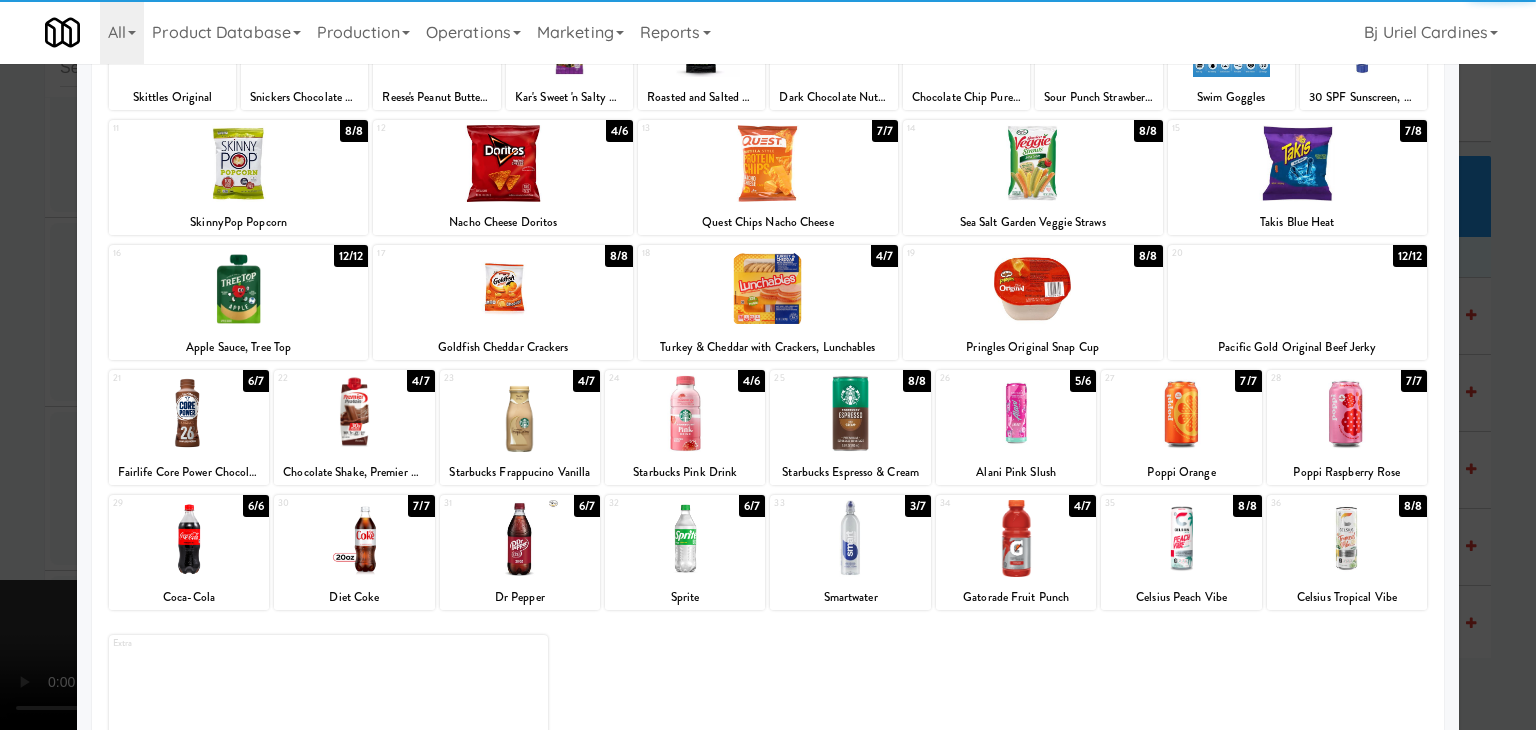 click at bounding box center (768, 365) 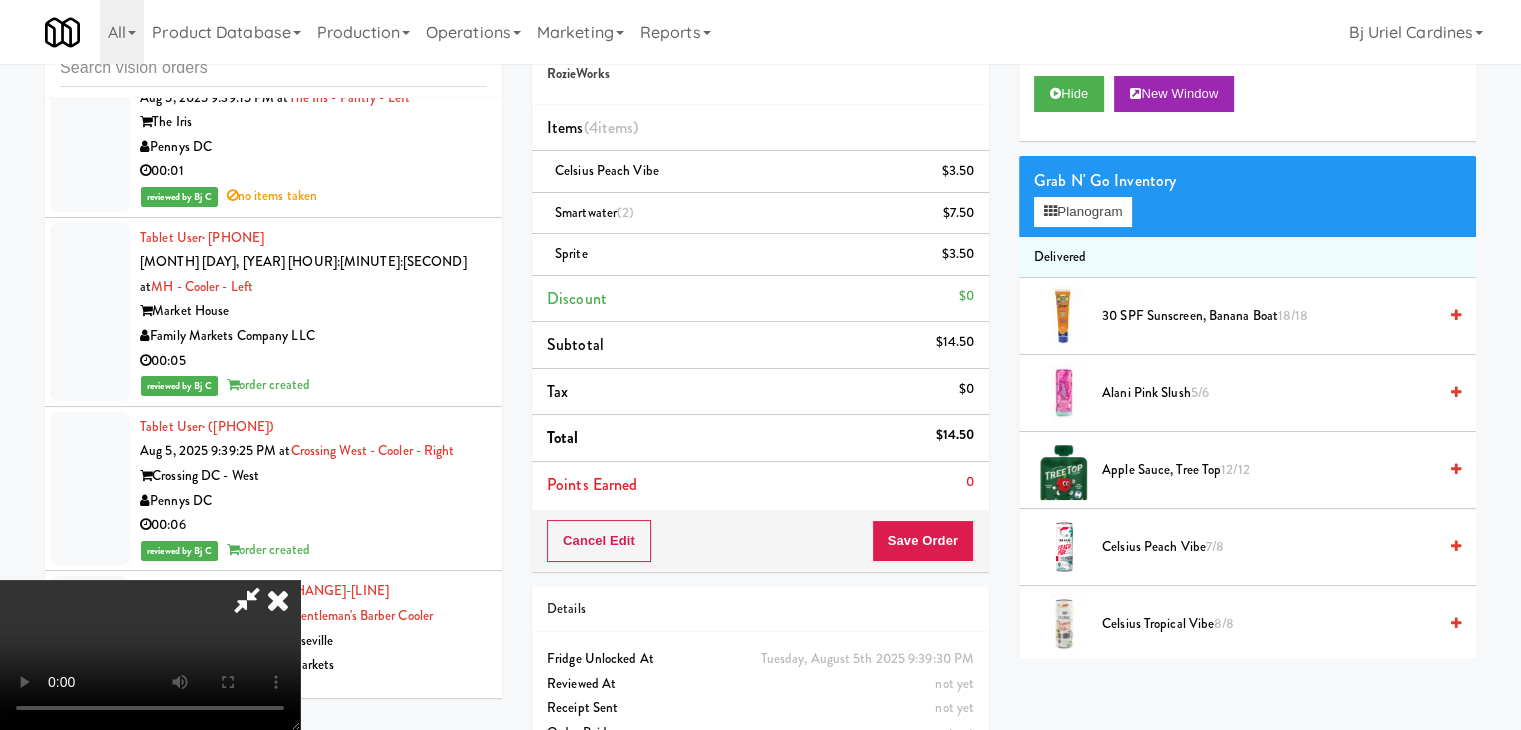 scroll, scrollTop: 0, scrollLeft: 0, axis: both 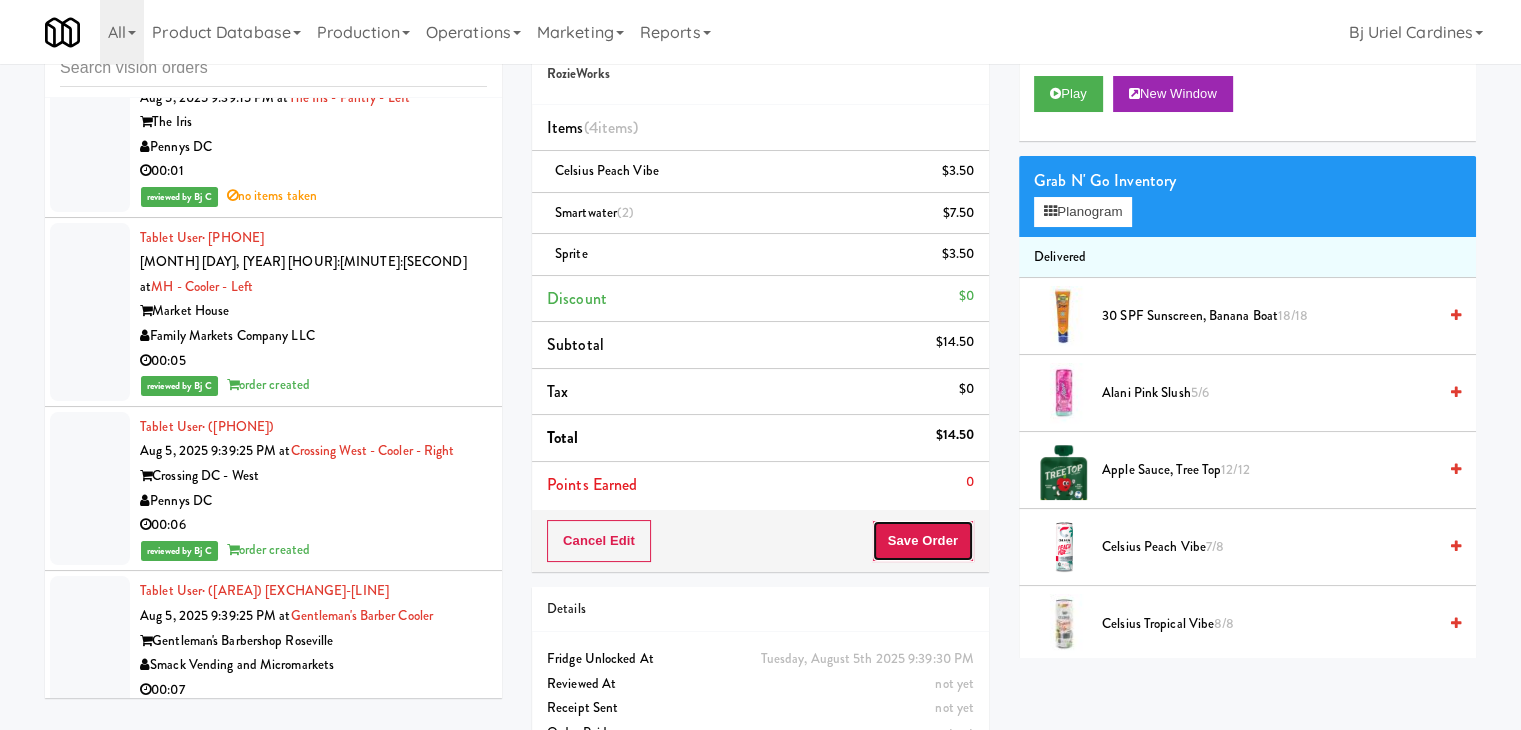 click on "Save Order" at bounding box center [923, 541] 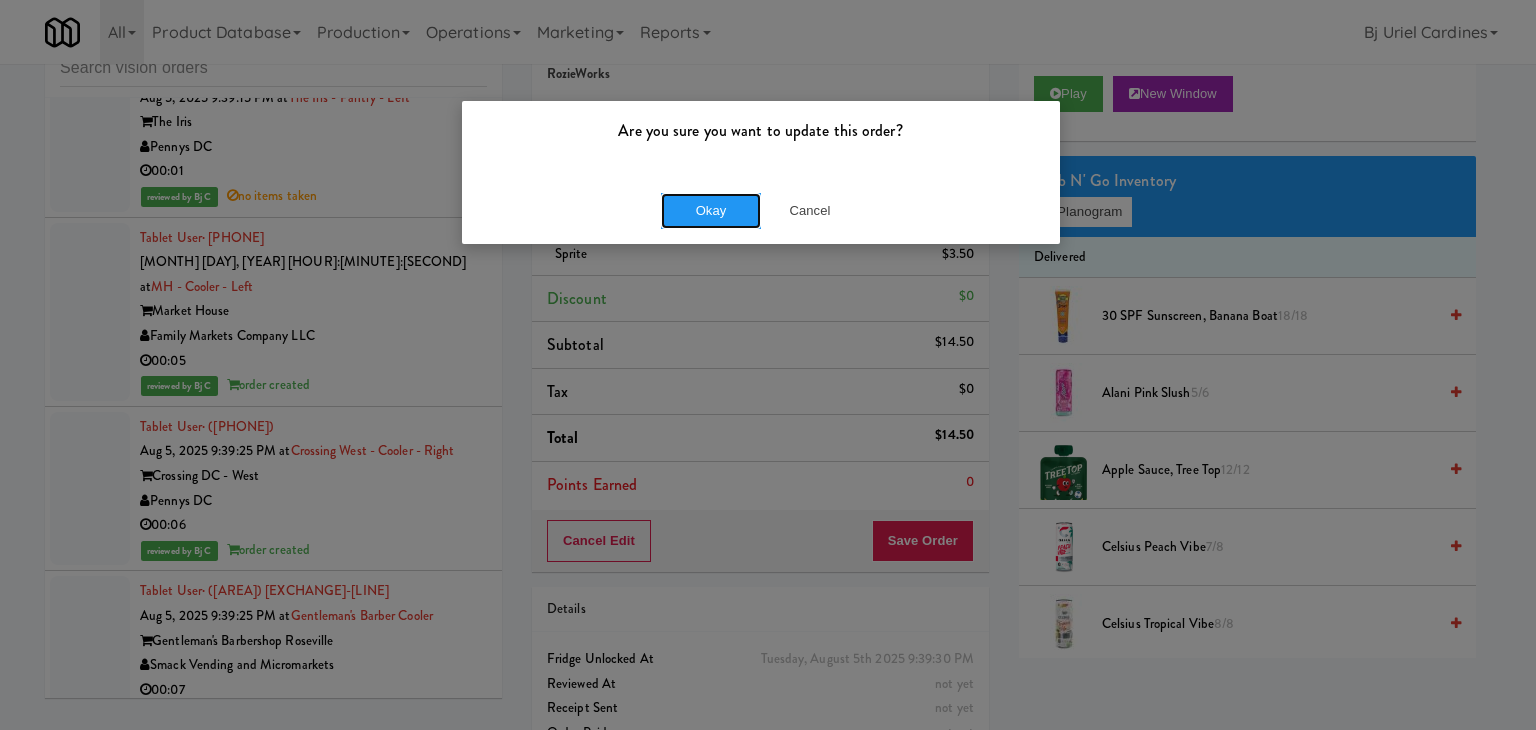 click on "Okay" at bounding box center (711, 211) 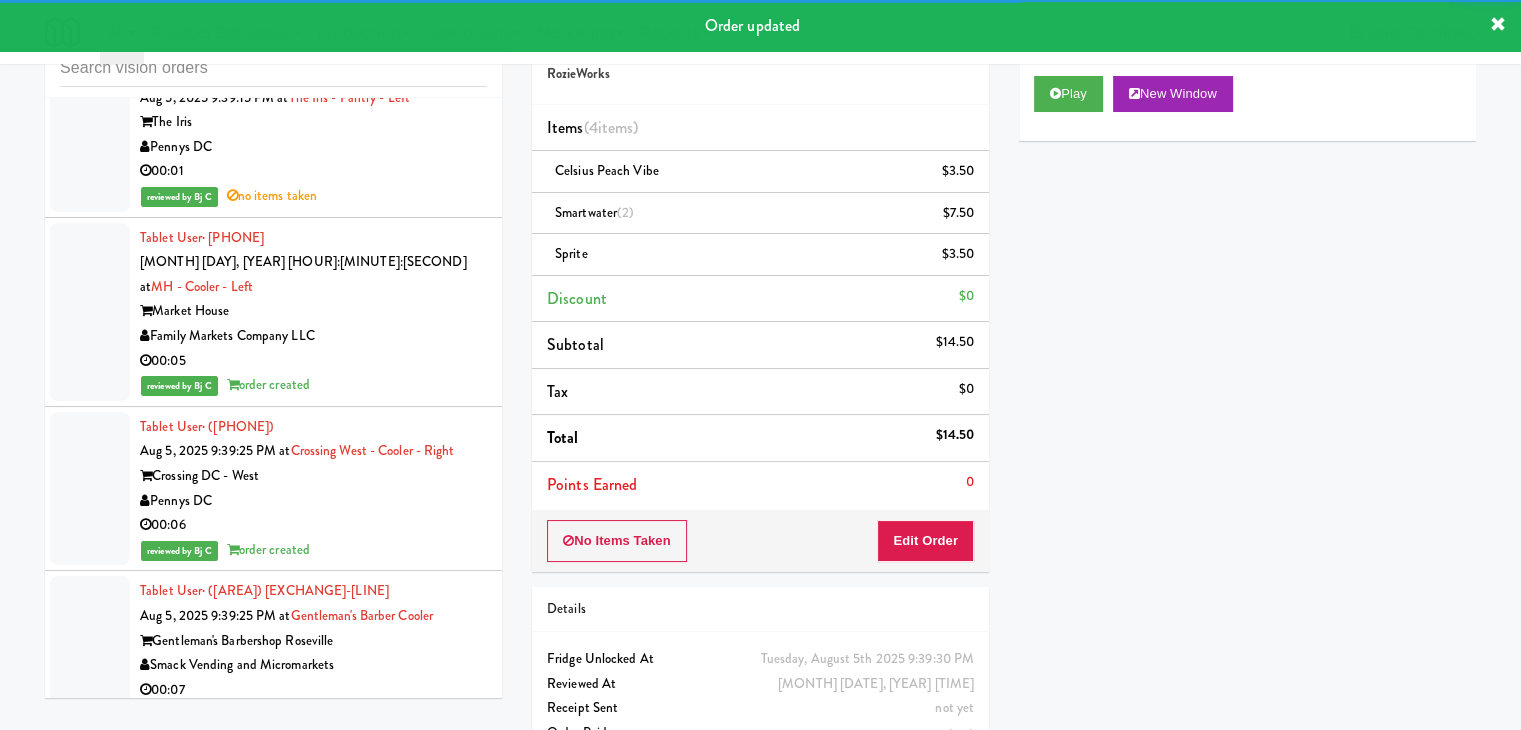 click on "H&H Vending" at bounding box center [313, 994] 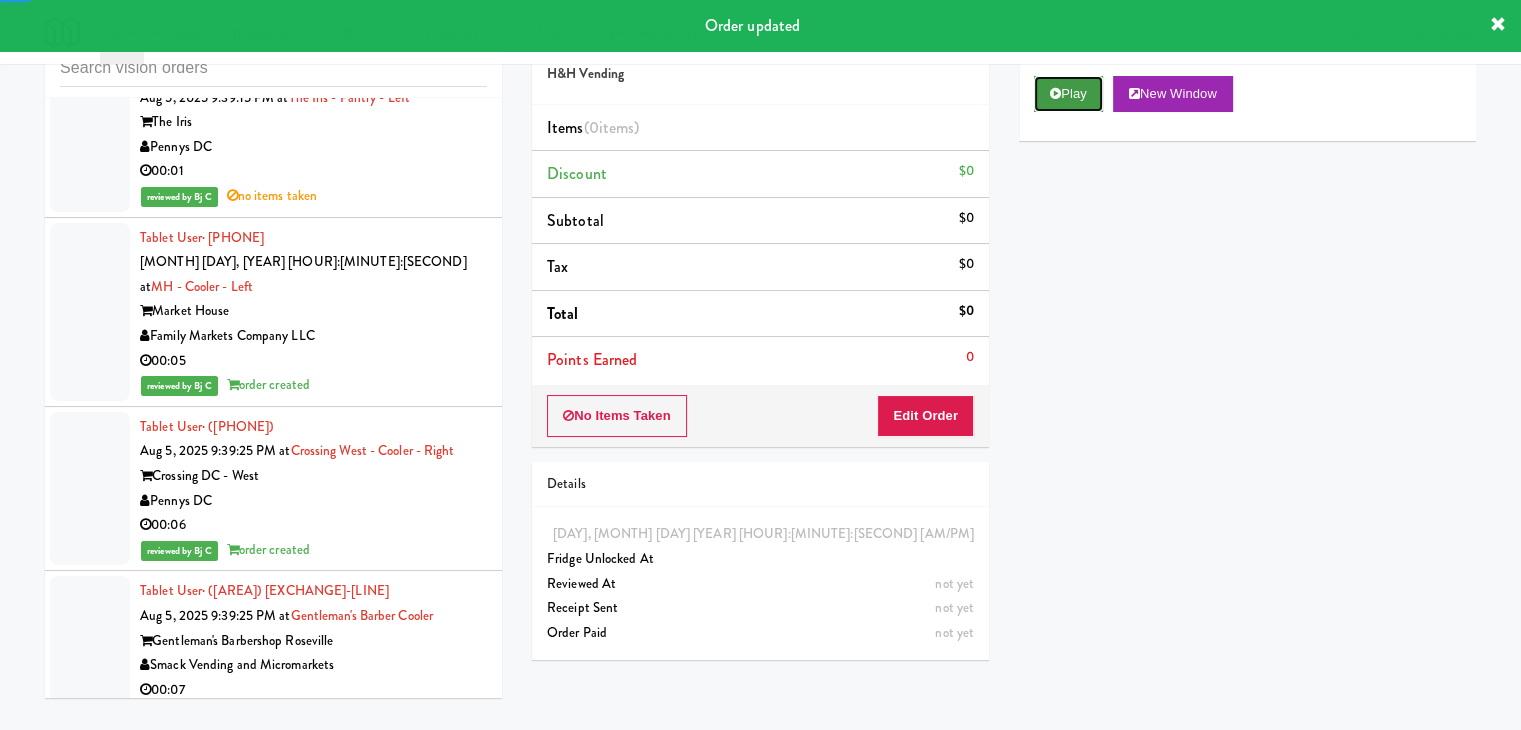 click on "Play" at bounding box center [1068, 94] 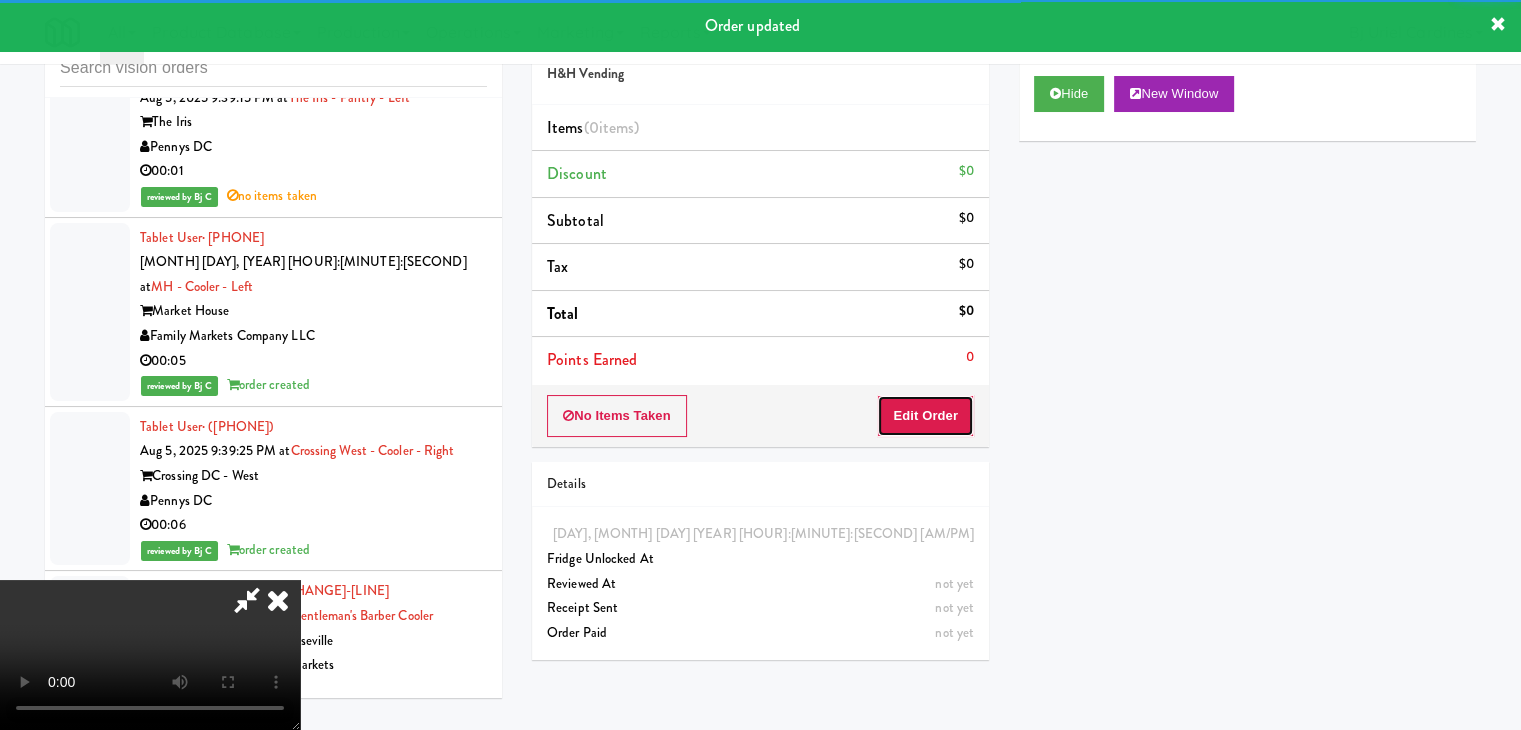 click on "Edit Order" at bounding box center (925, 416) 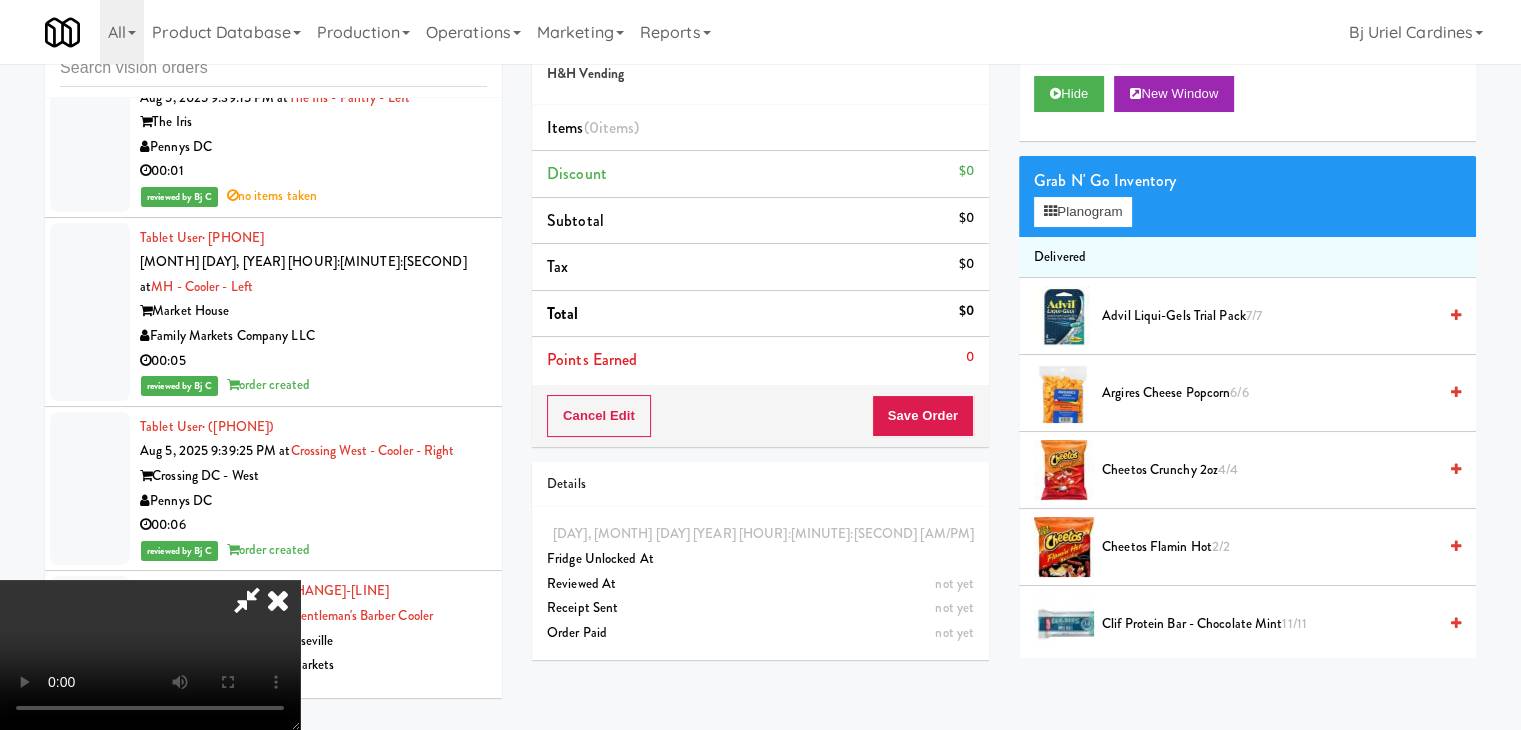 type 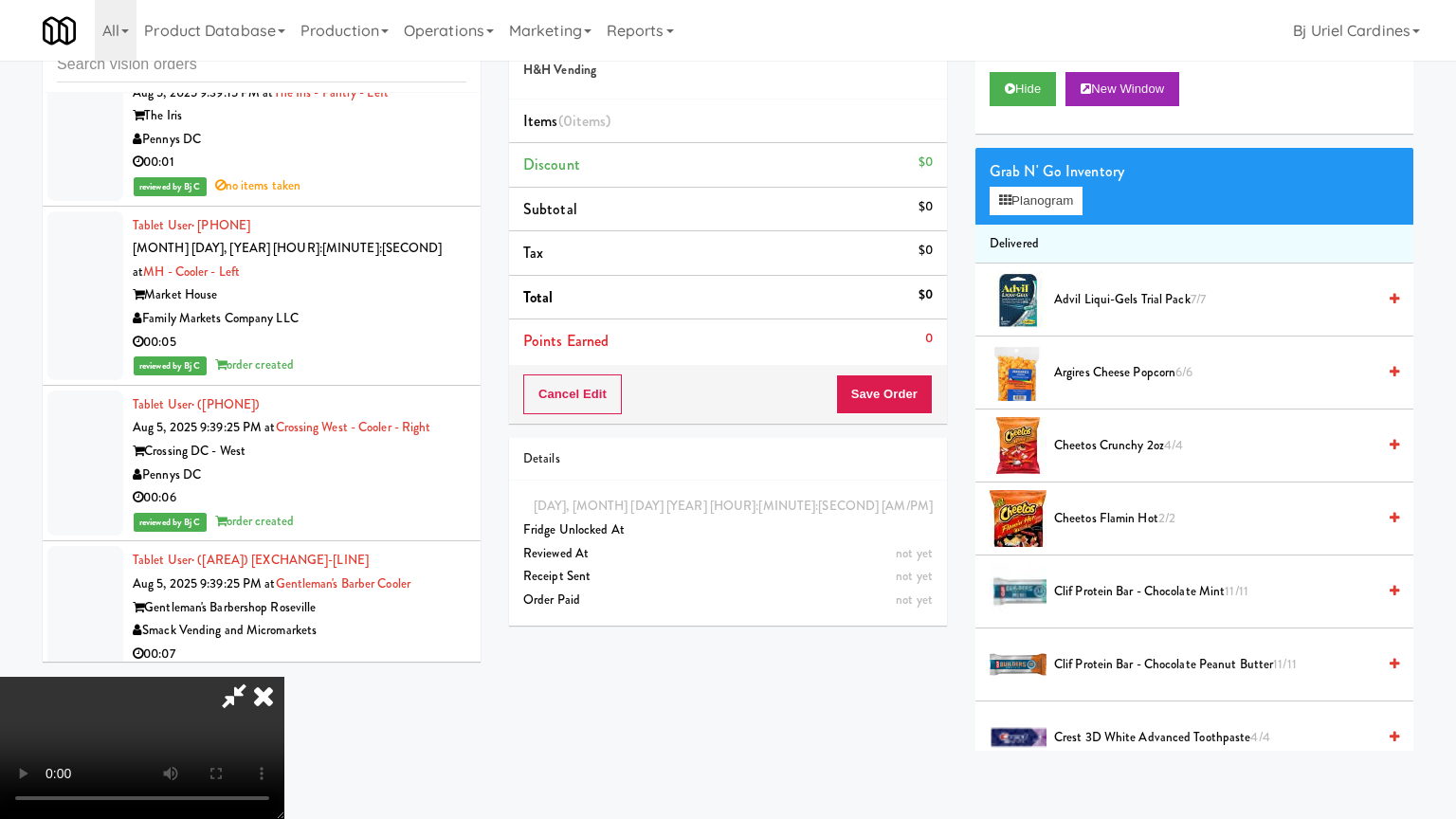 click at bounding box center [142, 748] 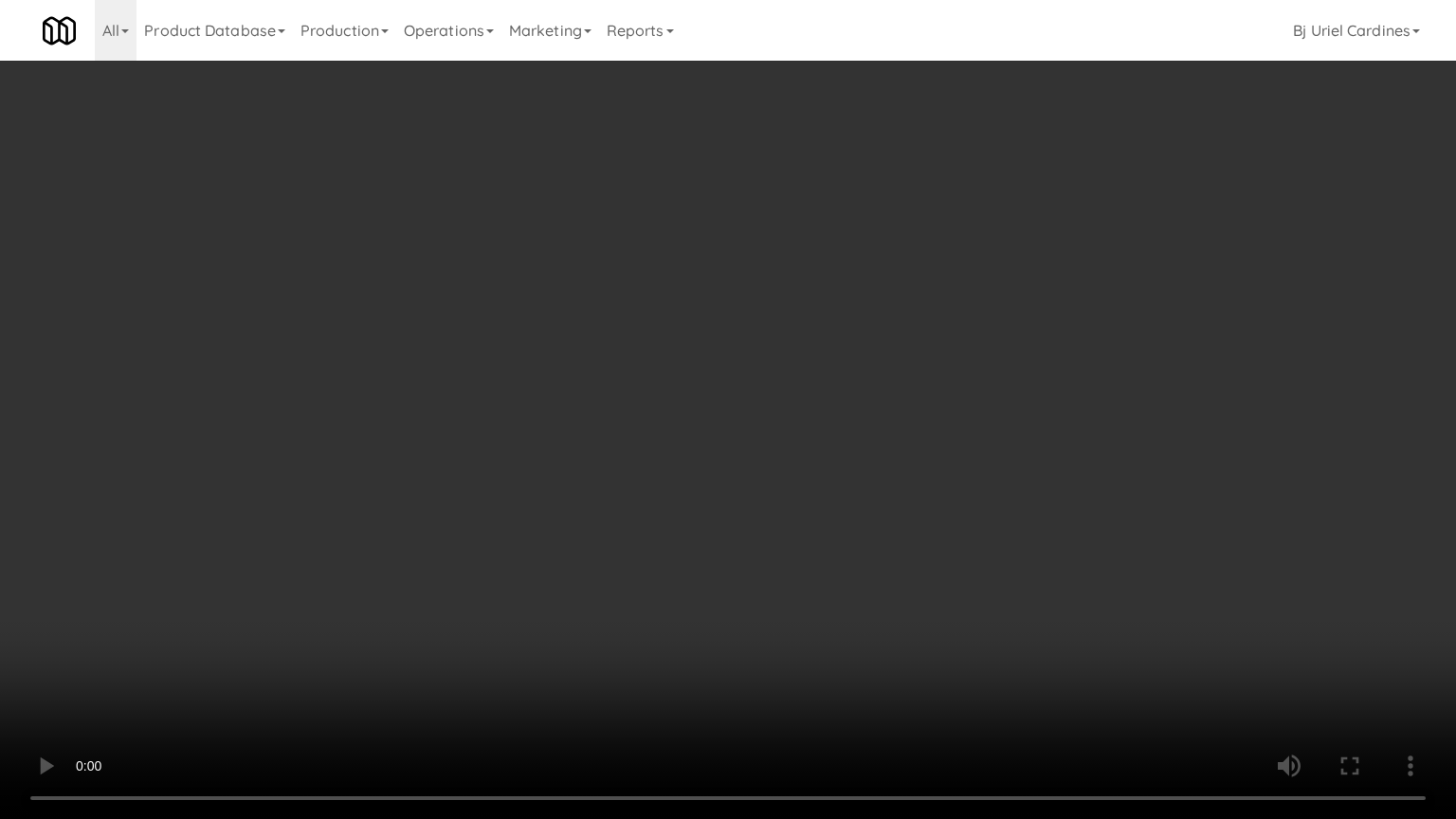 click at bounding box center [728, 410] 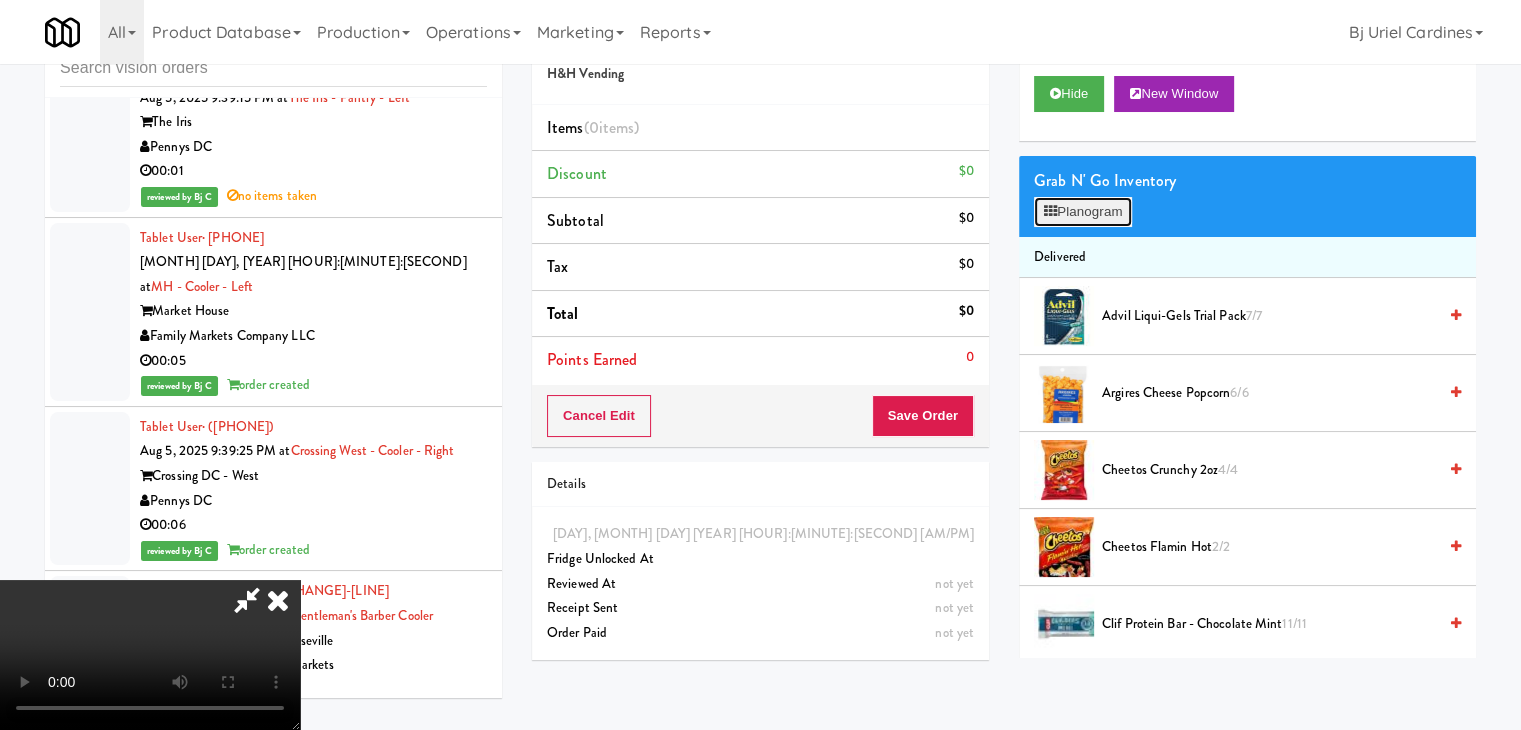 click at bounding box center (1050, 211) 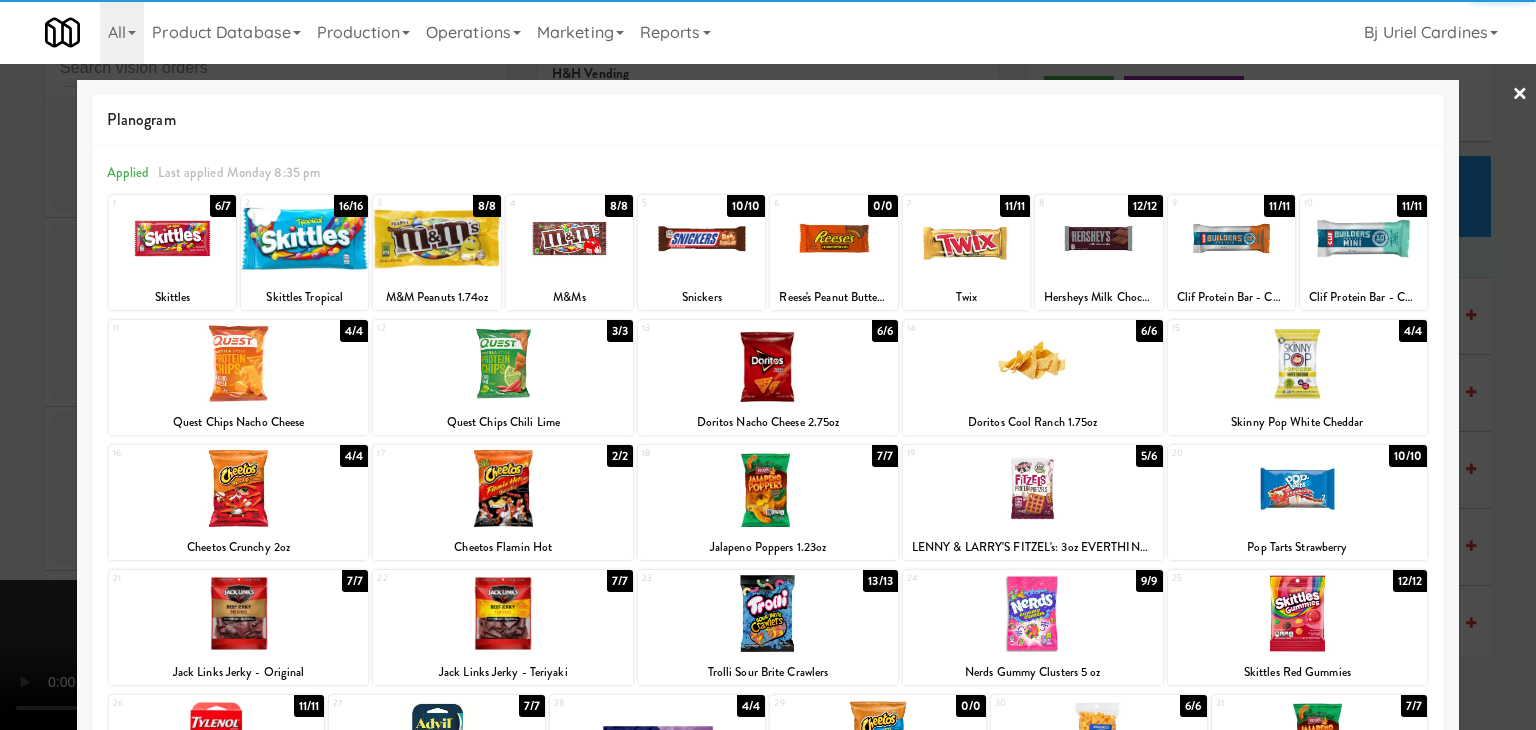 click at bounding box center (239, 613) 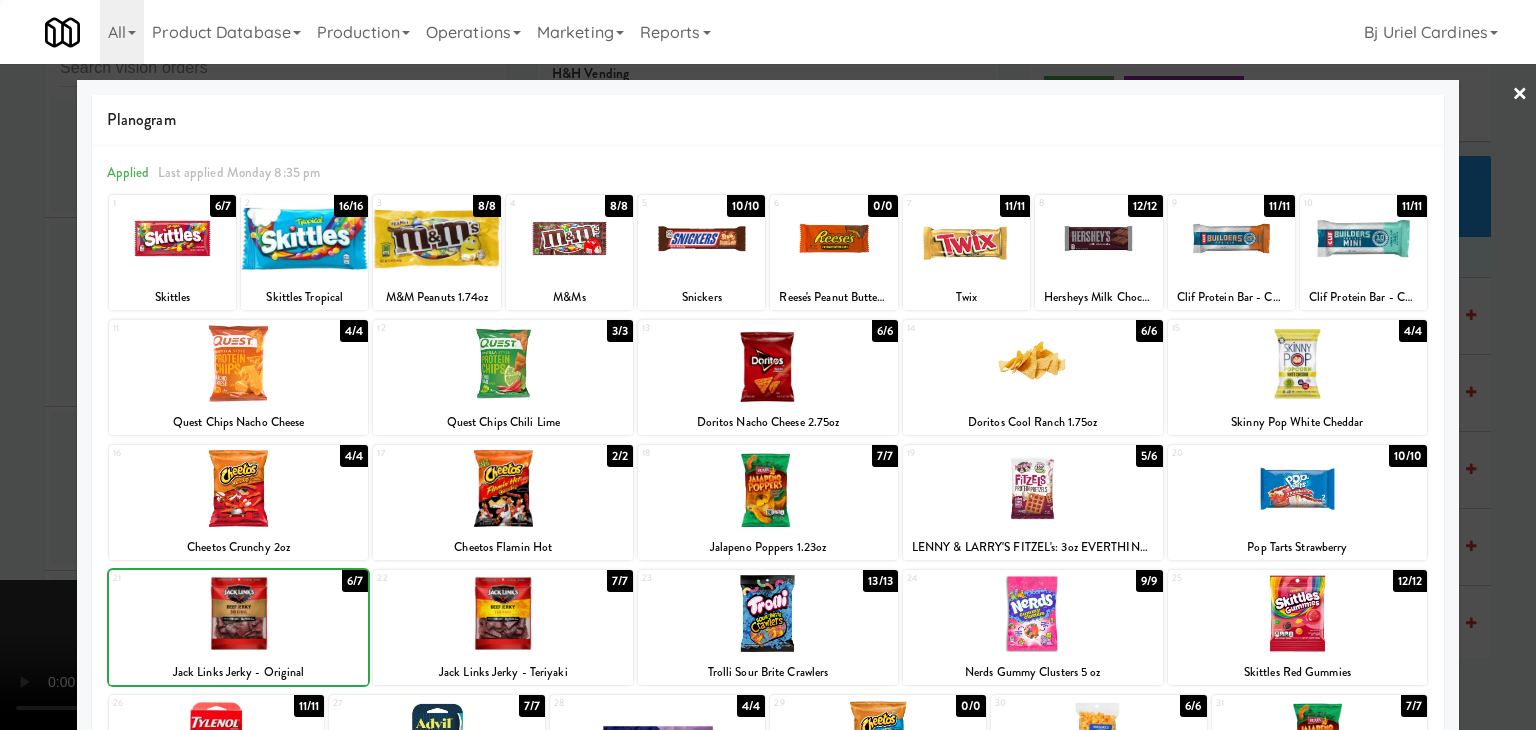 drag, startPoint x: 0, startPoint y: 581, endPoint x: 165, endPoint y: 578, distance: 165.02727 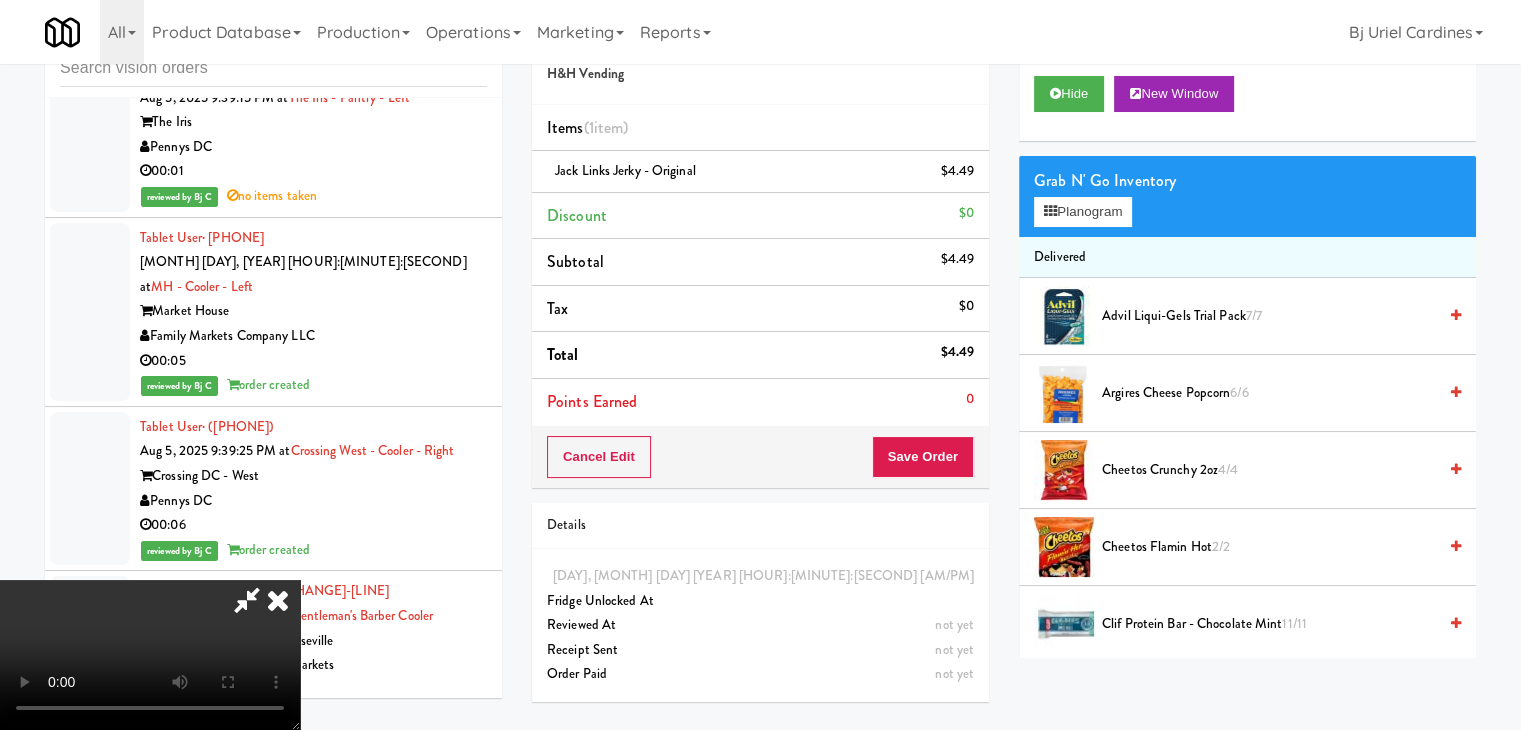 click at bounding box center [150, 655] 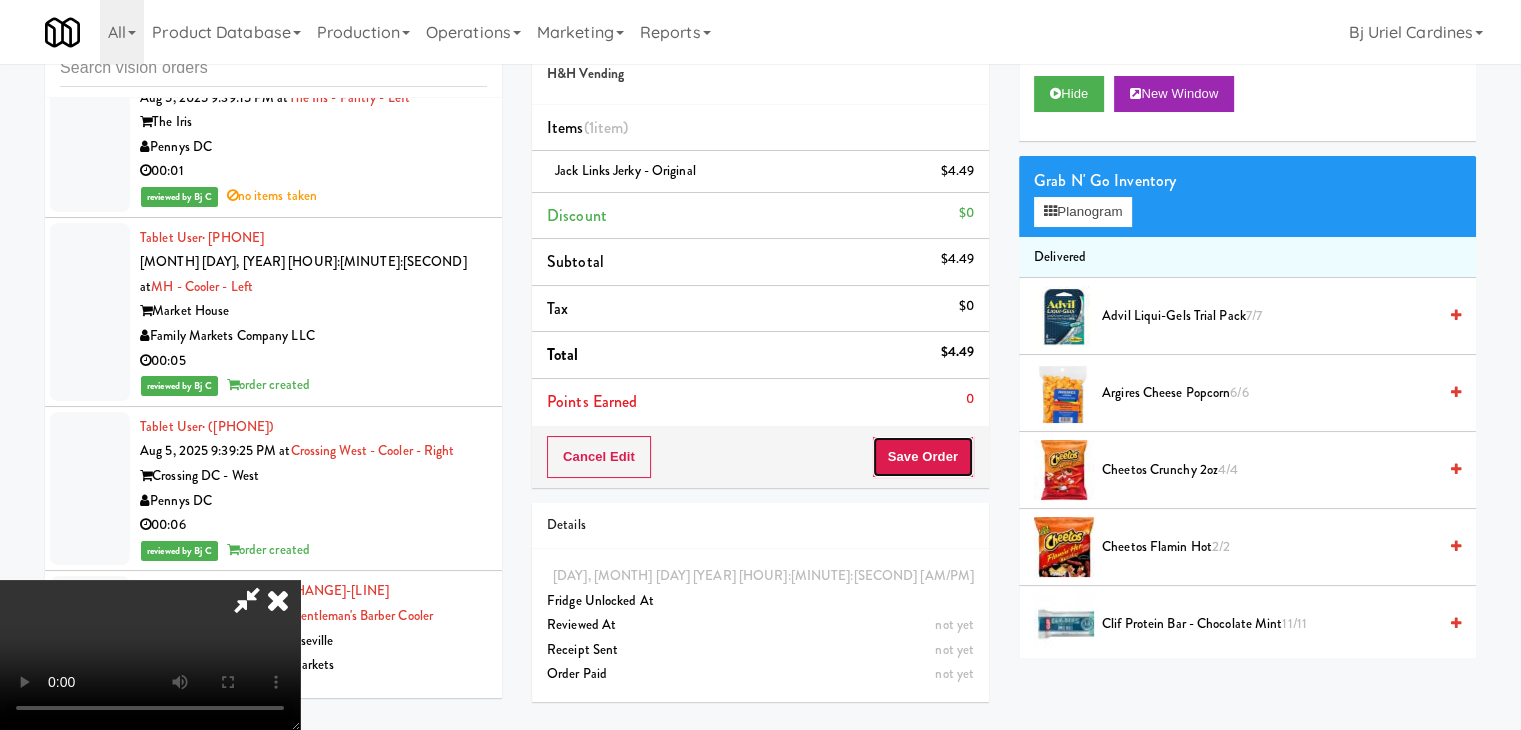 click on "Save Order" at bounding box center [923, 457] 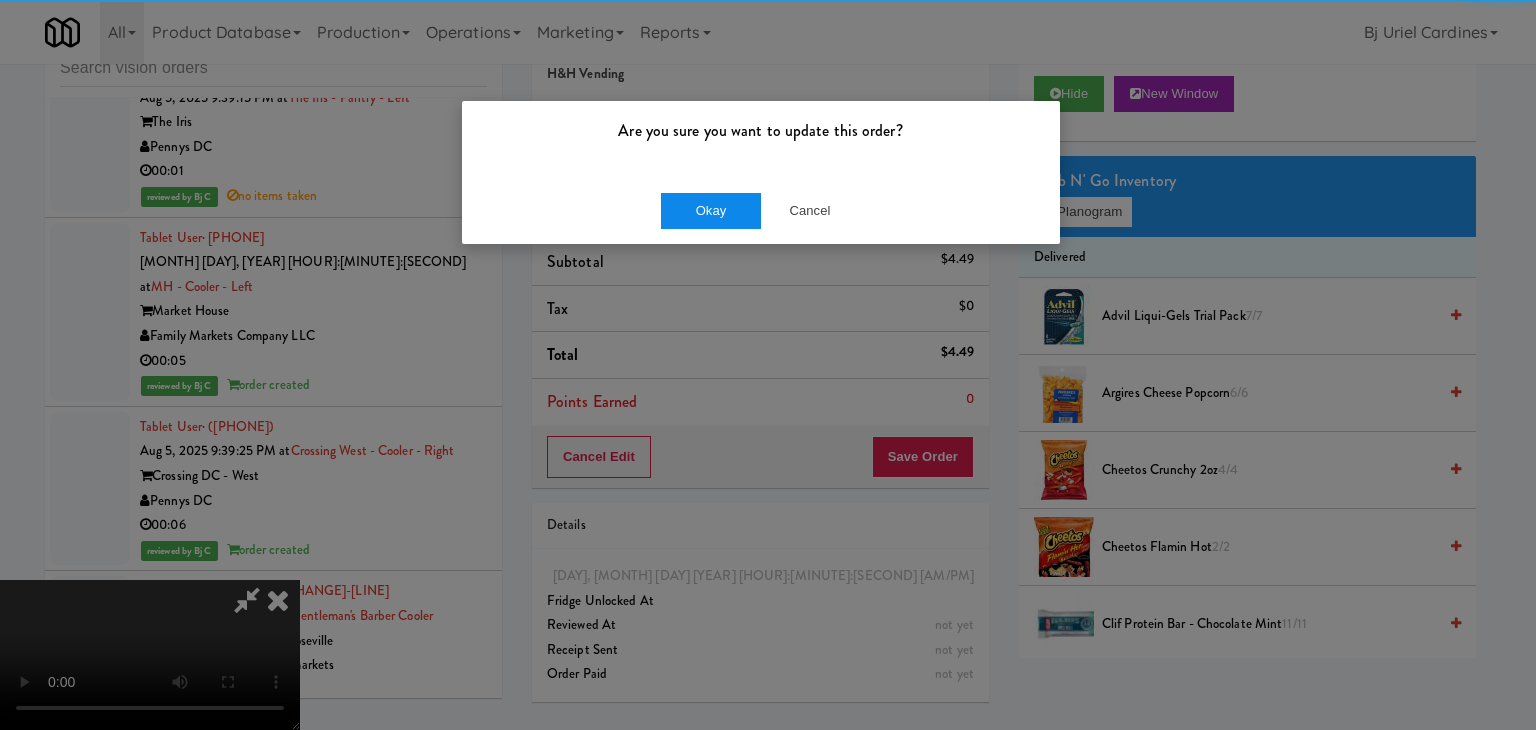 click on "Okay Cancel" at bounding box center [761, 210] 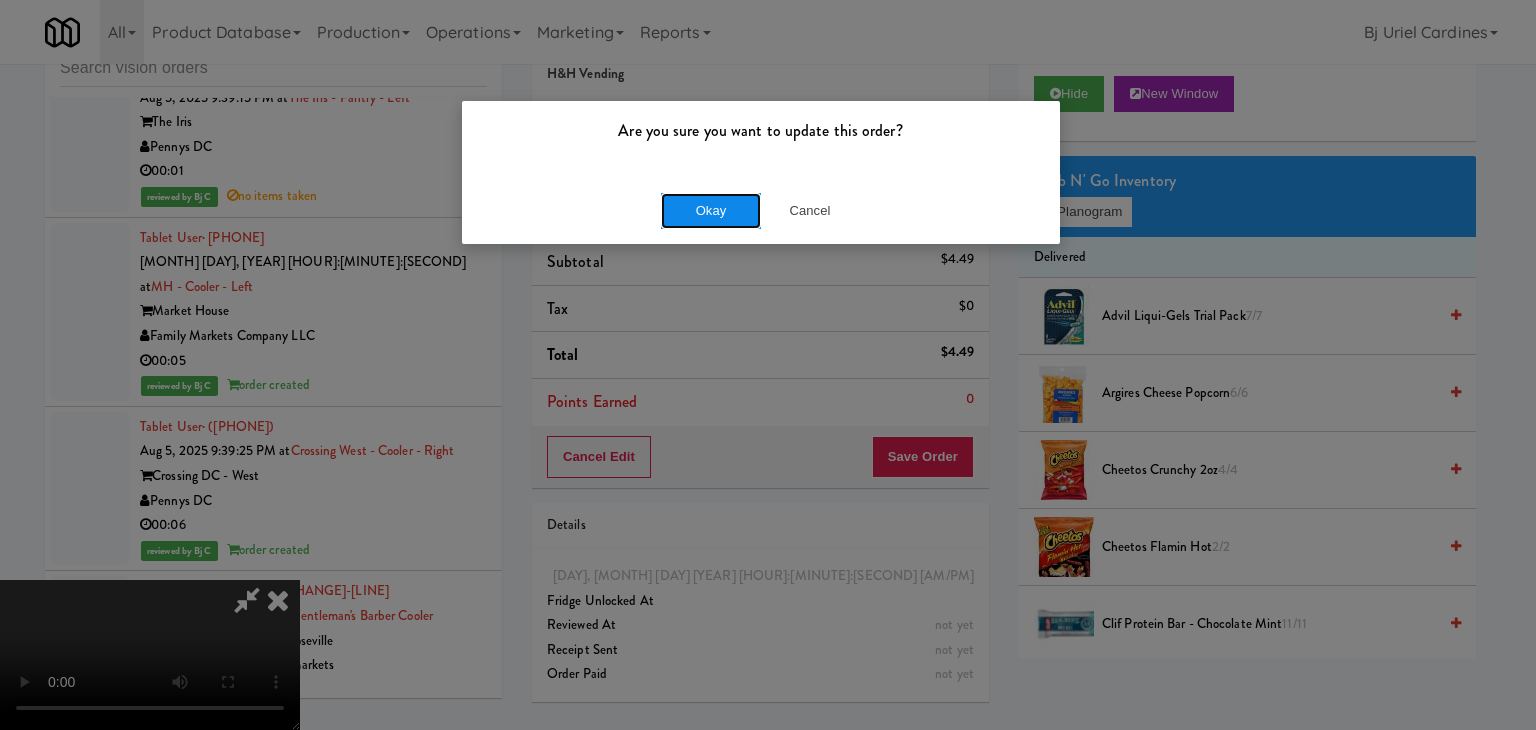 click on "Okay" at bounding box center [711, 211] 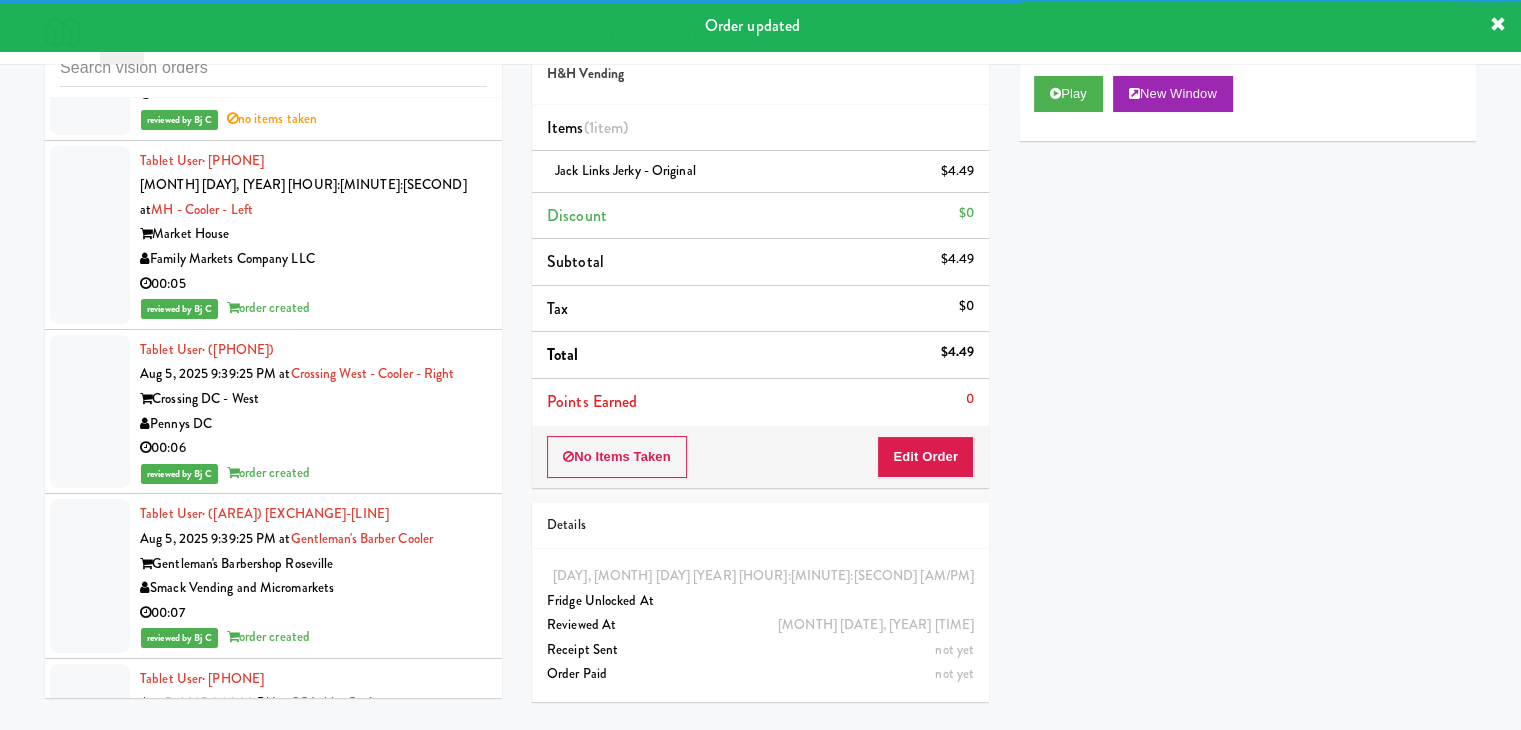 scroll, scrollTop: 11724, scrollLeft: 0, axis: vertical 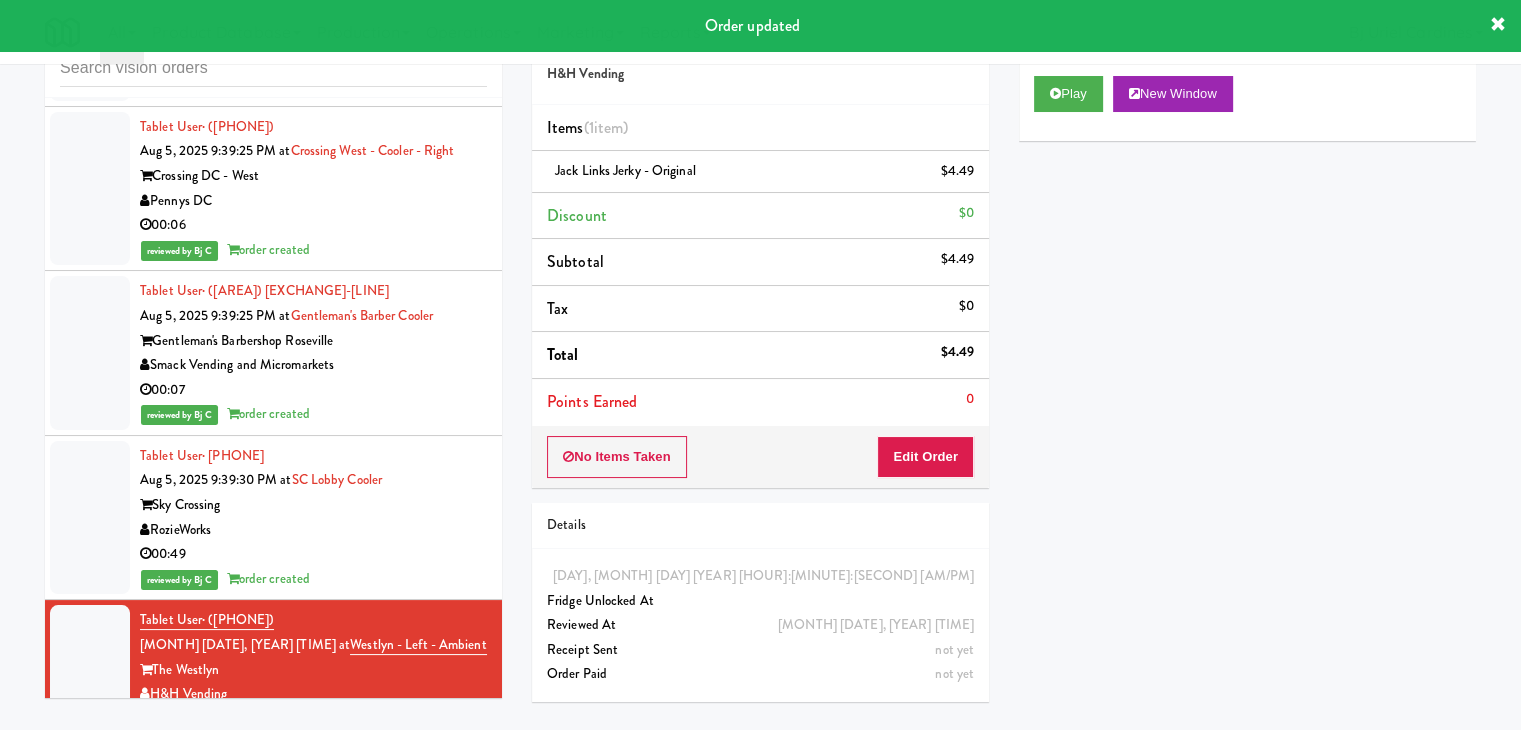 drag, startPoint x: 347, startPoint y: 320, endPoint x: 367, endPoint y: 318, distance: 20.09975 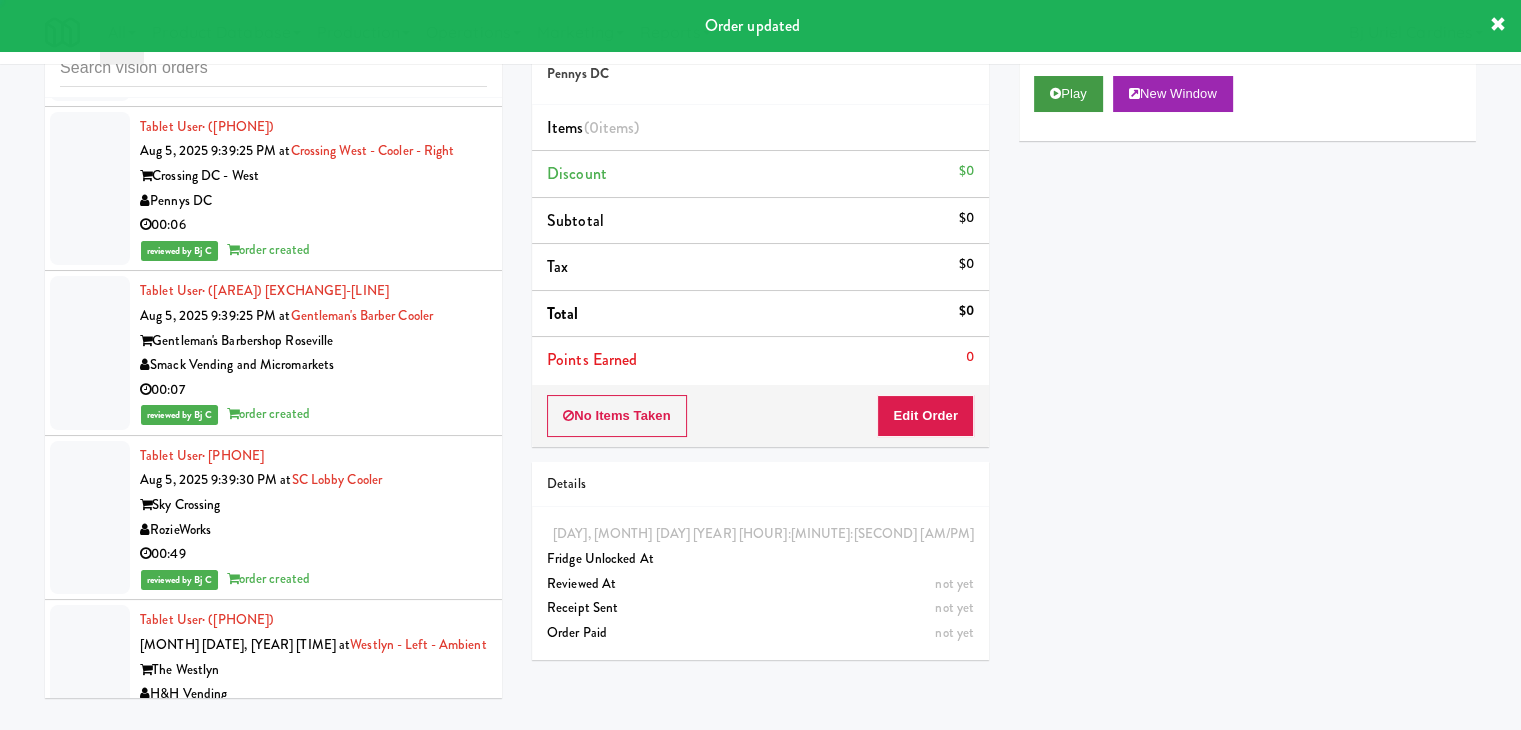 drag, startPoint x: 1028, startPoint y: 85, endPoint x: 1043, endPoint y: 84, distance: 15.033297 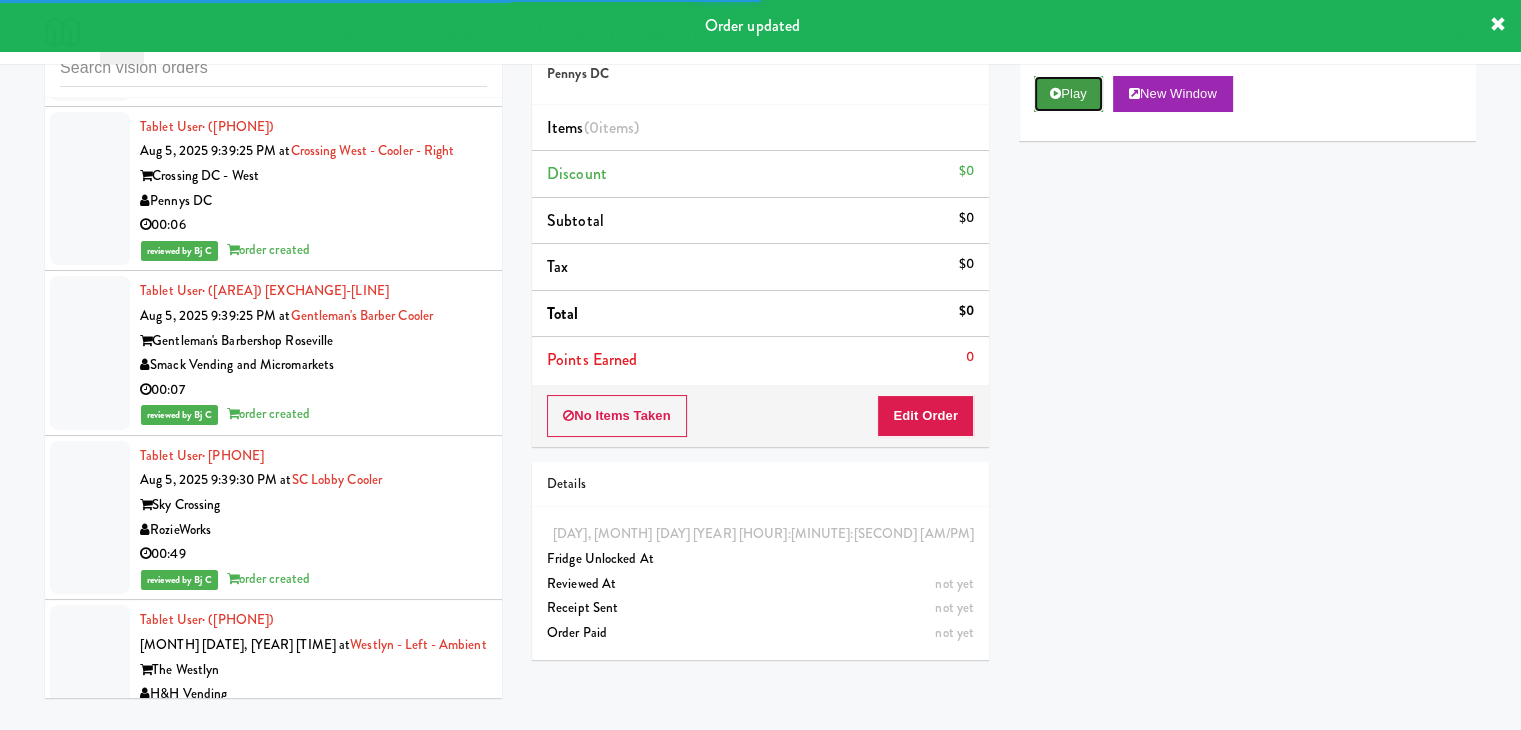 click on "Play" at bounding box center (1068, 94) 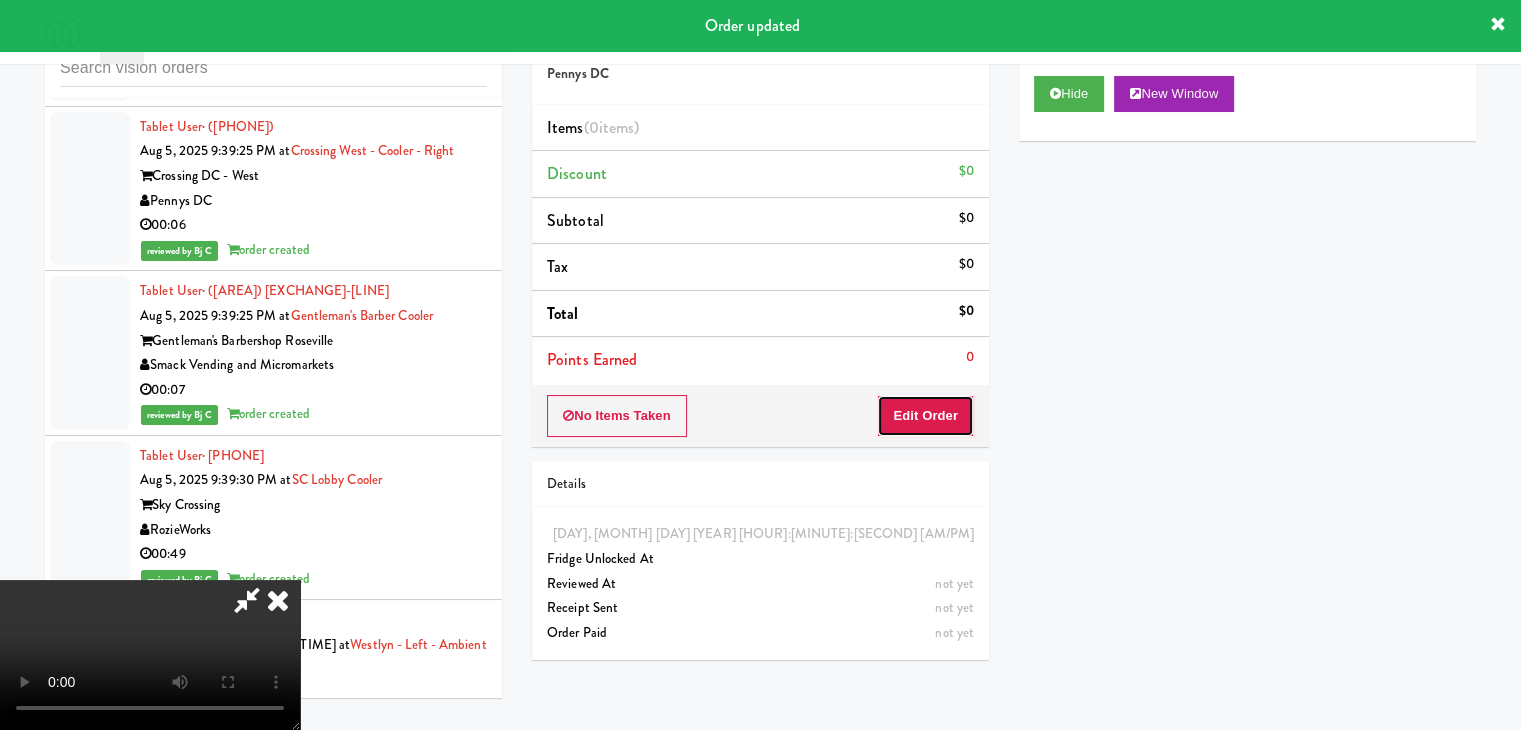 click on "Edit Order" at bounding box center (925, 416) 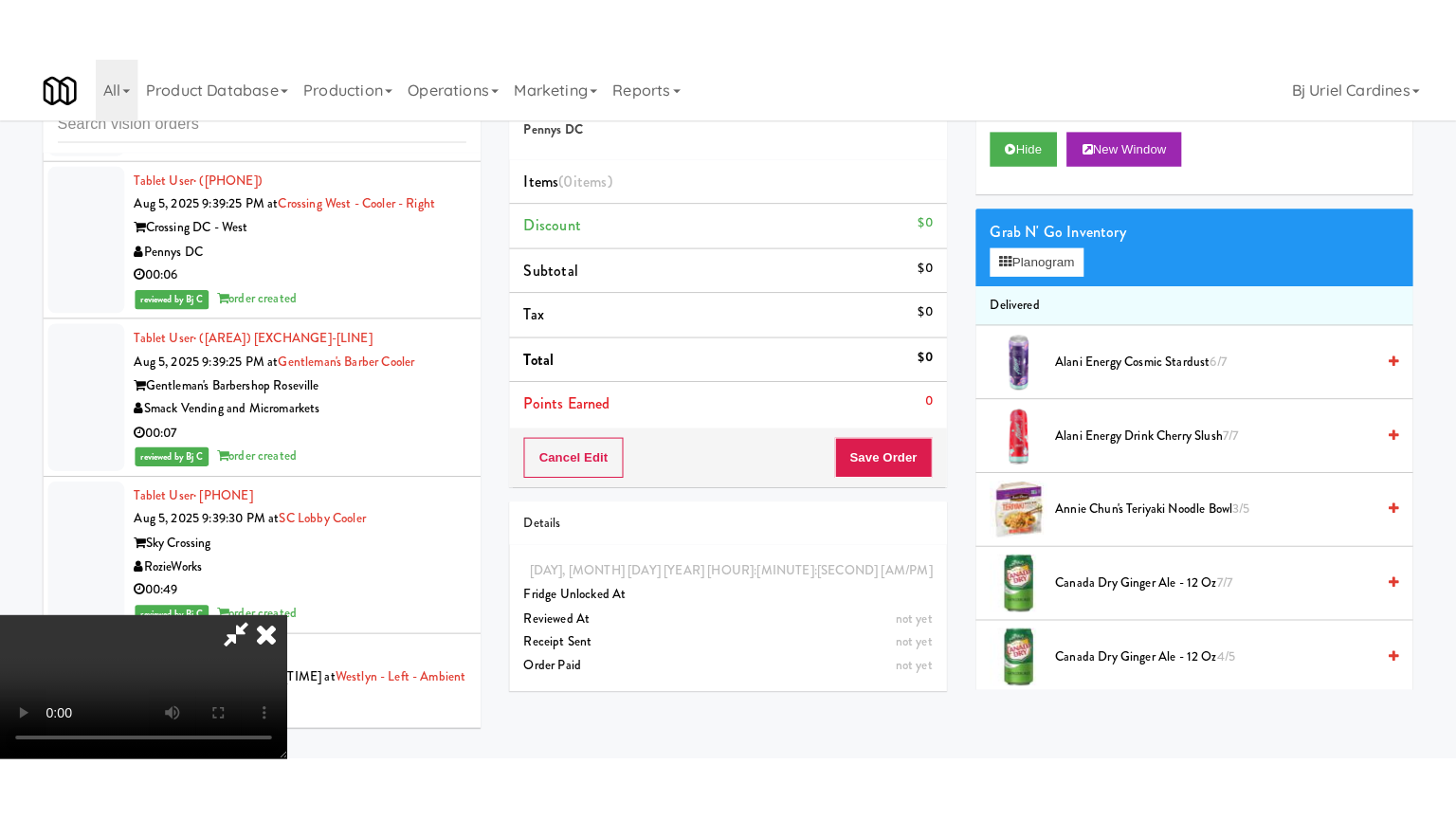 scroll, scrollTop: 266, scrollLeft: 0, axis: vertical 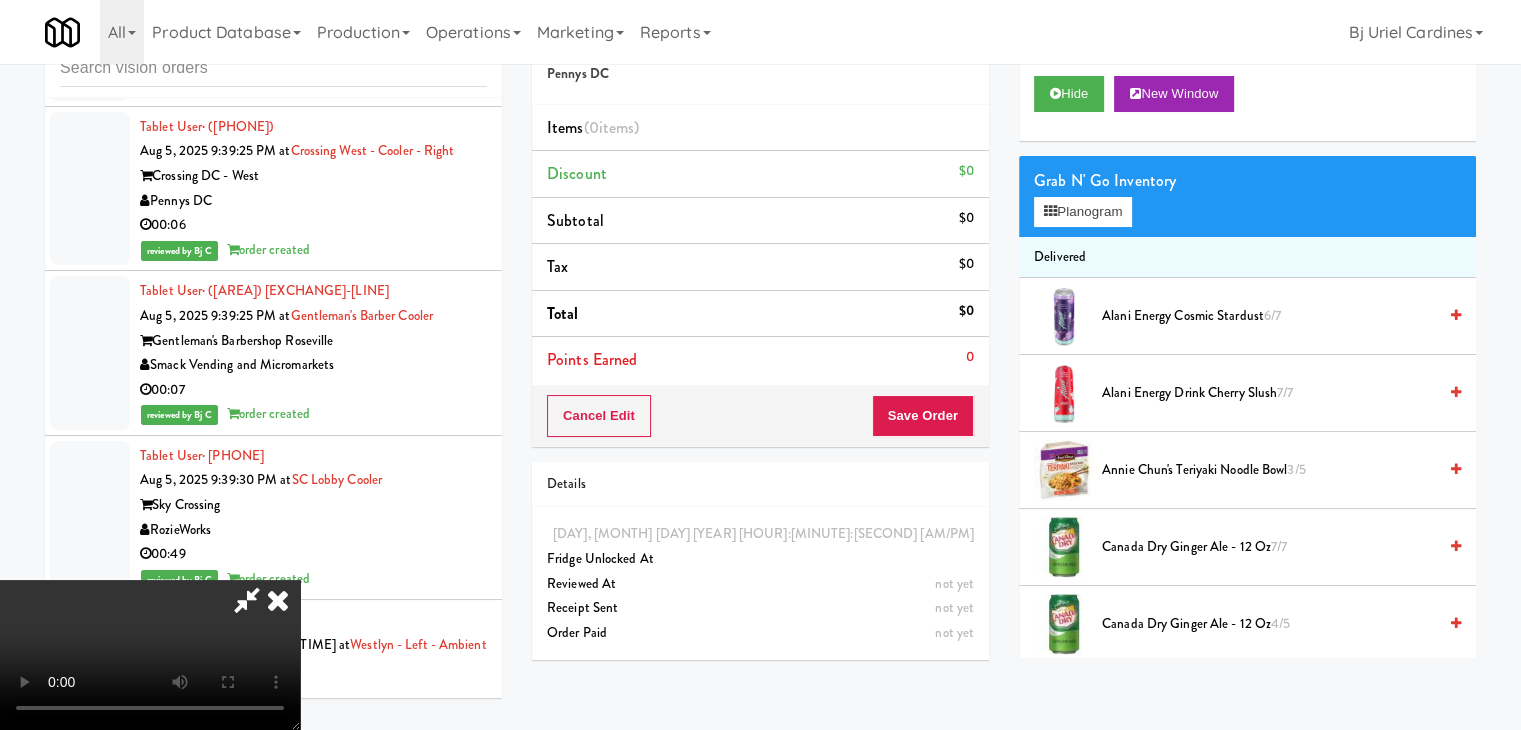 type 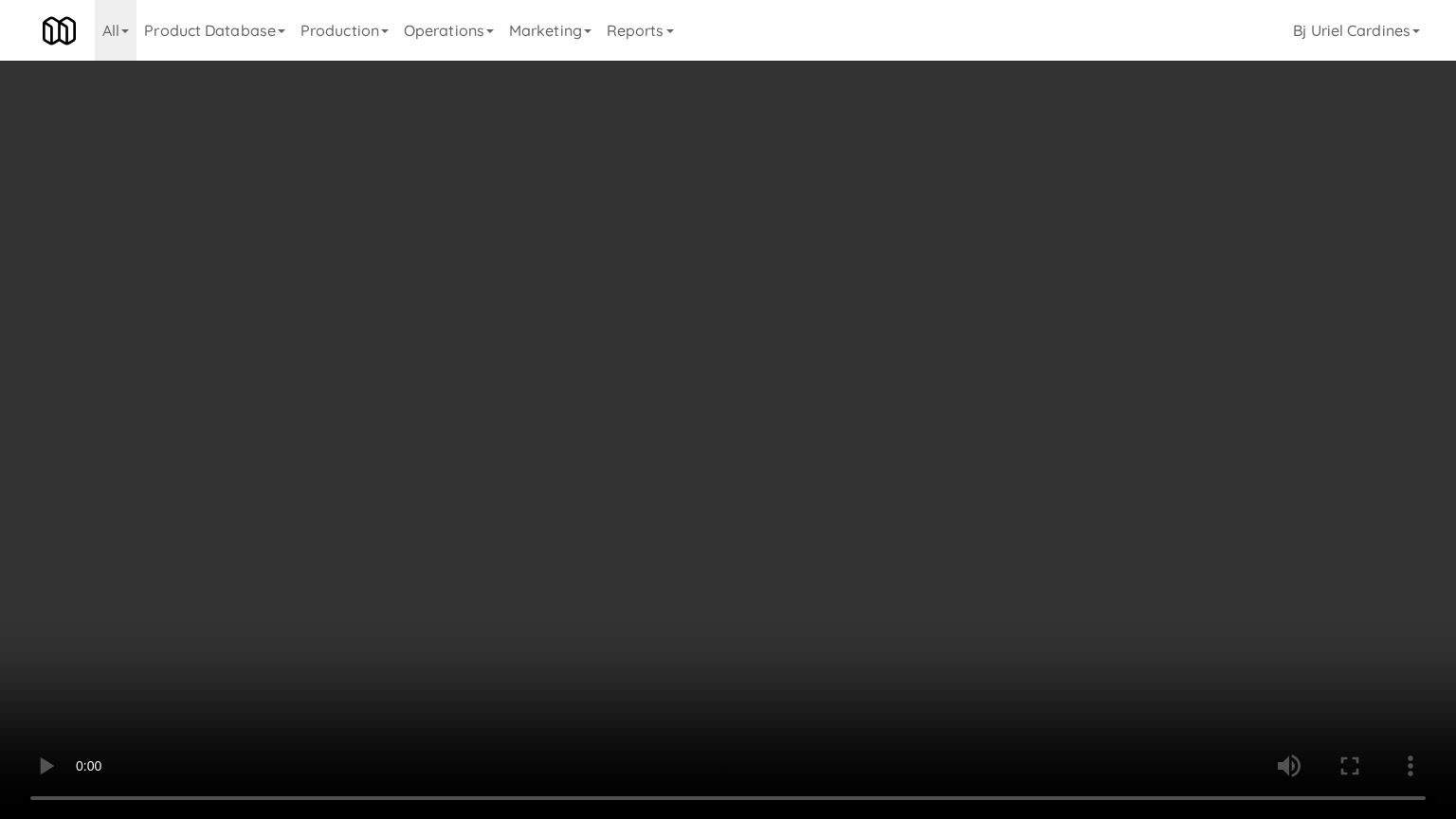 click at bounding box center (728, 410) 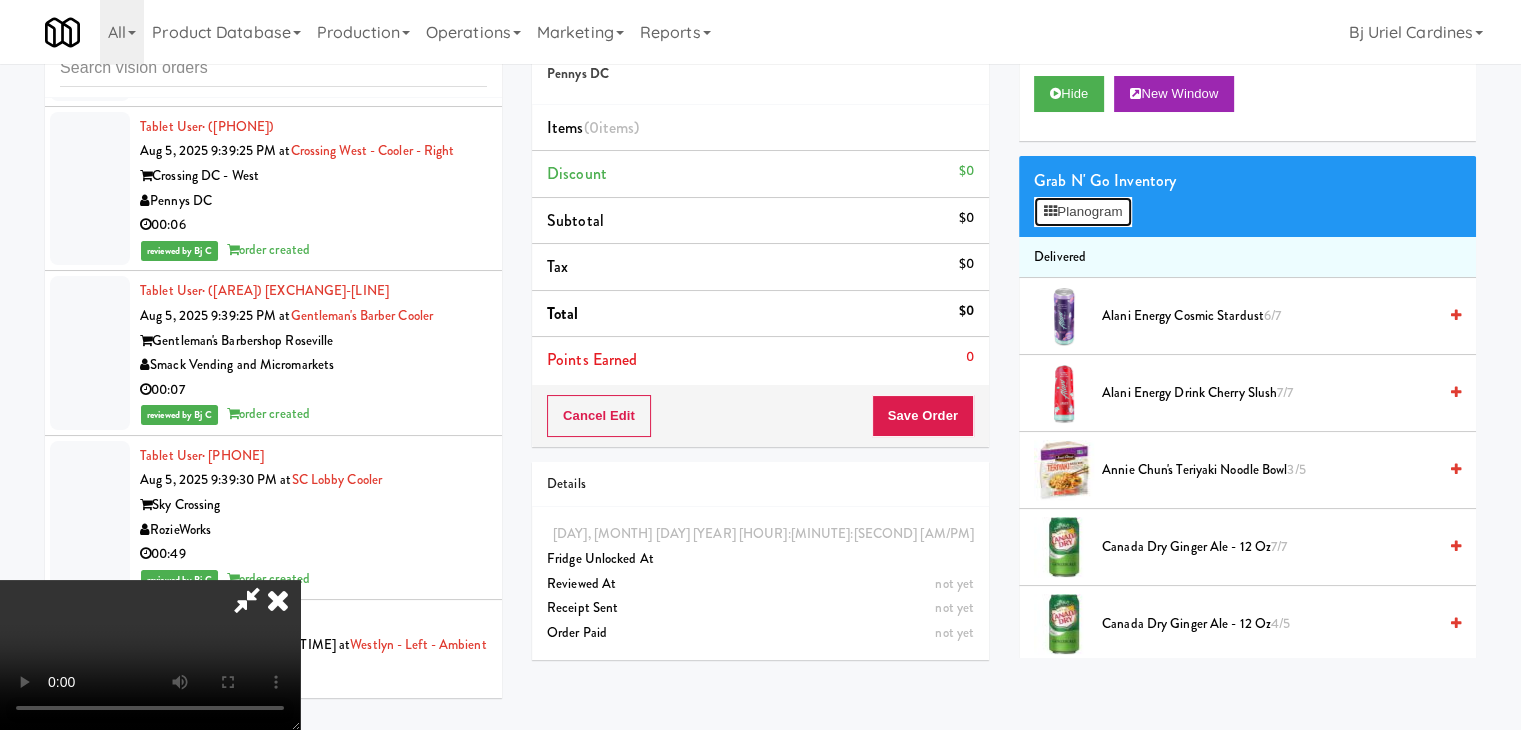 click on "Planogram" at bounding box center (1083, 212) 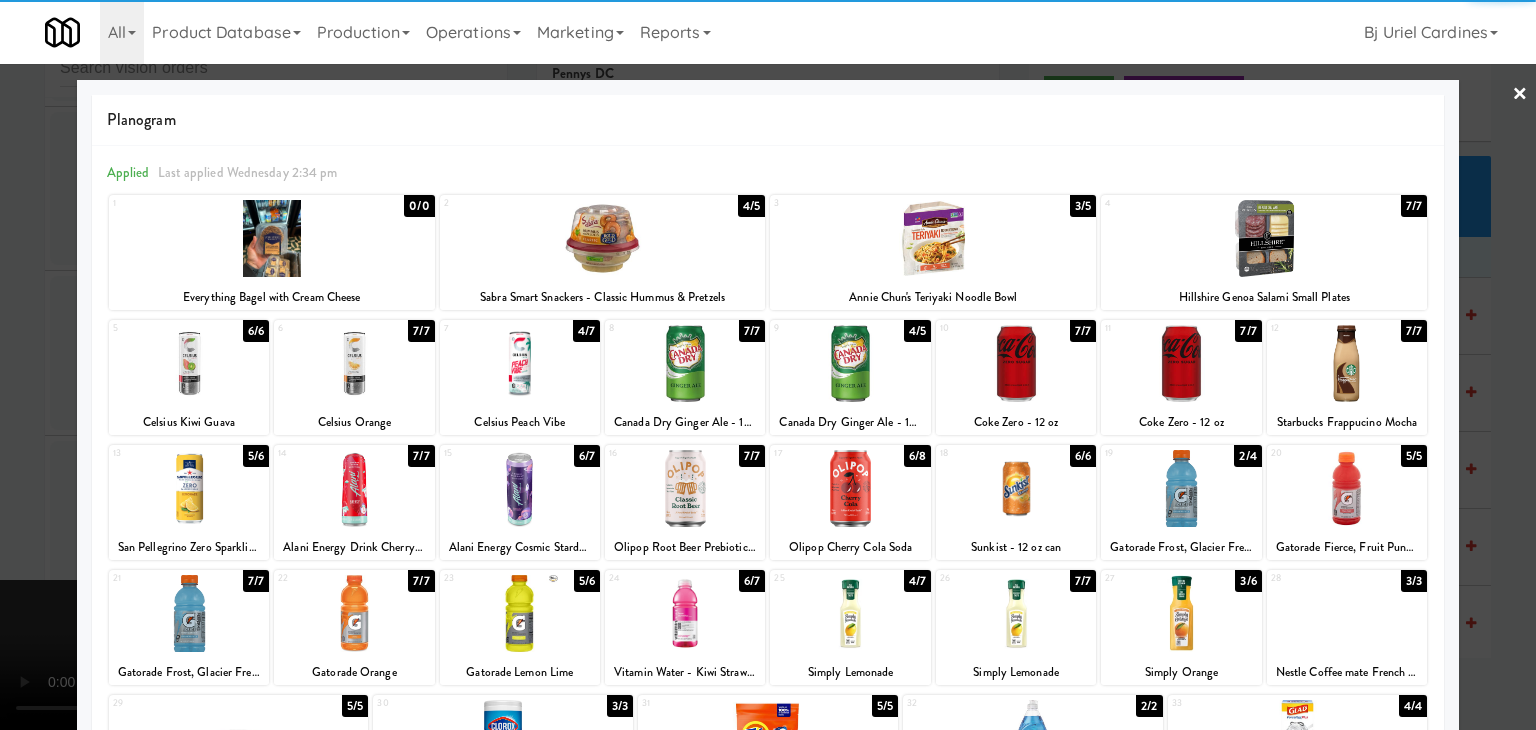 click at bounding box center (189, 488) 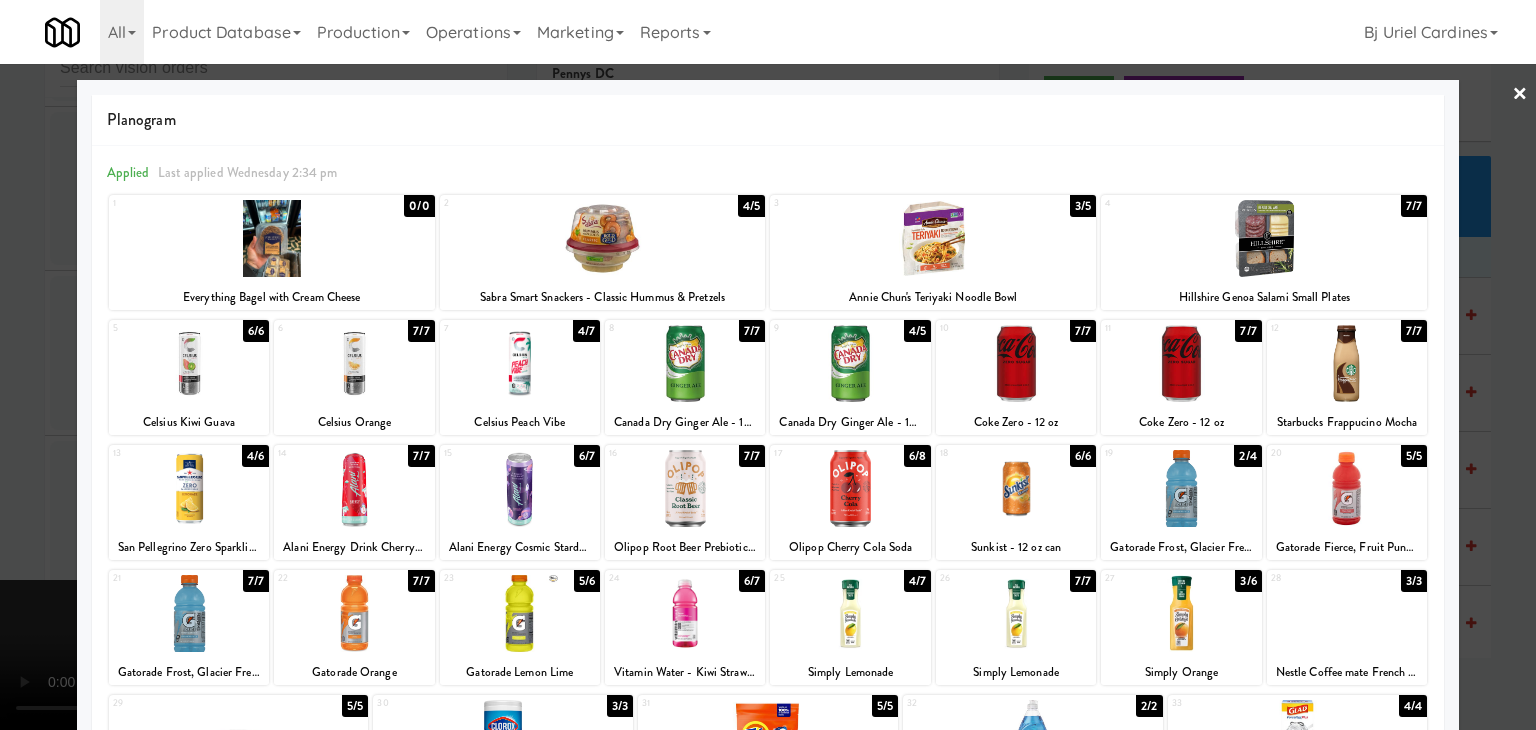 click at bounding box center (189, 613) 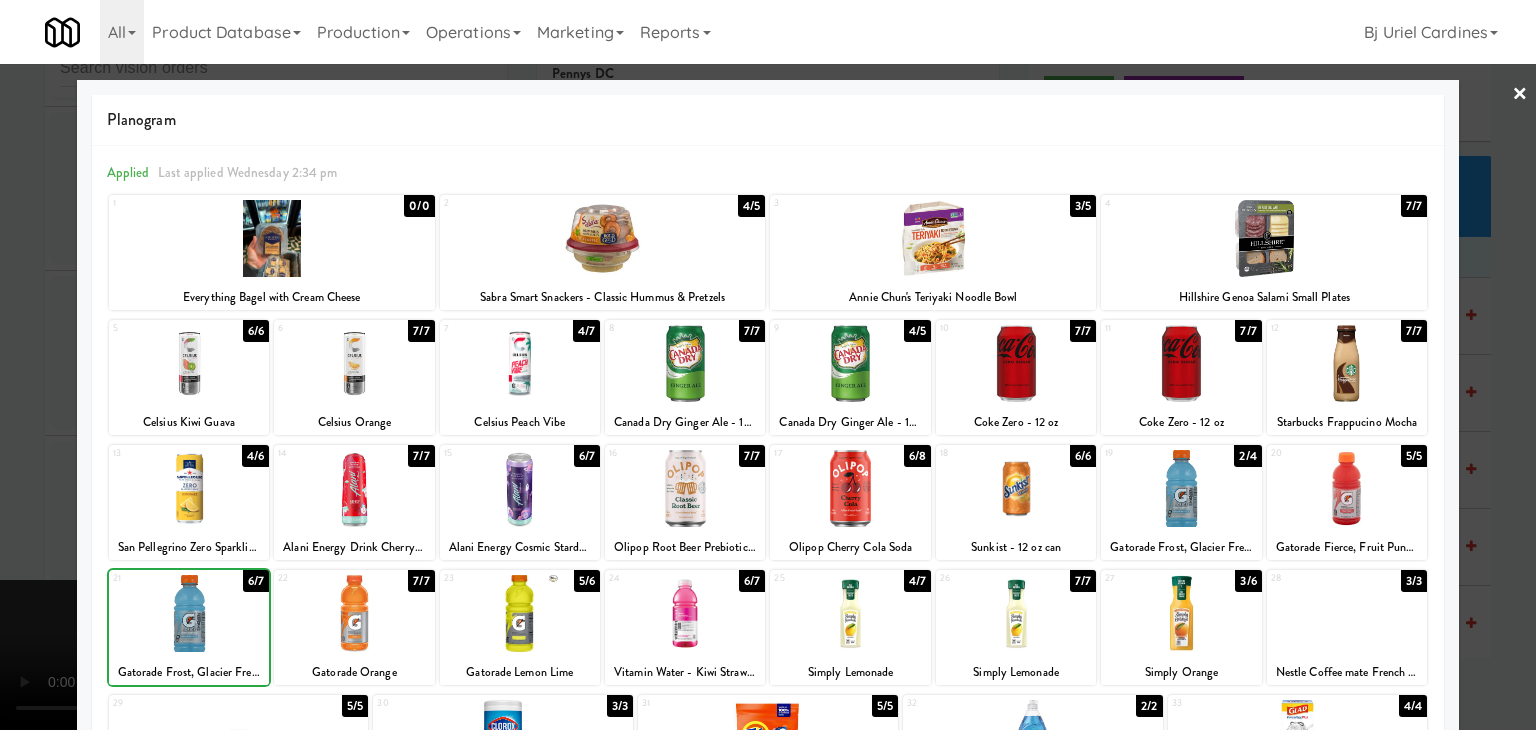 click at bounding box center [768, 365] 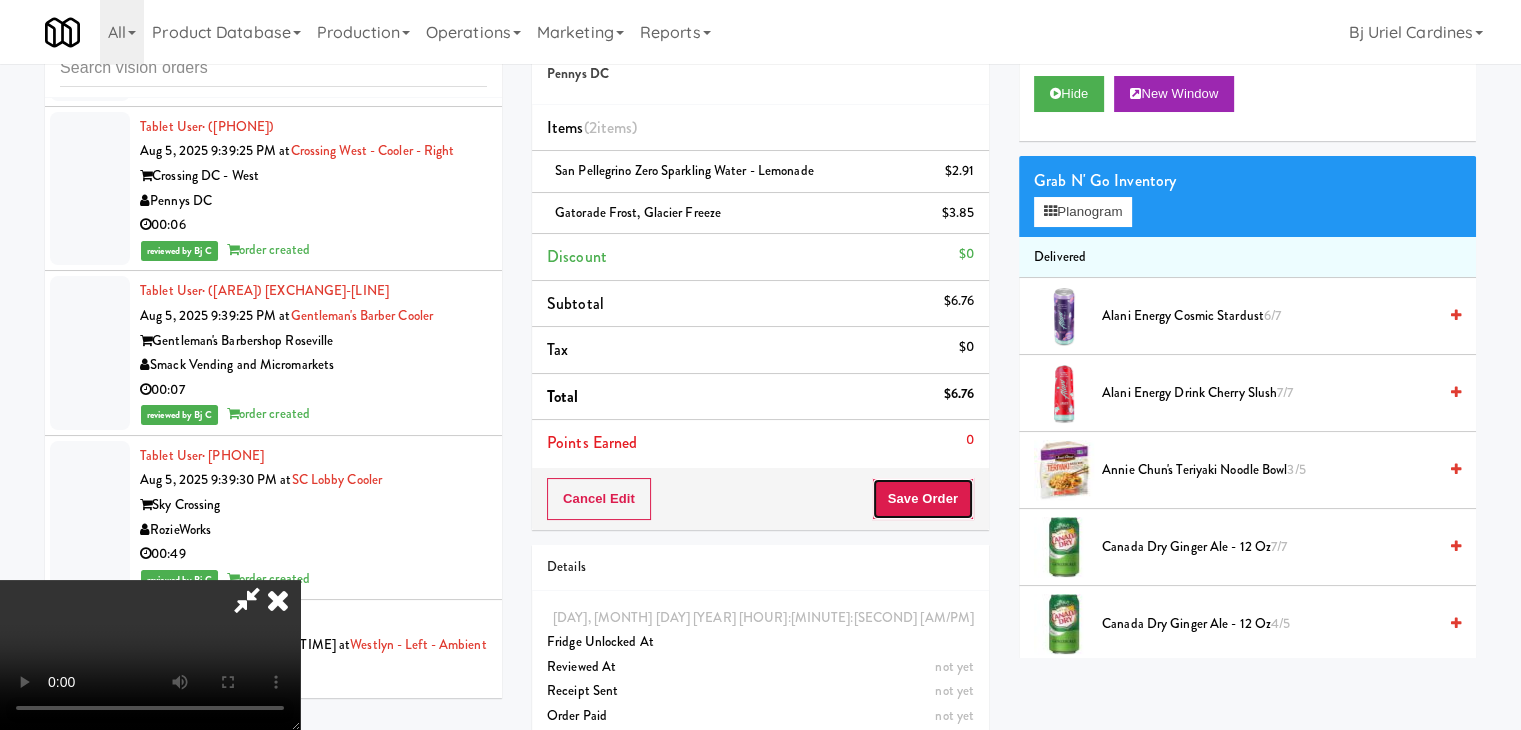 click on "Save Order" at bounding box center [923, 499] 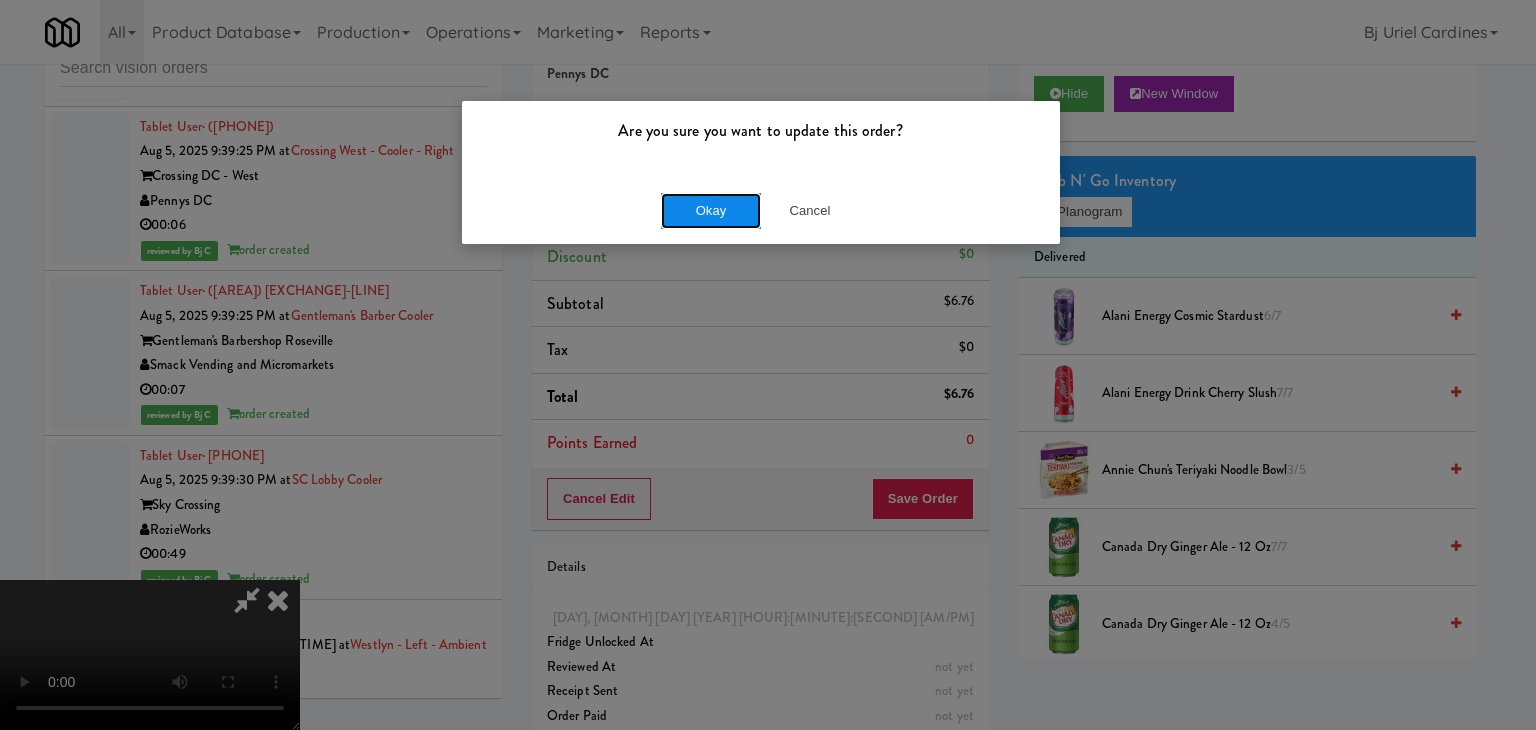 click on "Okay" at bounding box center (711, 211) 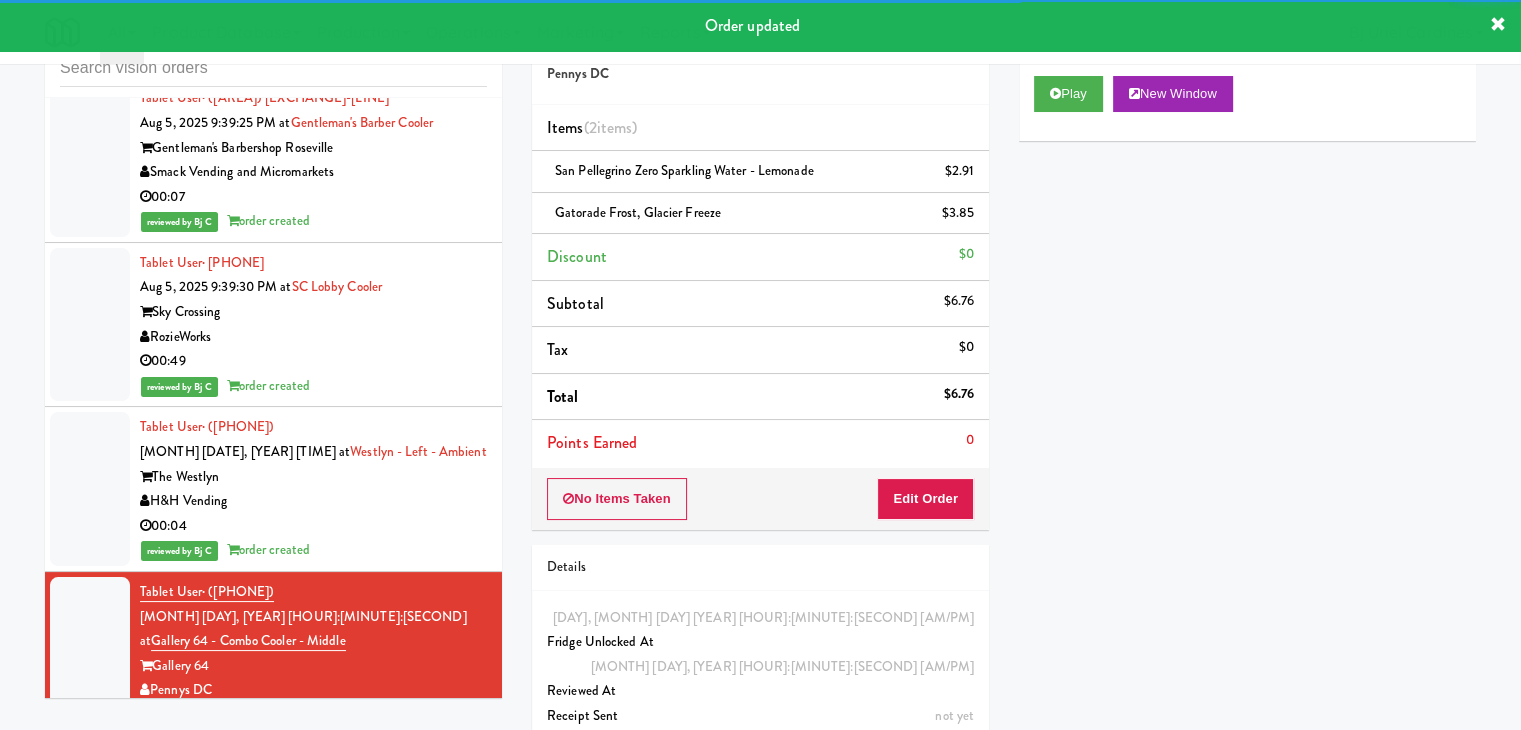 scroll, scrollTop: 11924, scrollLeft: 0, axis: vertical 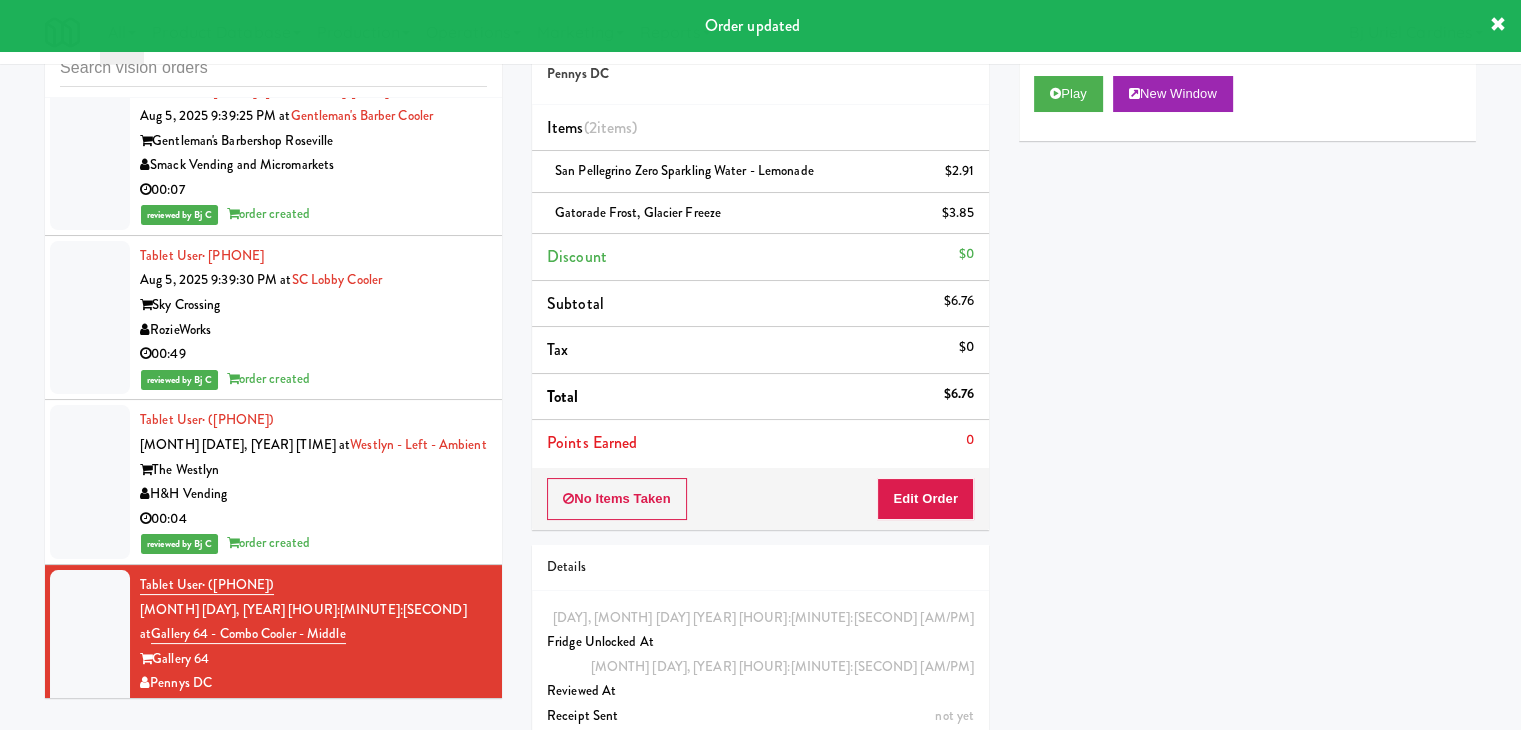 click on "Pennys DC" at bounding box center [313, 848] 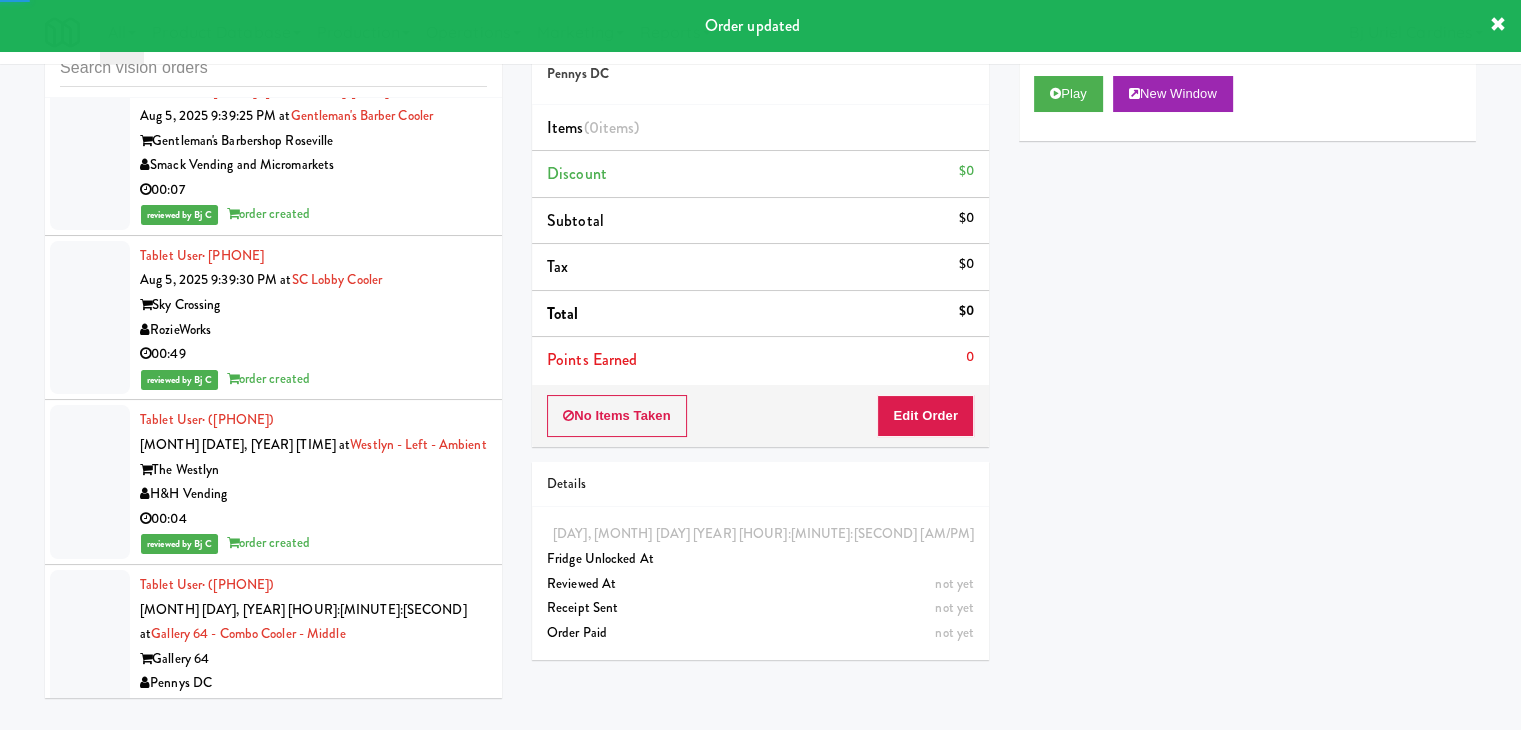 click on "Mountain High Markets LLC" at bounding box center (313, 1013) 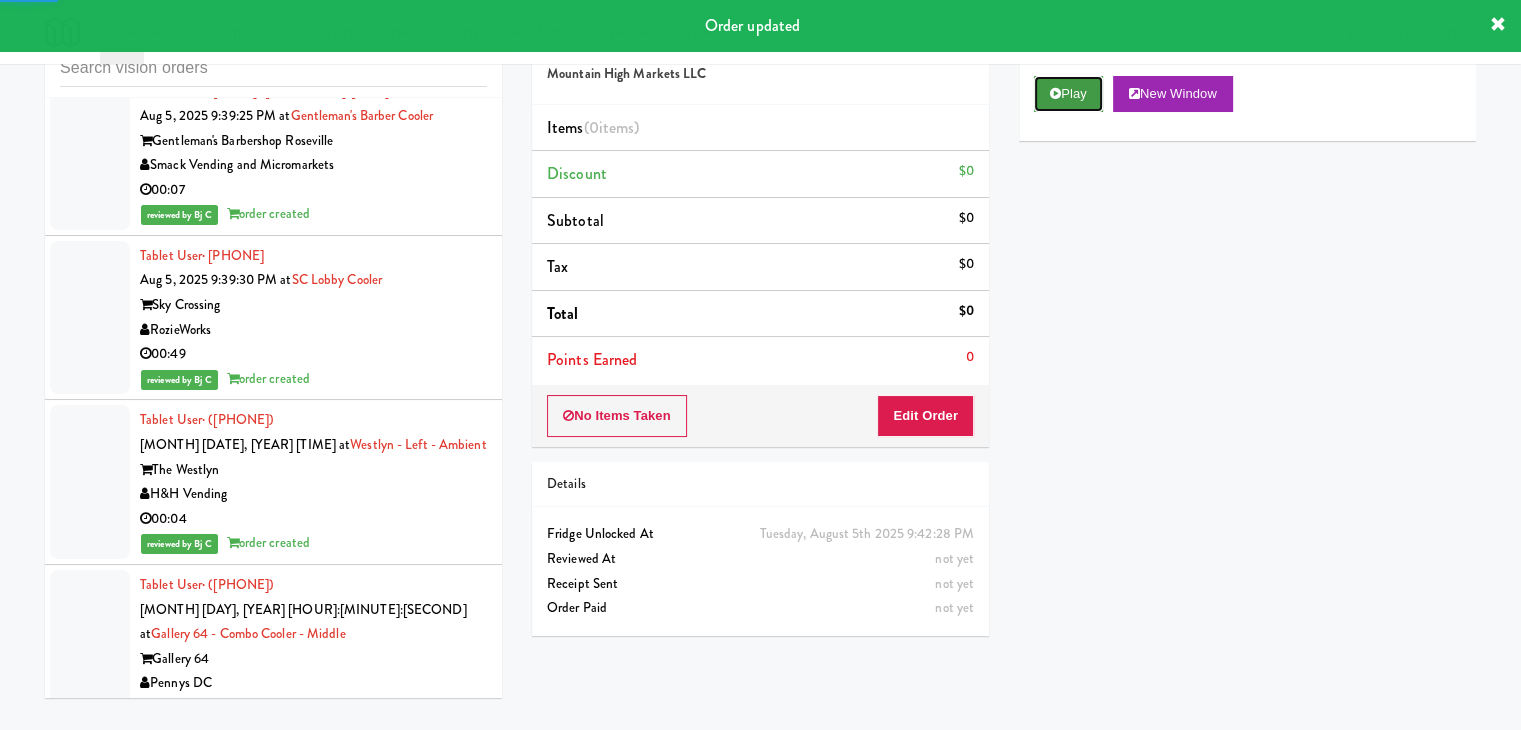 click on "Play" at bounding box center (1068, 94) 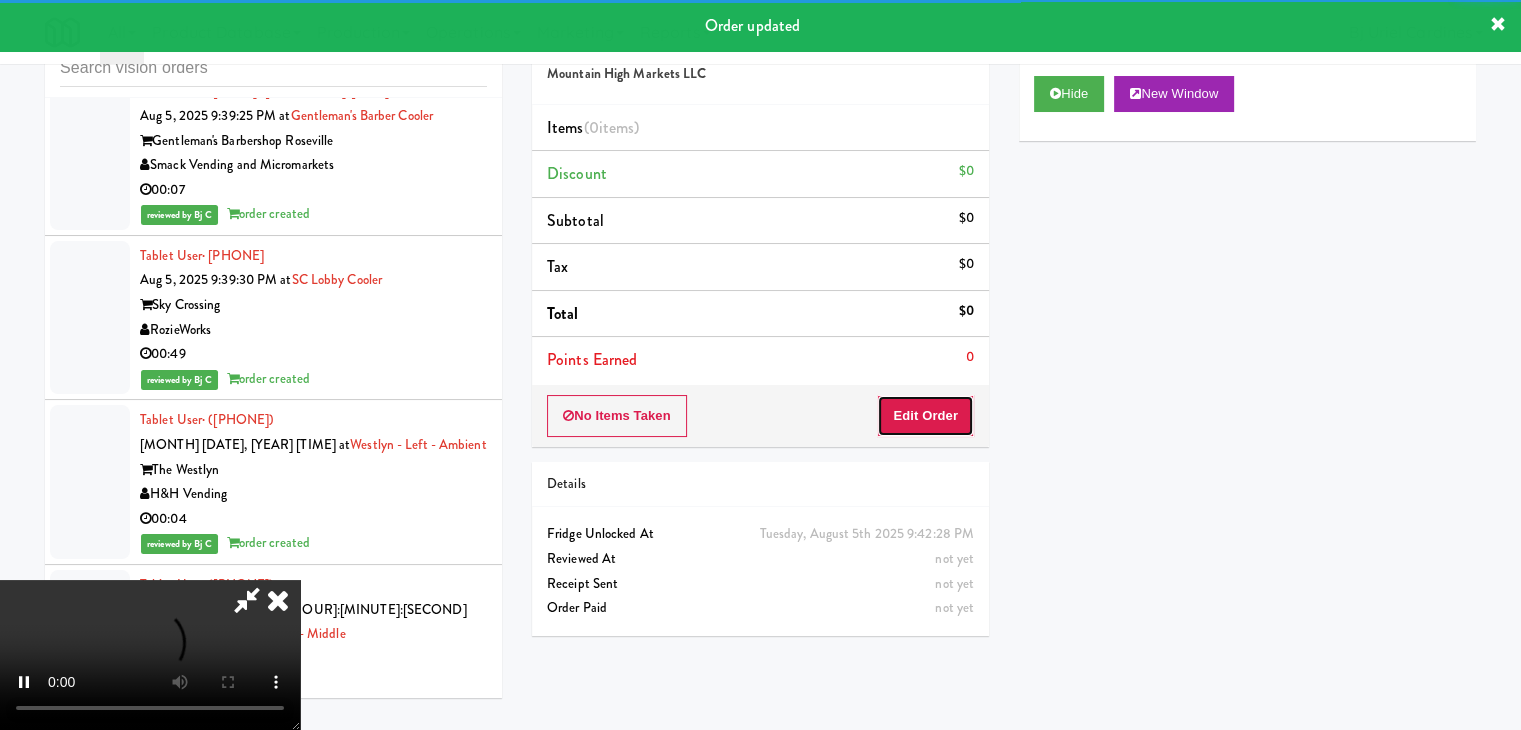 click on "Edit Order" at bounding box center [925, 416] 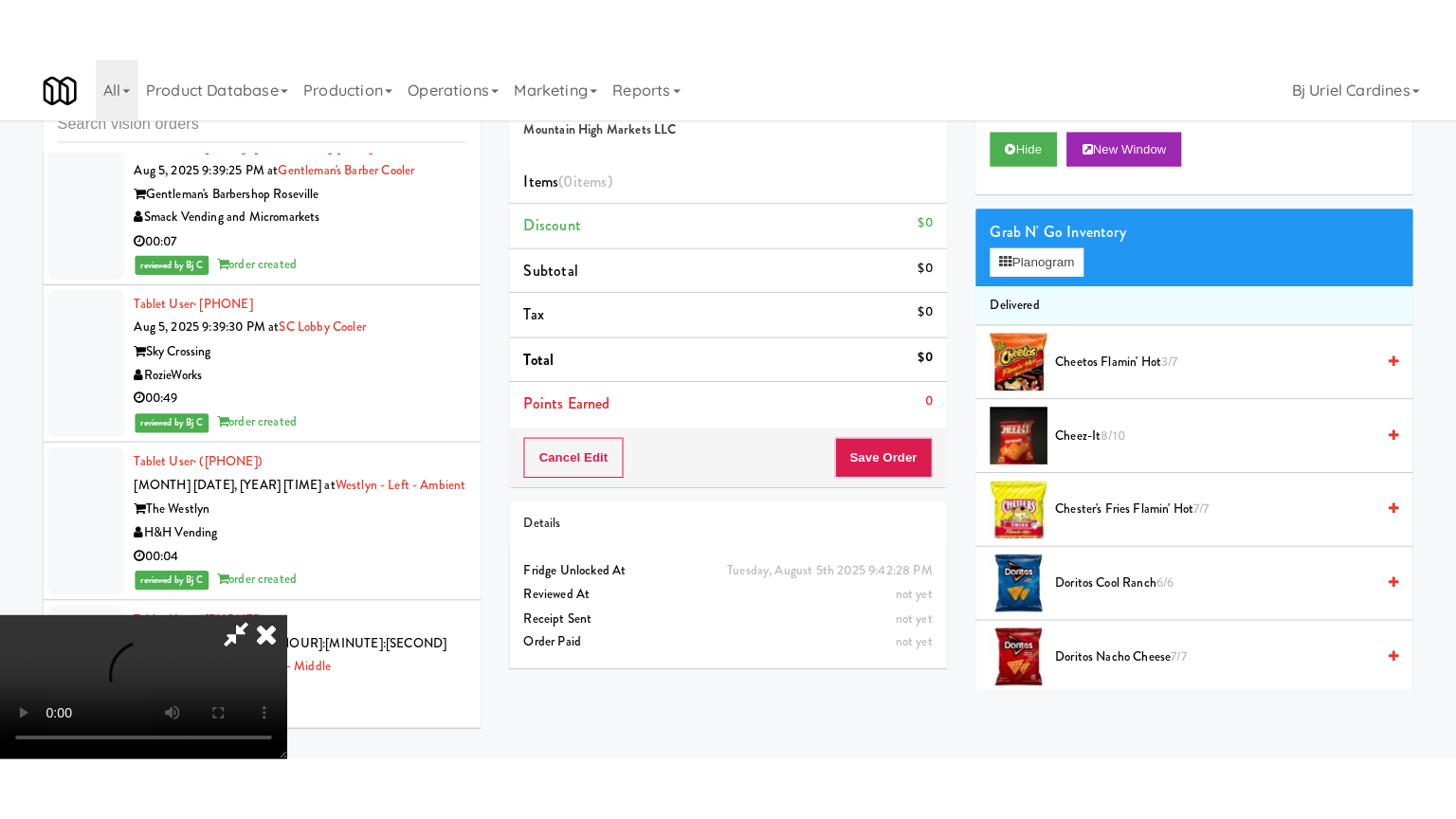 scroll, scrollTop: 266, scrollLeft: 0, axis: vertical 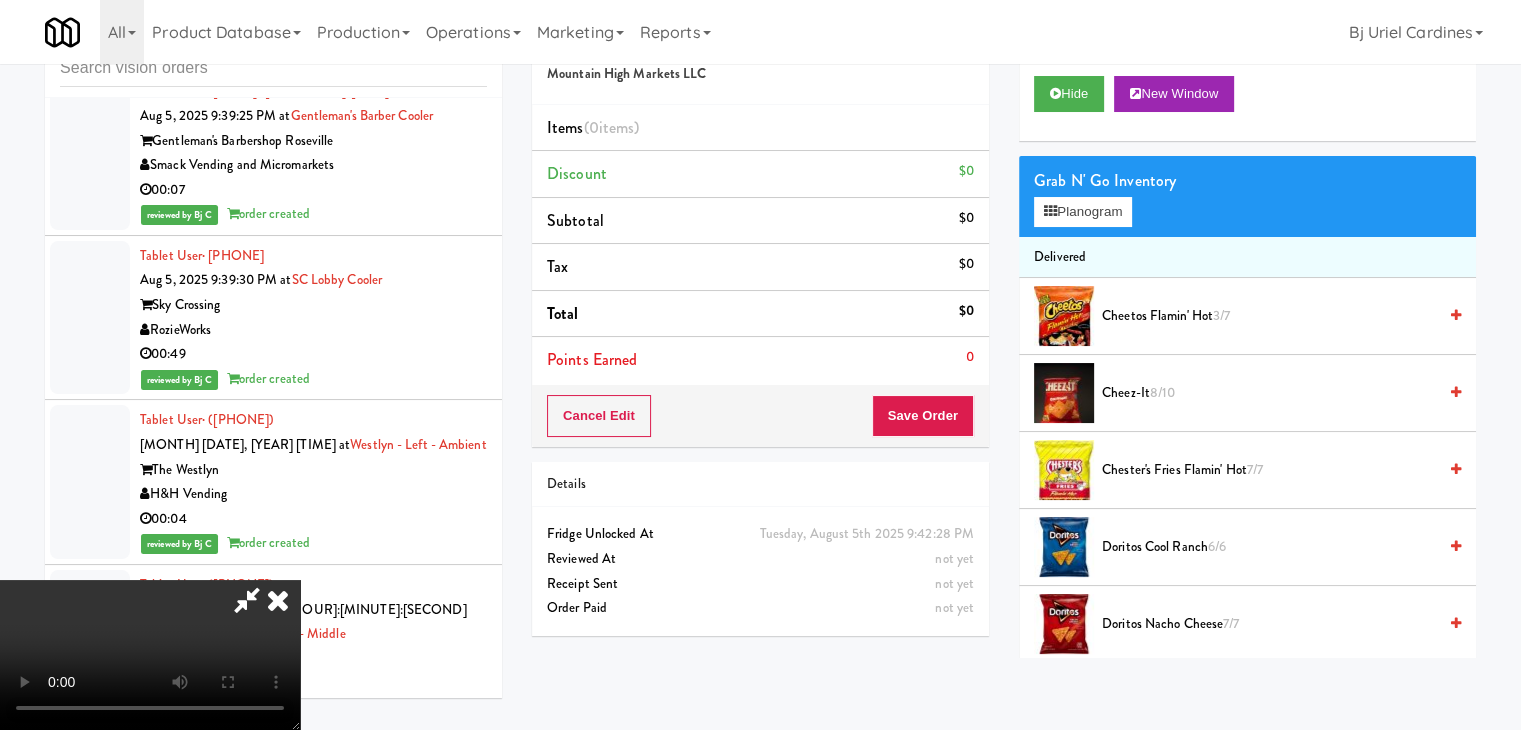 type 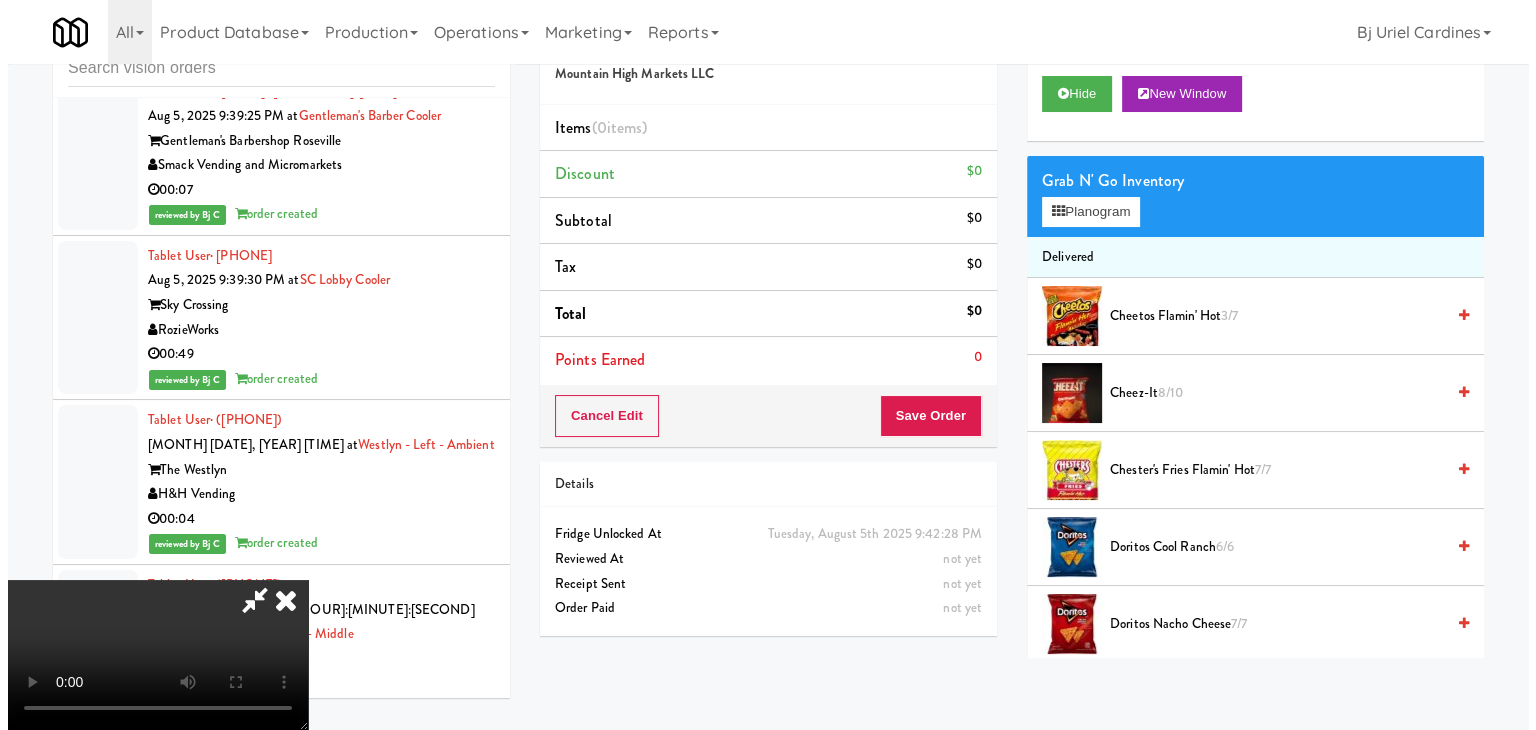 scroll, scrollTop: 0, scrollLeft: 0, axis: both 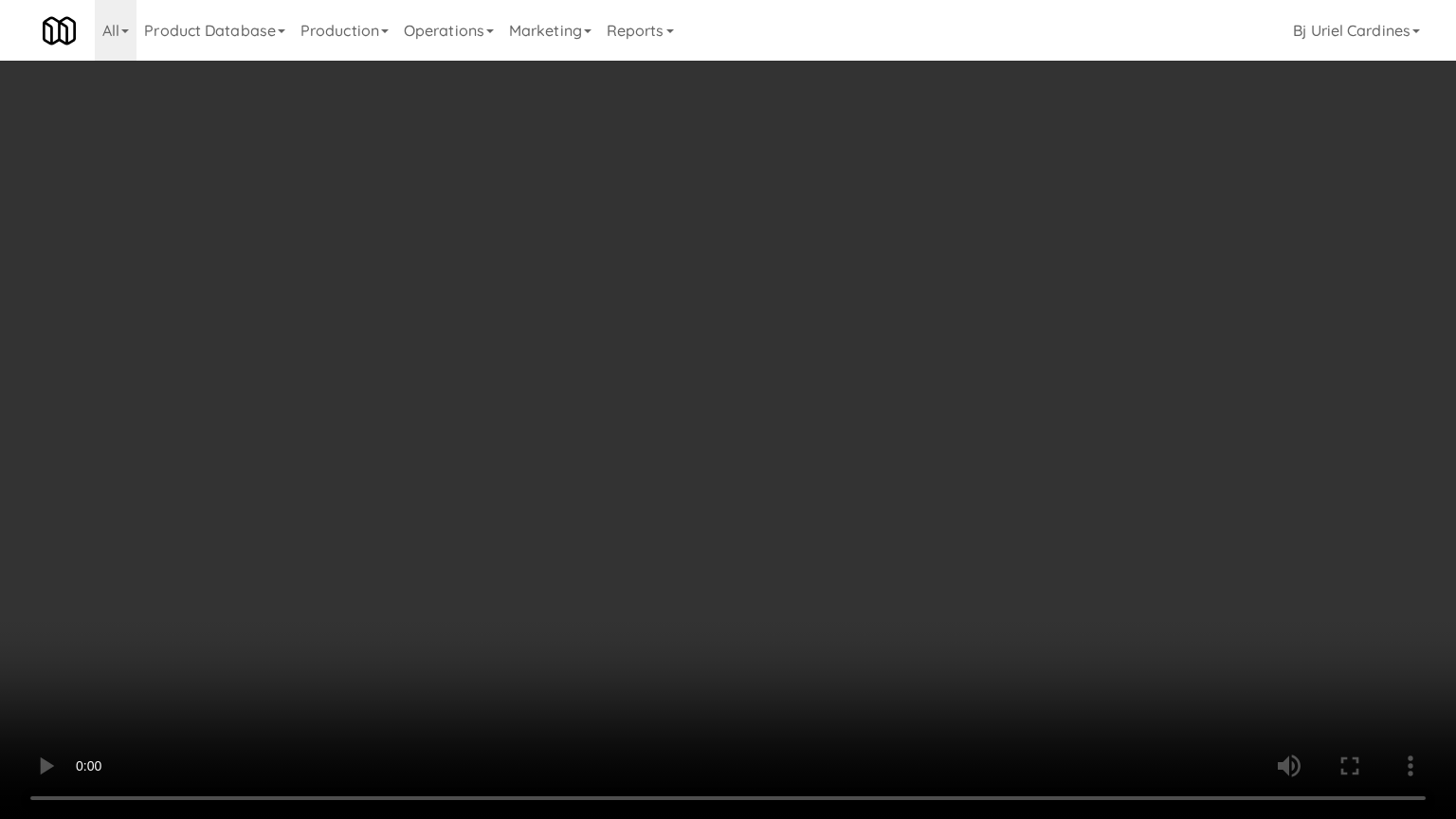 click at bounding box center (728, 410) 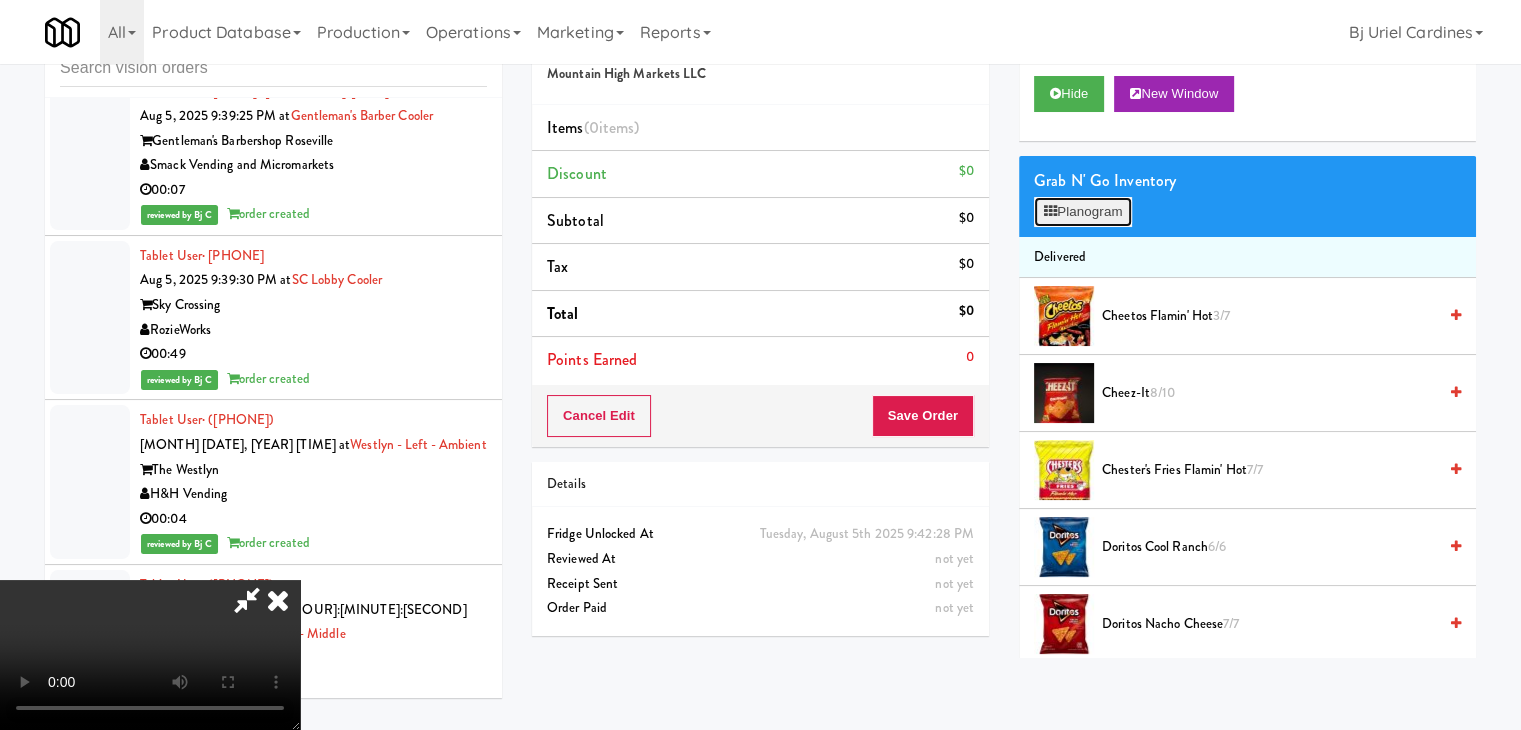 click on "Planogram" at bounding box center [1083, 212] 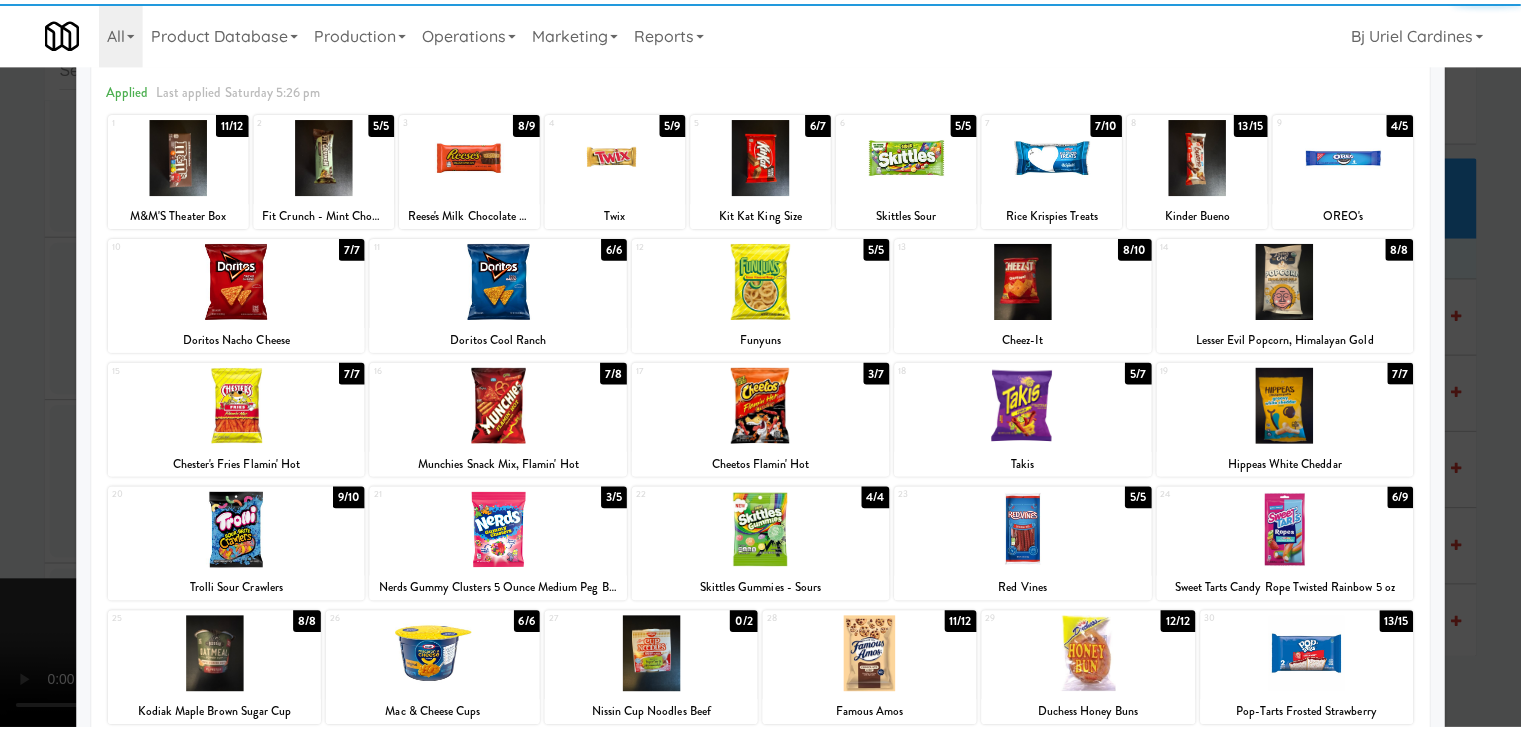 scroll, scrollTop: 100, scrollLeft: 0, axis: vertical 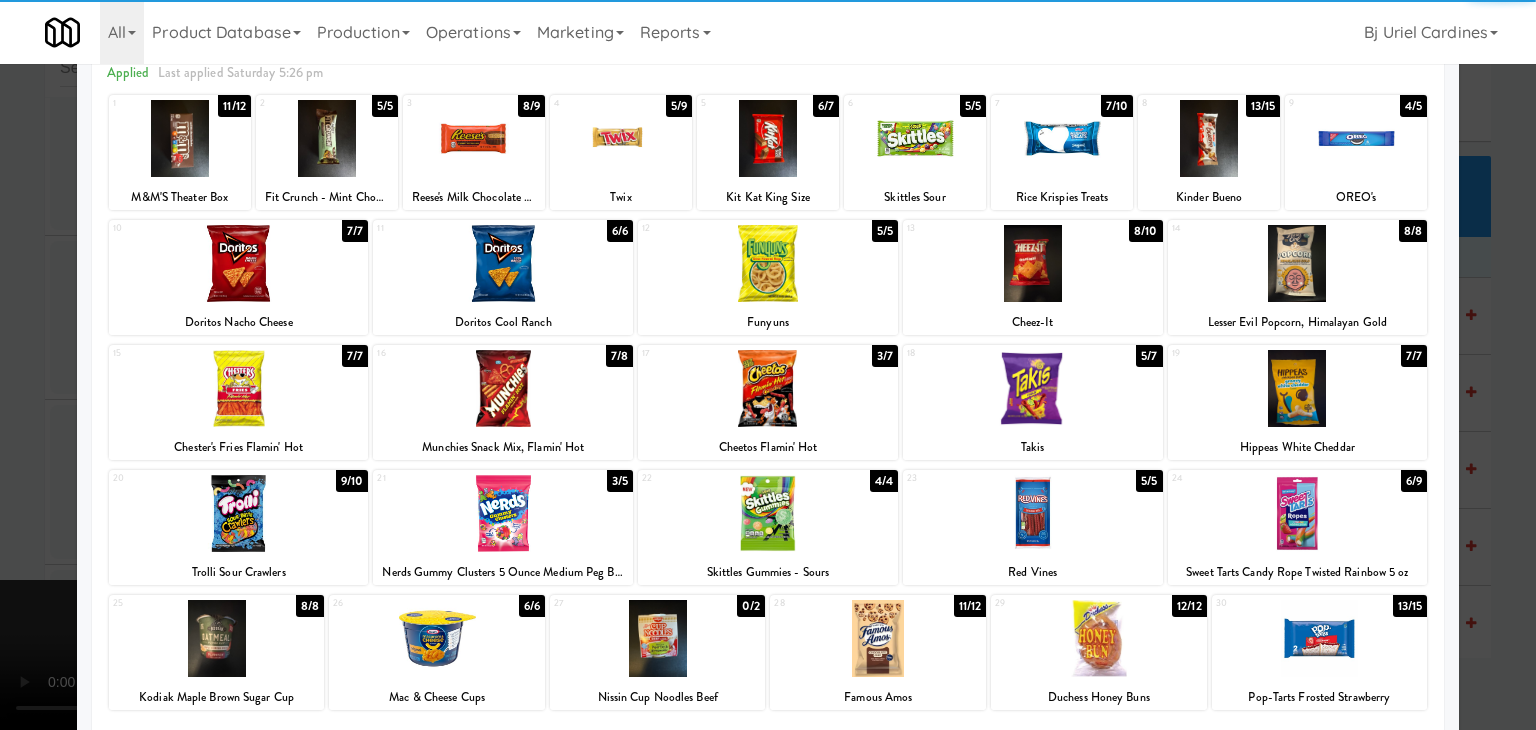 drag, startPoint x: 544, startPoint y: 503, endPoint x: 704, endPoint y: 515, distance: 160.44937 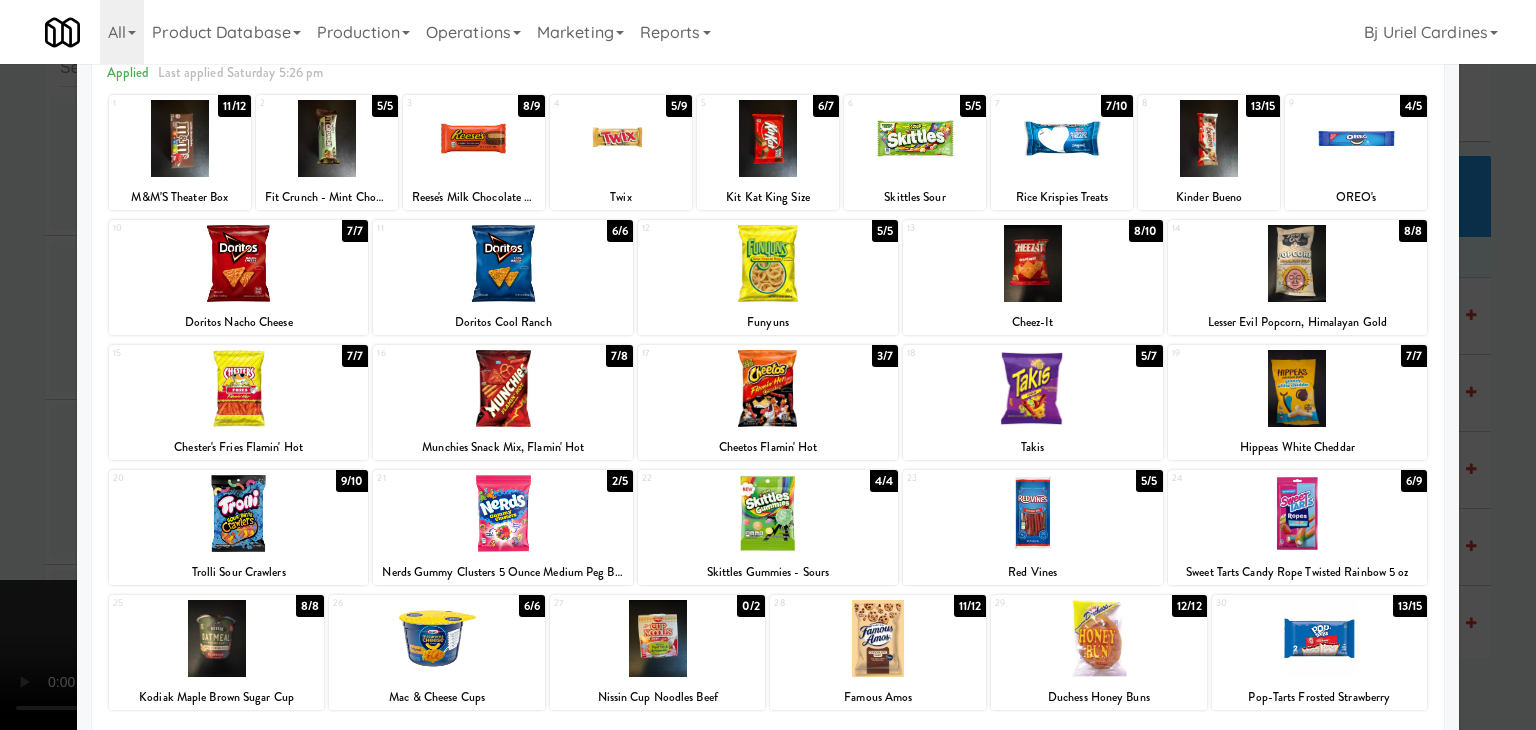 click at bounding box center [1033, 513] 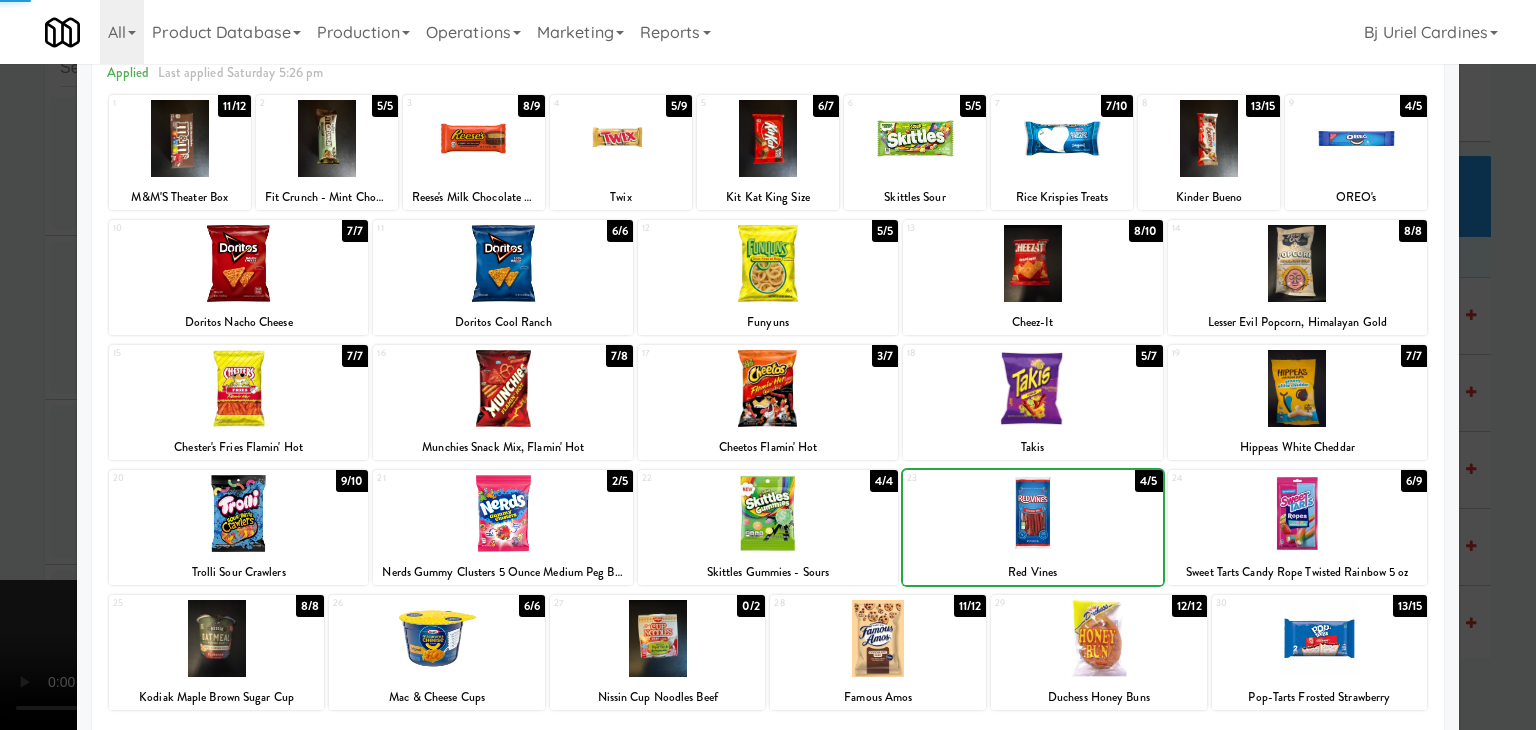 drag, startPoint x: 0, startPoint y: 525, endPoint x: 374, endPoint y: 529, distance: 374.0214 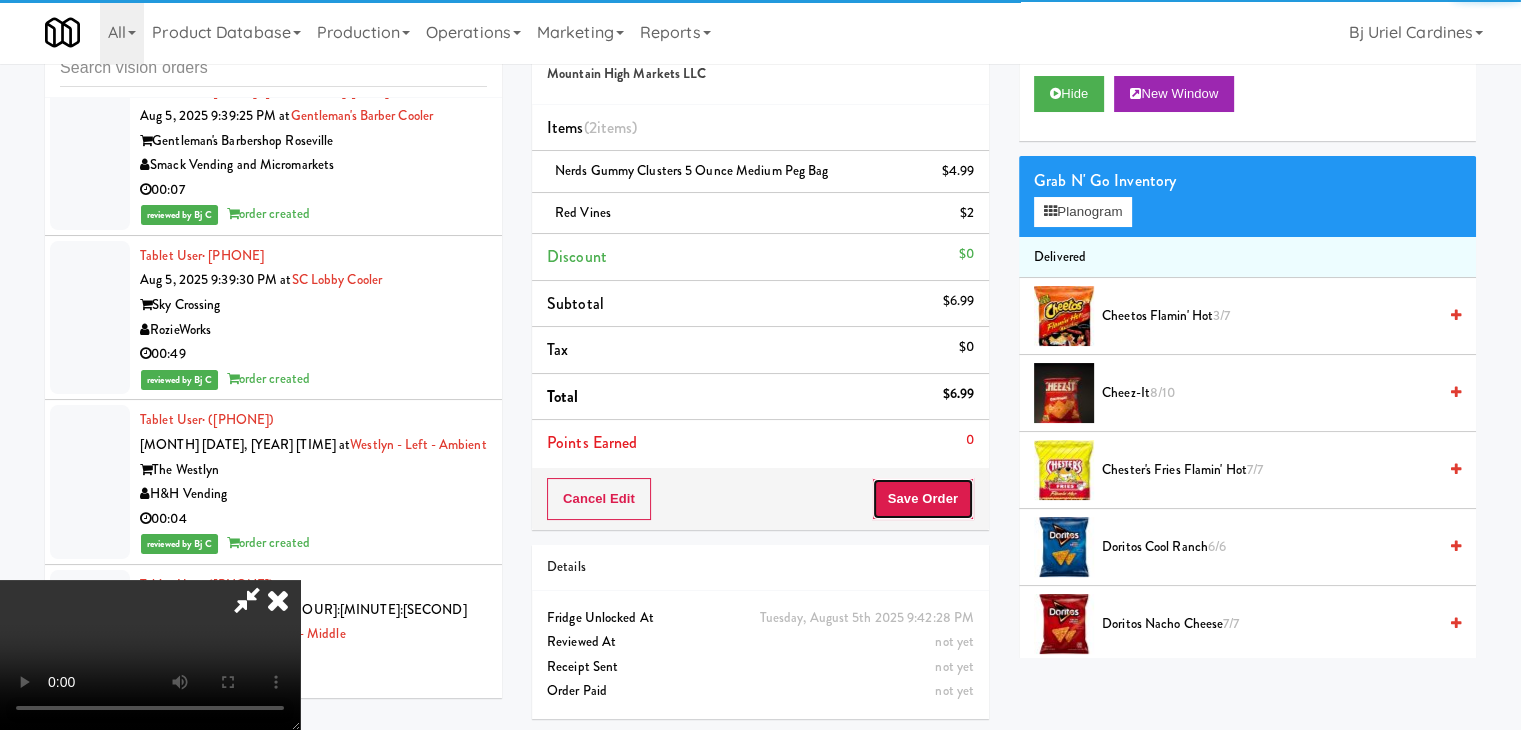 click on "Save Order" at bounding box center (923, 499) 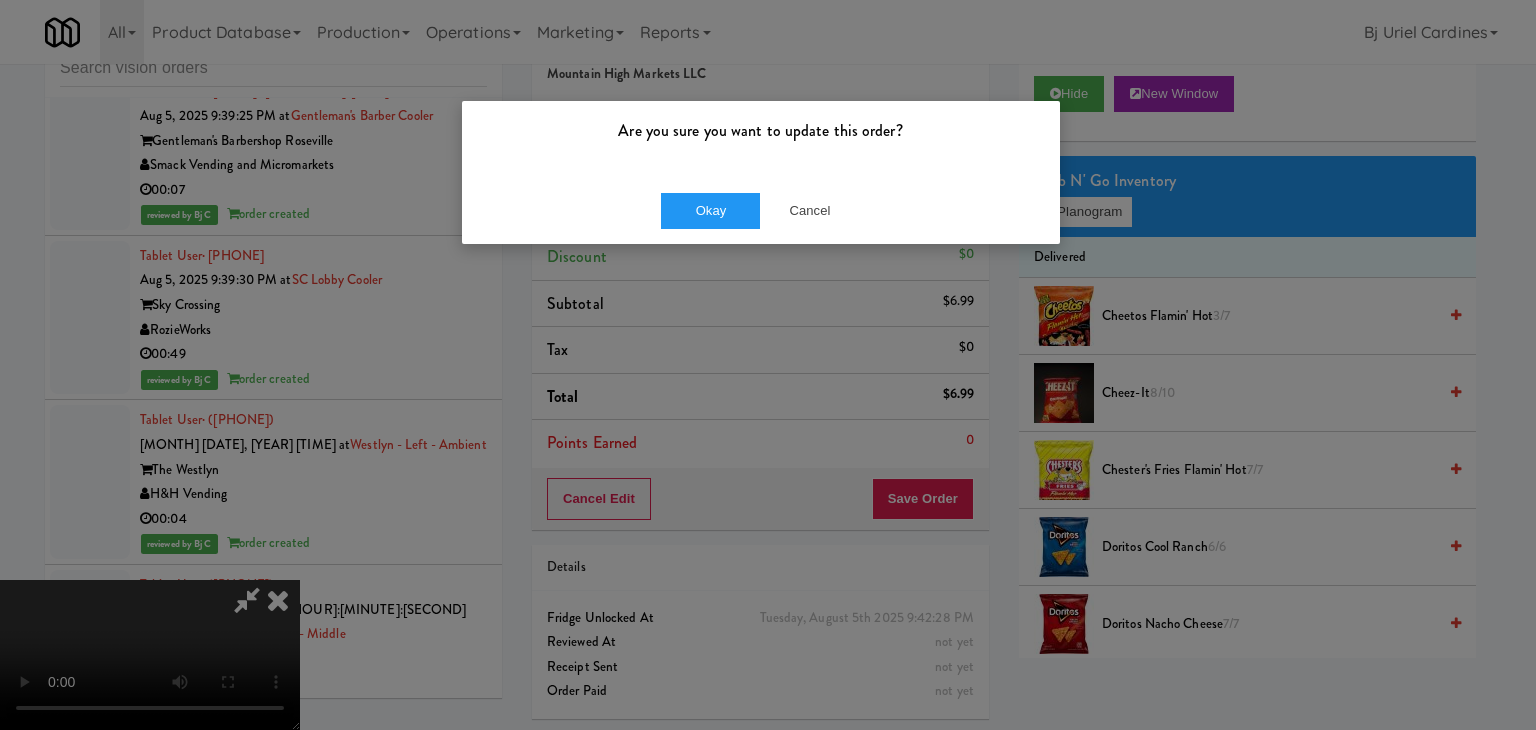 click on "Okay Cancel" at bounding box center [761, 210] 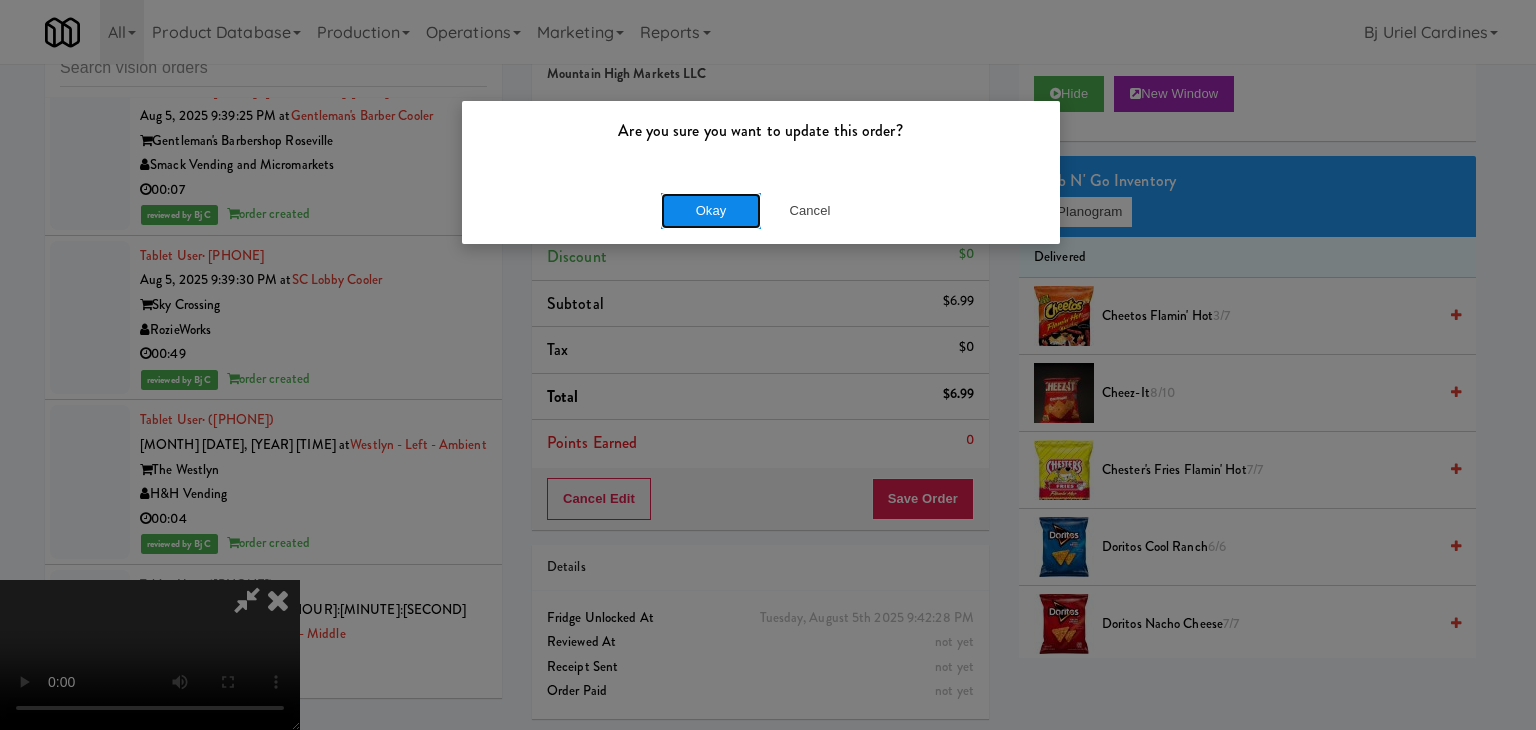 click on "Okay" at bounding box center (711, 211) 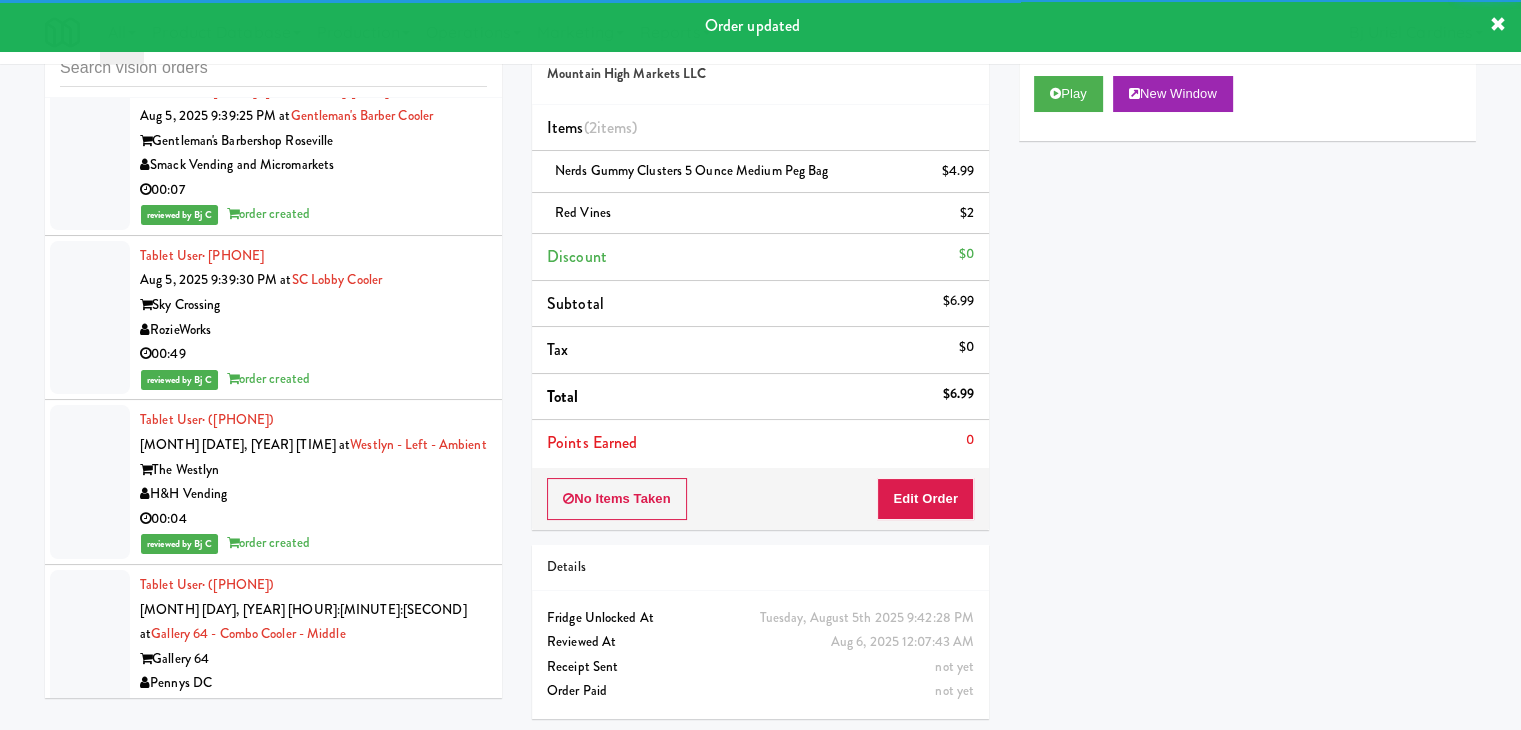 scroll, scrollTop: 12024, scrollLeft: 0, axis: vertical 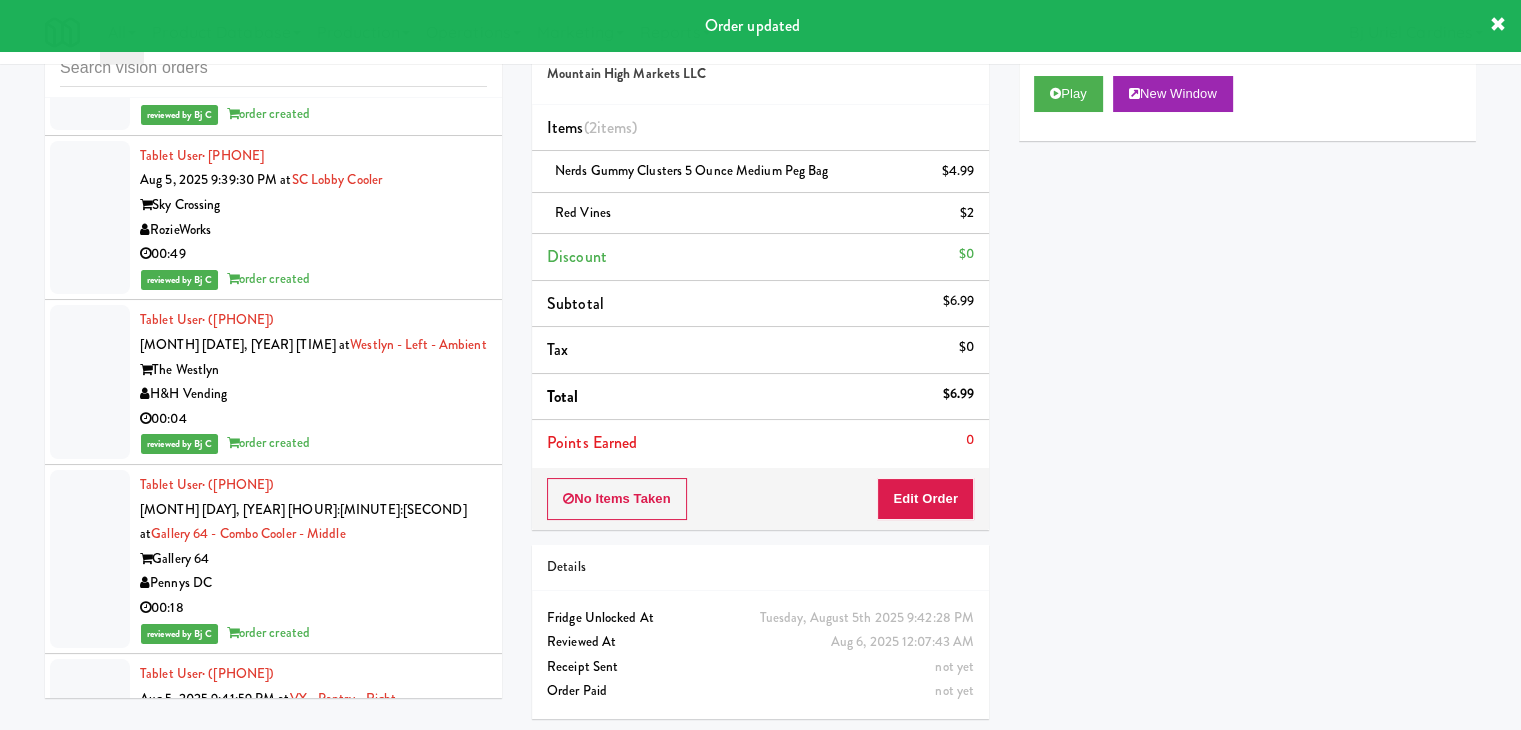click on "00:13" at bounding box center (313, 1102) 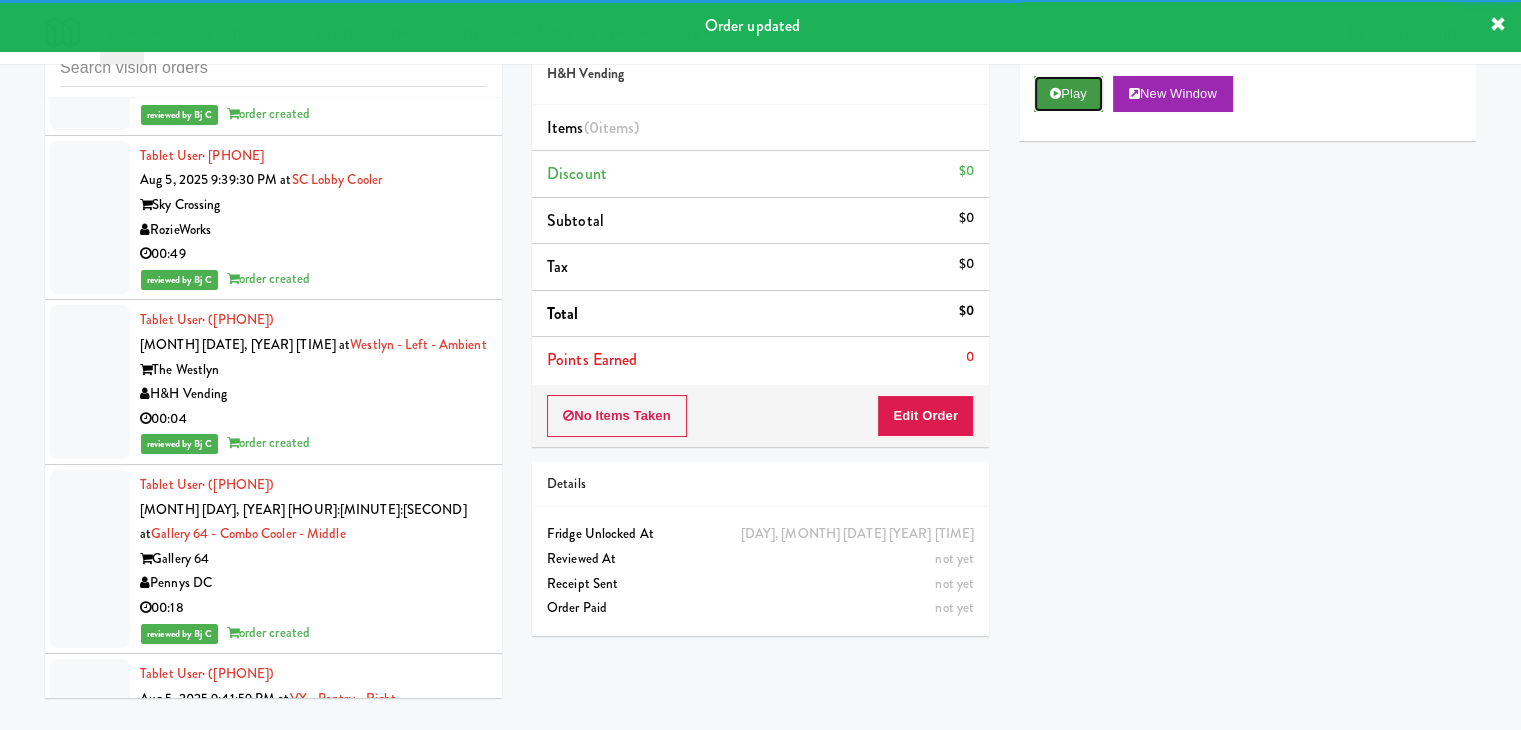 click on "Play" at bounding box center (1068, 94) 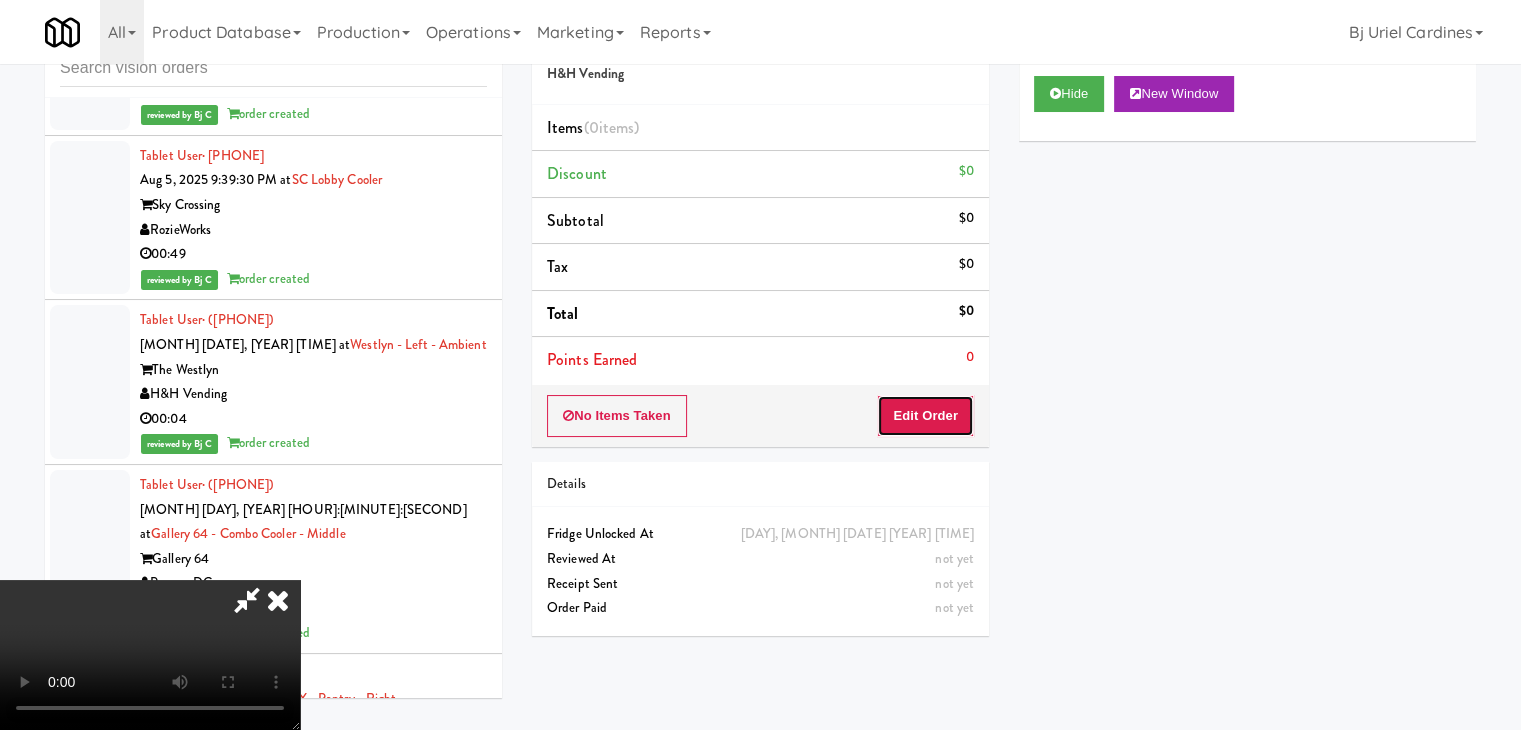 click on "Edit Order" at bounding box center (925, 416) 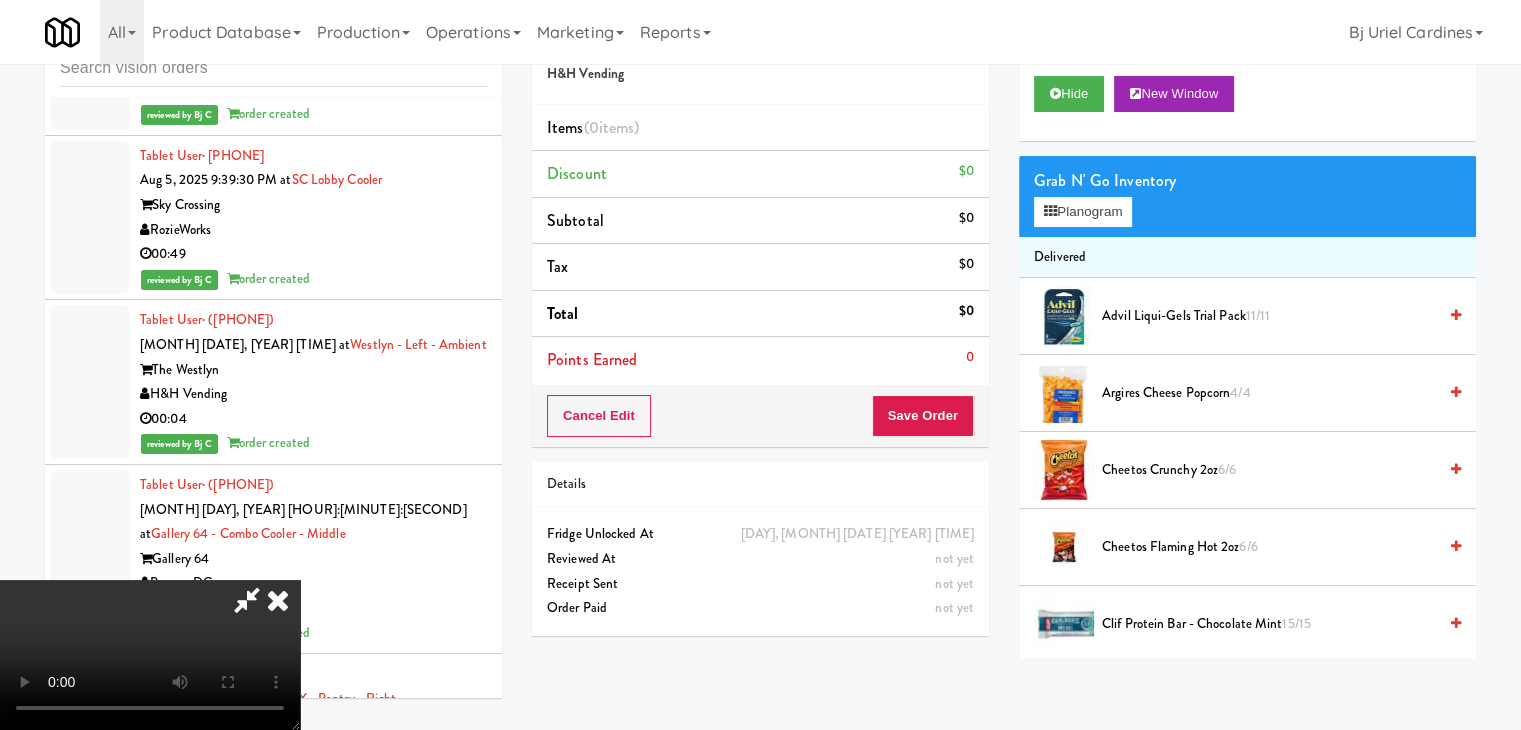 type 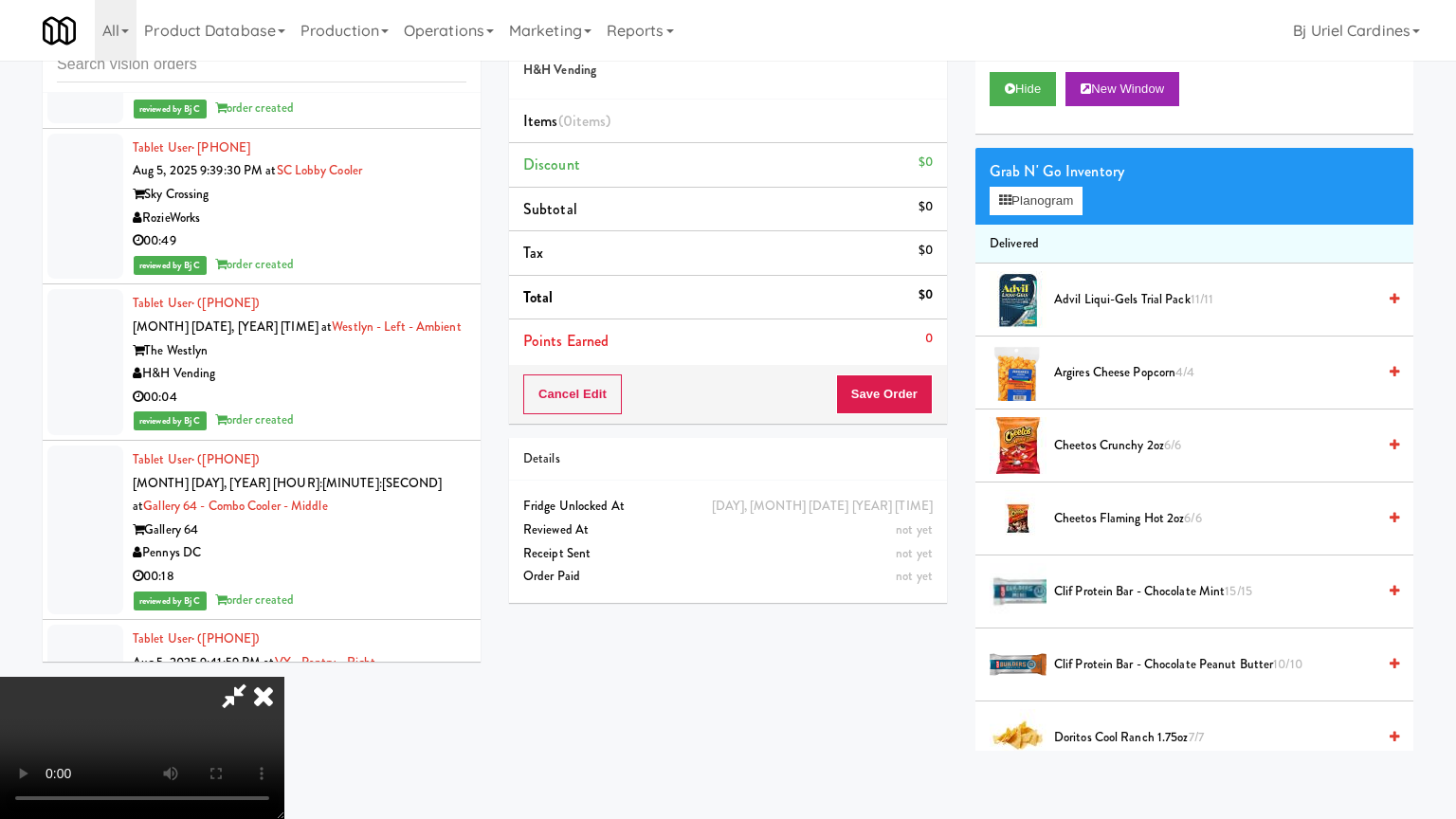 click at bounding box center (142, 748) 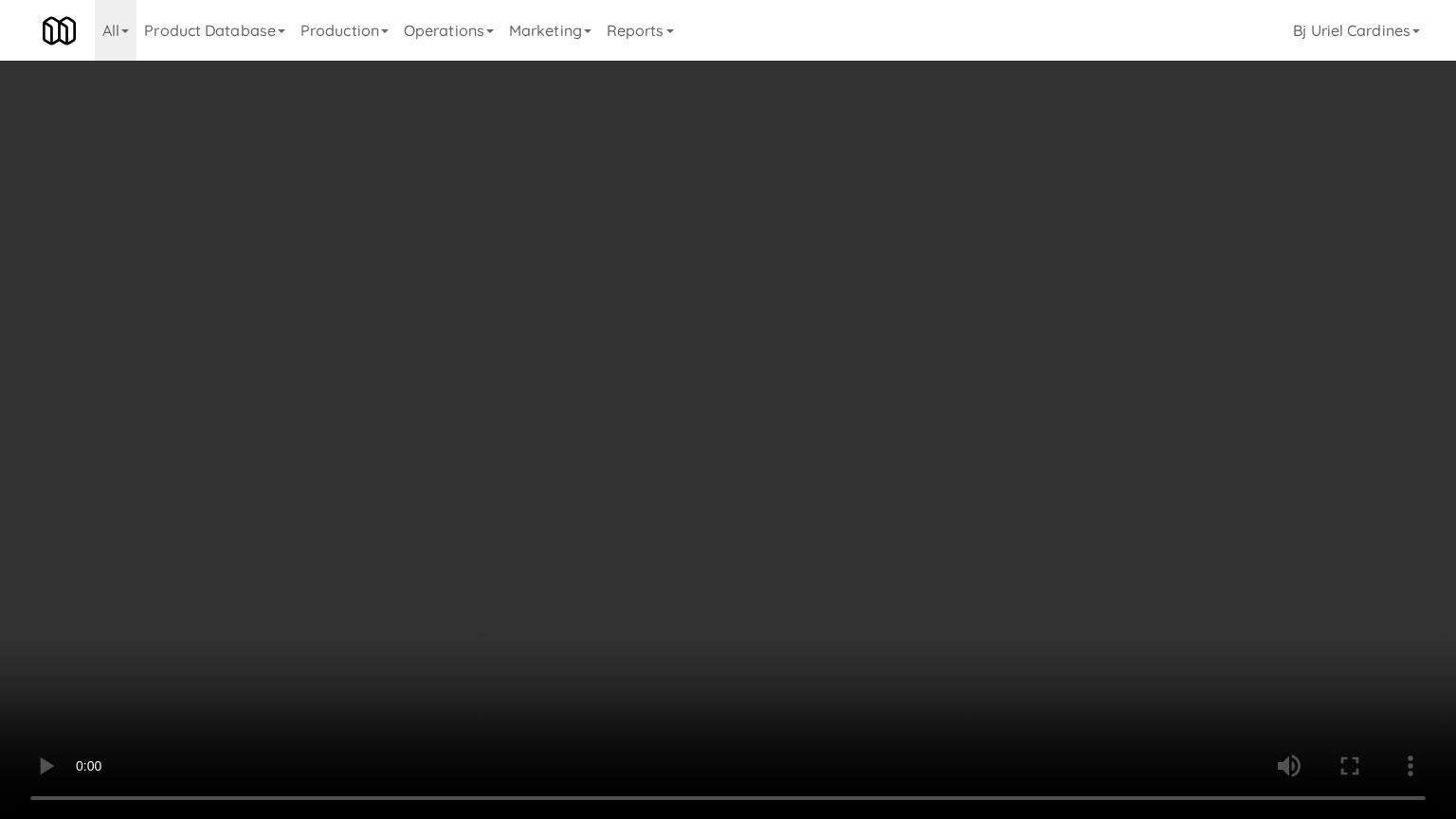 click at bounding box center [728, 410] 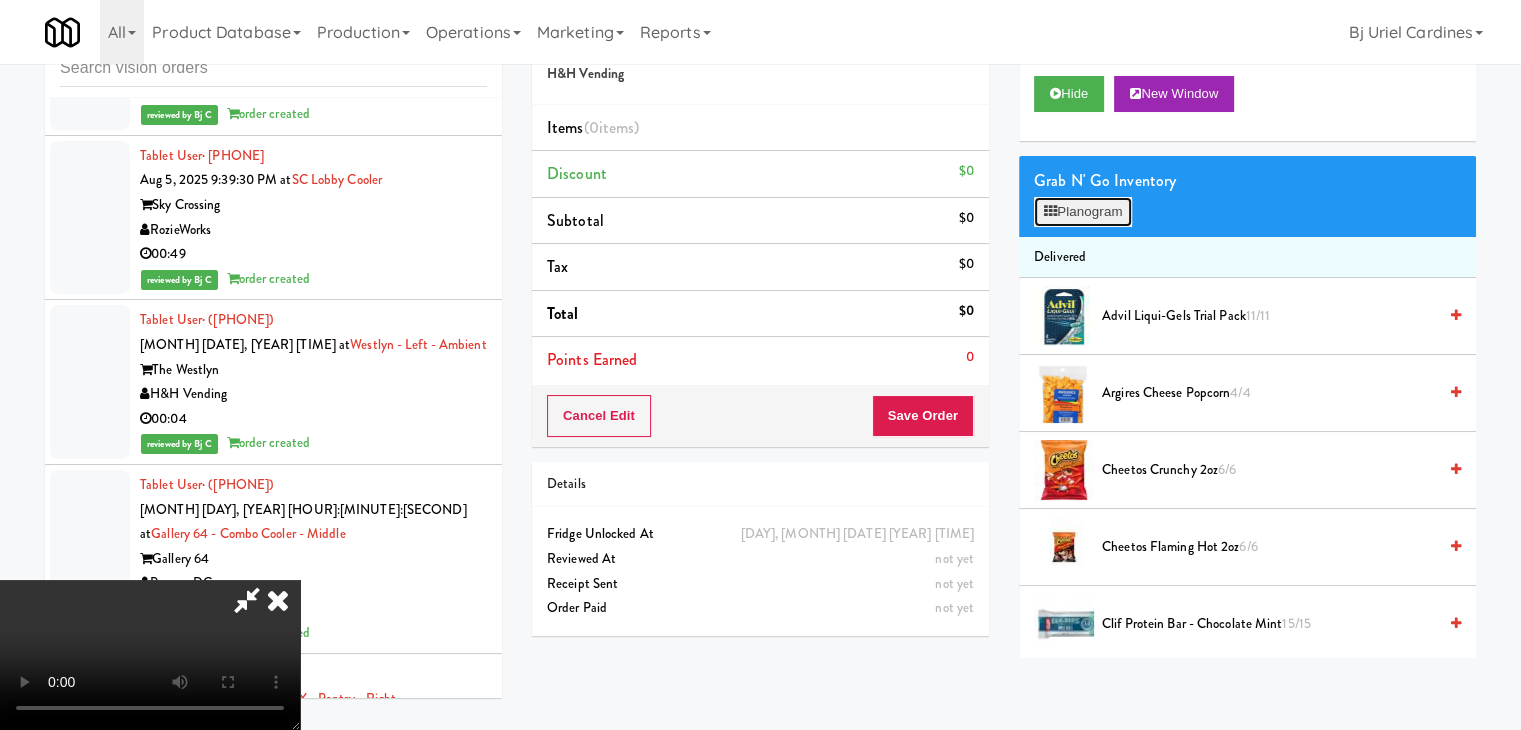 click on "Planogram" at bounding box center [1083, 212] 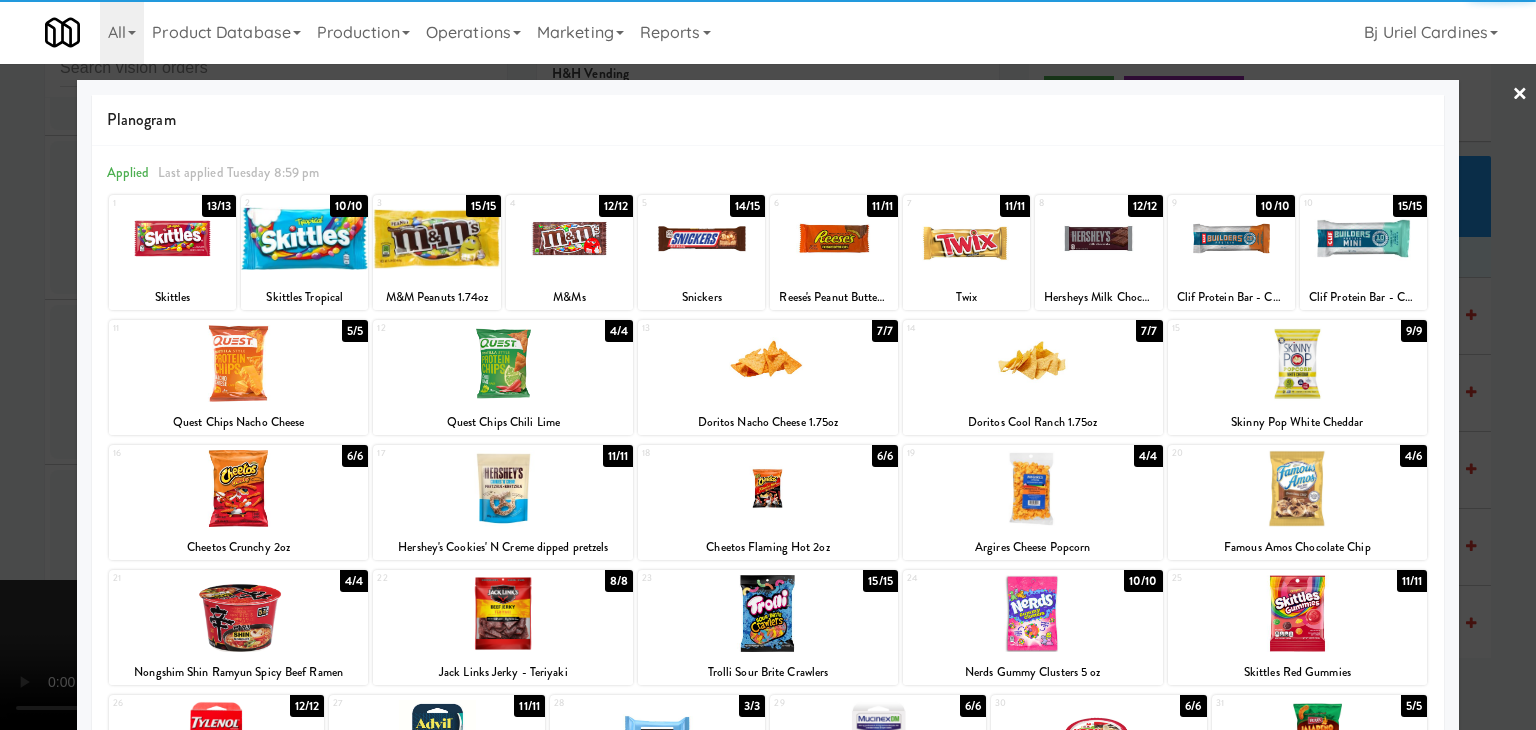 click at bounding box center [436, 238] 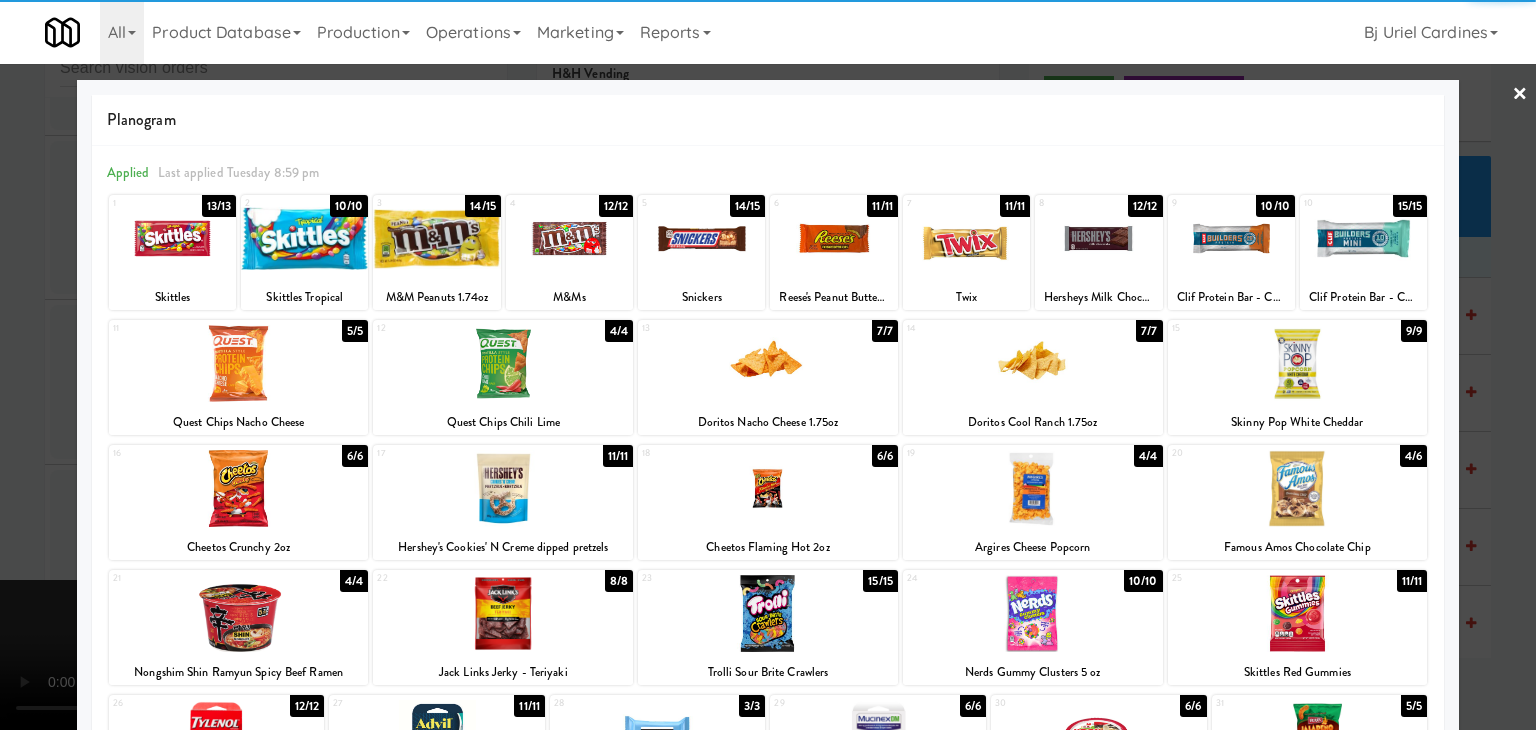 drag, startPoint x: 956, startPoint y: 239, endPoint x: 907, endPoint y: 252, distance: 50.695168 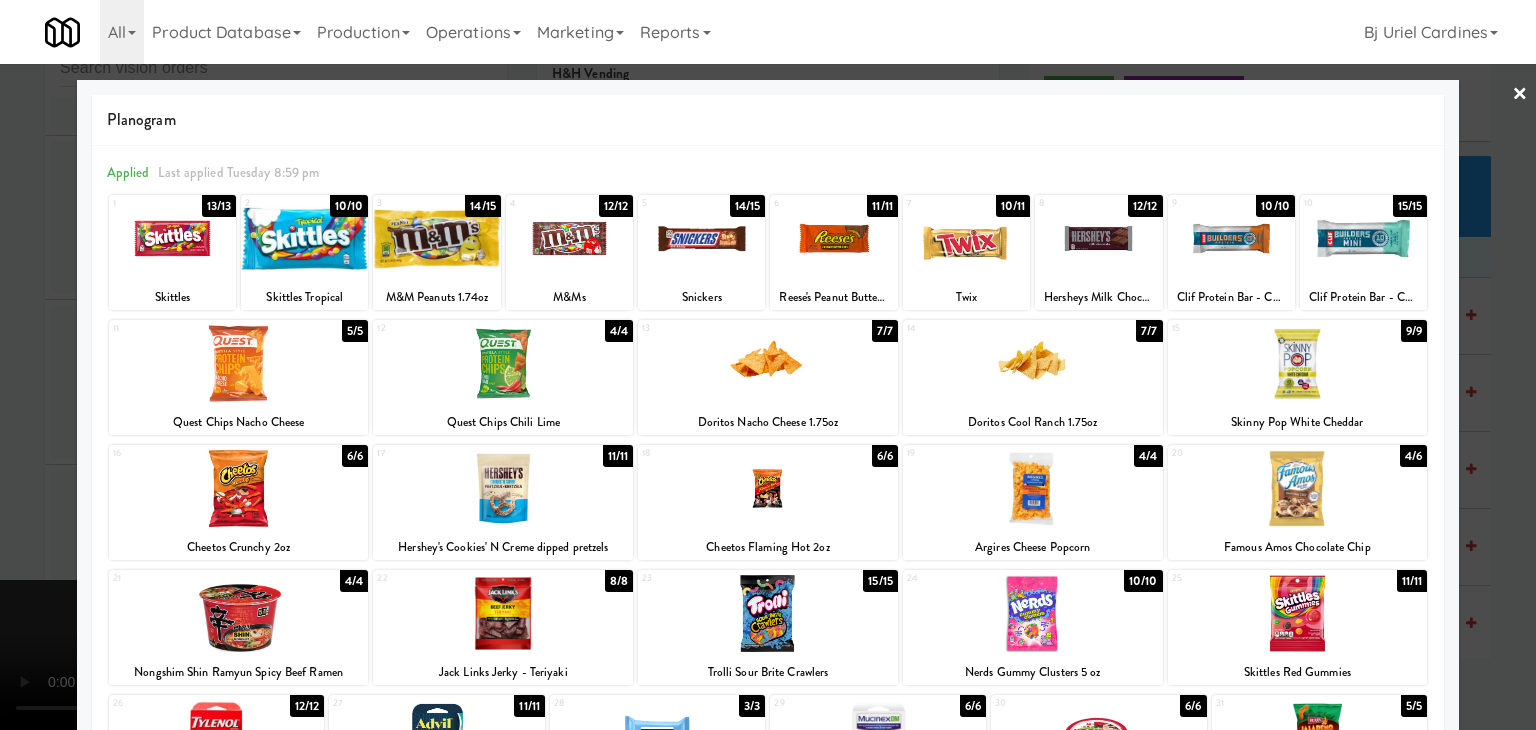 drag, startPoint x: 2, startPoint y: 358, endPoint x: 252, endPoint y: 358, distance: 250 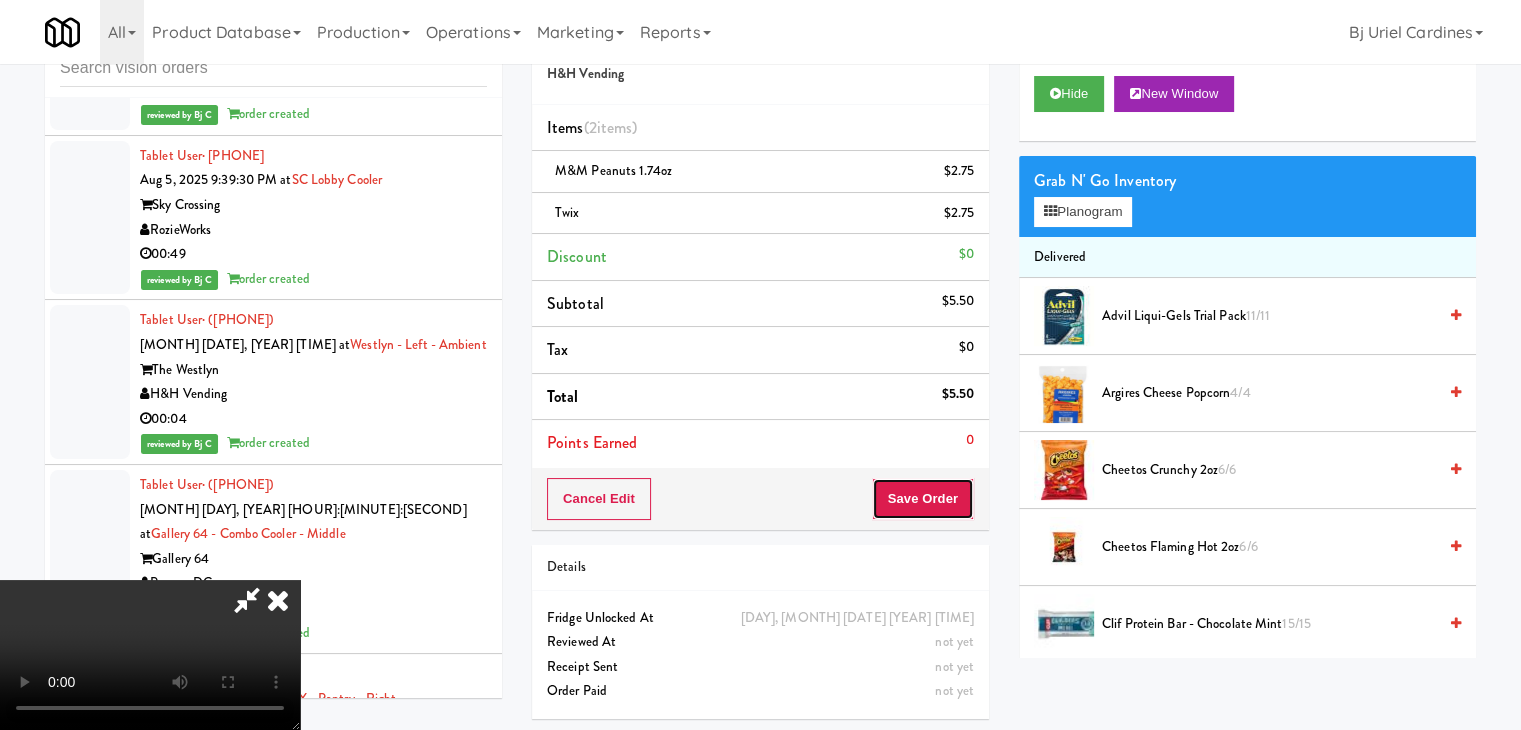 click on "Save Order" at bounding box center [923, 499] 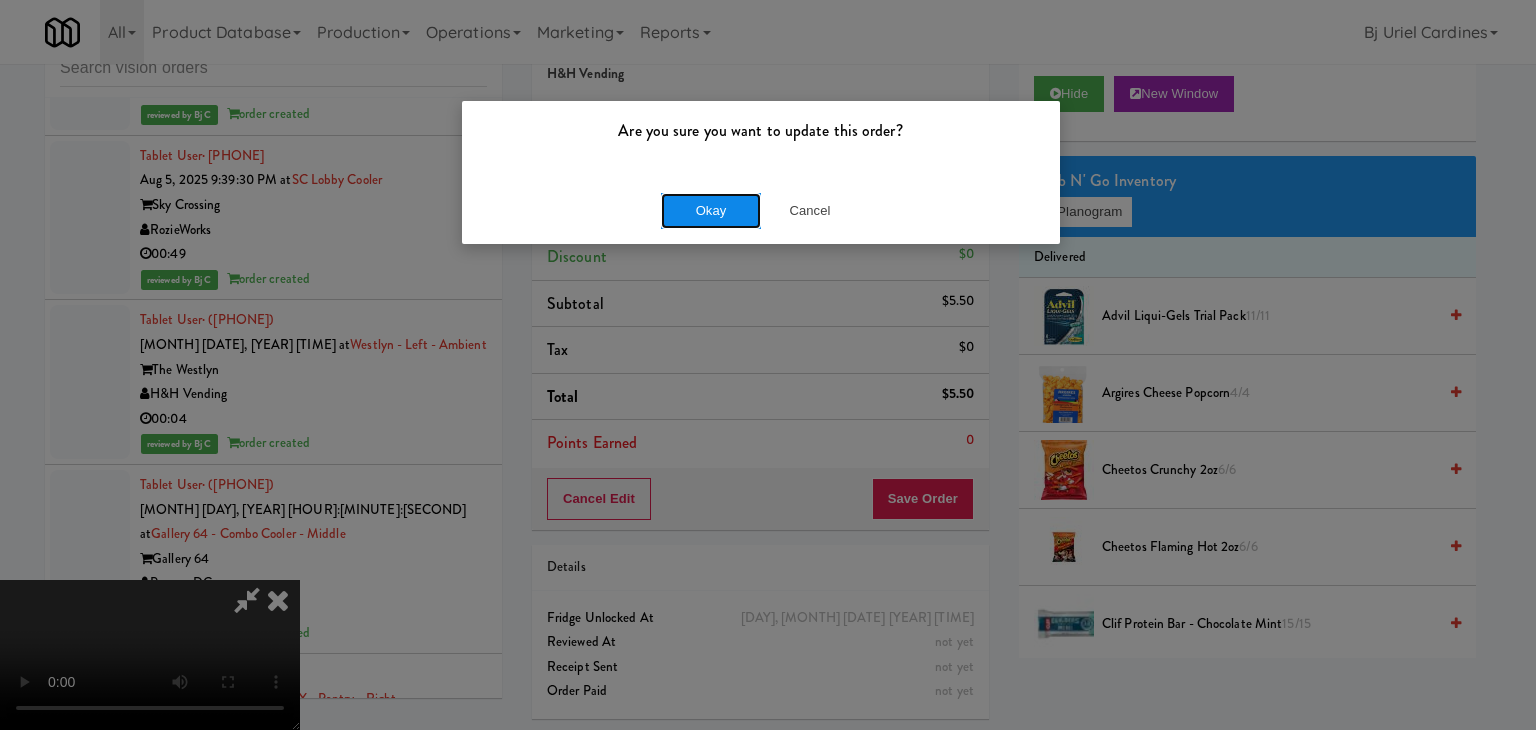 click on "Okay" at bounding box center [711, 211] 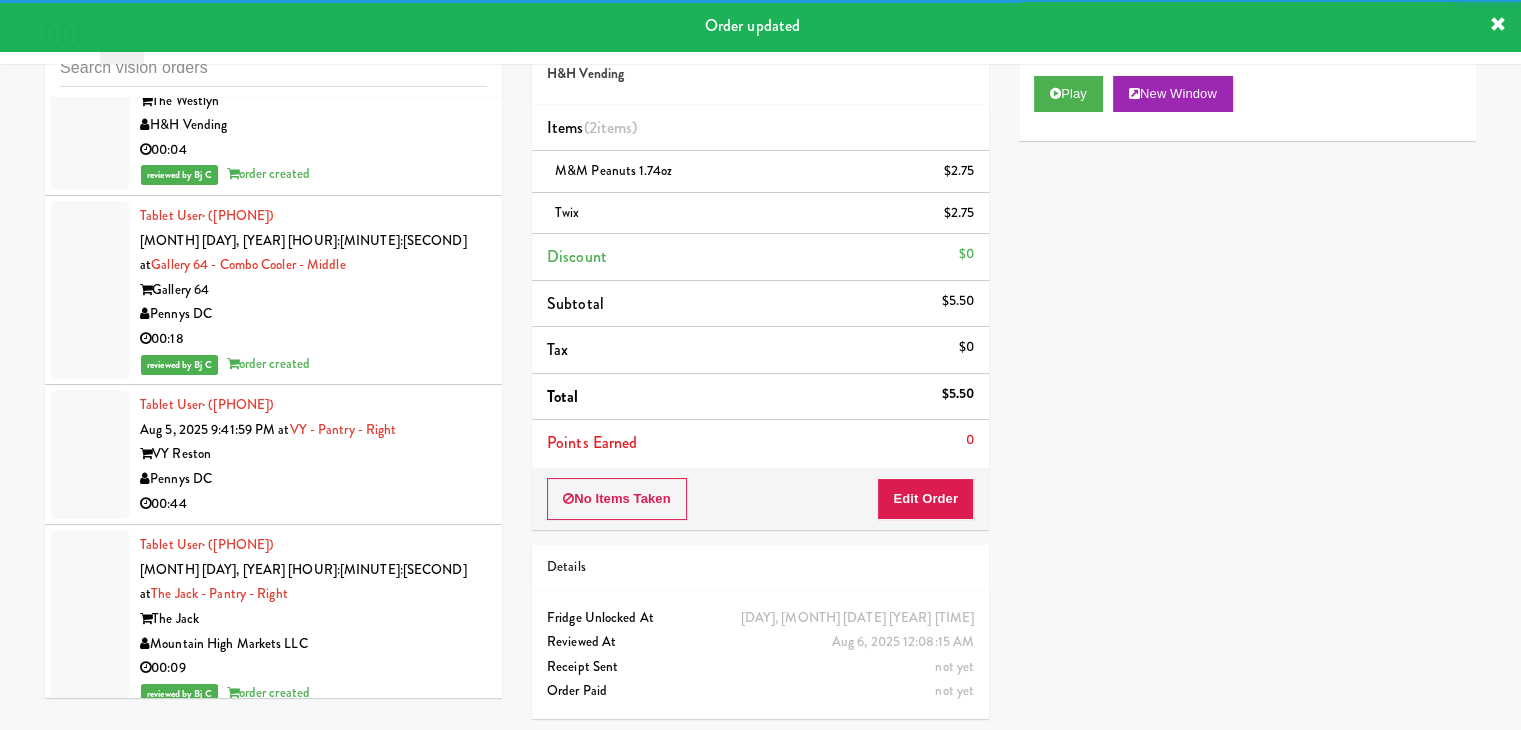 scroll, scrollTop: 12324, scrollLeft: 0, axis: vertical 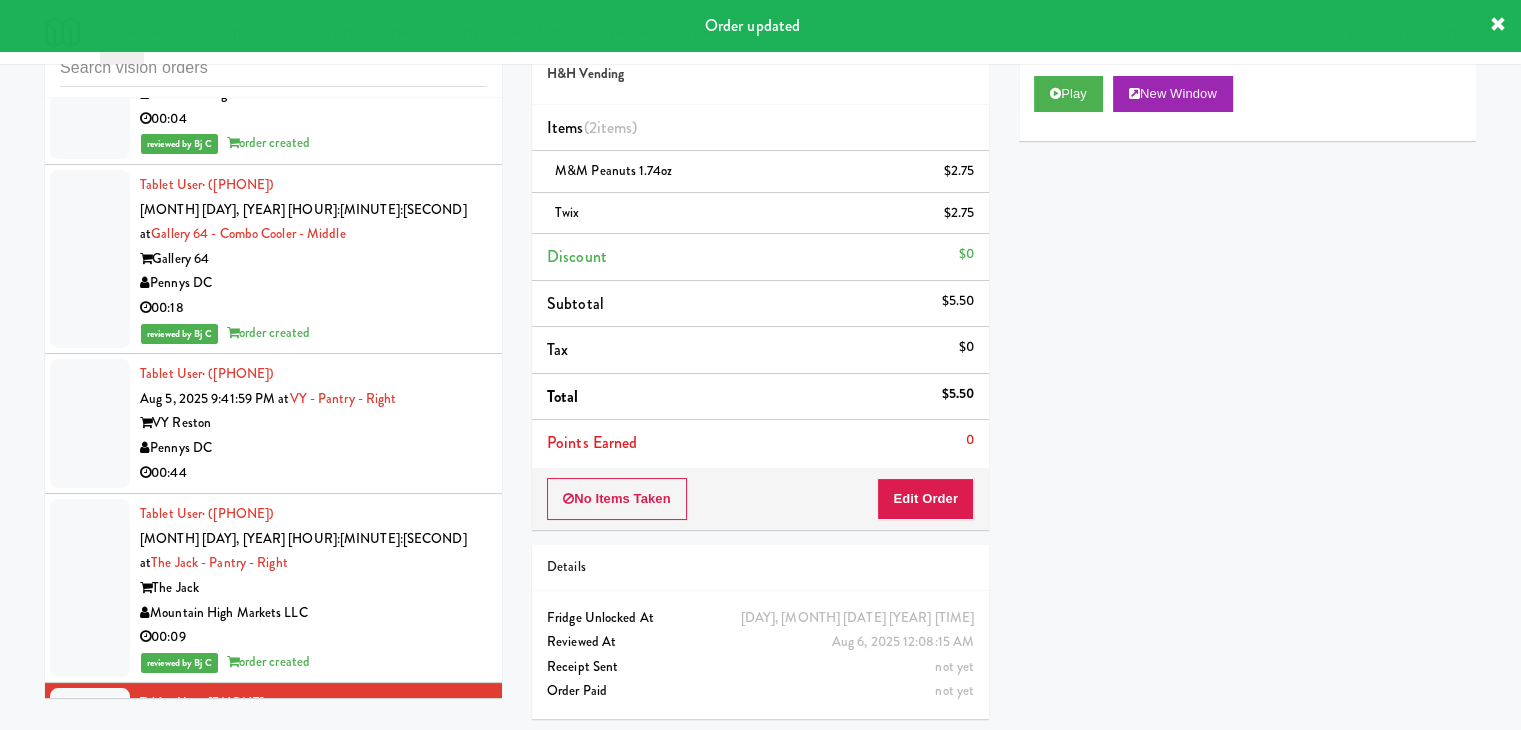 click on "Pennys DC" at bounding box center (313, 942) 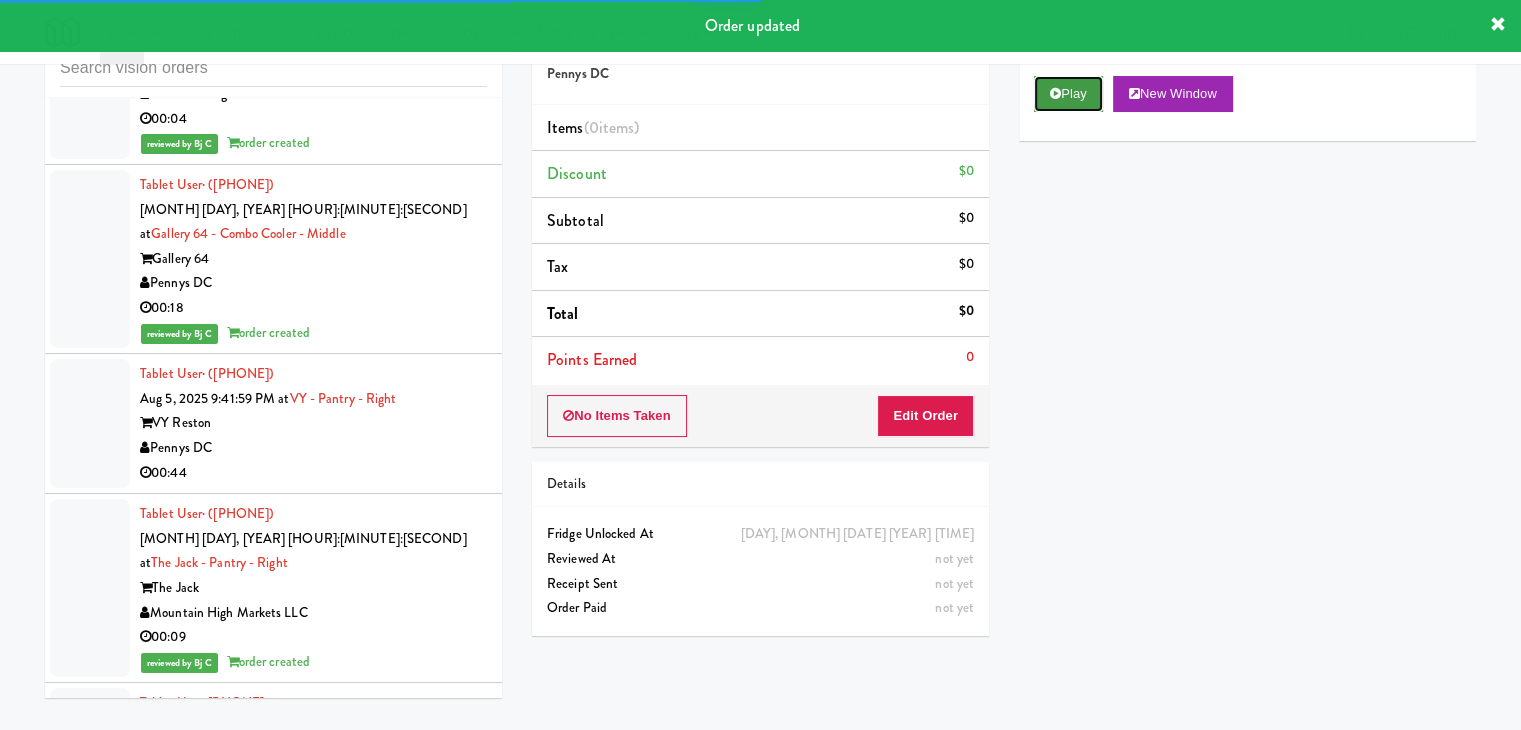 click on "Play" at bounding box center (1068, 94) 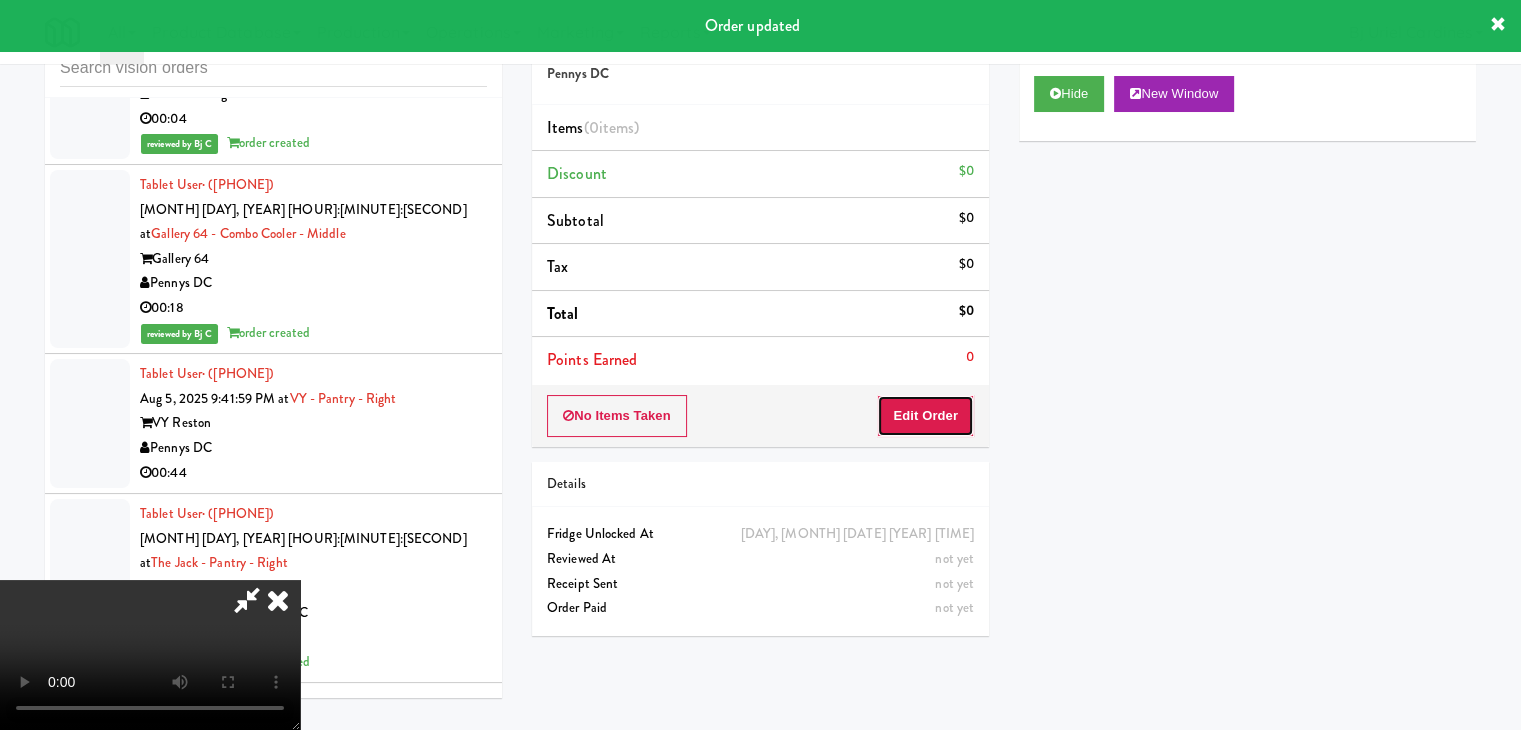 click on "Edit Order" at bounding box center [925, 416] 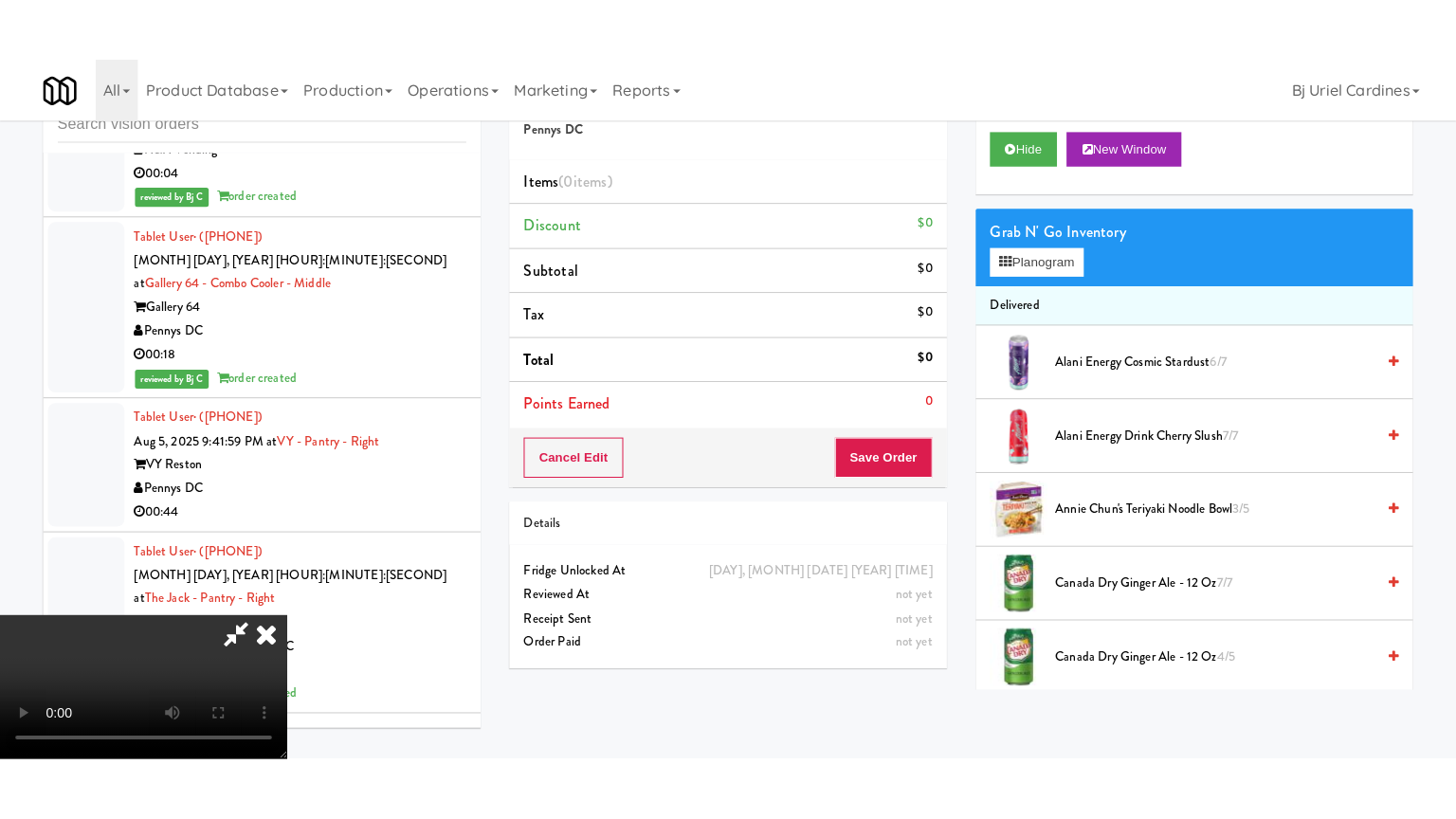 scroll, scrollTop: 266, scrollLeft: 0, axis: vertical 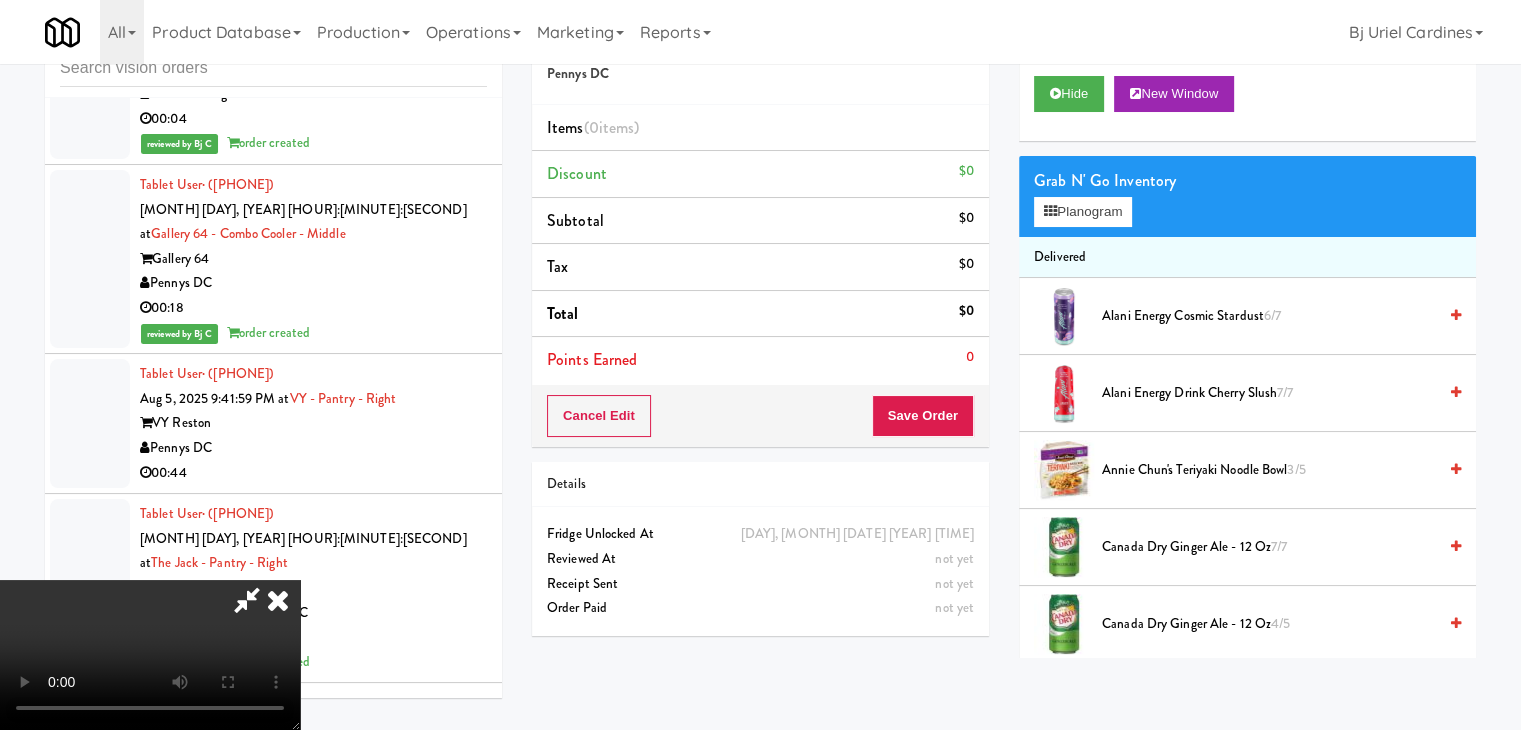 type 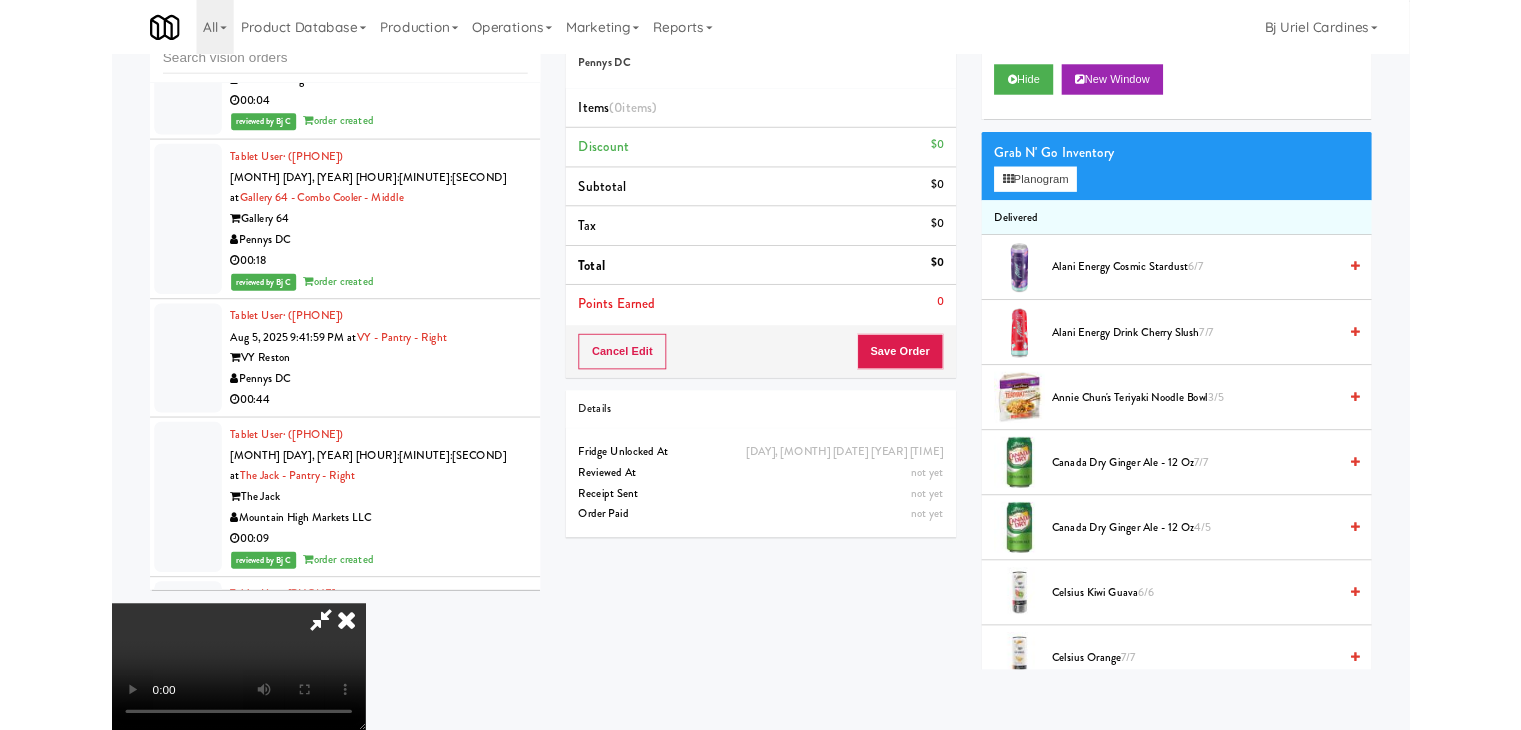 scroll, scrollTop: 0, scrollLeft: 0, axis: both 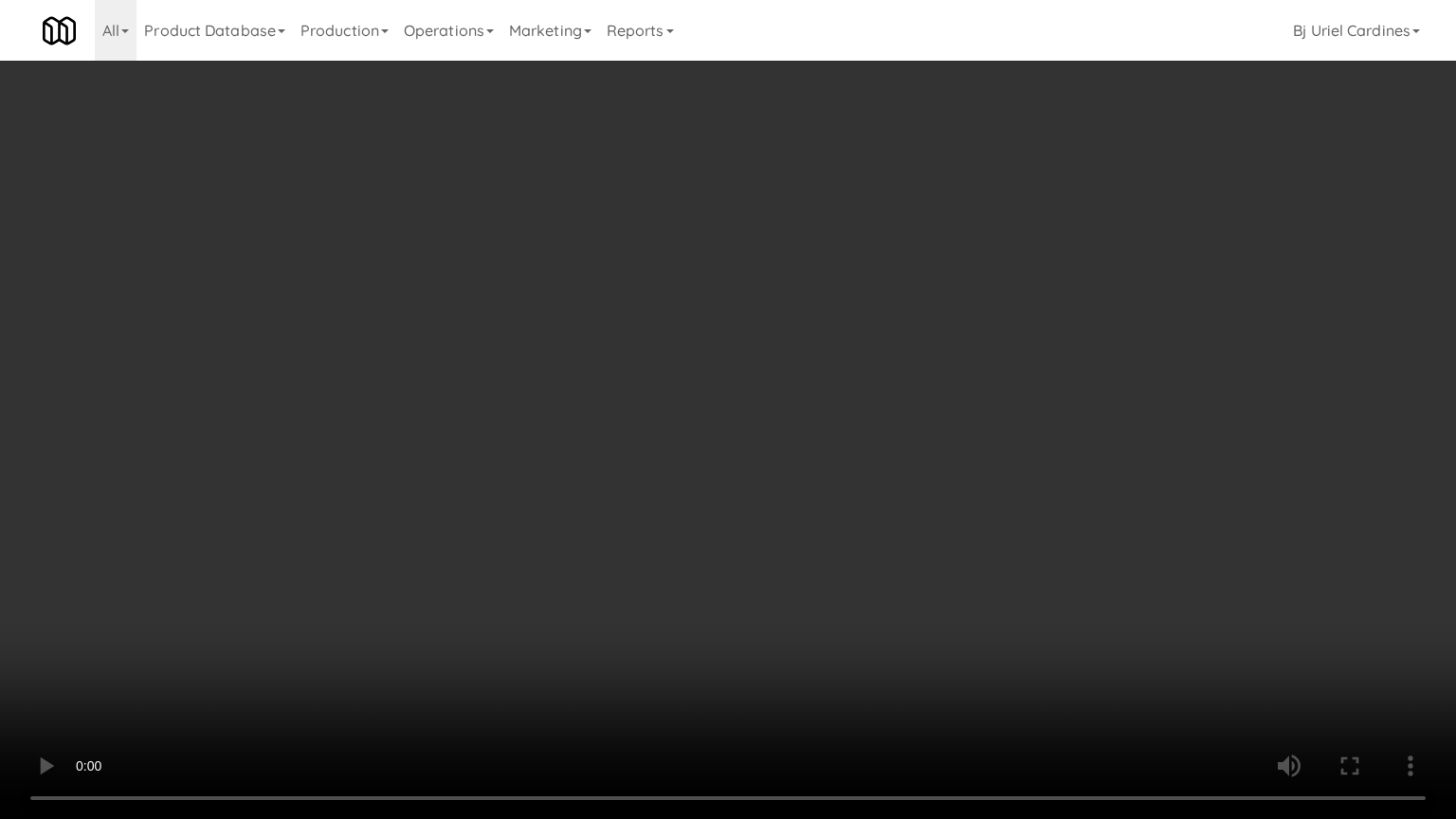 click at bounding box center (728, 410) 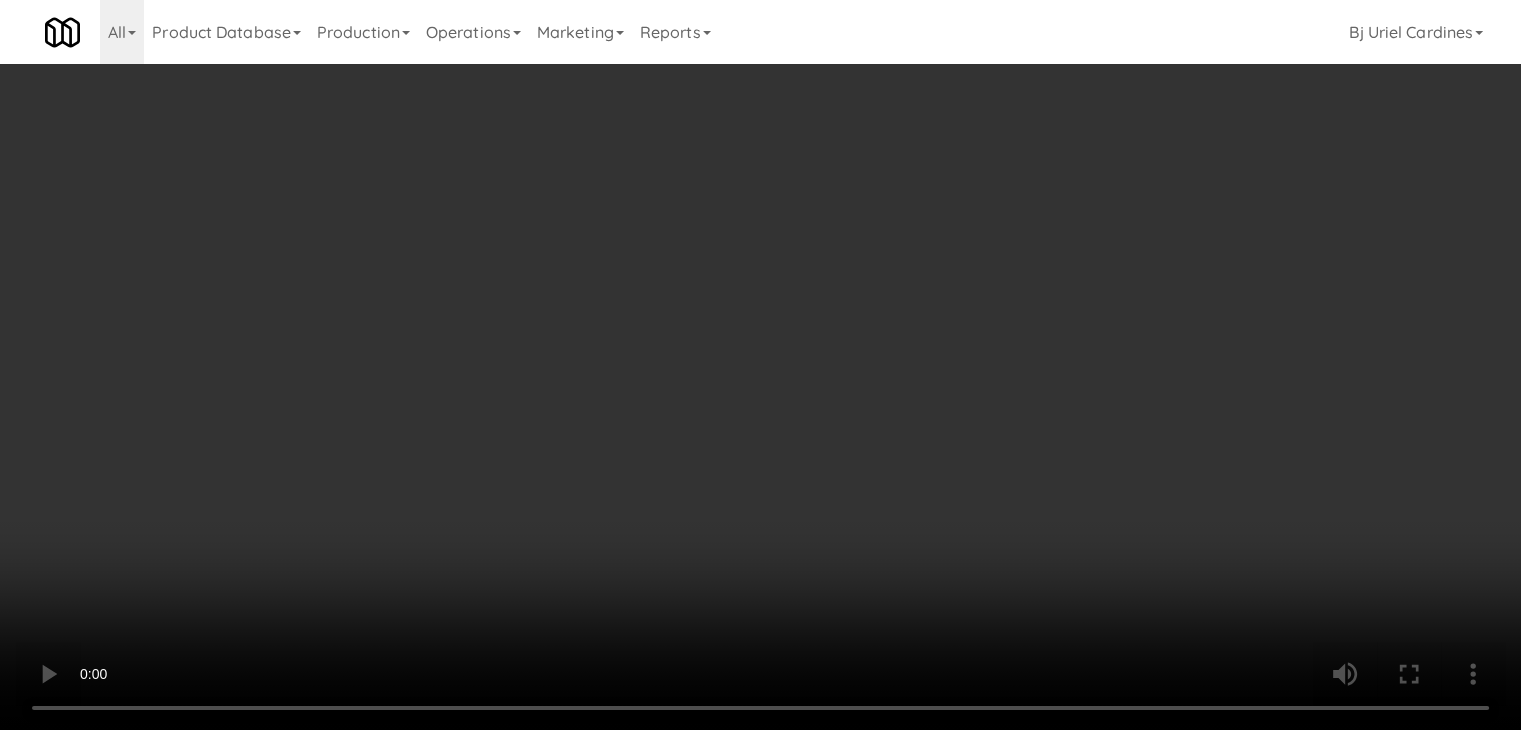 scroll, scrollTop: 0, scrollLeft: 0, axis: both 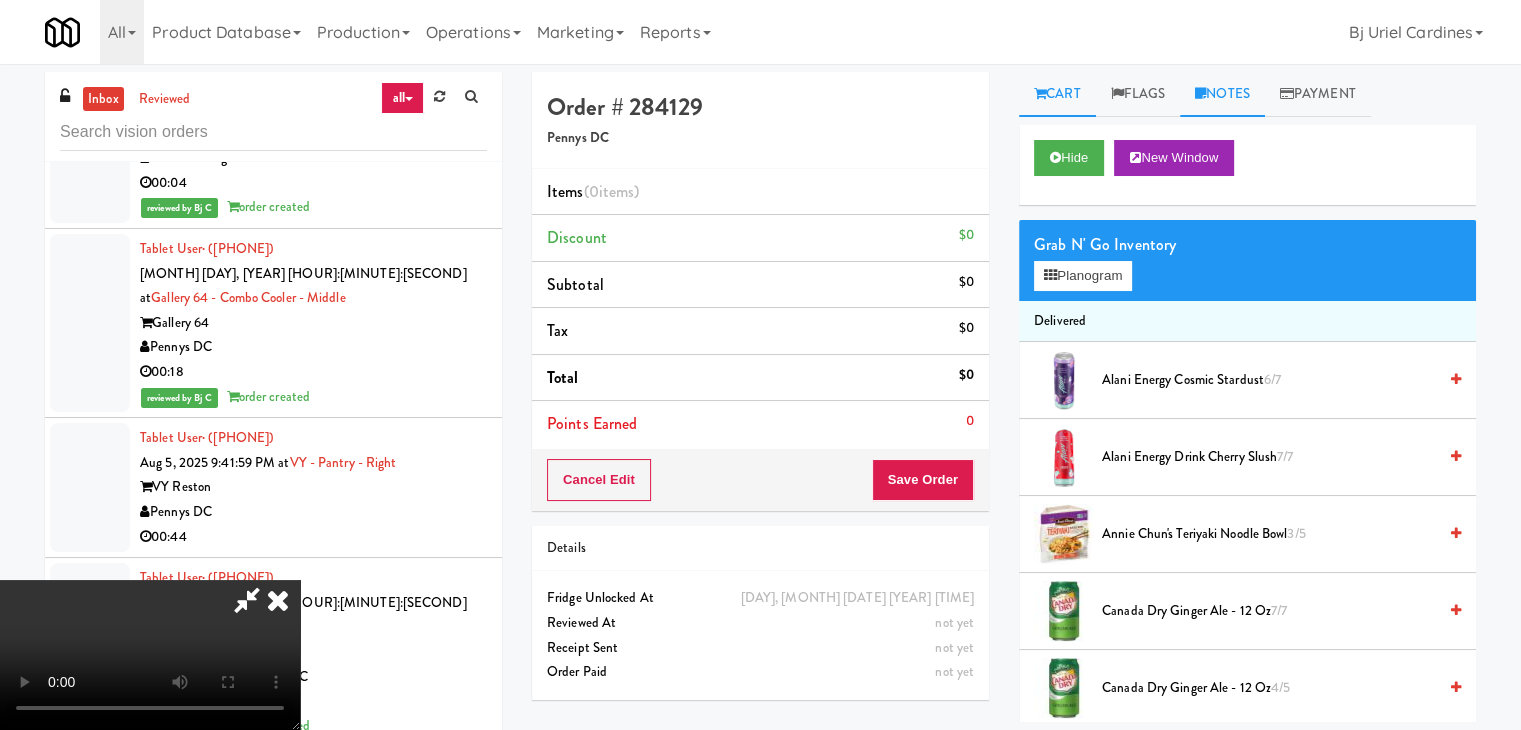 click on "Notes" at bounding box center (1222, 94) 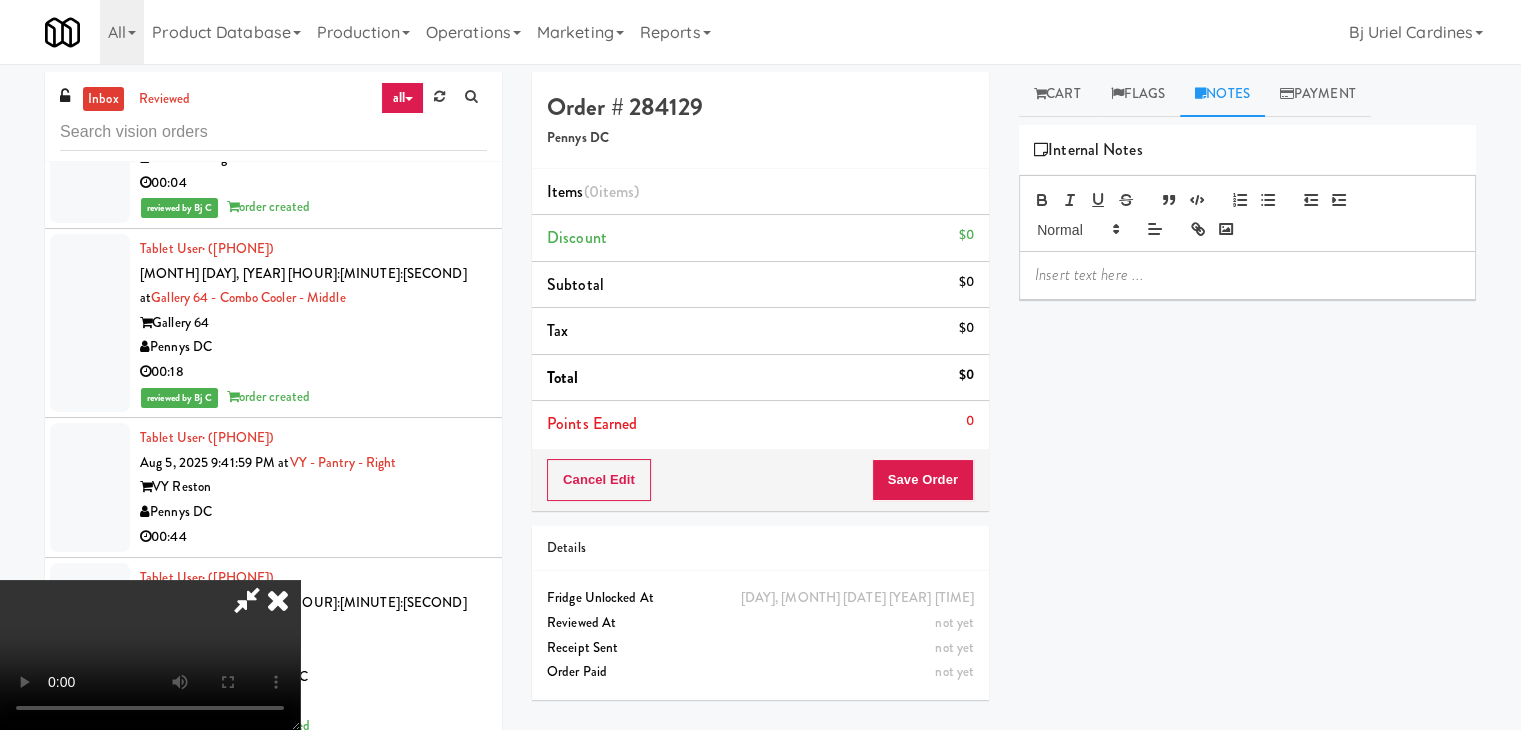 click at bounding box center [1247, 275] 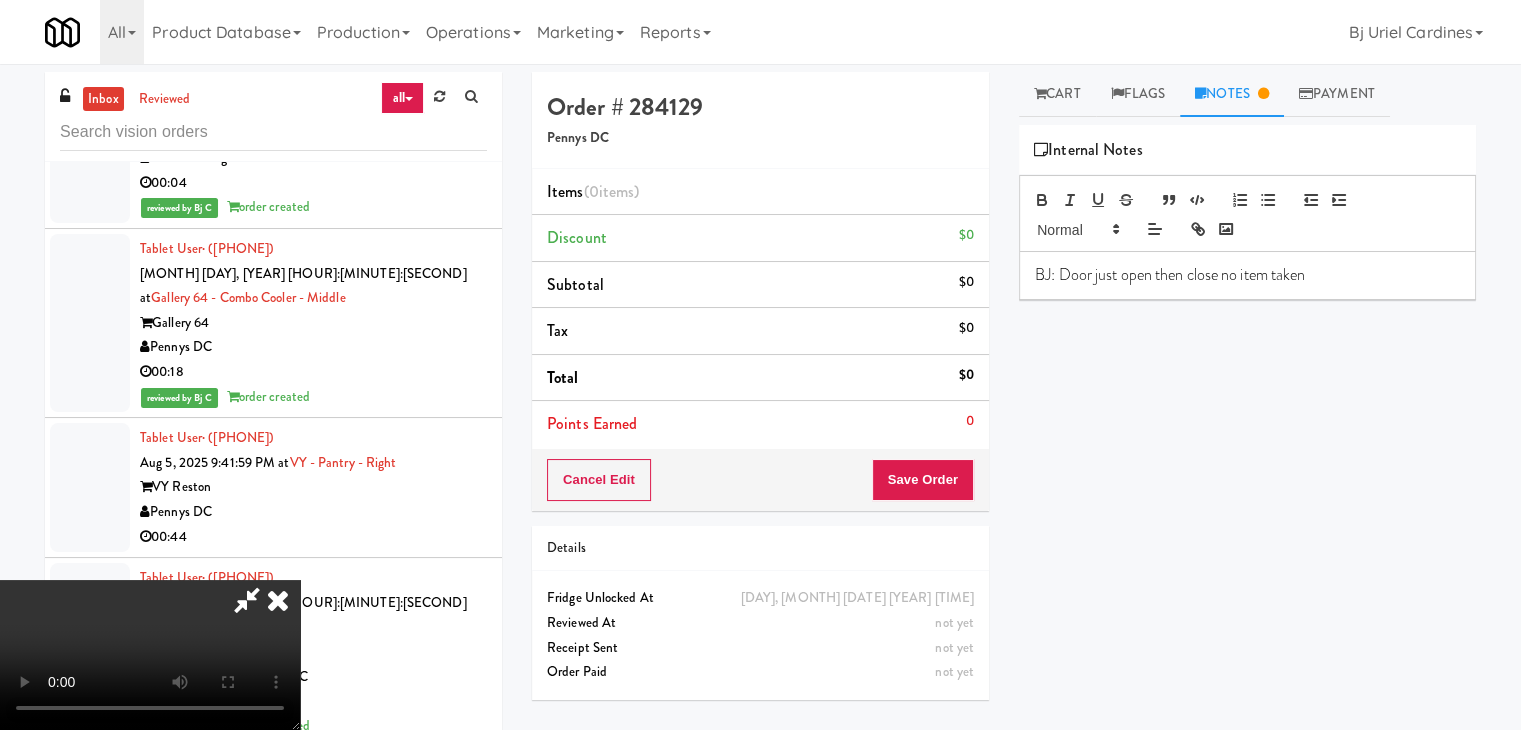 click at bounding box center [278, 600] 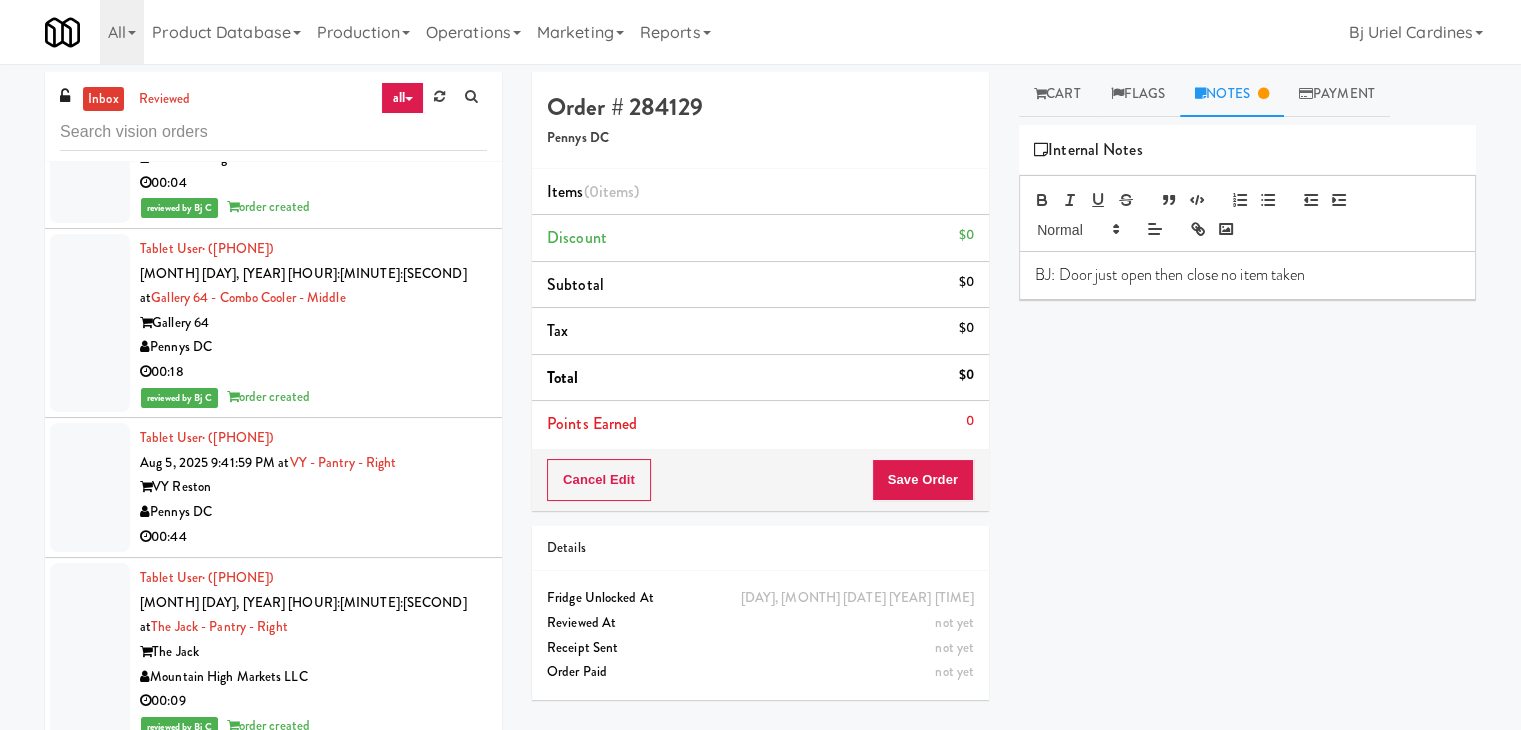 click on "Cancel Edit Save Order" at bounding box center (760, 480) 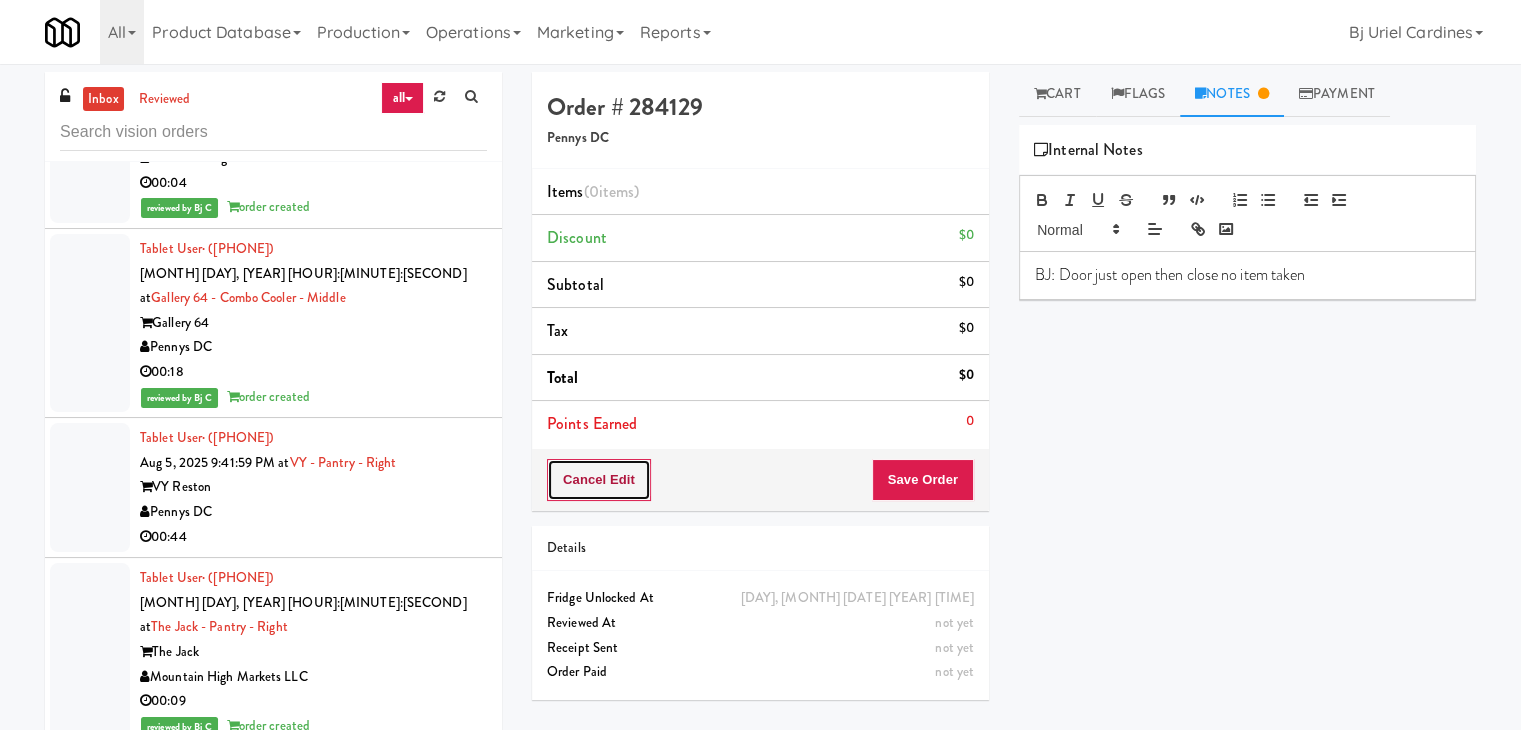 click on "Cancel Edit" at bounding box center (599, 480) 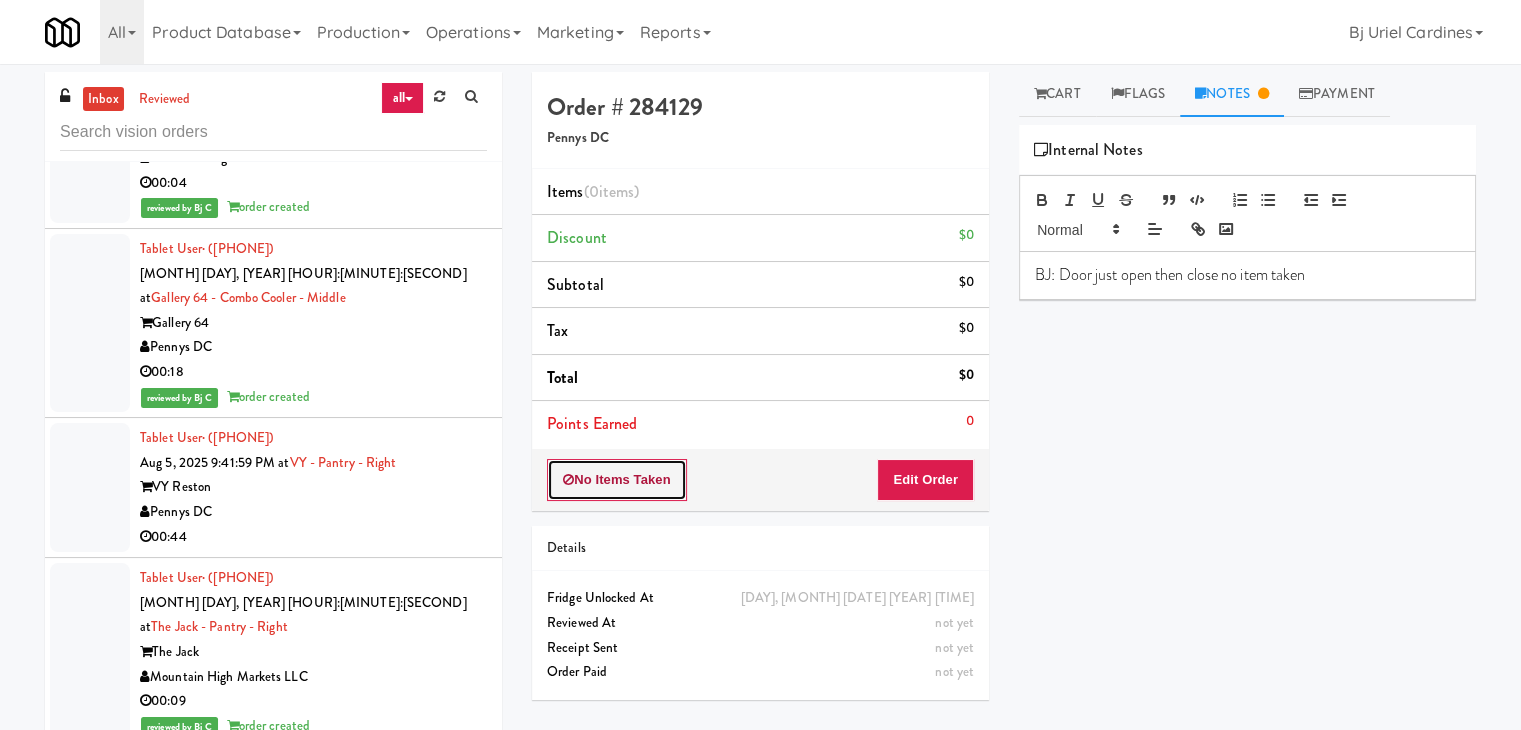 click on "No Items Taken" at bounding box center (617, 480) 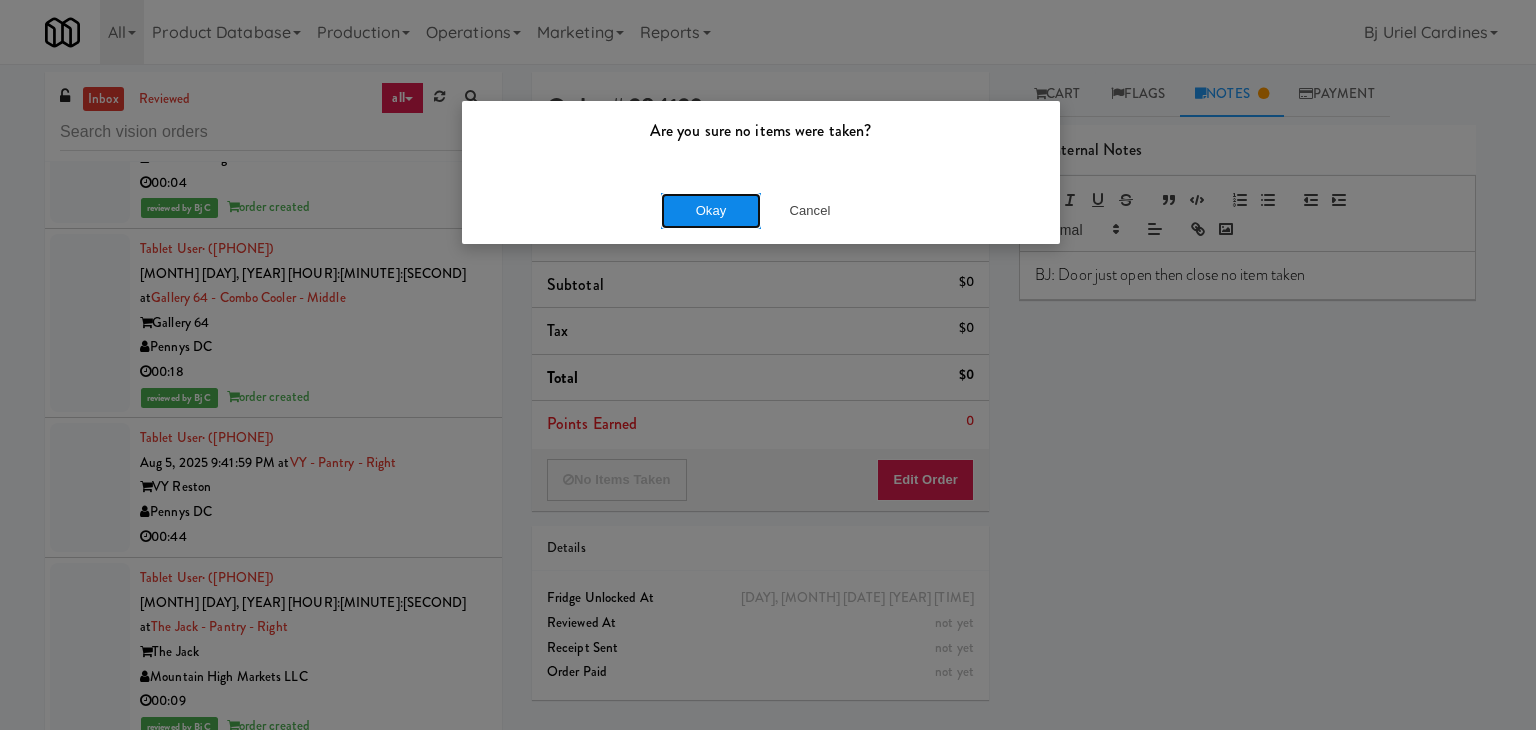 click on "Okay" at bounding box center [711, 211] 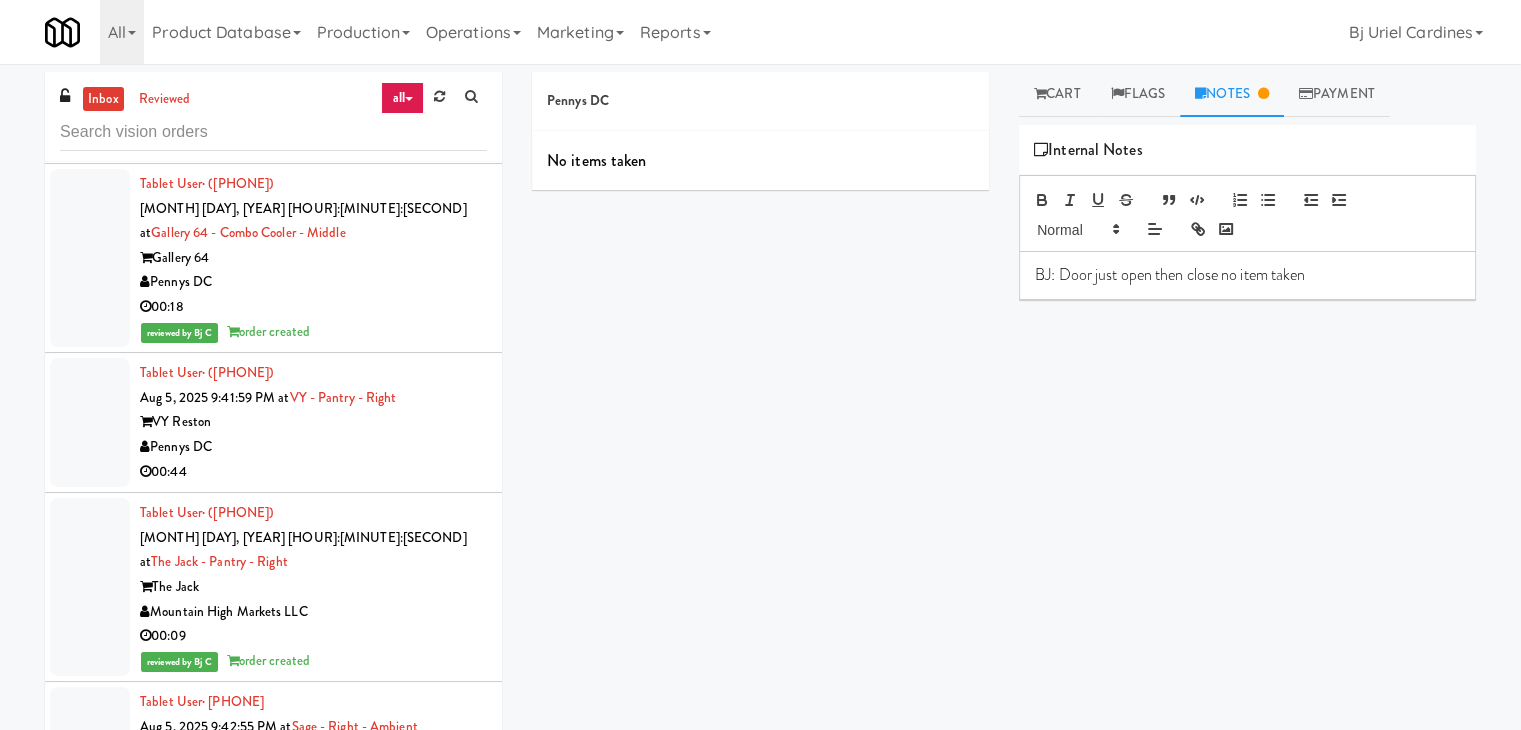 scroll, scrollTop: 12424, scrollLeft: 0, axis: vertical 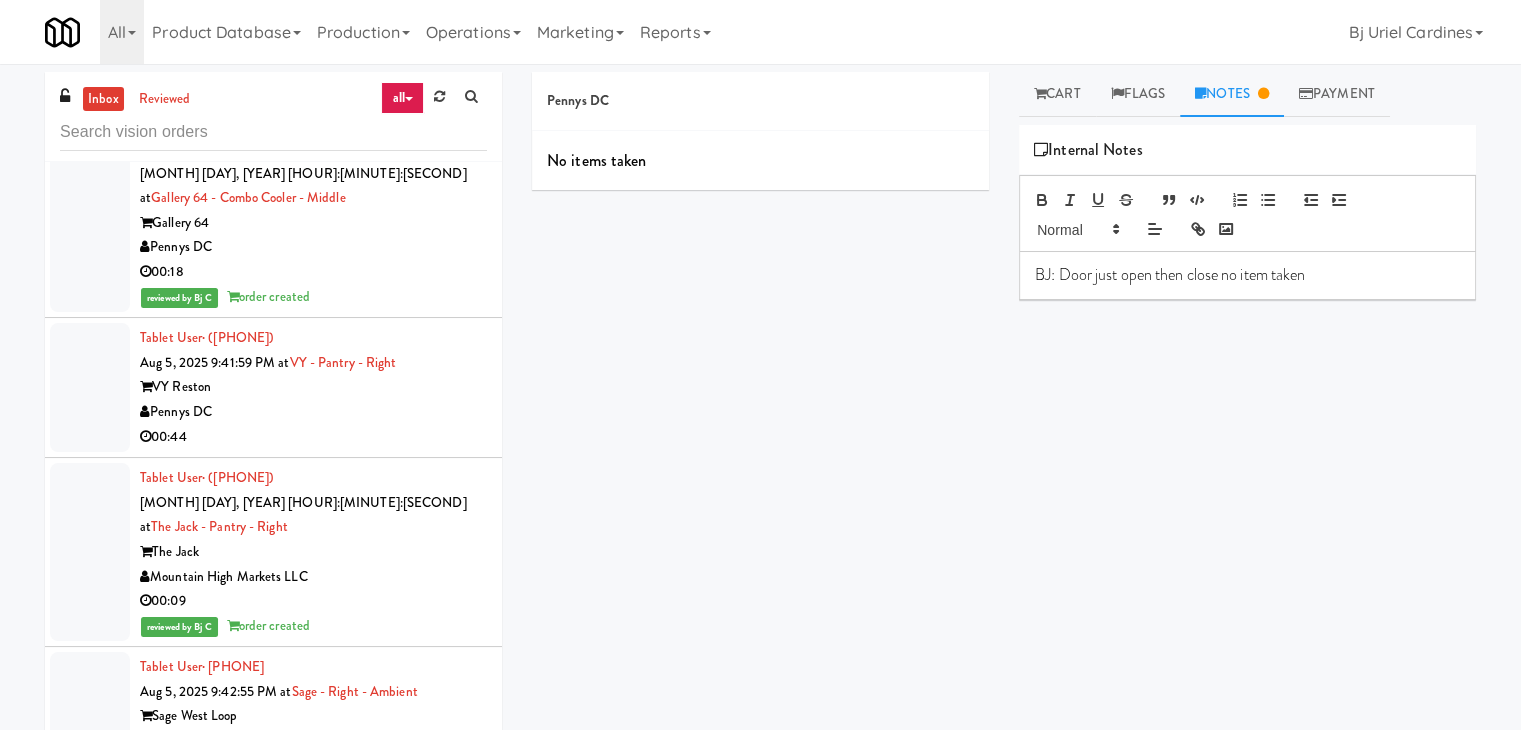 click on "BMP Medical" at bounding box center [313, 1046] 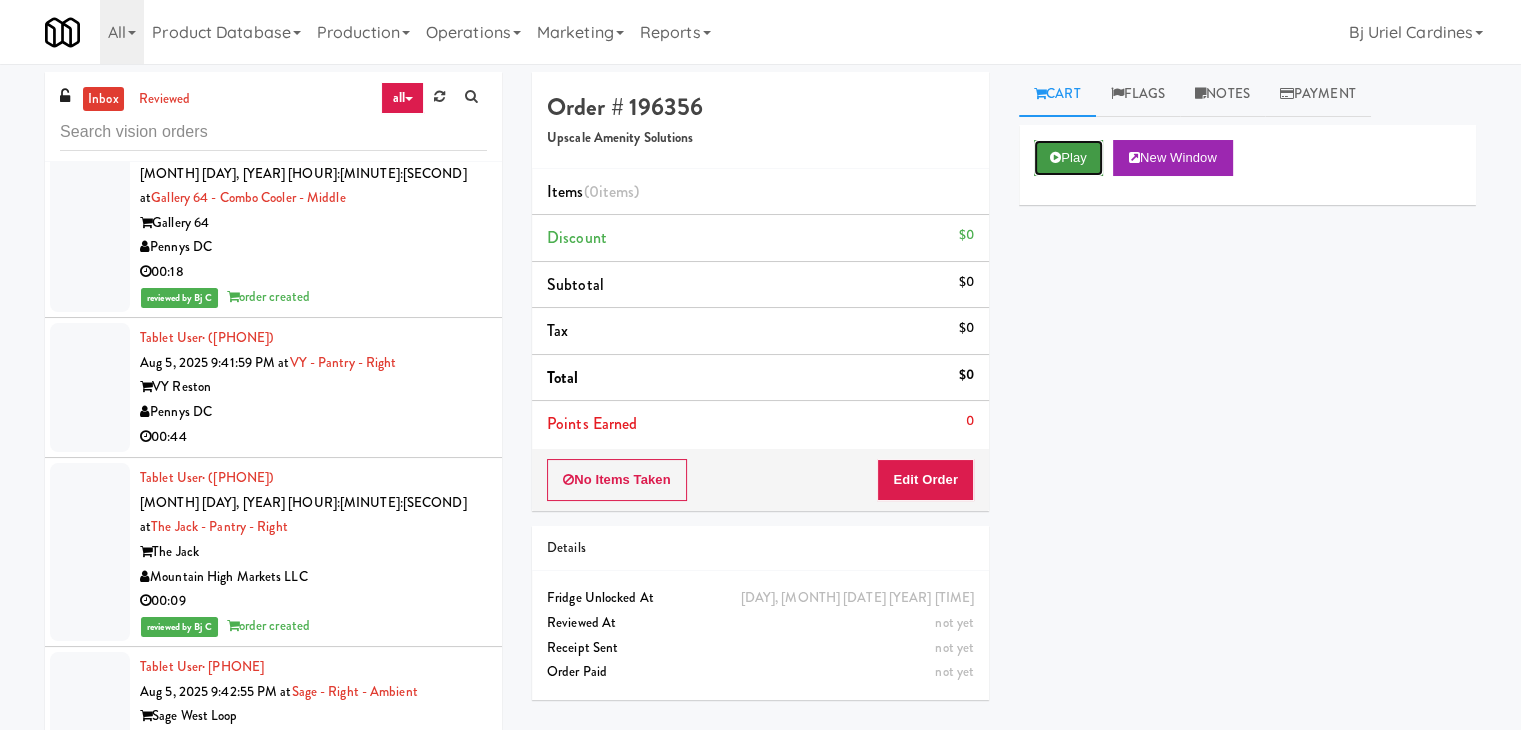 click on "Play" at bounding box center [1068, 158] 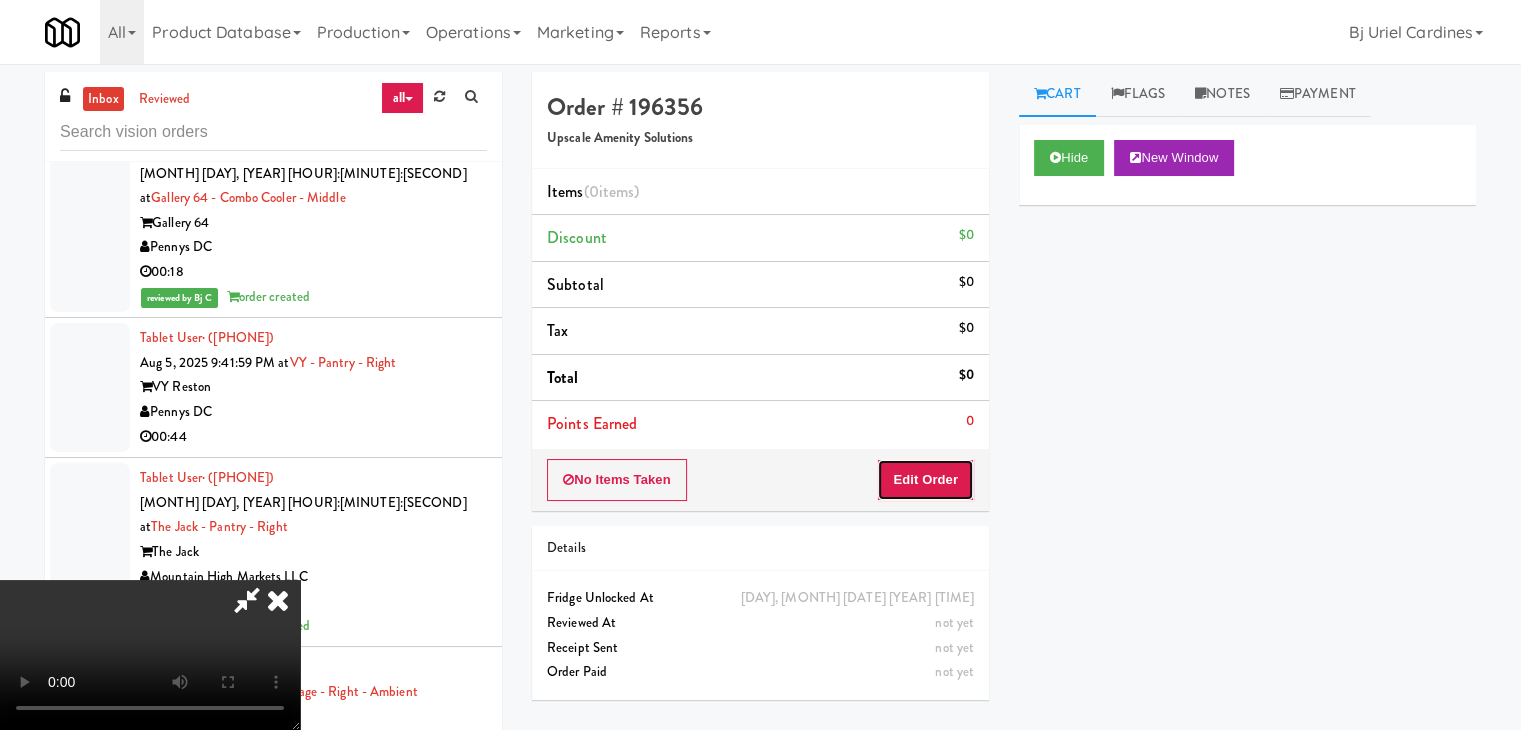 click on "Edit Order" at bounding box center [925, 480] 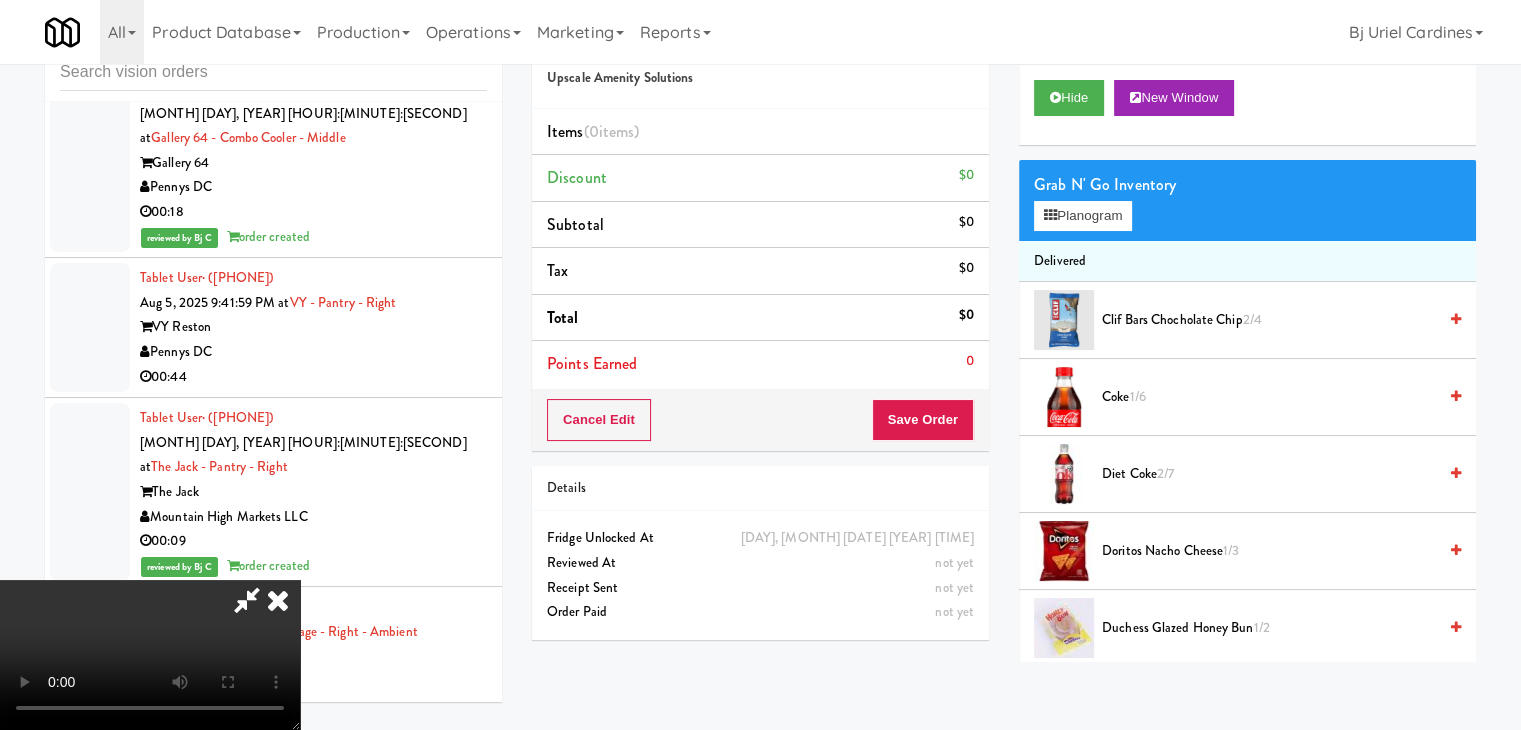 scroll, scrollTop: 64, scrollLeft: 0, axis: vertical 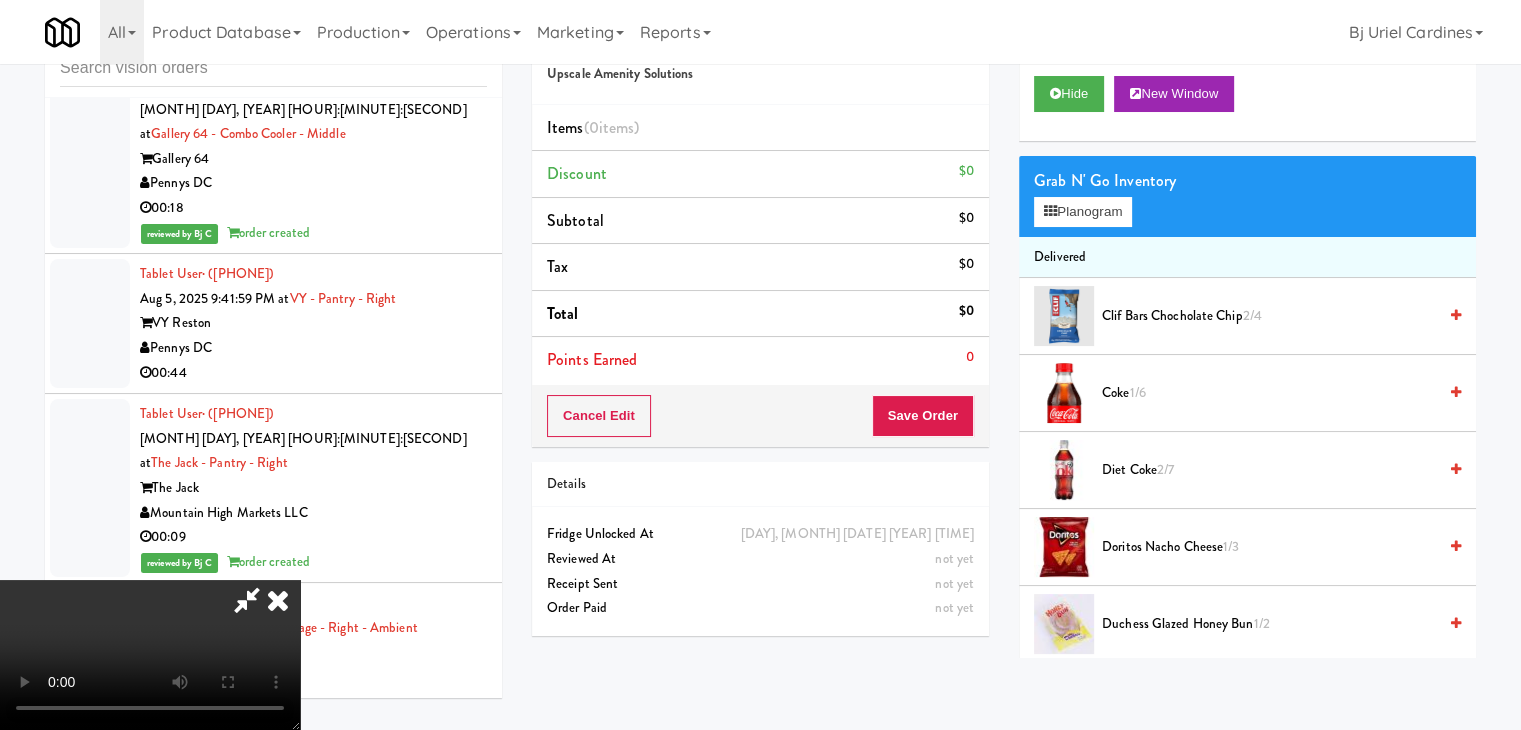 type 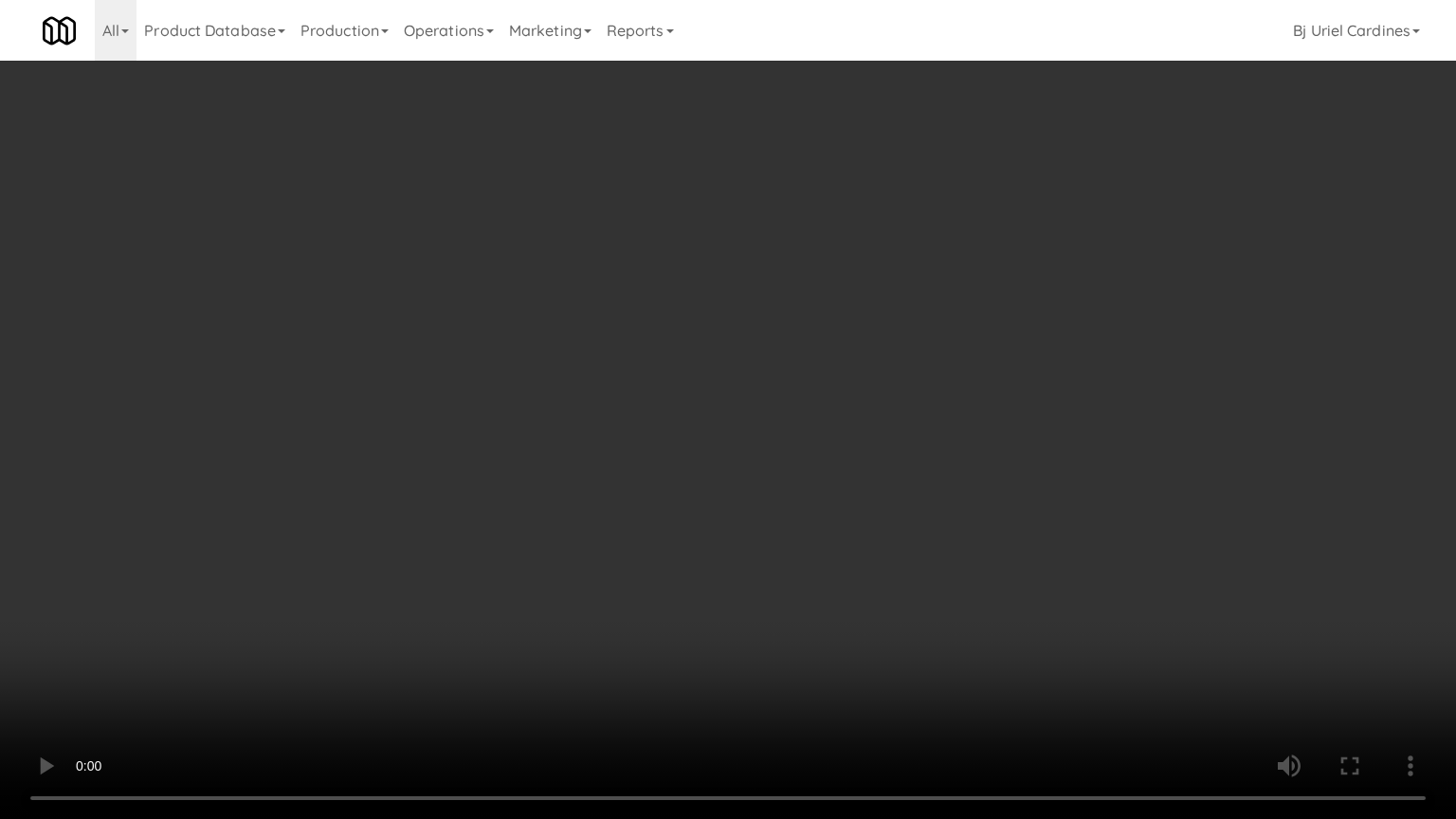 click at bounding box center (728, 410) 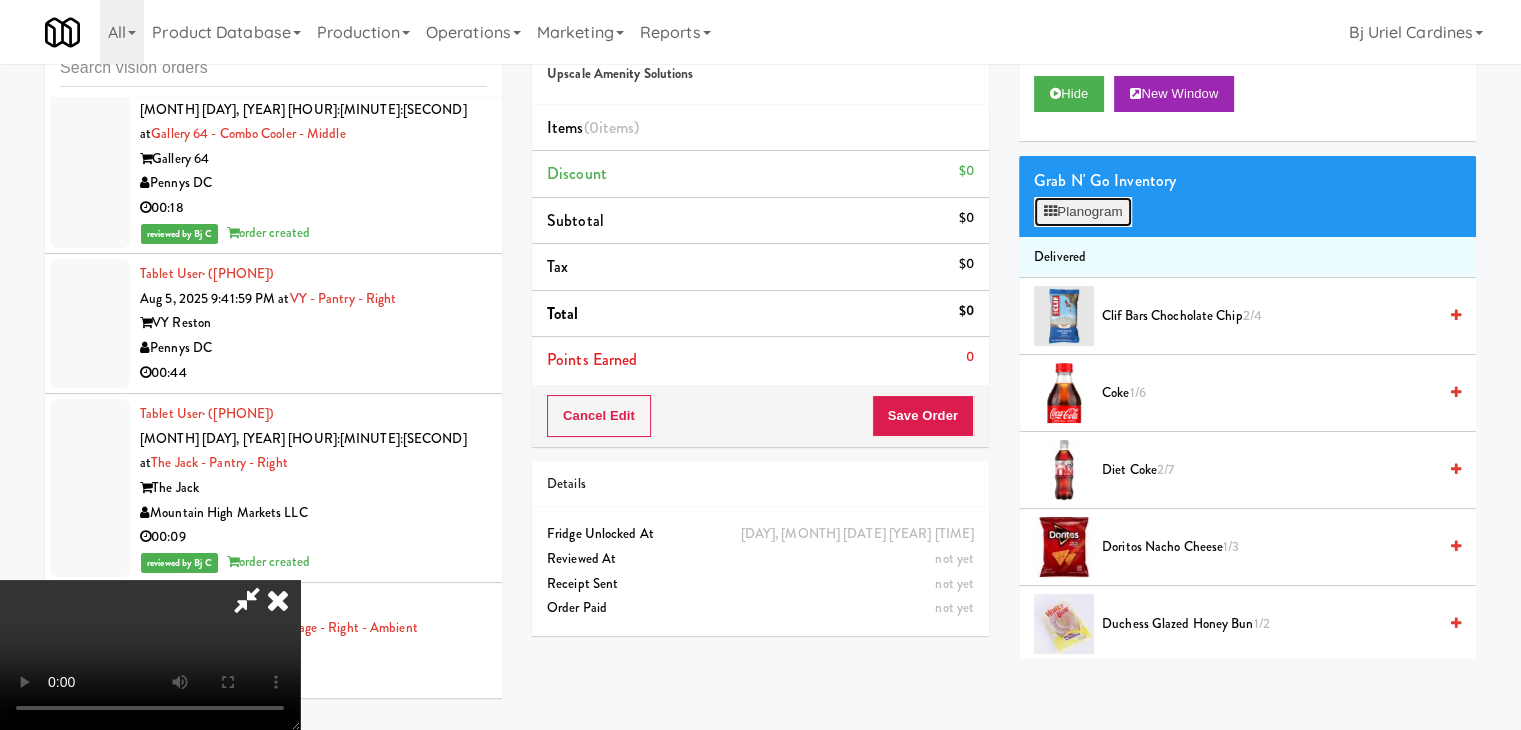click on "Planogram" at bounding box center [1083, 212] 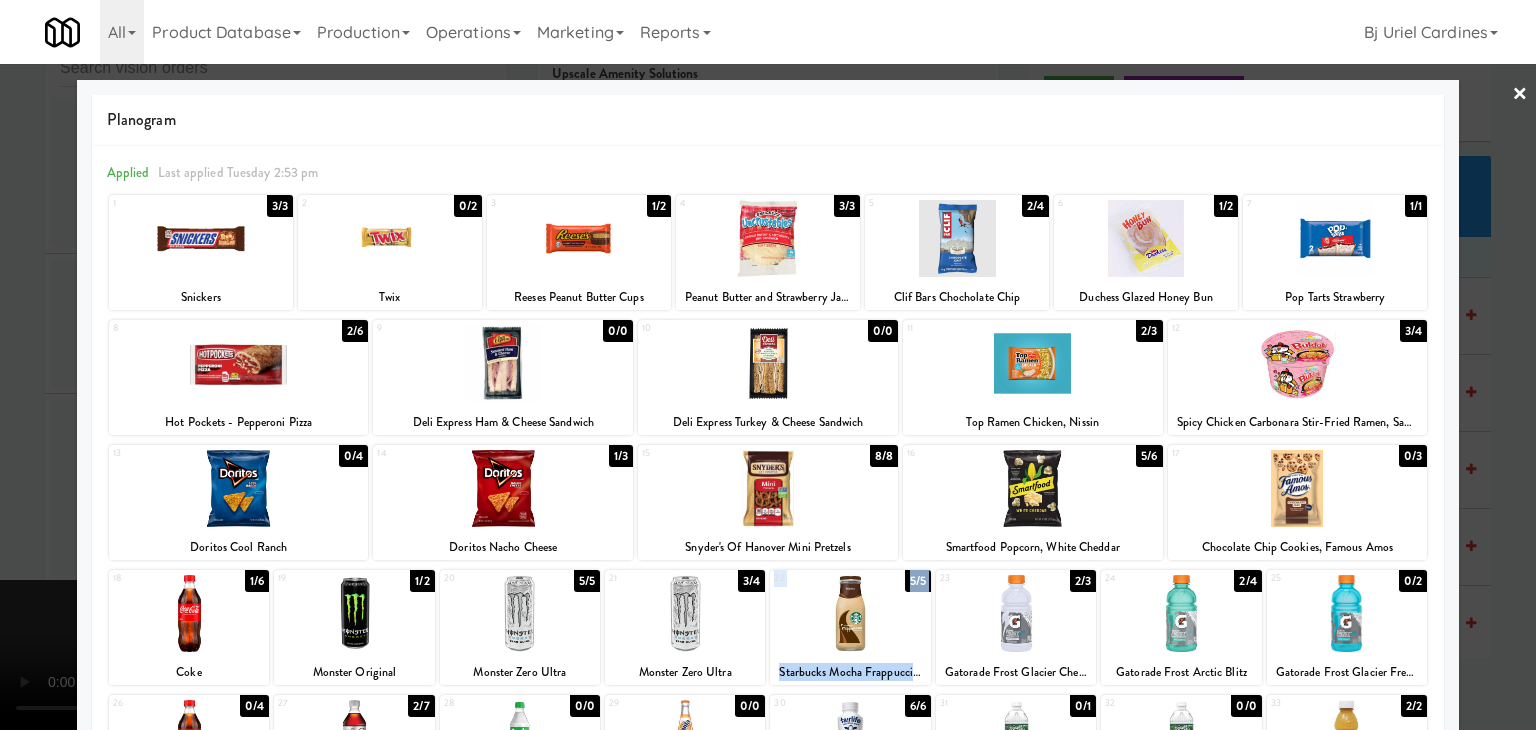 drag, startPoint x: 817, startPoint y: 622, endPoint x: 1028, endPoint y: 617, distance: 211.05923 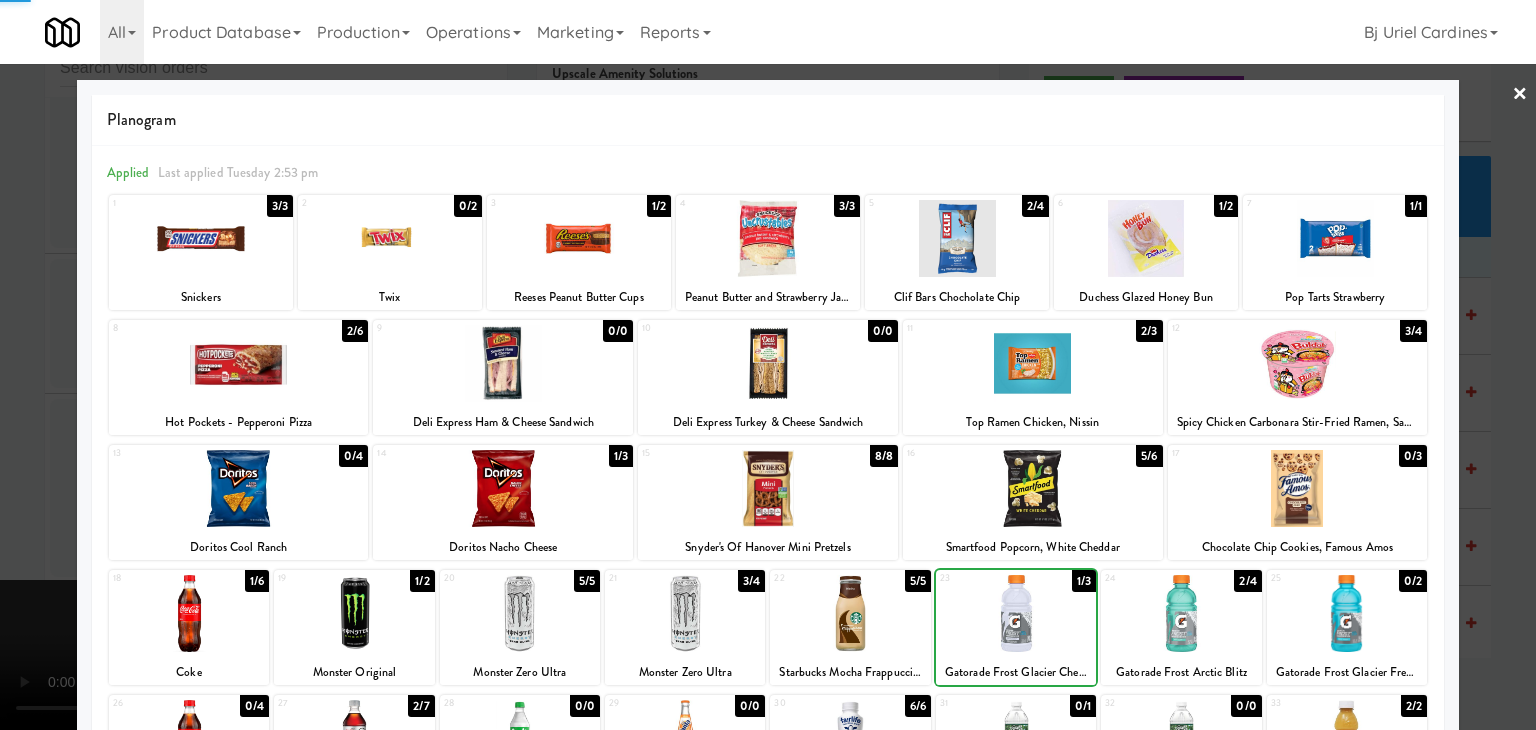 click at bounding box center [1181, 613] 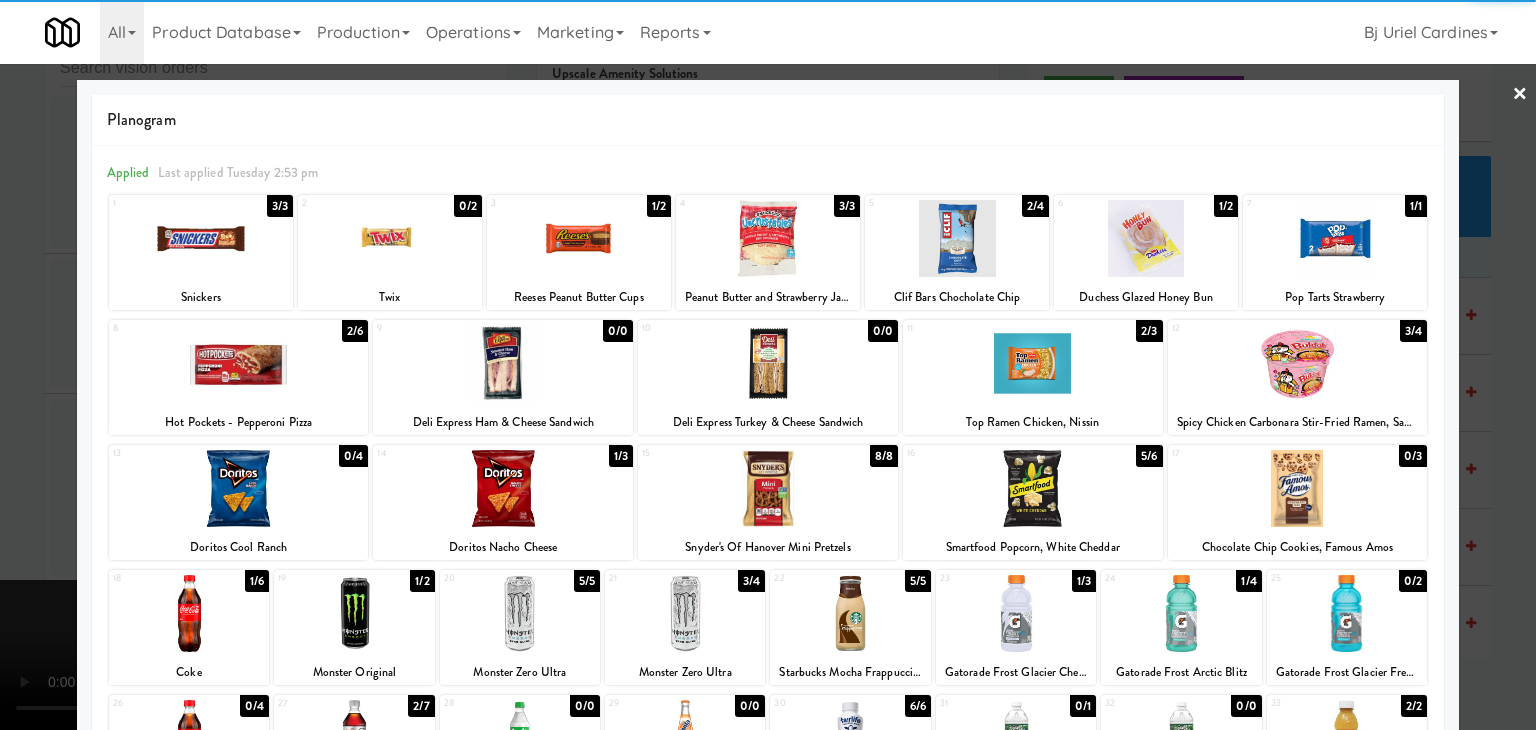 drag, startPoint x: 0, startPoint y: 540, endPoint x: 315, endPoint y: 531, distance: 315.12854 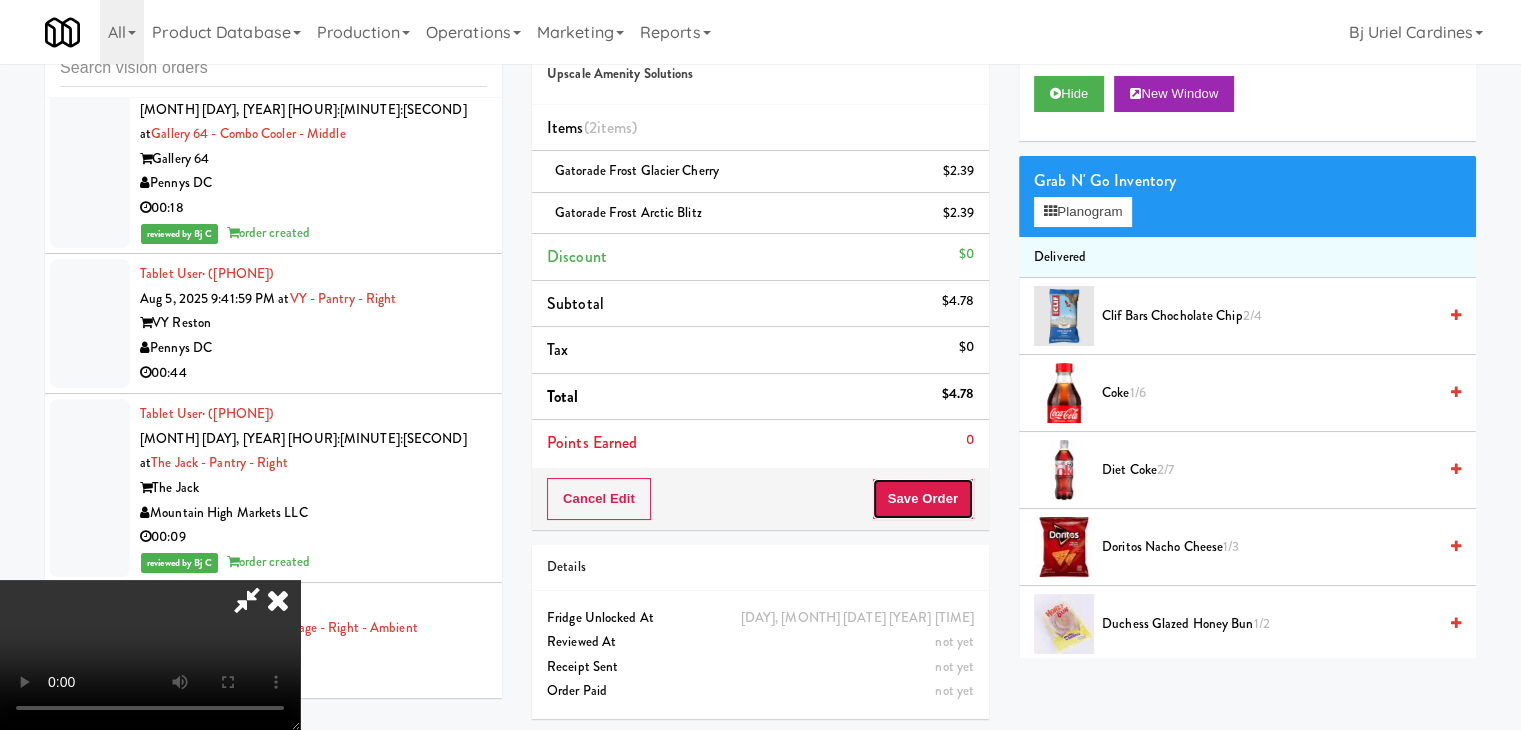 click on "Save Order" at bounding box center (923, 499) 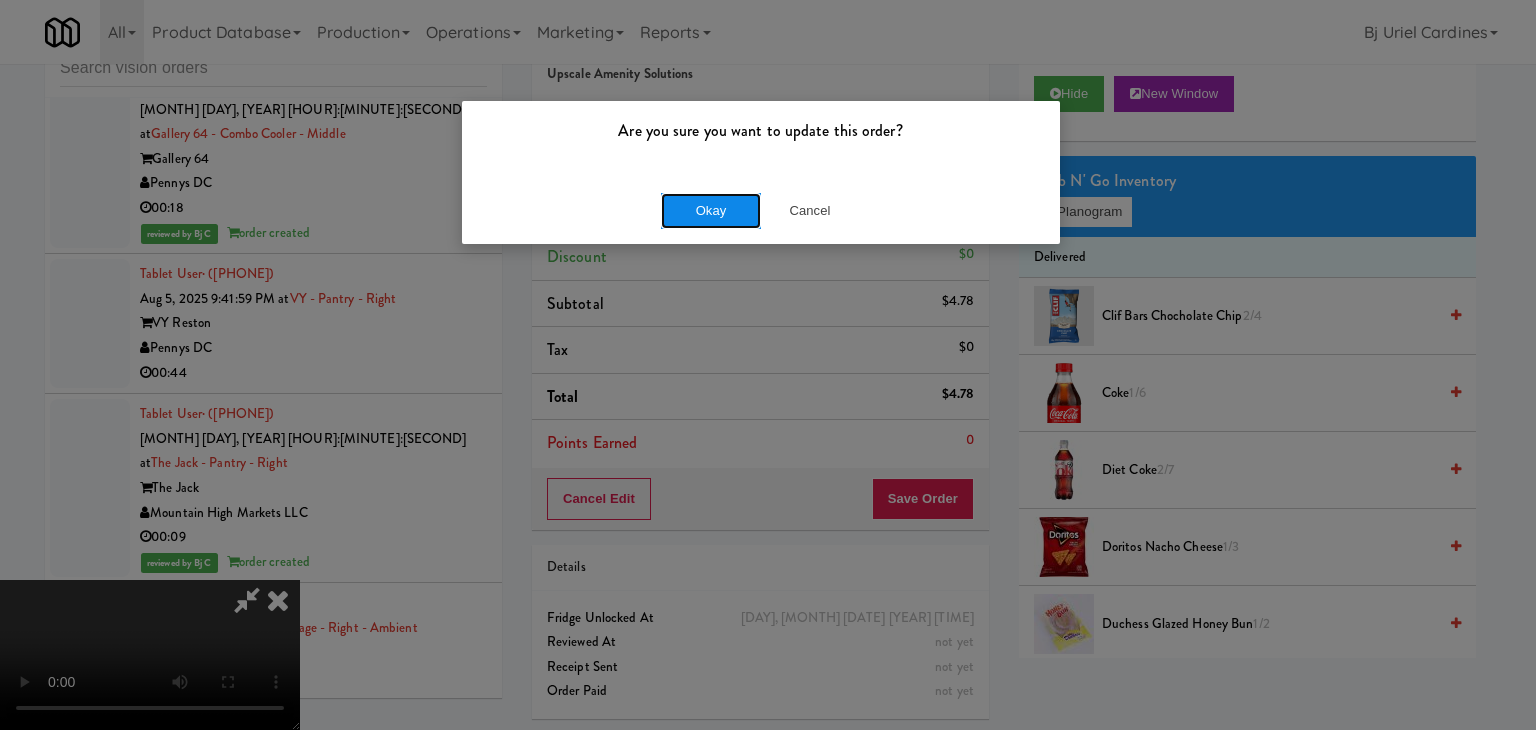 click on "Okay" at bounding box center (711, 211) 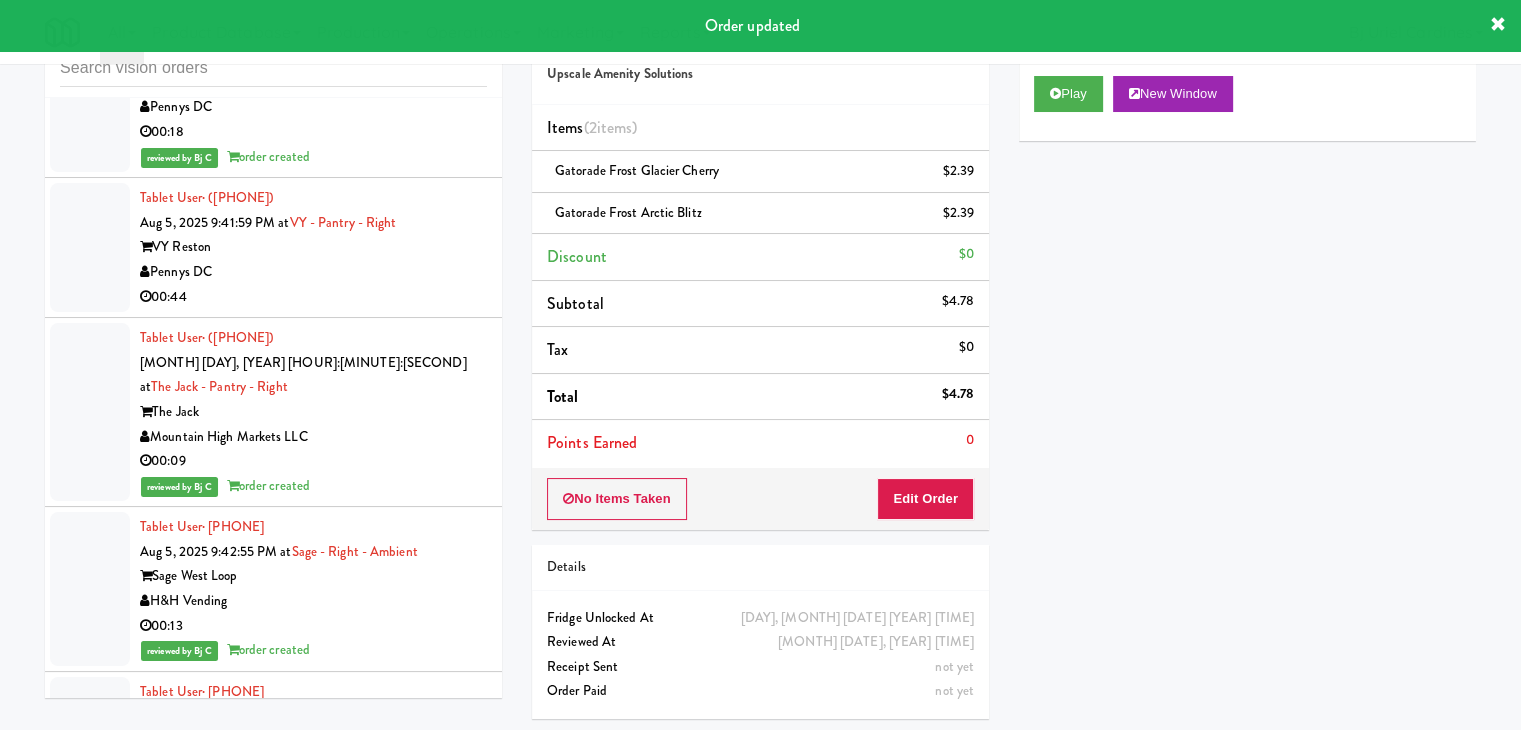 scroll, scrollTop: 12624, scrollLeft: 0, axis: vertical 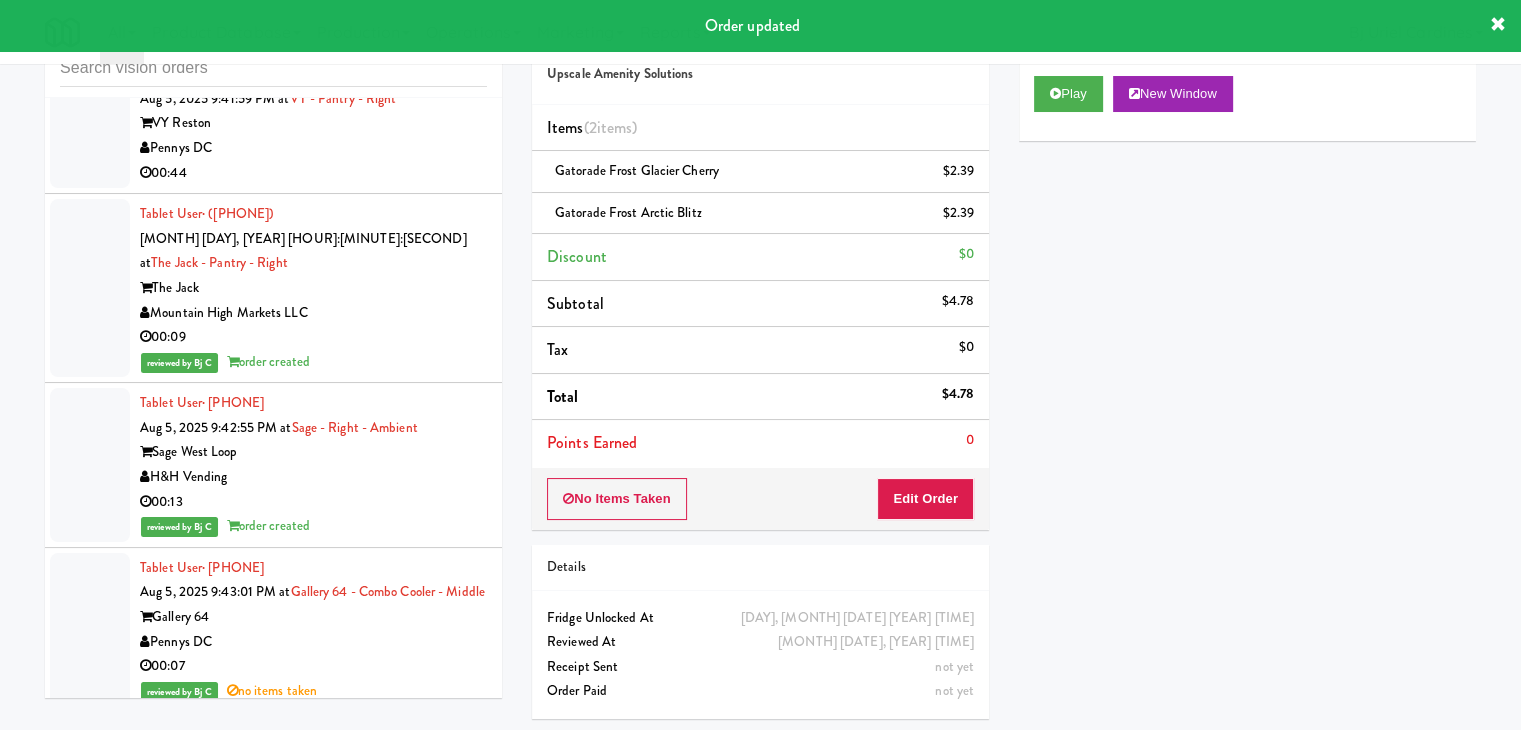 click on "00:10" at bounding box center (313, 995) 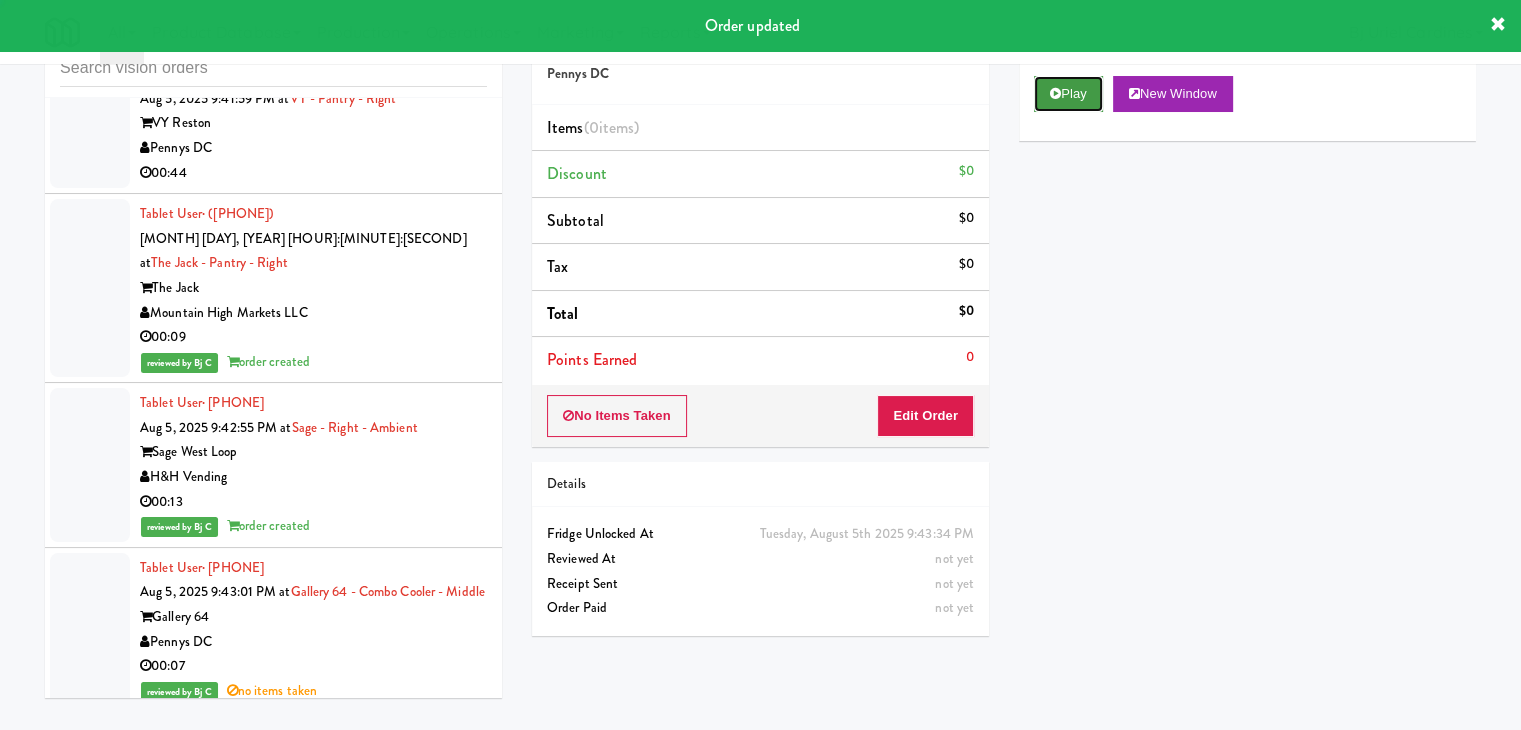 click on "Play" at bounding box center [1068, 94] 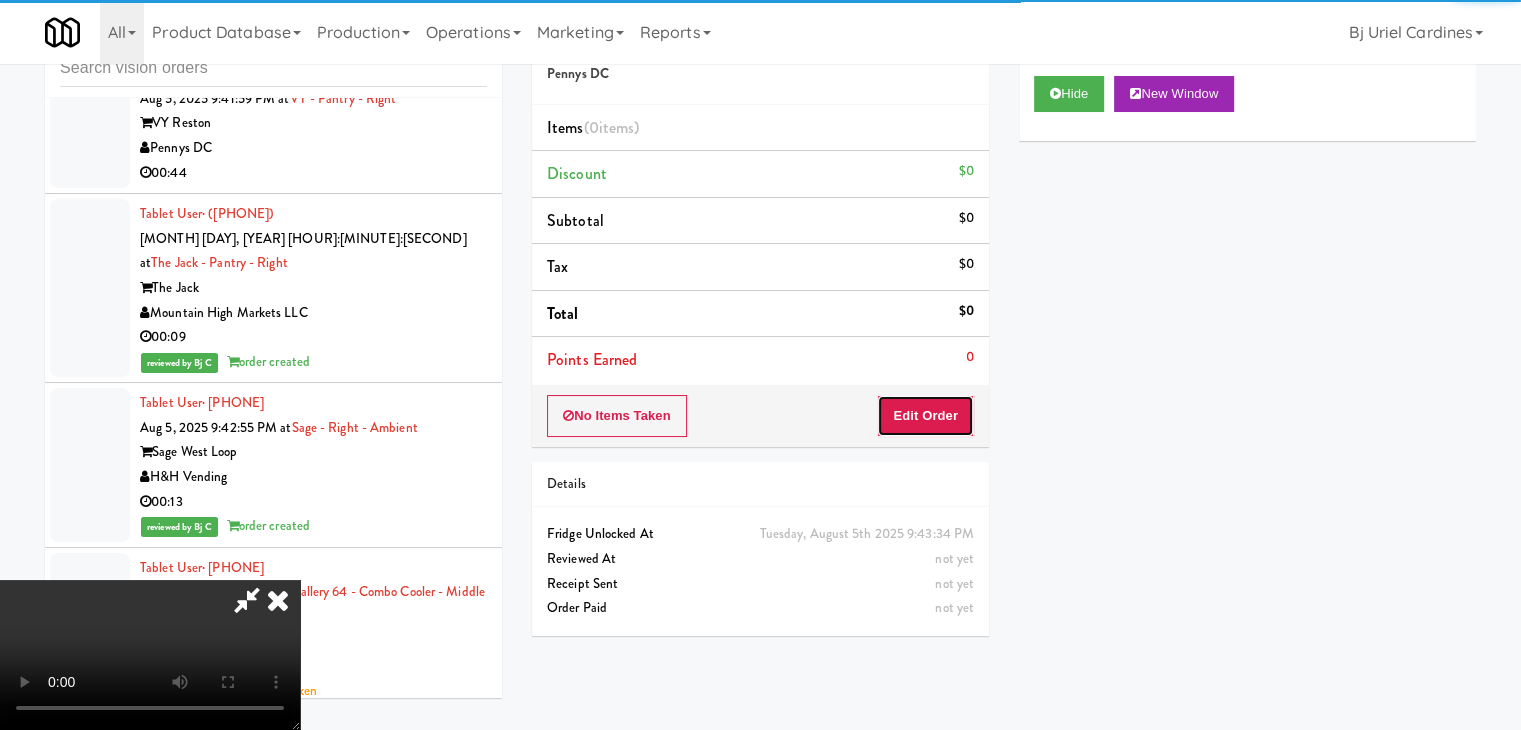 click on "Edit Order" at bounding box center [925, 416] 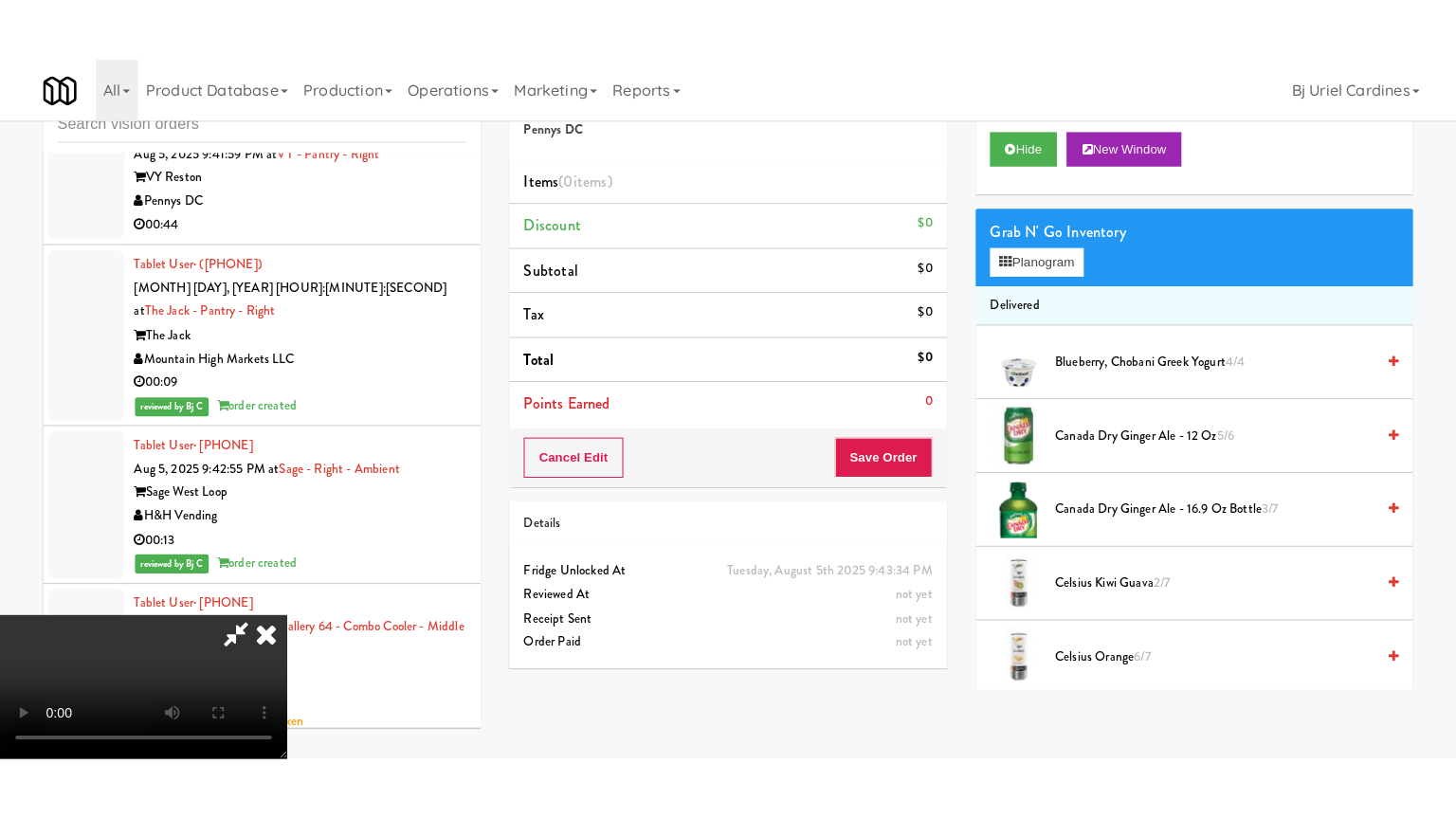 scroll, scrollTop: 266, scrollLeft: 0, axis: vertical 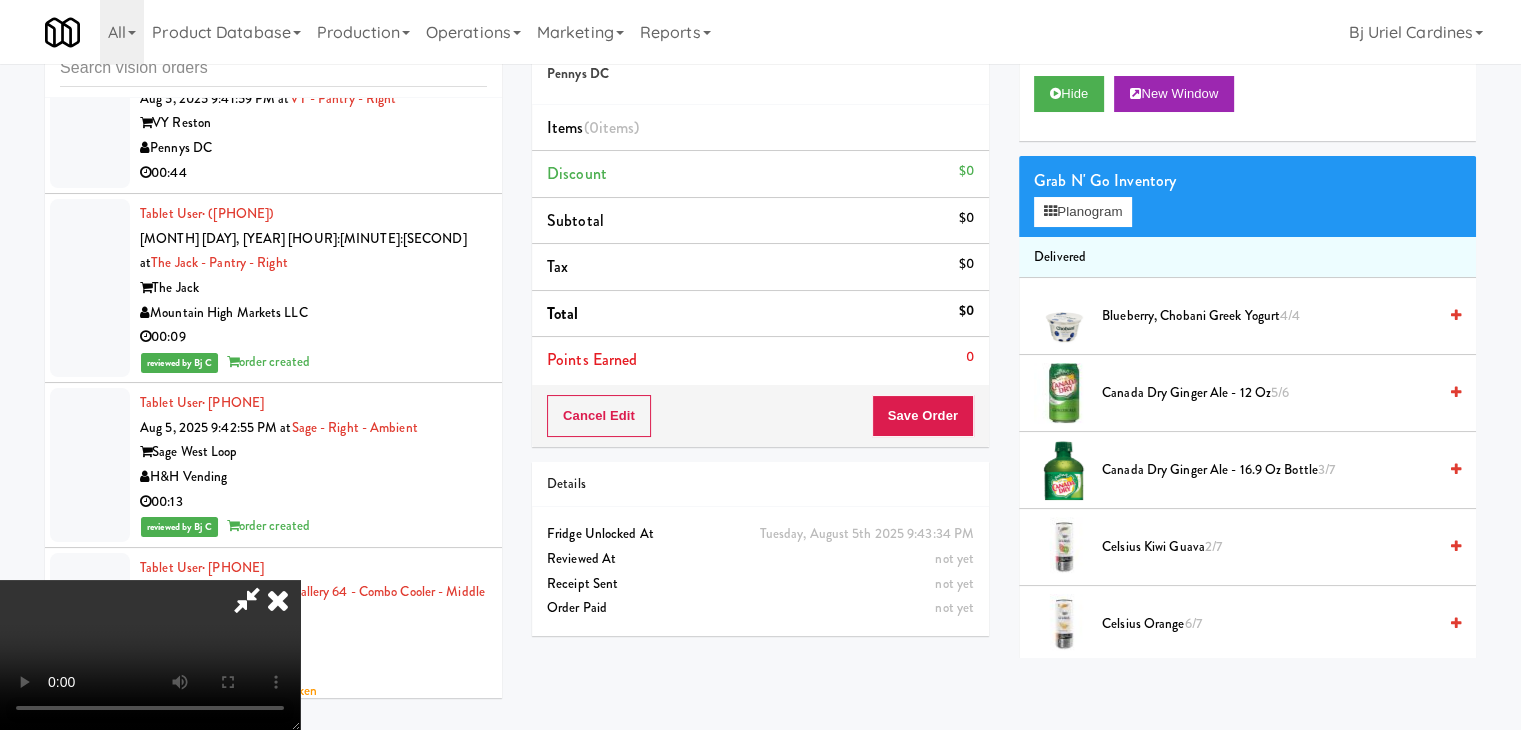 type 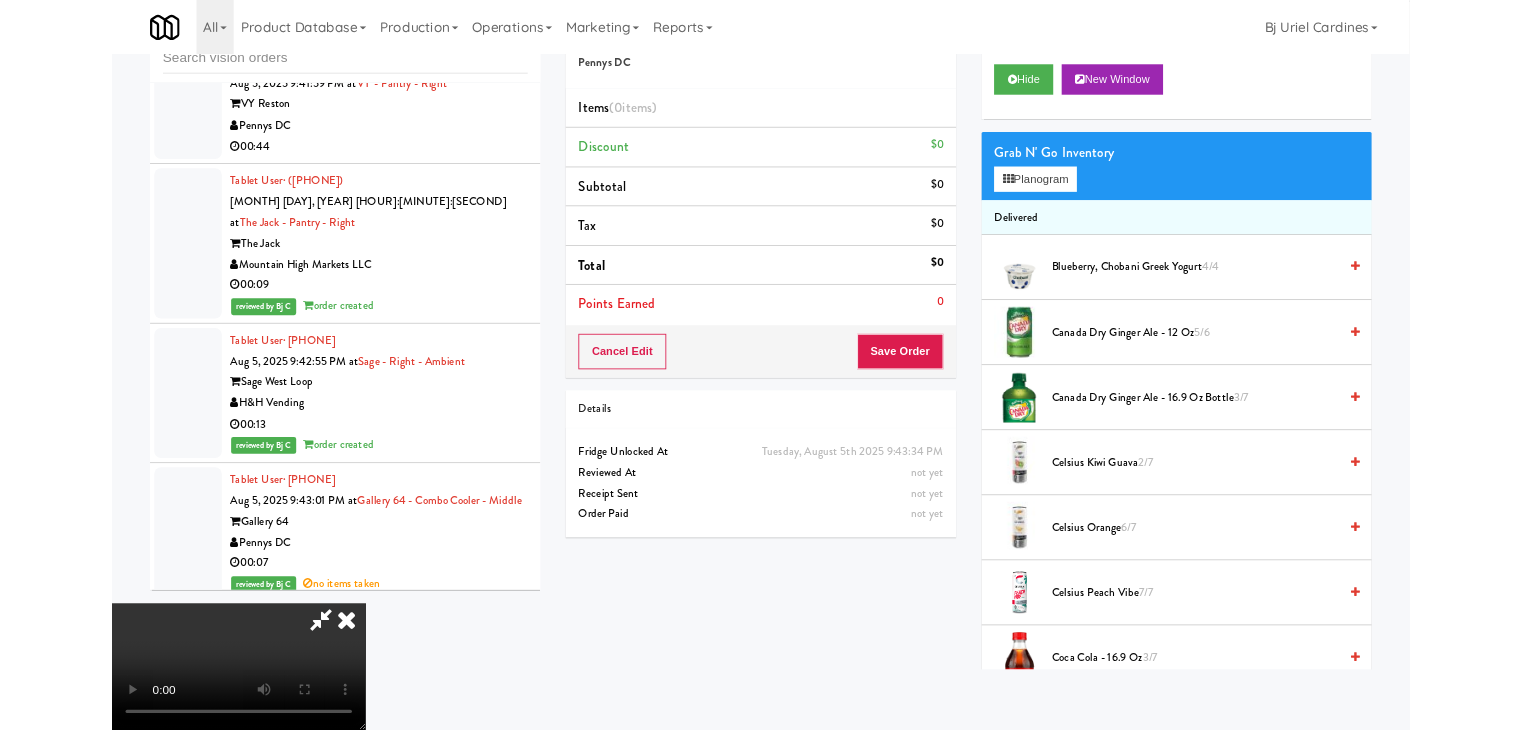 scroll, scrollTop: 0, scrollLeft: 0, axis: both 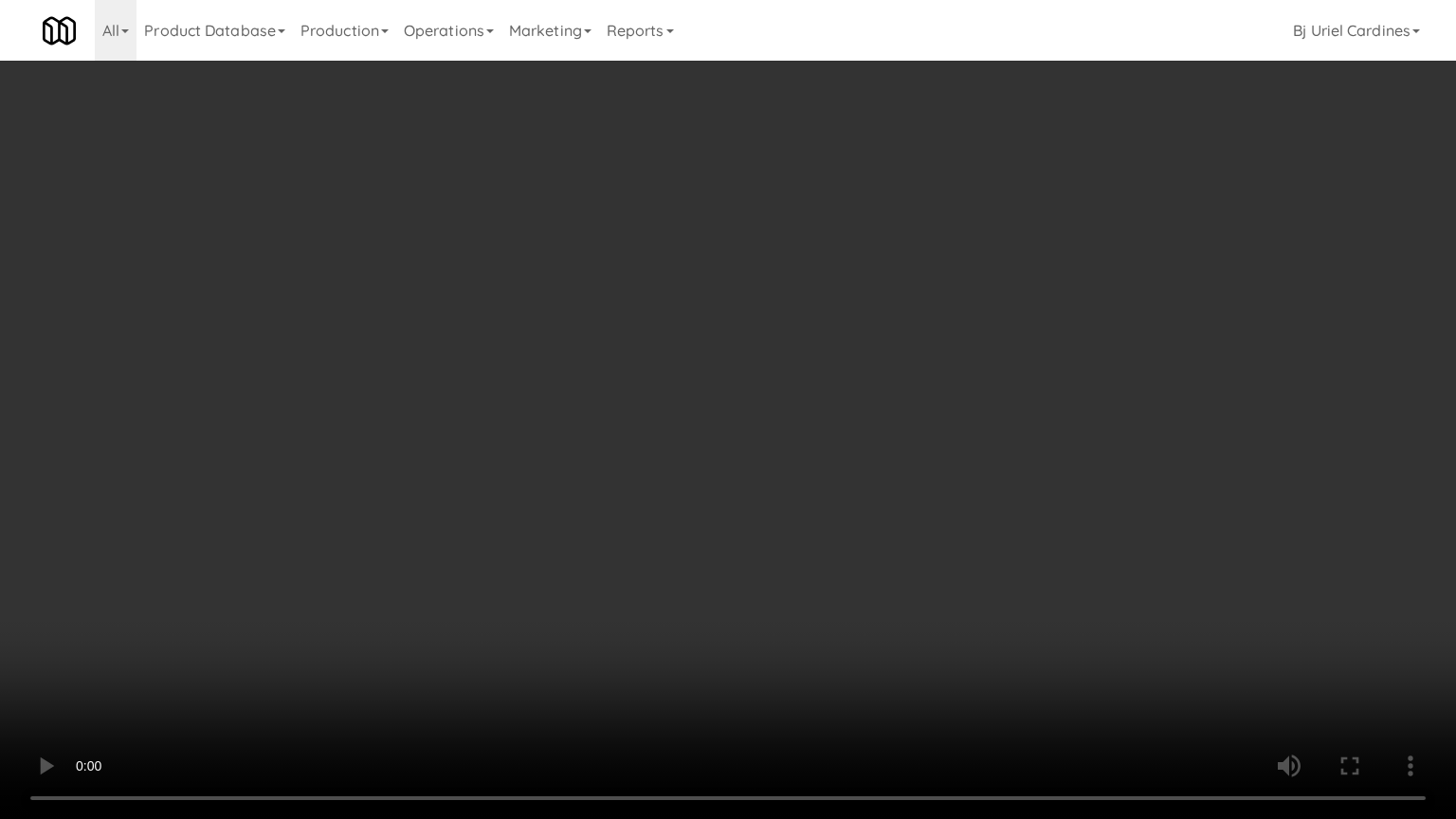 click at bounding box center (728, 410) 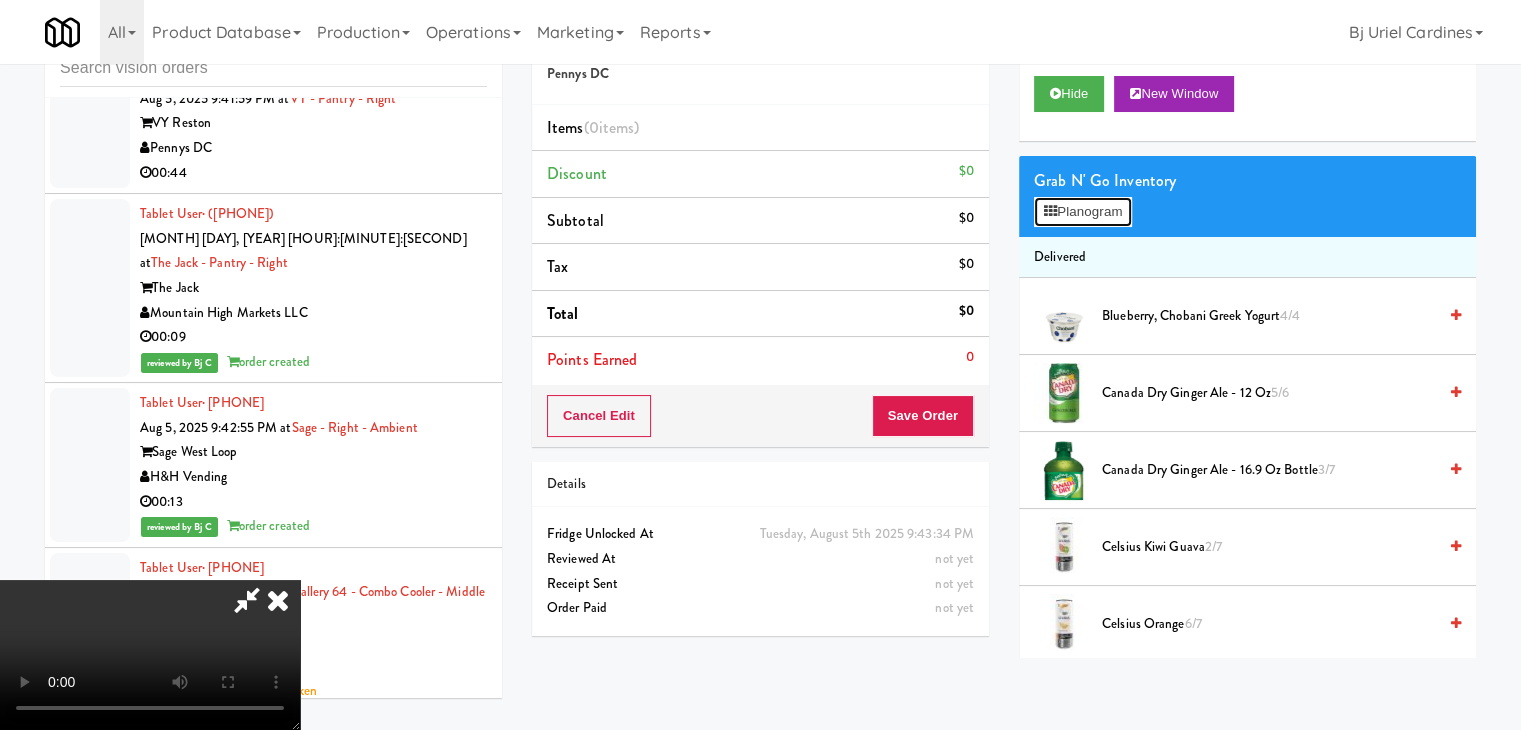 click on "Planogram" at bounding box center (1083, 212) 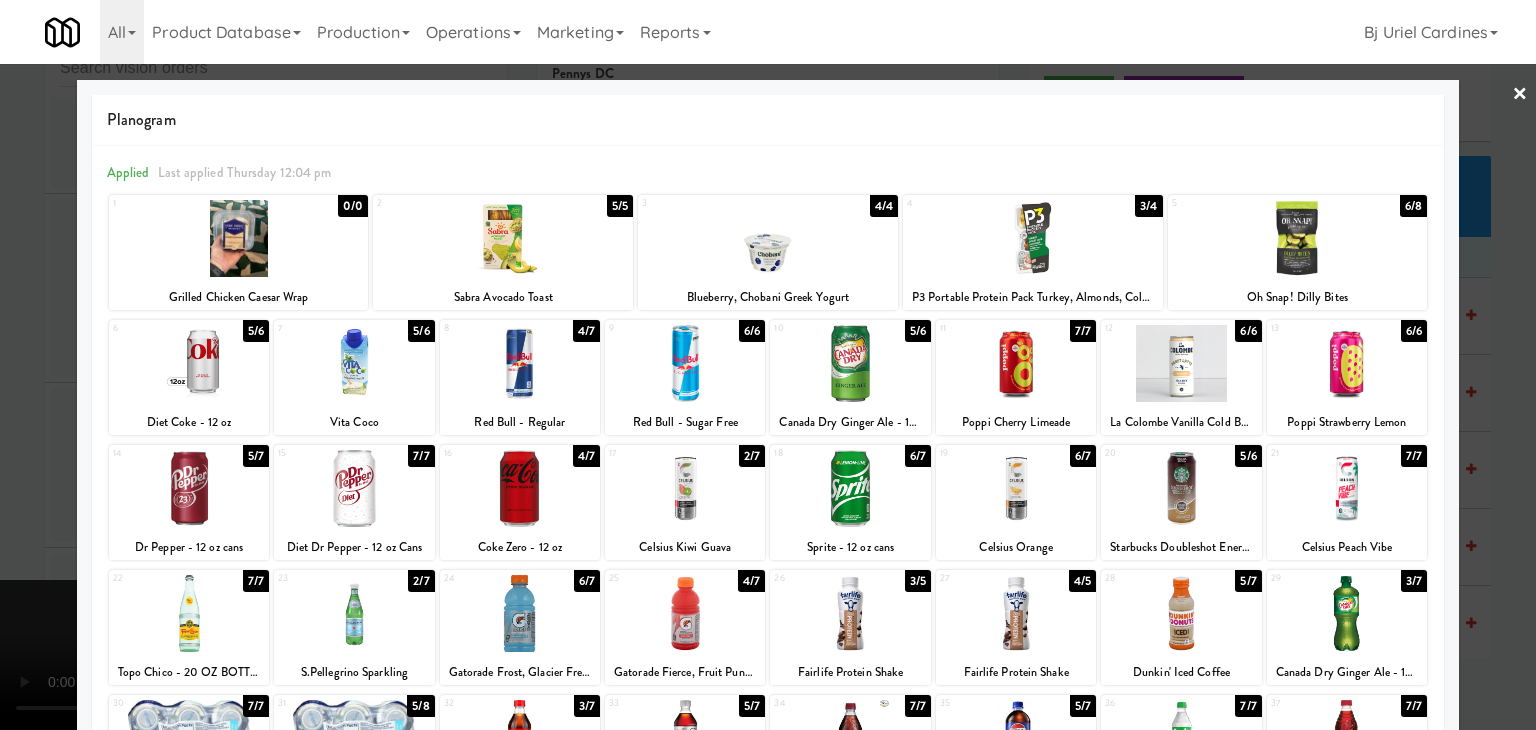 click at bounding box center [1033, 238] 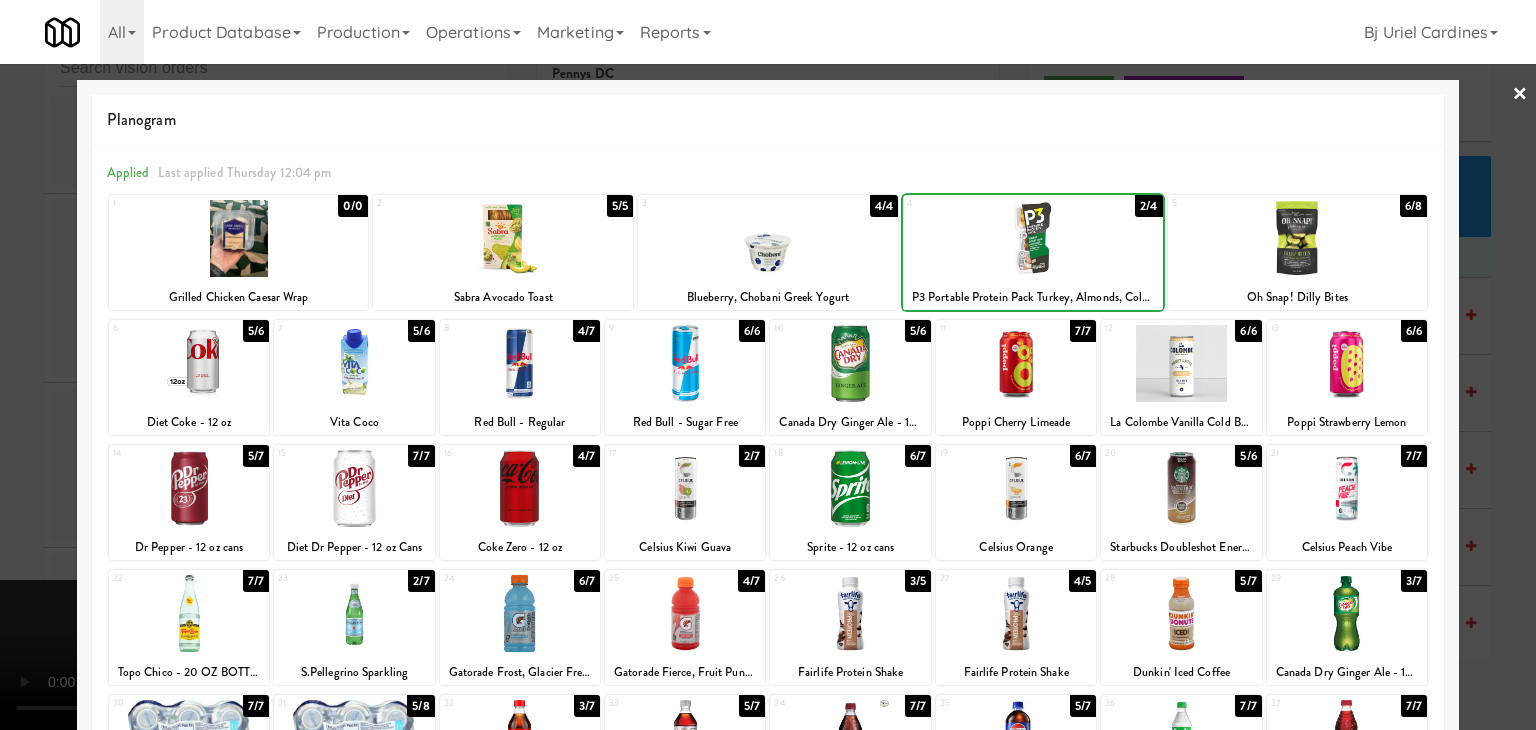 click at bounding box center (1033, 238) 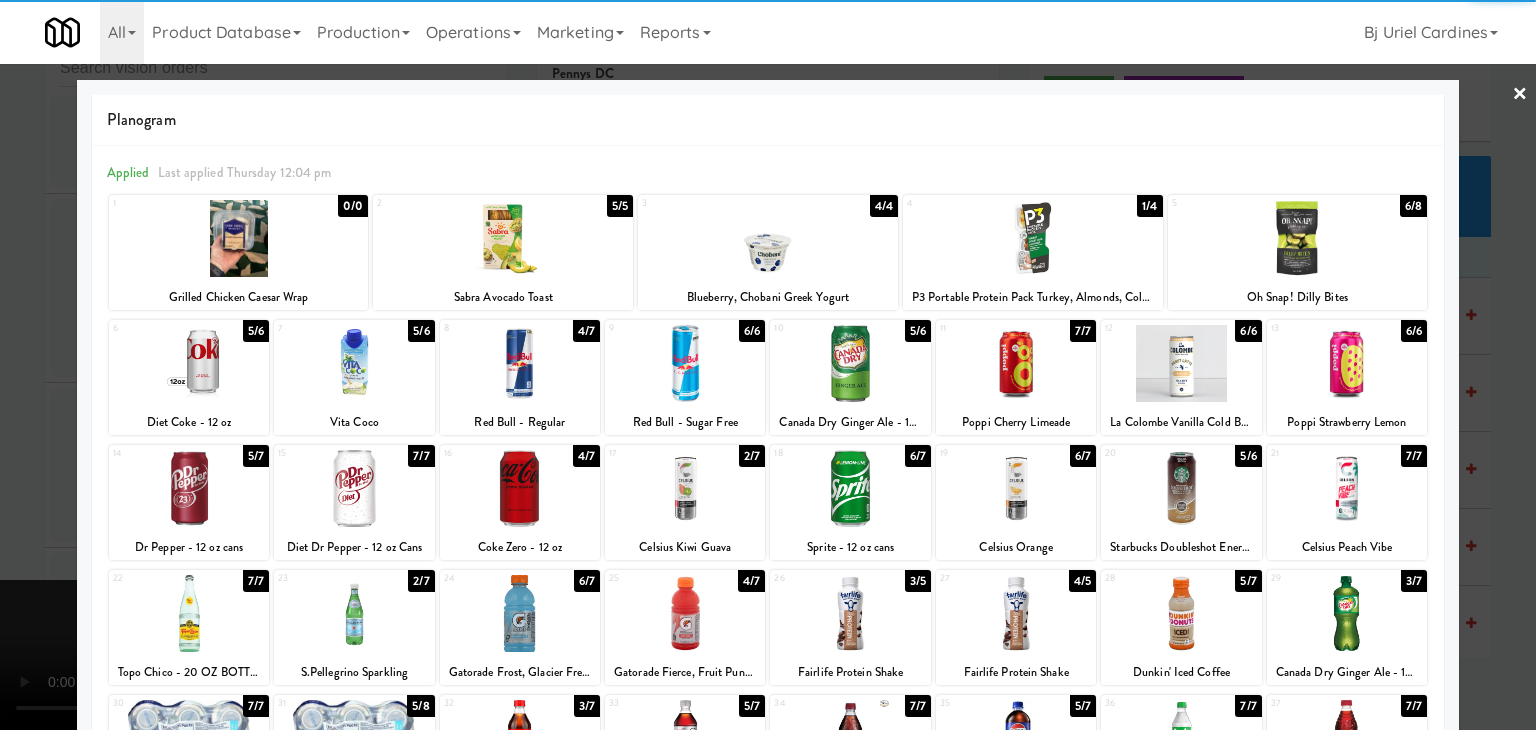 drag, startPoint x: 0, startPoint y: 357, endPoint x: 213, endPoint y: 351, distance: 213.08449 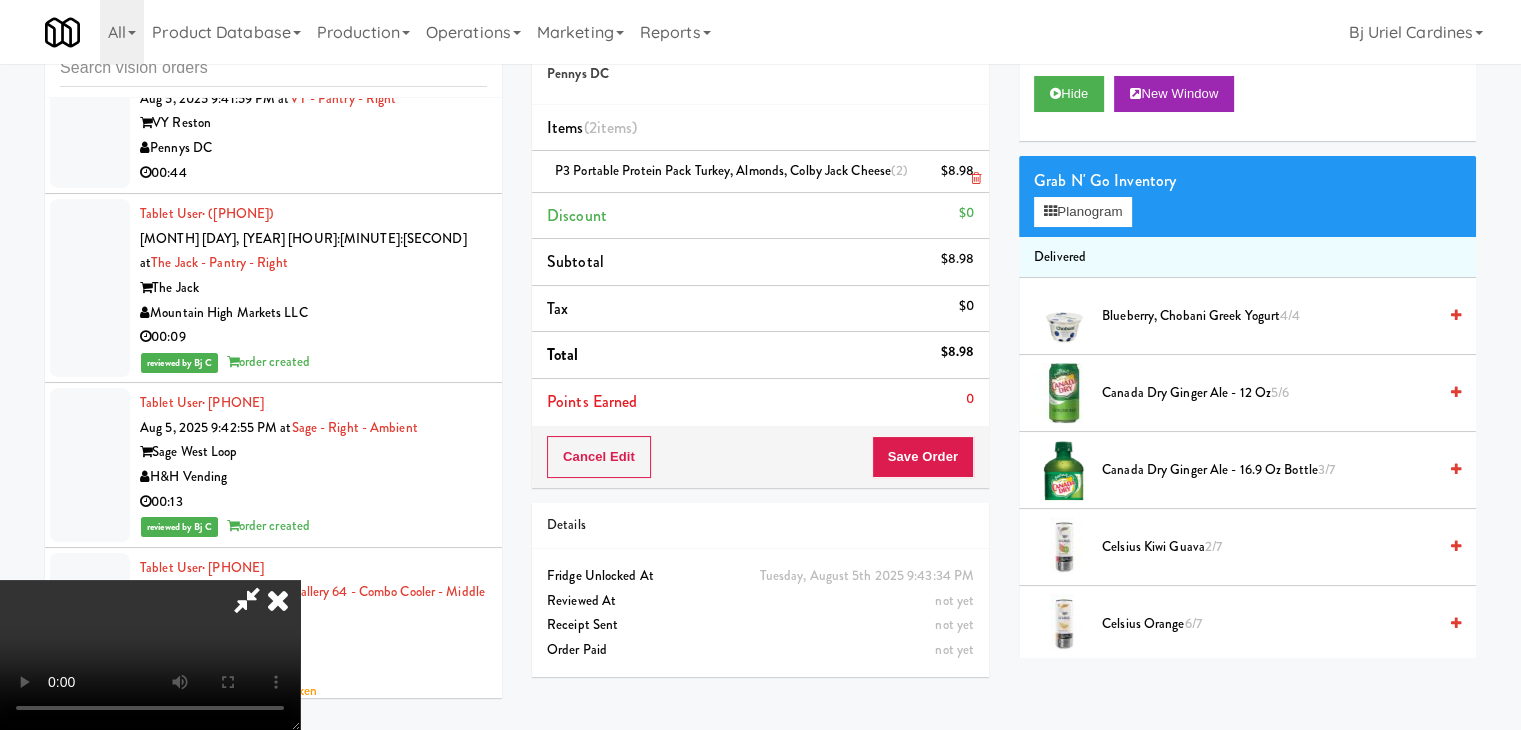 click at bounding box center (972, 179) 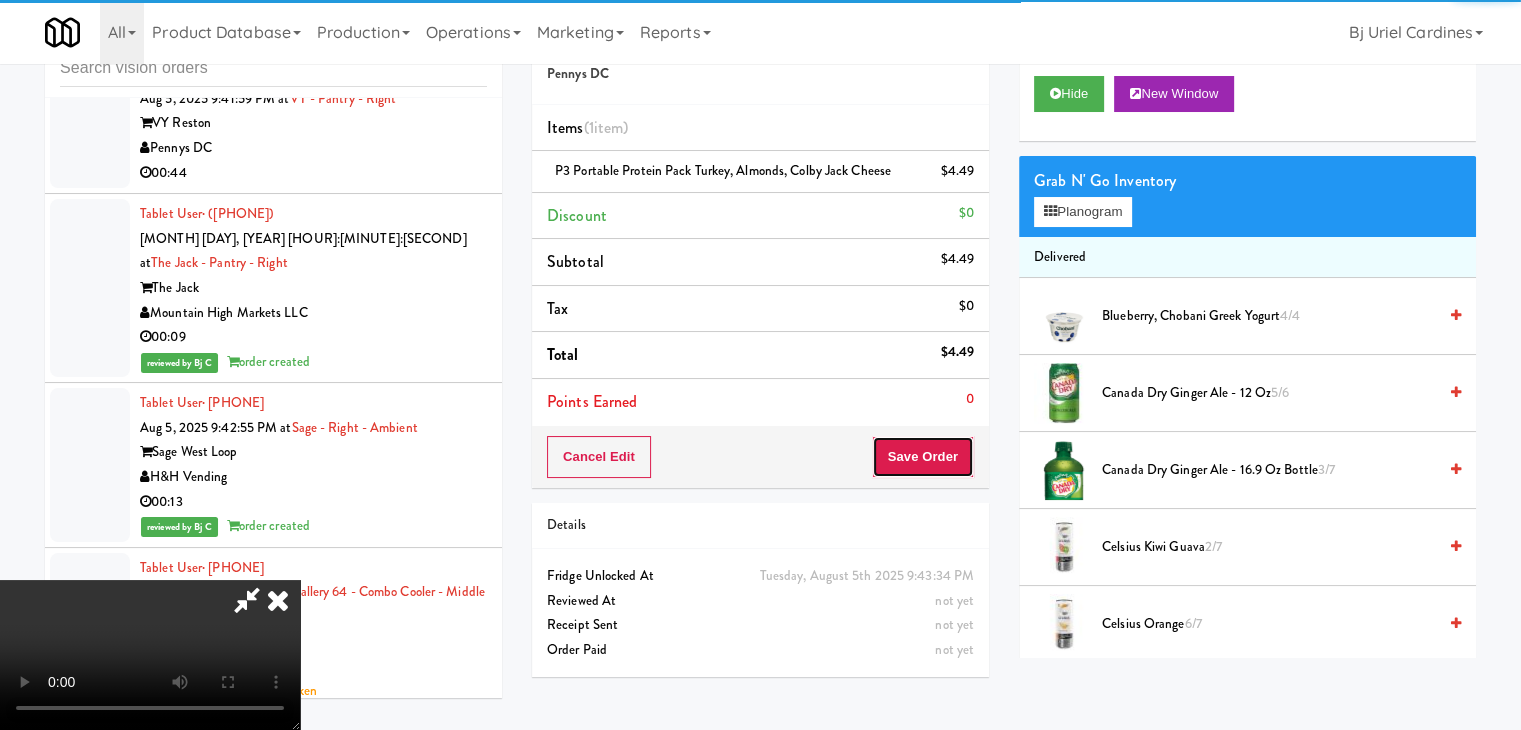 click on "Save Order" at bounding box center (923, 457) 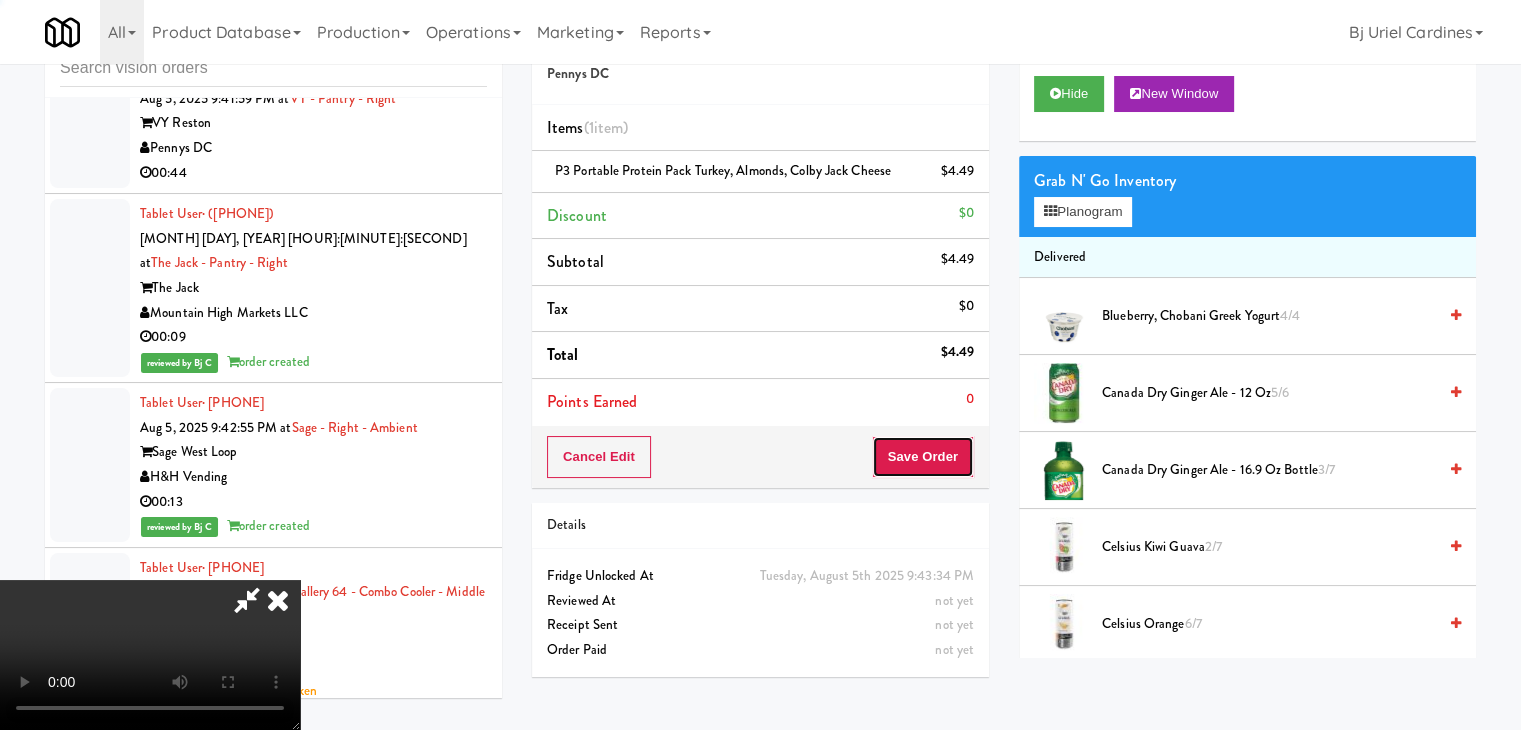 click on "Save Order" at bounding box center [923, 457] 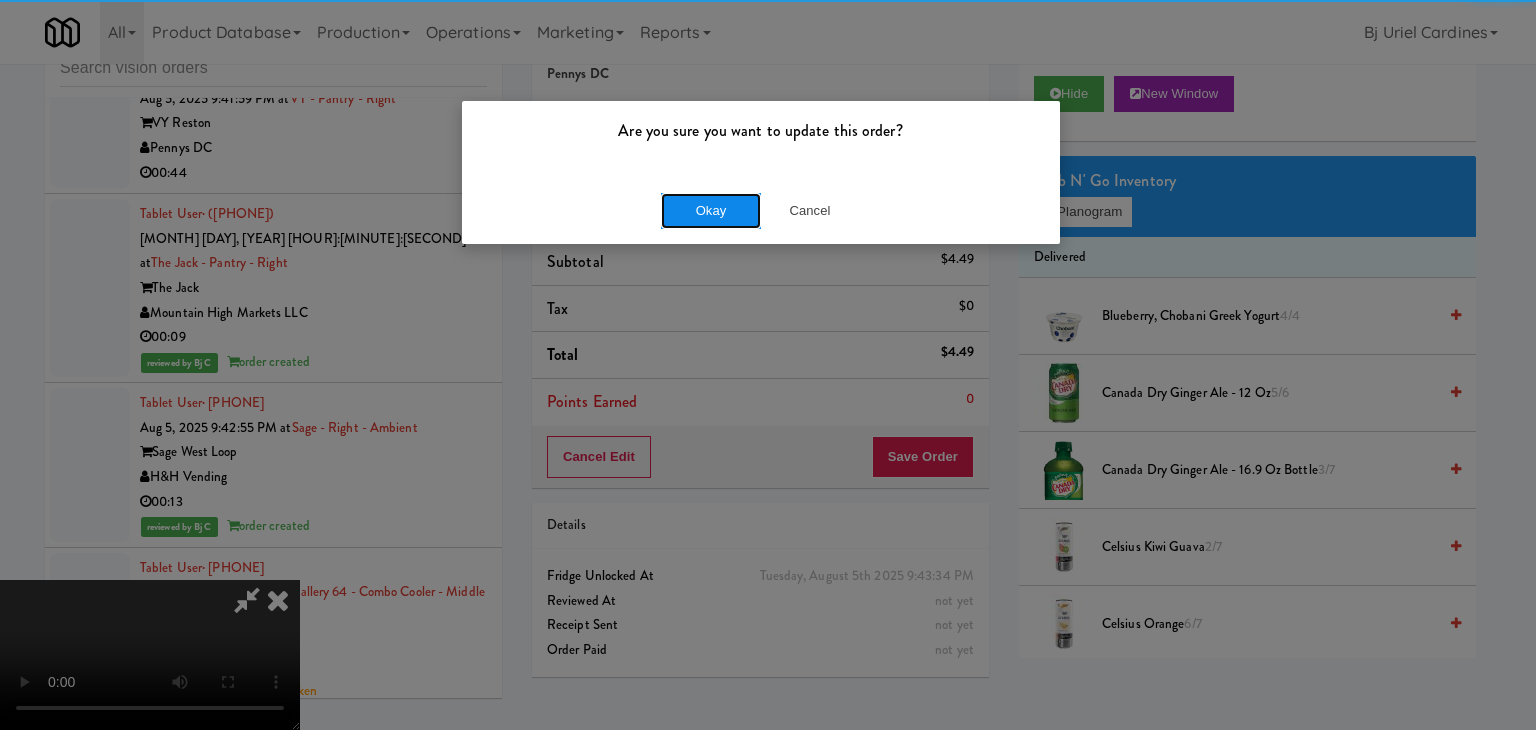 drag, startPoint x: 721, startPoint y: 203, endPoint x: 709, endPoint y: 209, distance: 13.416408 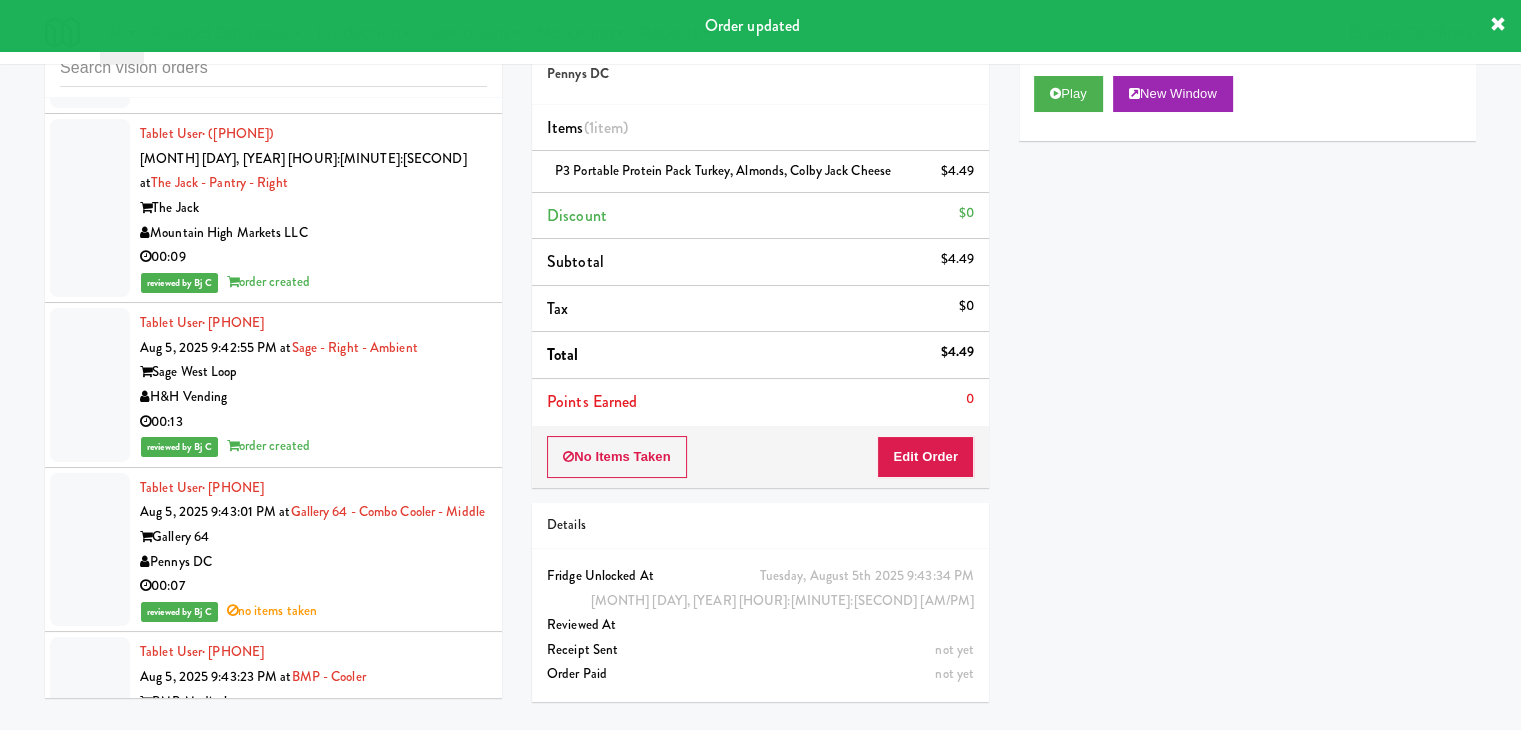 scroll, scrollTop: 12824, scrollLeft: 0, axis: vertical 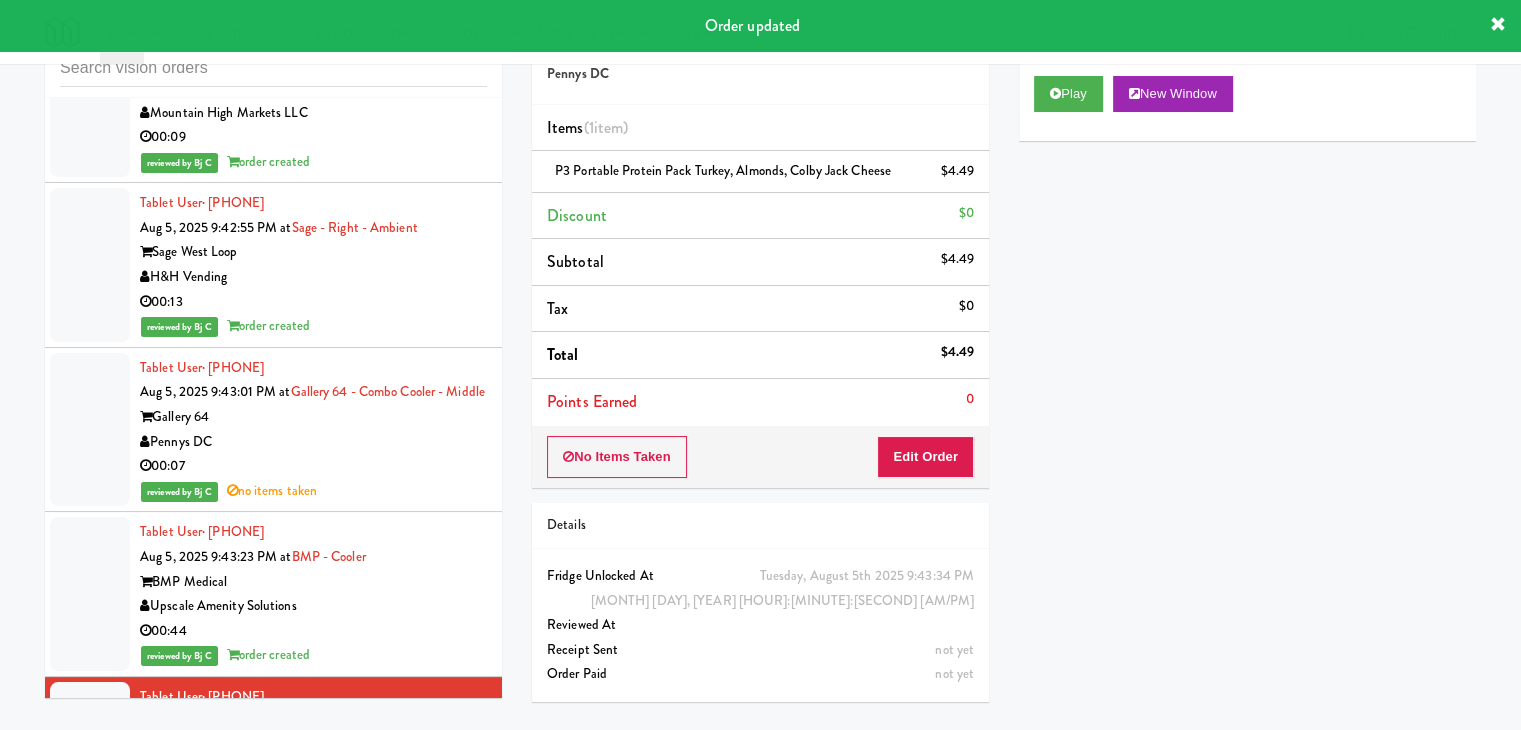 drag, startPoint x: 387, startPoint y: 364, endPoint x: 540, endPoint y: 322, distance: 158.66002 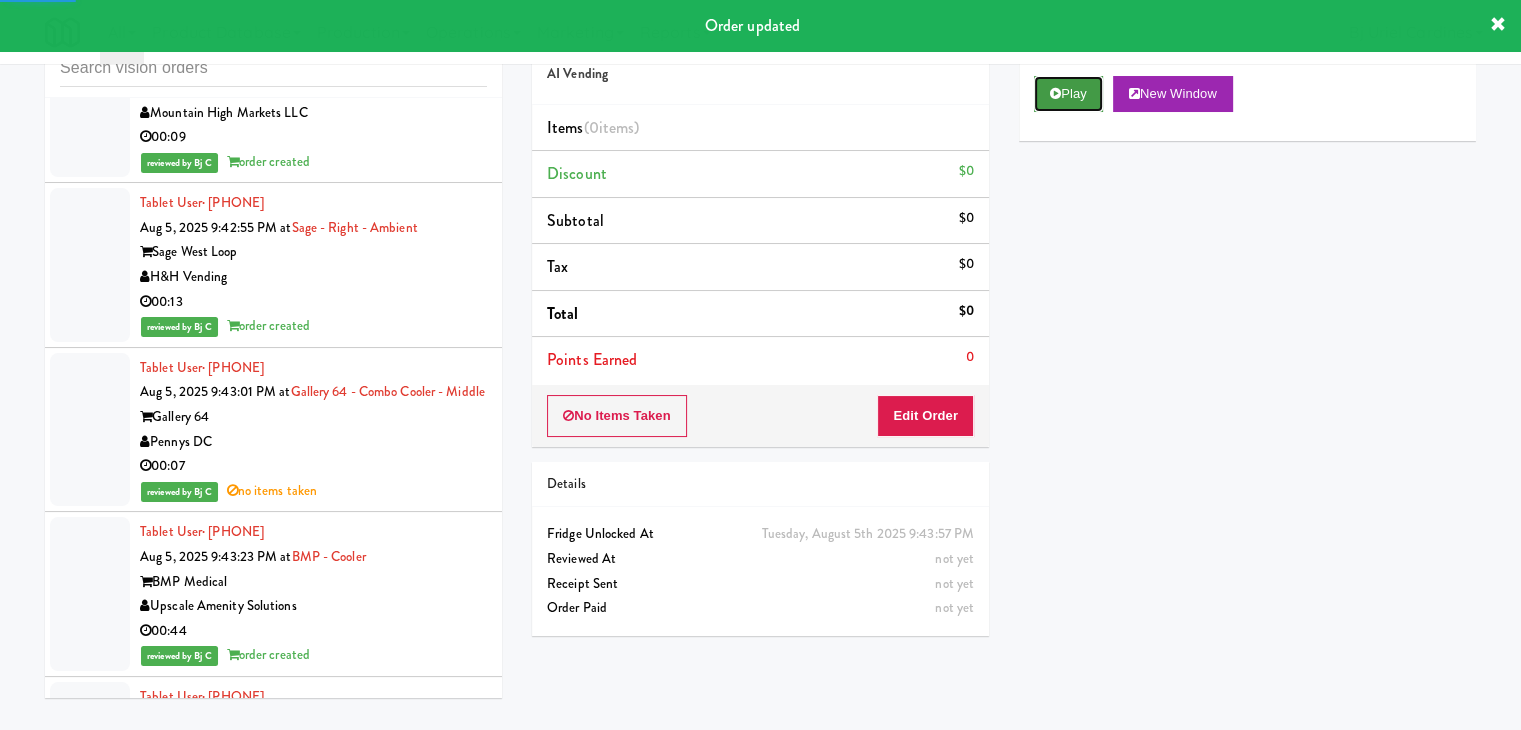 drag, startPoint x: 1104, startPoint y: 92, endPoint x: 1088, endPoint y: 98, distance: 17.088007 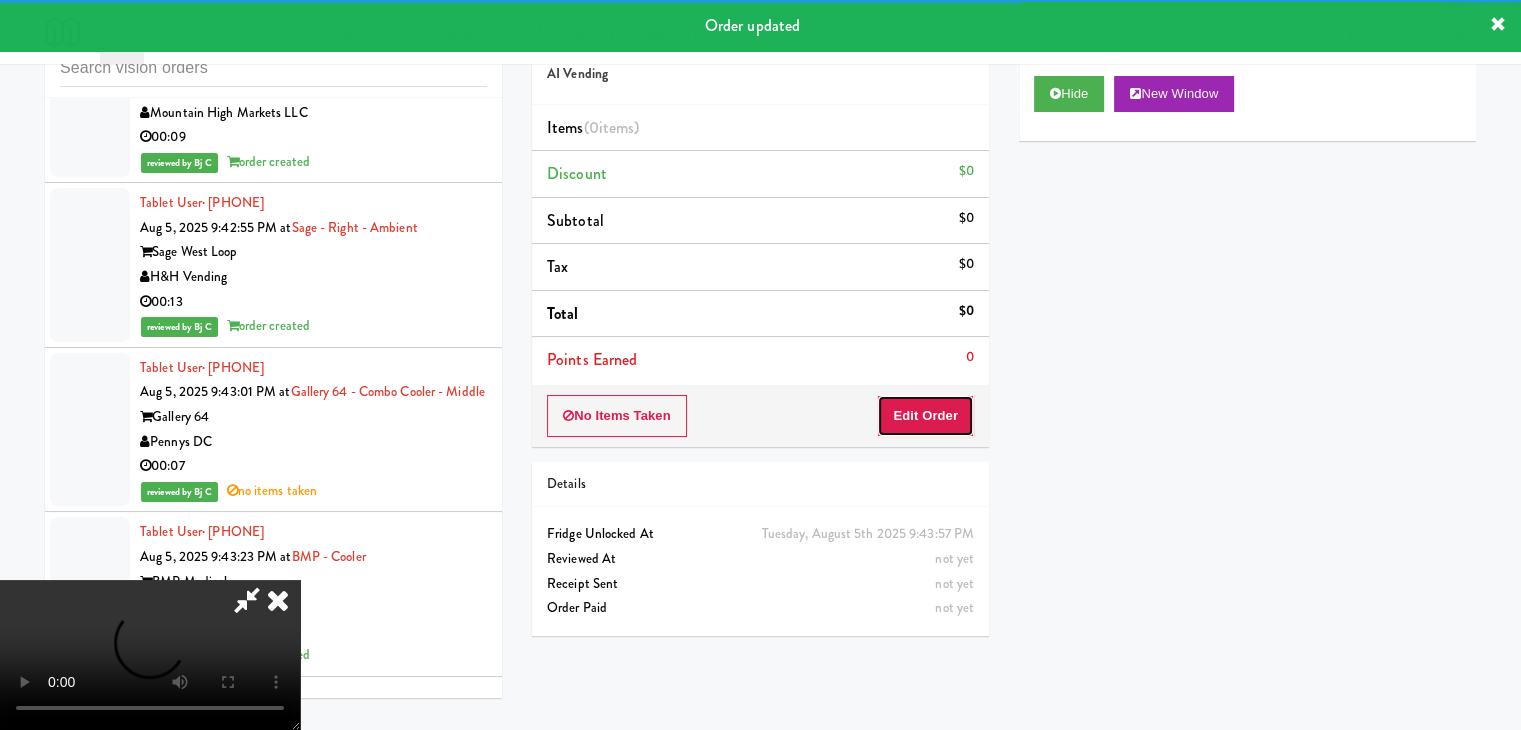 click on "Edit Order" at bounding box center [925, 416] 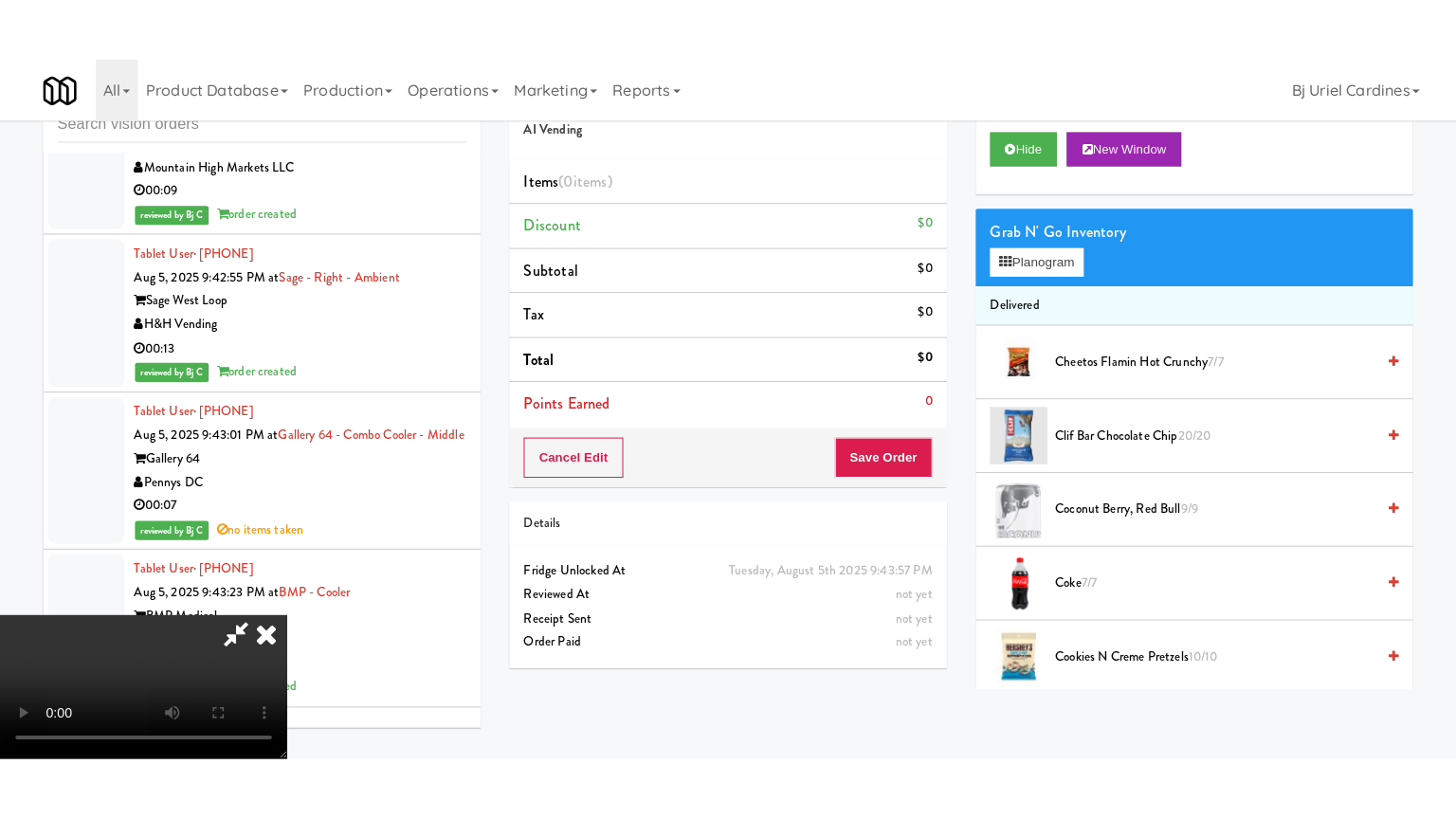 scroll, scrollTop: 266, scrollLeft: 0, axis: vertical 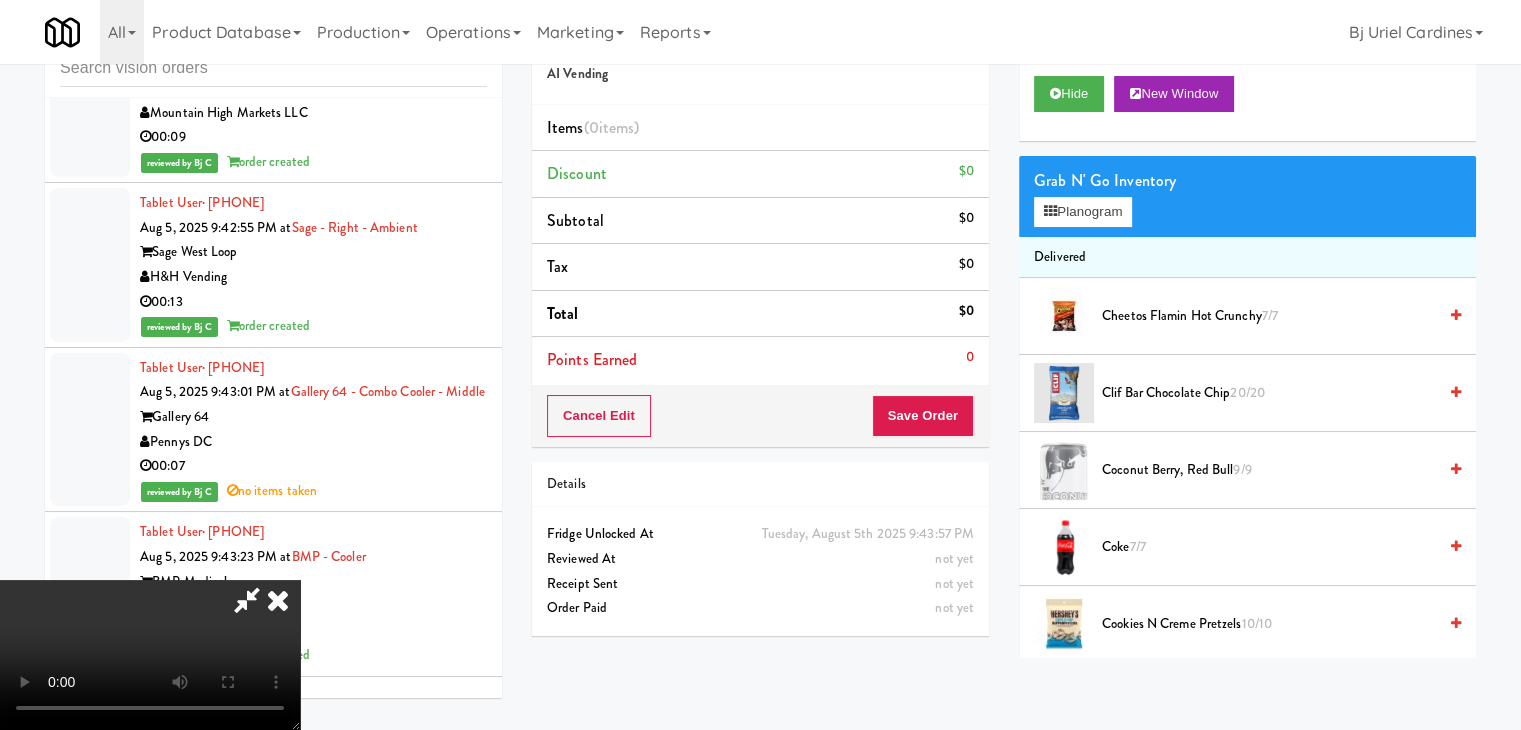 type 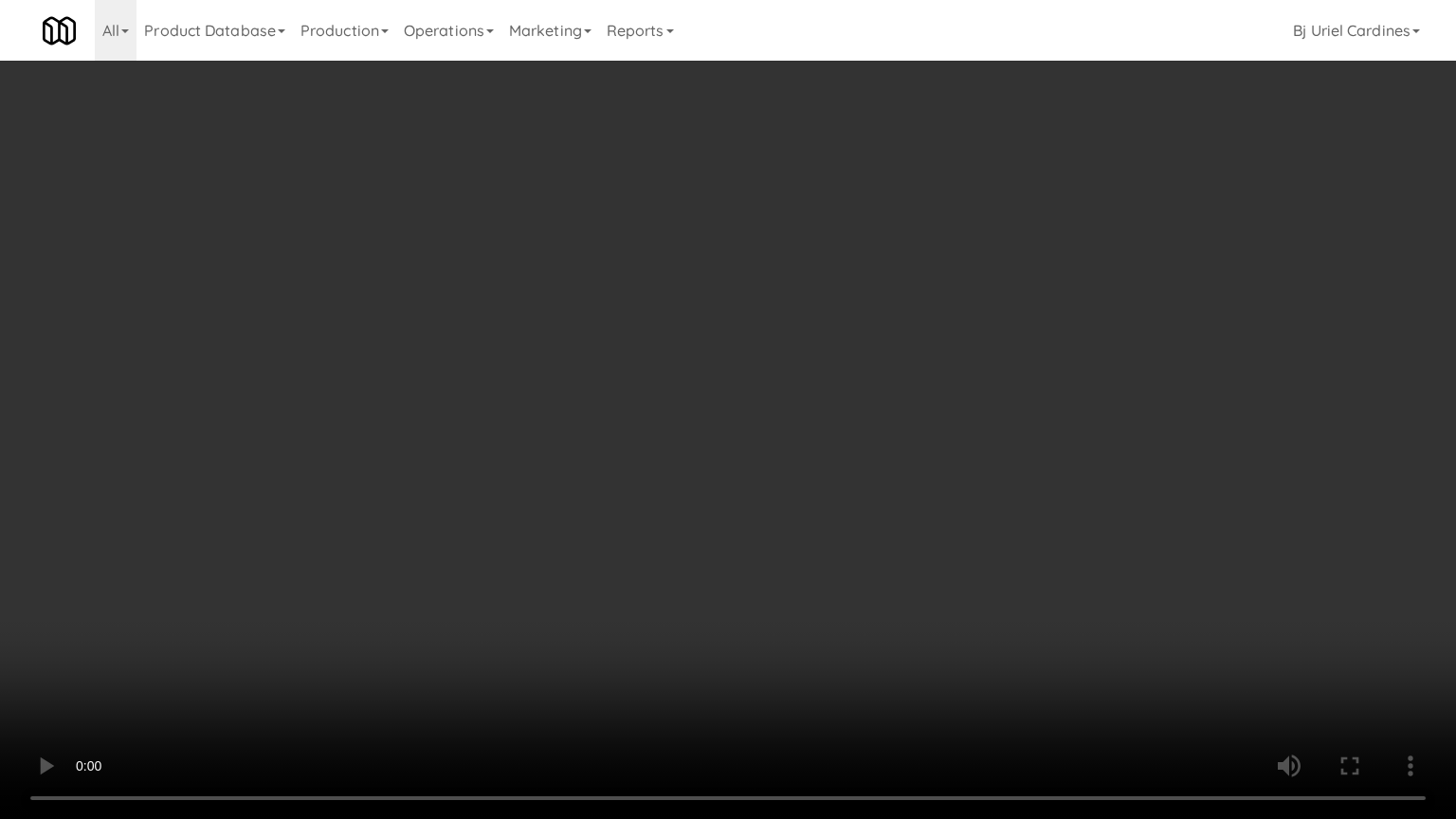 click at bounding box center [728, 410] 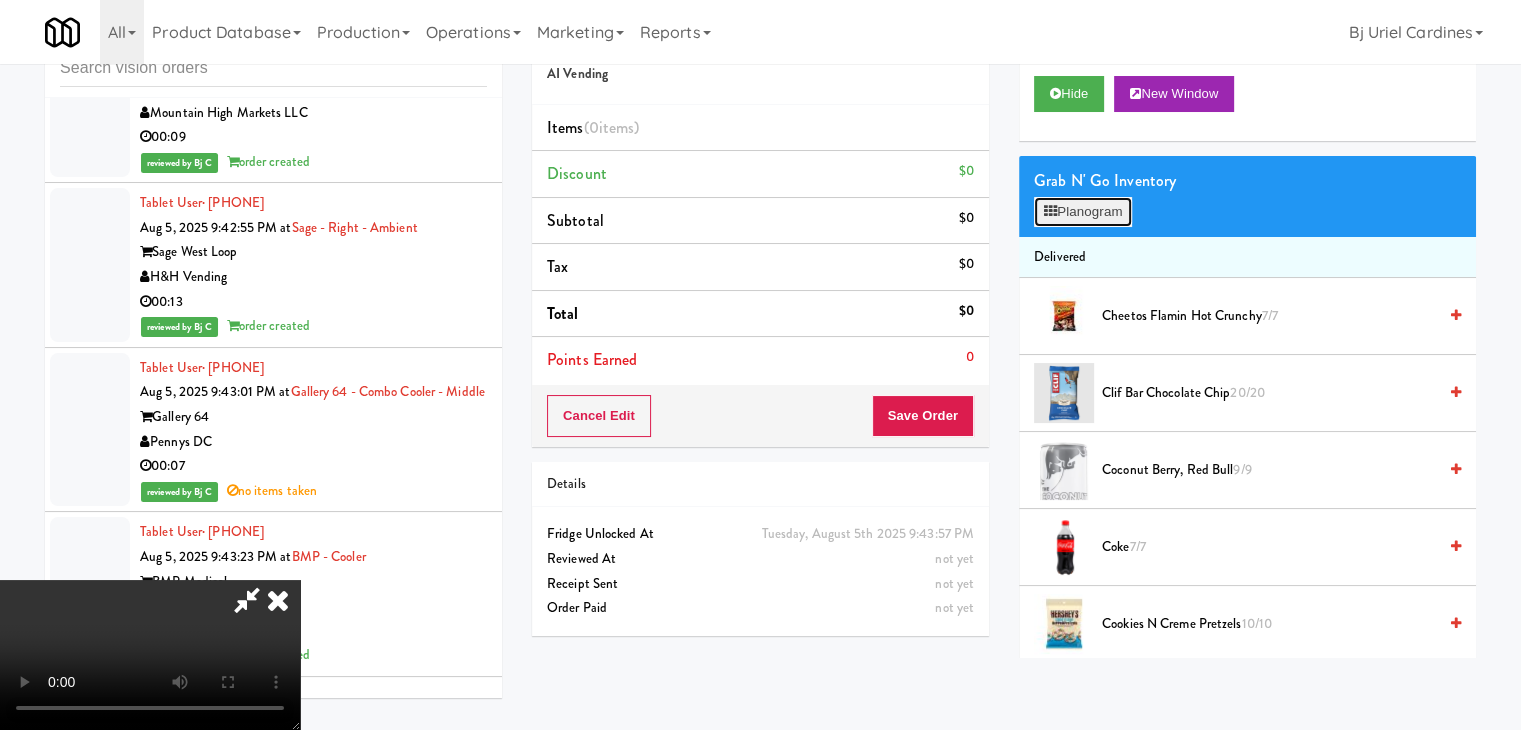click on "Planogram" at bounding box center (1083, 212) 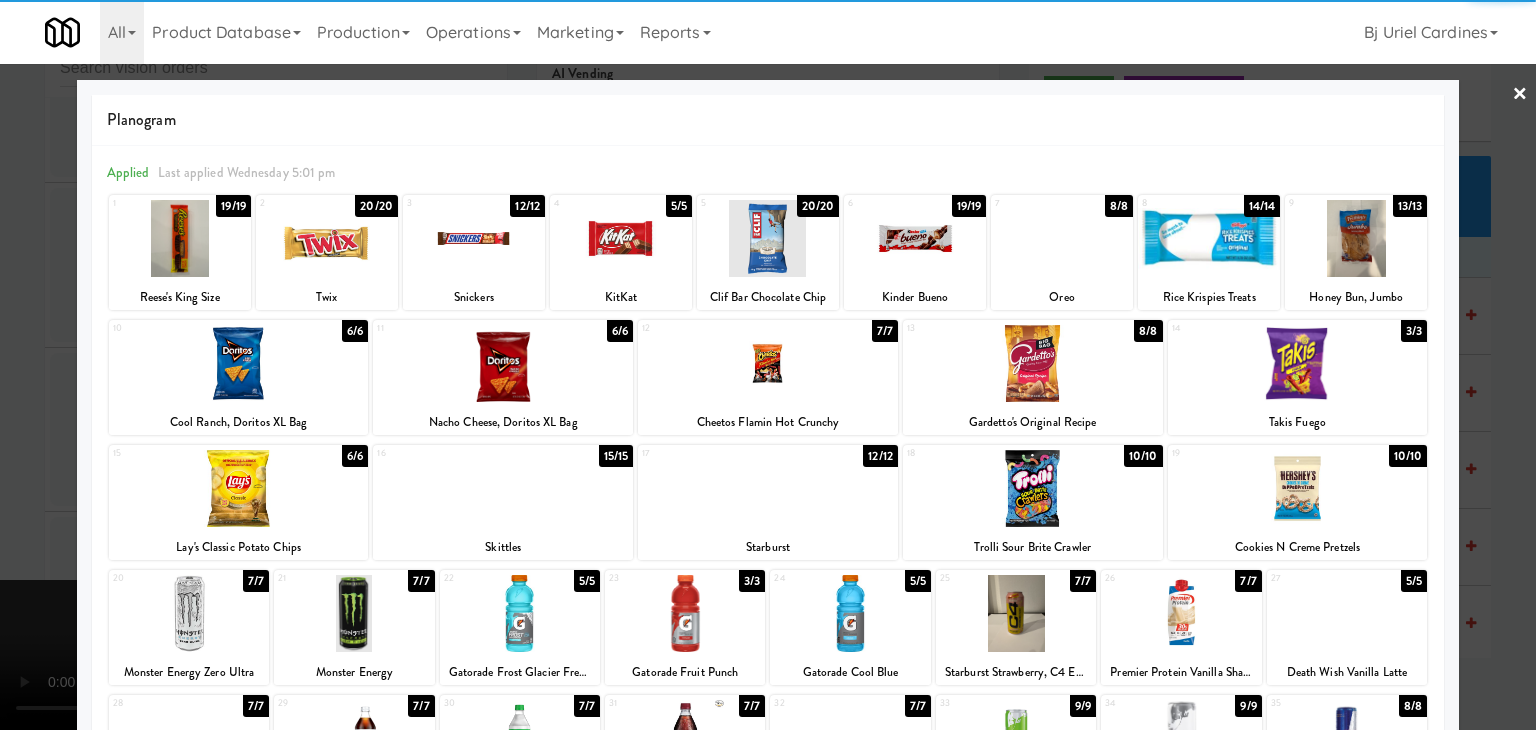 drag, startPoint x: 520, startPoint y: 617, endPoint x: 604, endPoint y: 620, distance: 84.05355 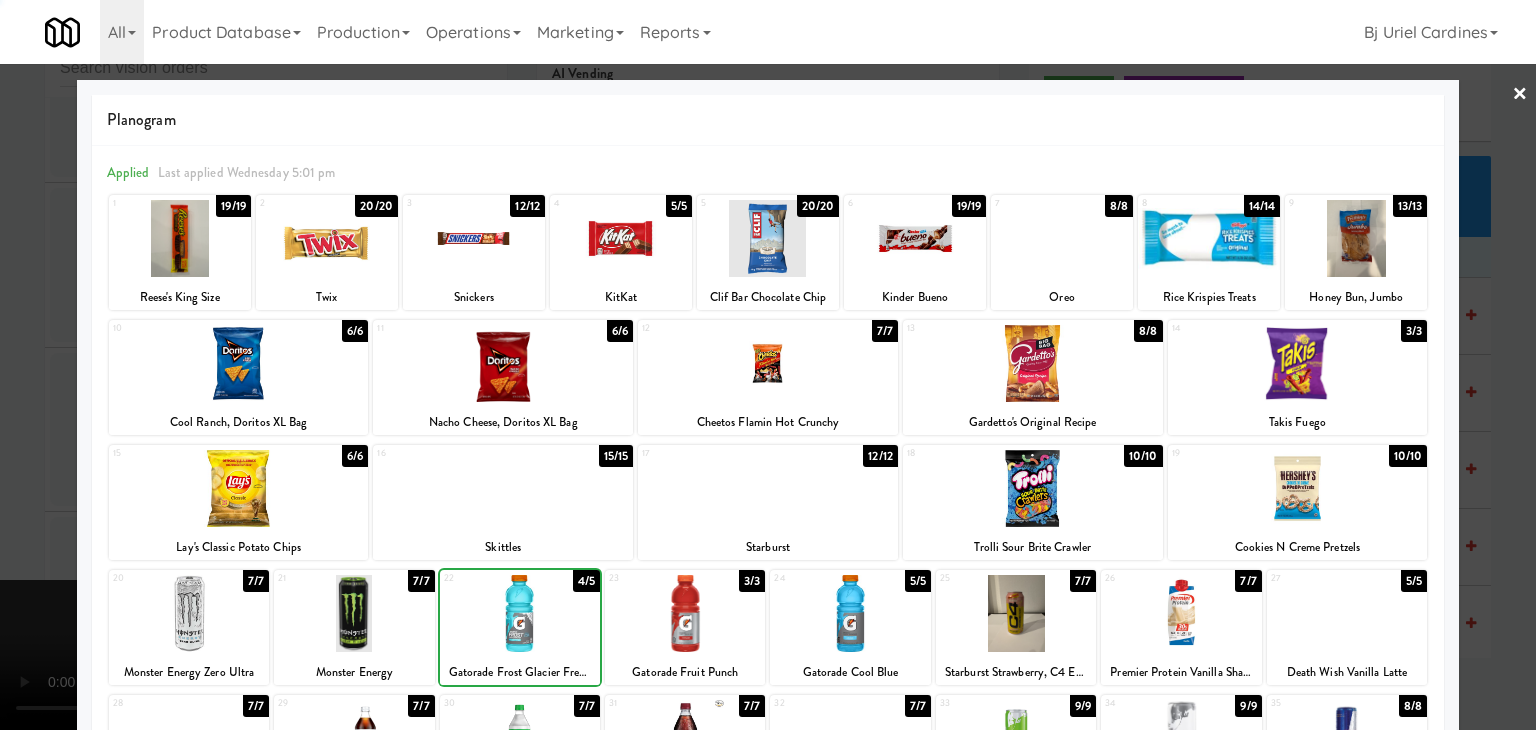 click at bounding box center [685, 613] 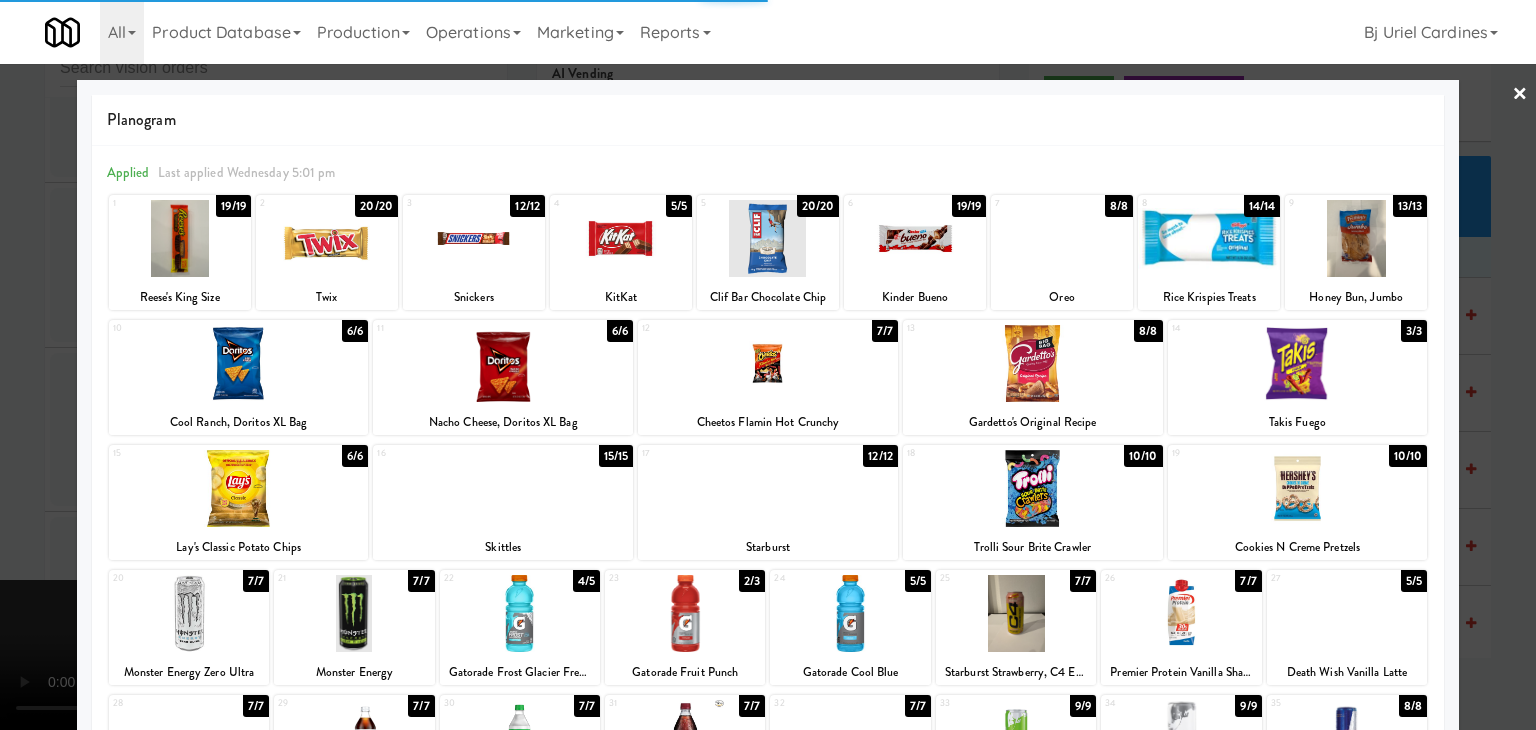 drag, startPoint x: 0, startPoint y: 613, endPoint x: 430, endPoint y: 601, distance: 430.16742 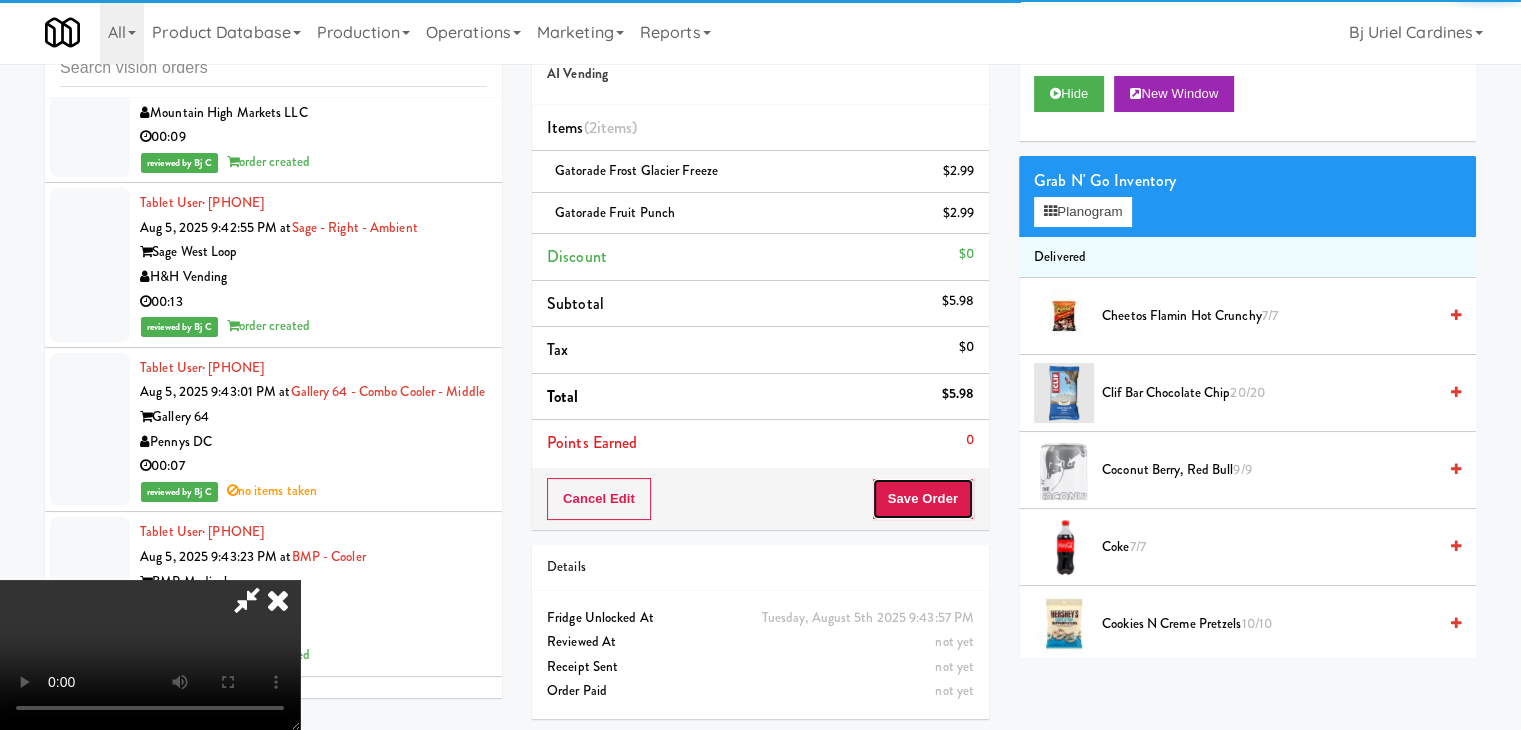 click on "Save Order" at bounding box center [923, 499] 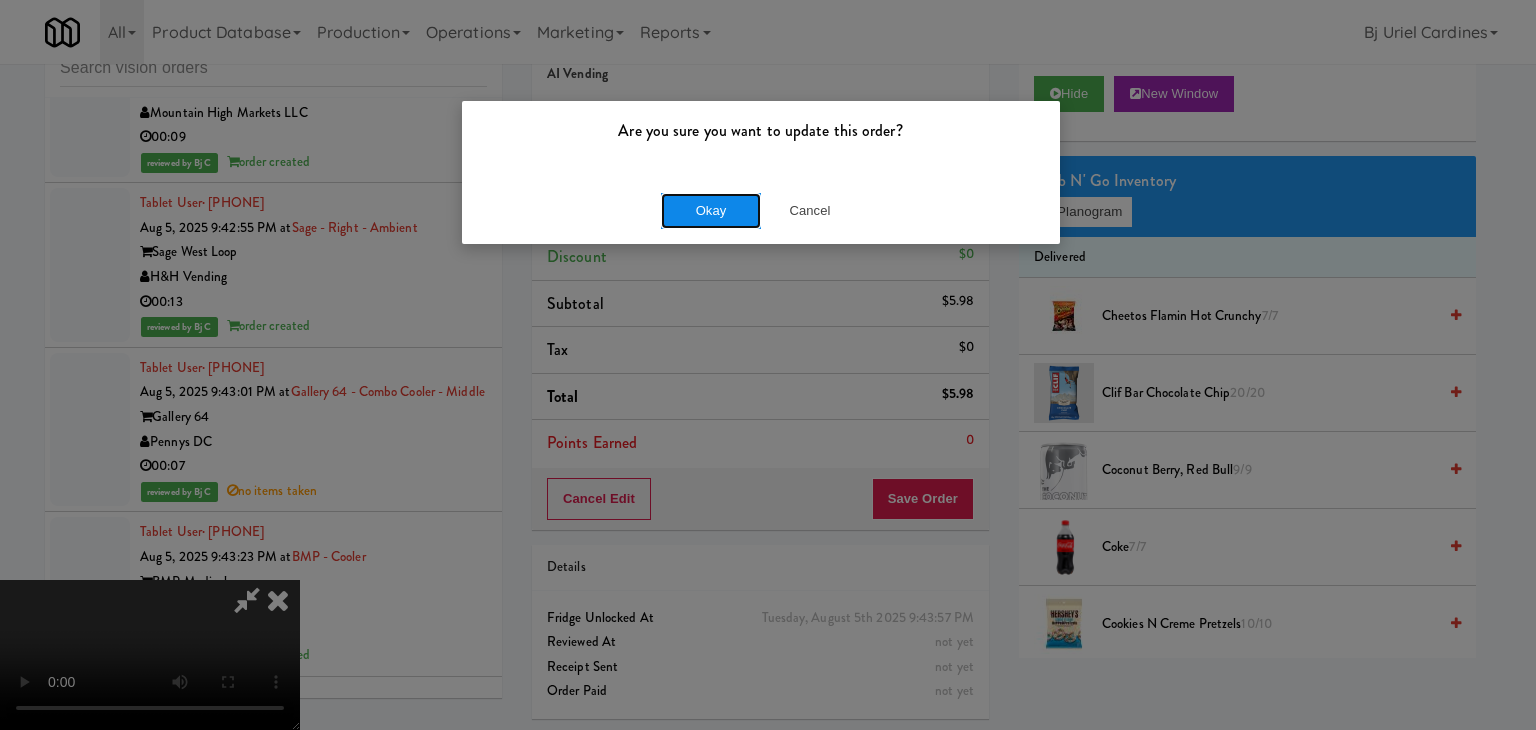 click on "Okay" at bounding box center (711, 211) 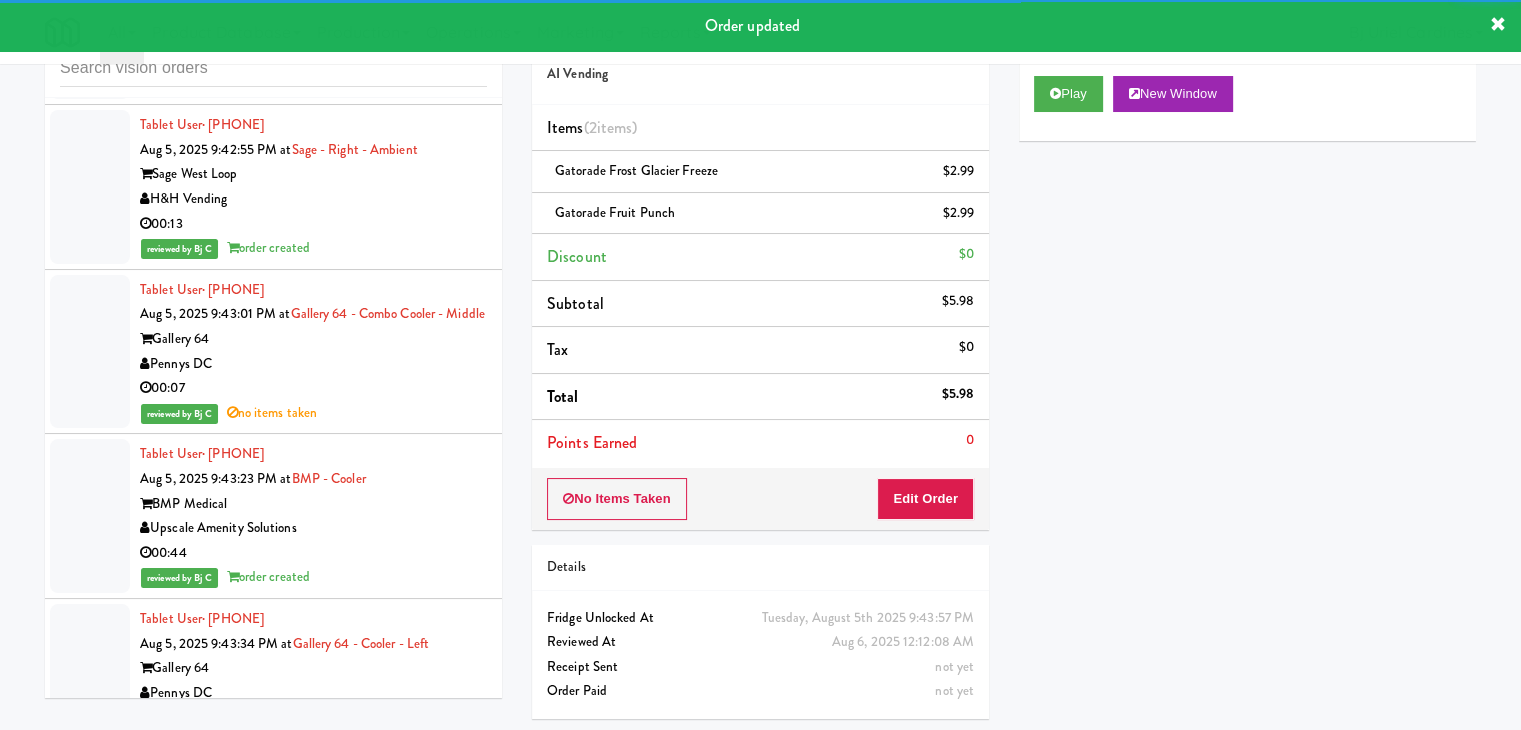 scroll, scrollTop: 13024, scrollLeft: 0, axis: vertical 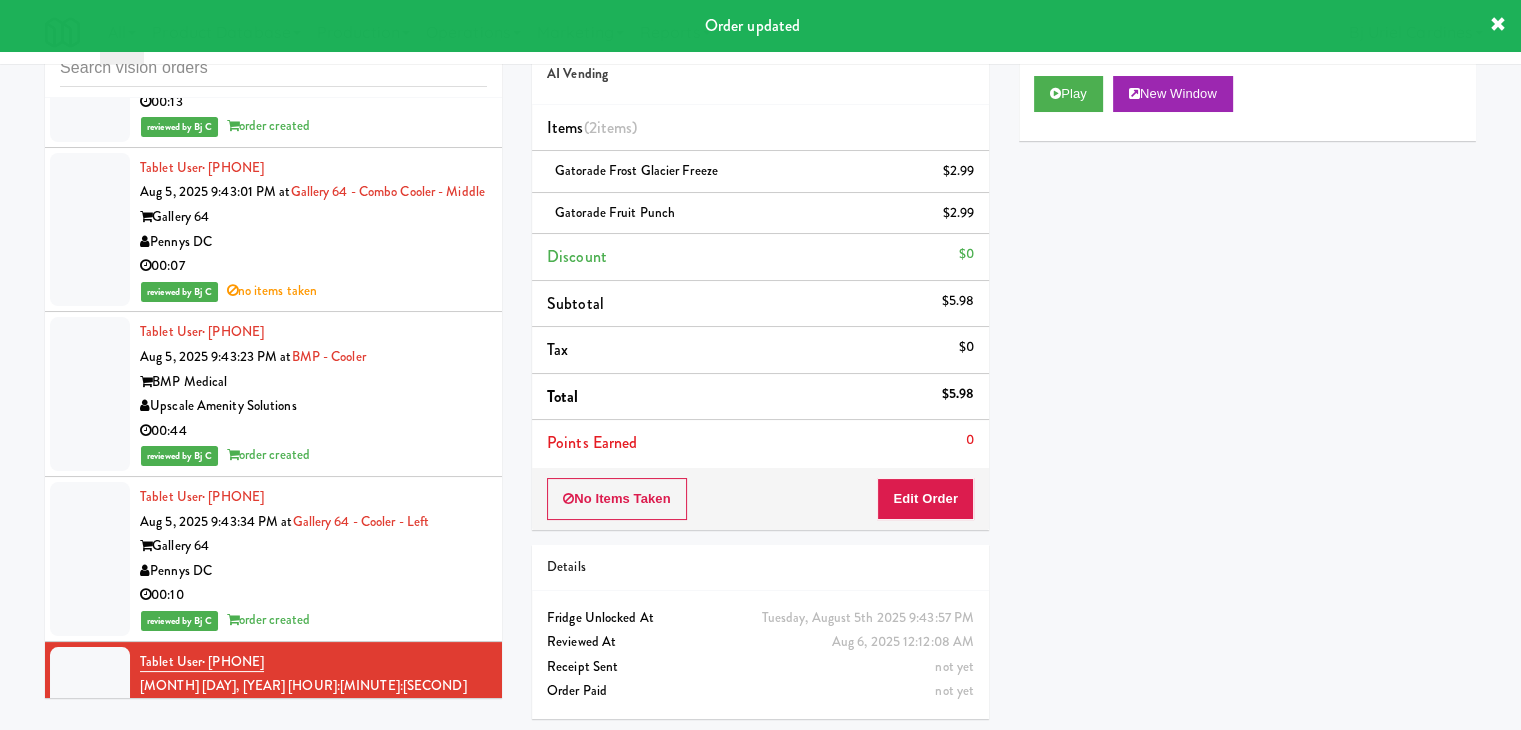 click on "Market Market Corporation" at bounding box center (313, 924) 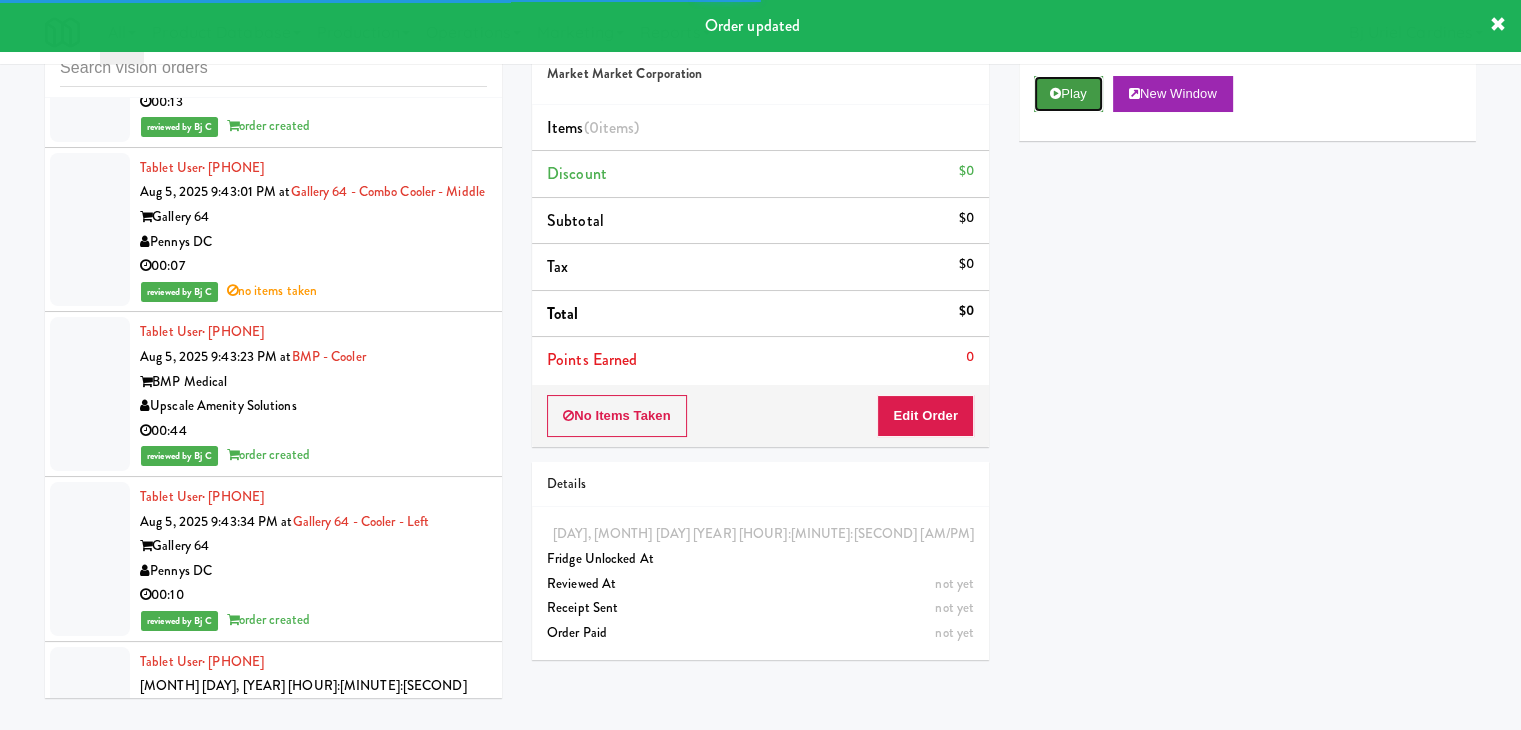 click on "Play" at bounding box center [1068, 94] 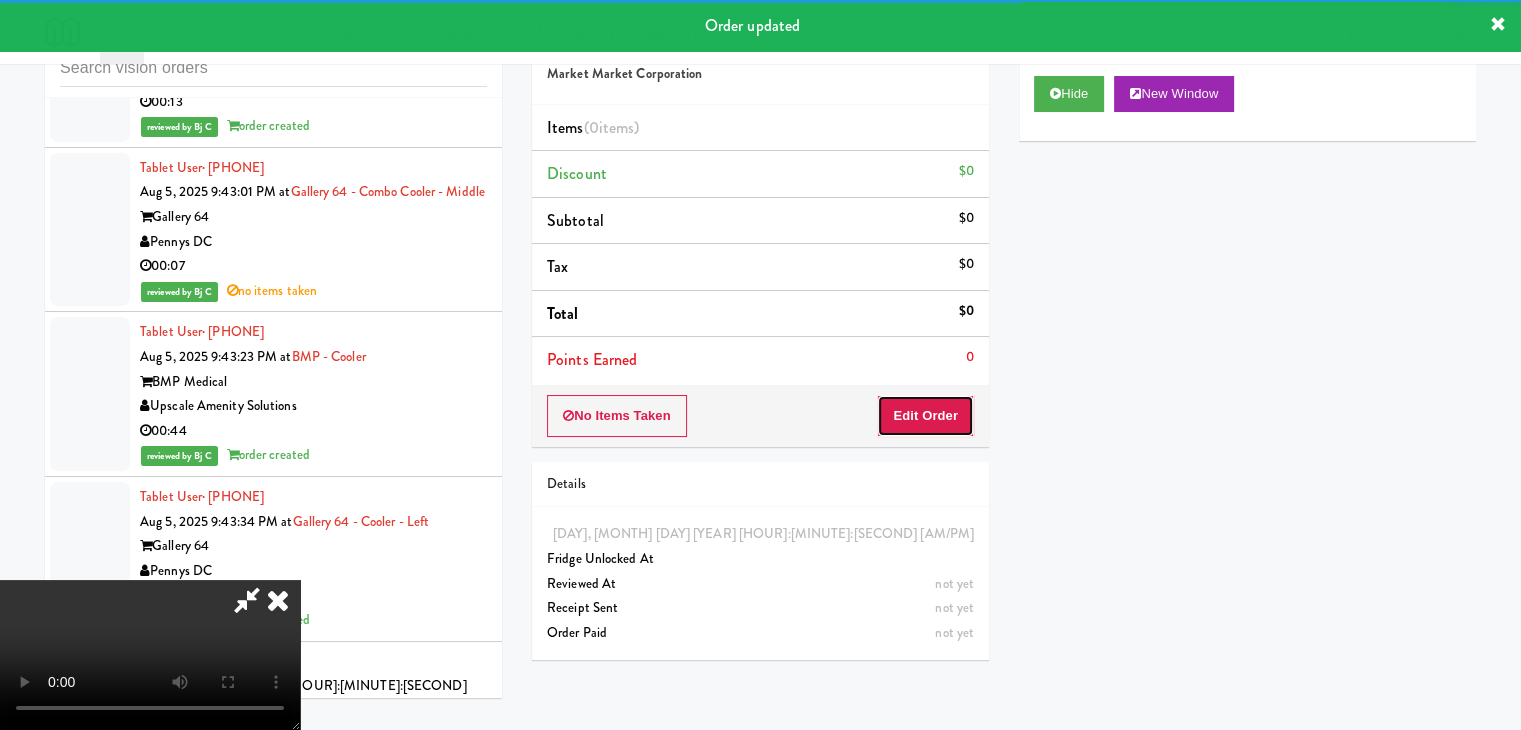 click on "Edit Order" at bounding box center [925, 416] 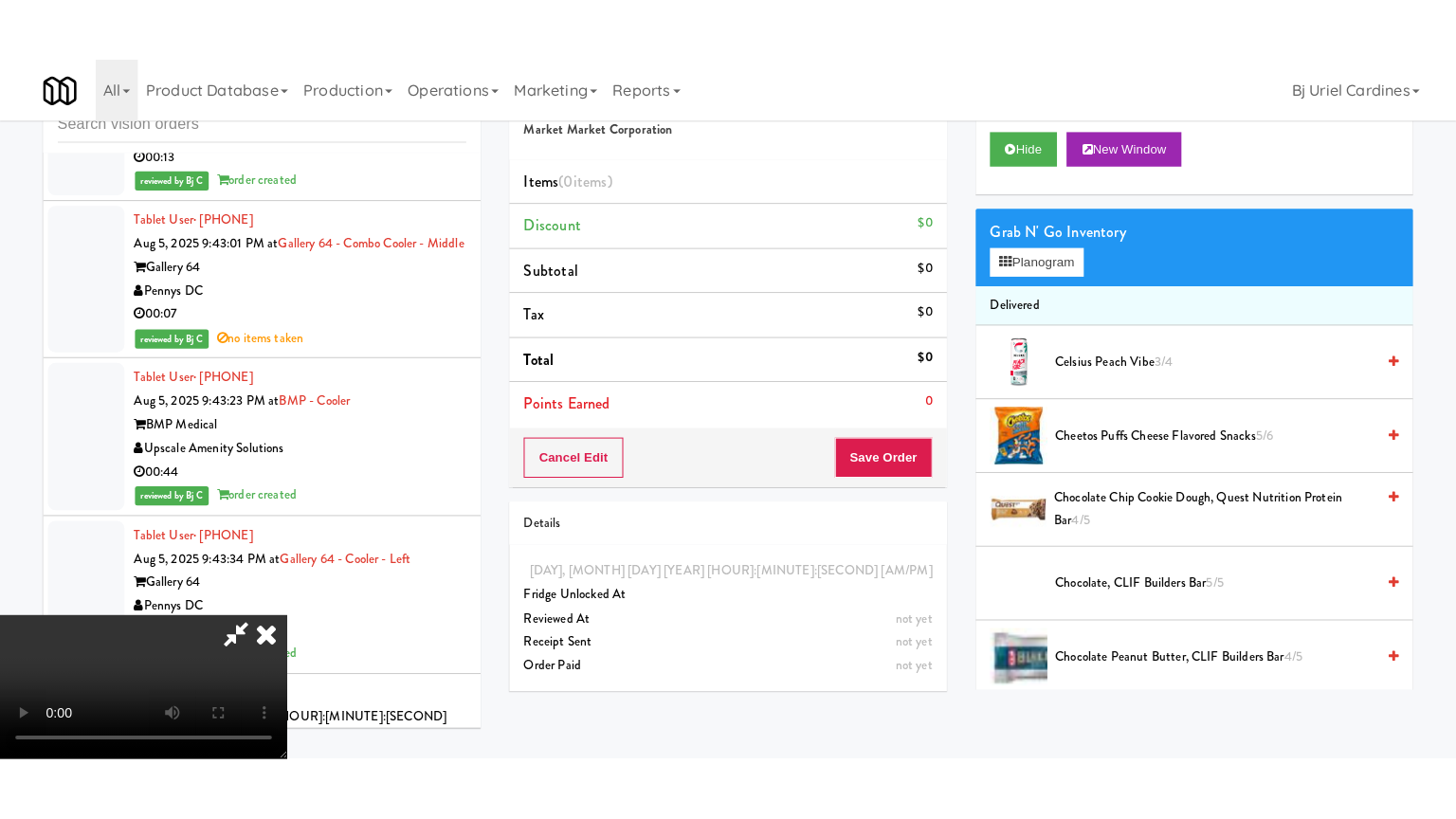 scroll, scrollTop: 266, scrollLeft: 0, axis: vertical 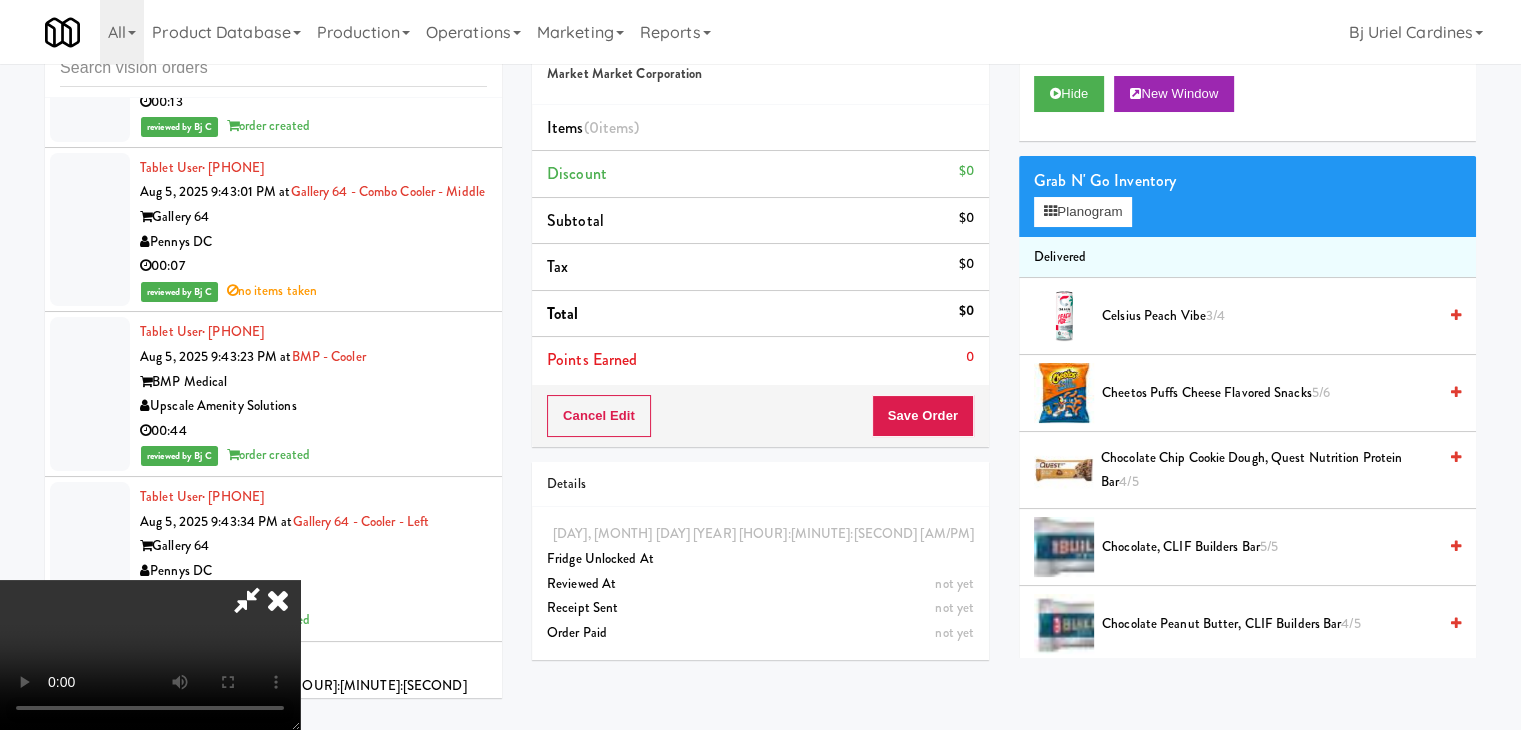 type 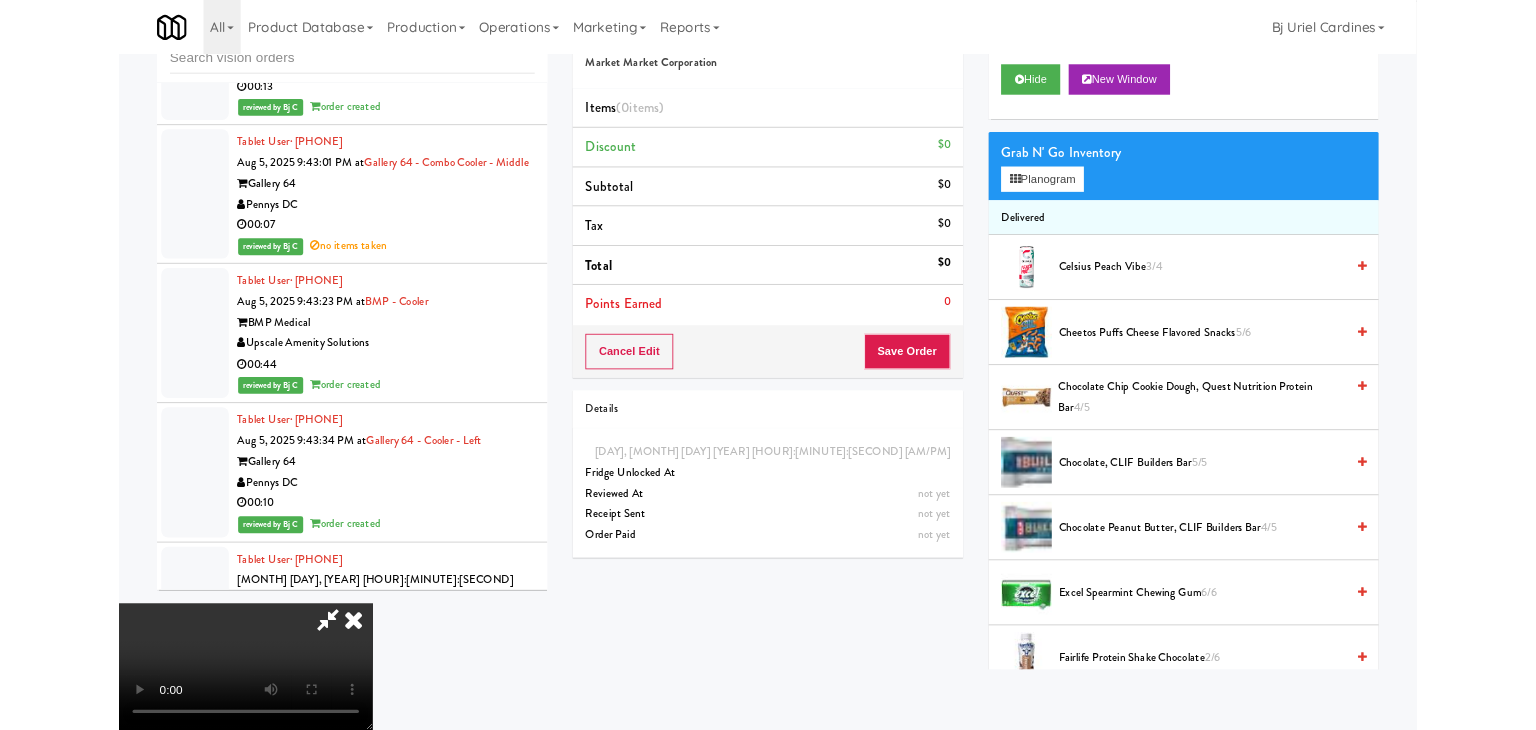 scroll, scrollTop: 0, scrollLeft: 0, axis: both 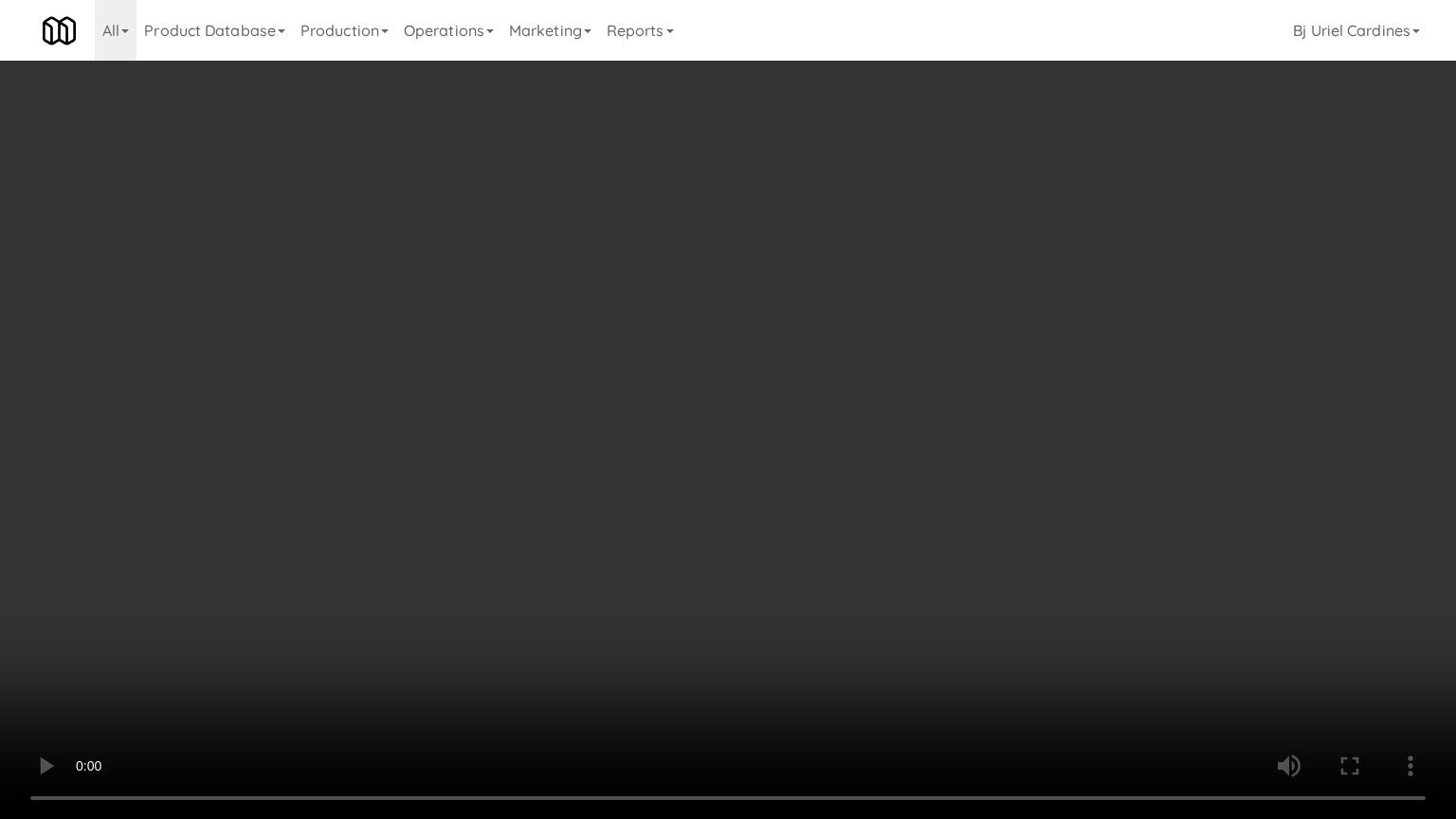 click at bounding box center [728, 410] 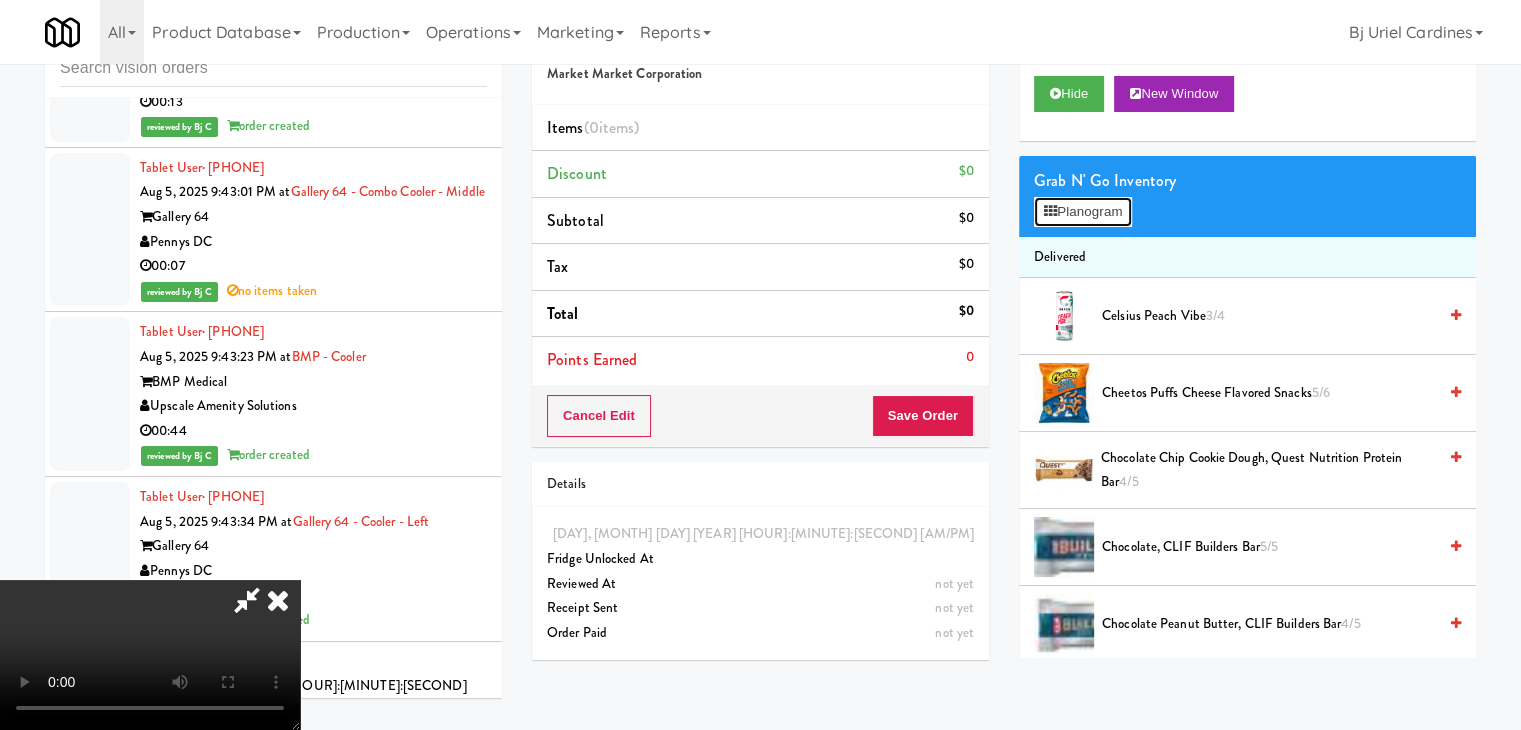 click on "Planogram" at bounding box center (1083, 212) 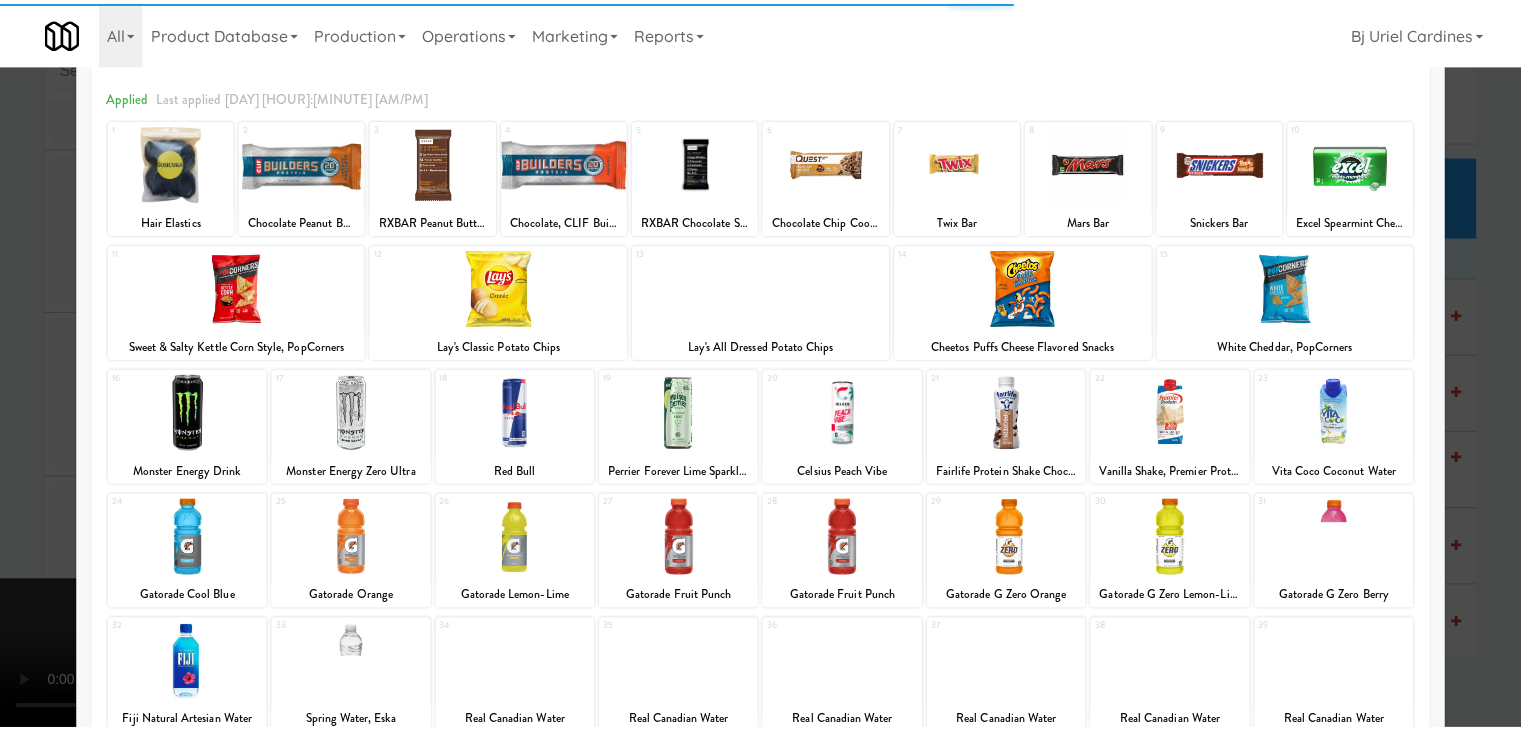 scroll, scrollTop: 200, scrollLeft: 0, axis: vertical 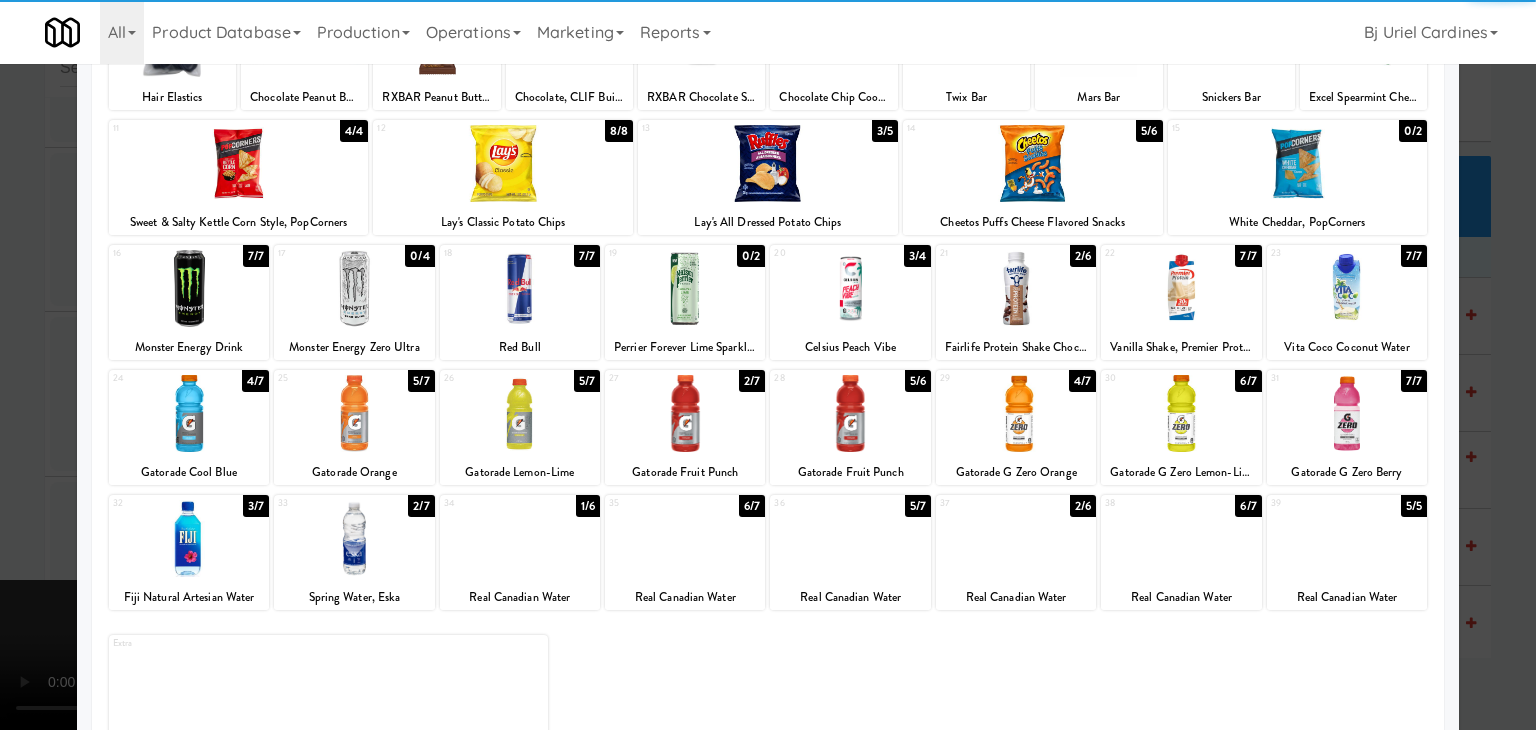 click at bounding box center [685, 413] 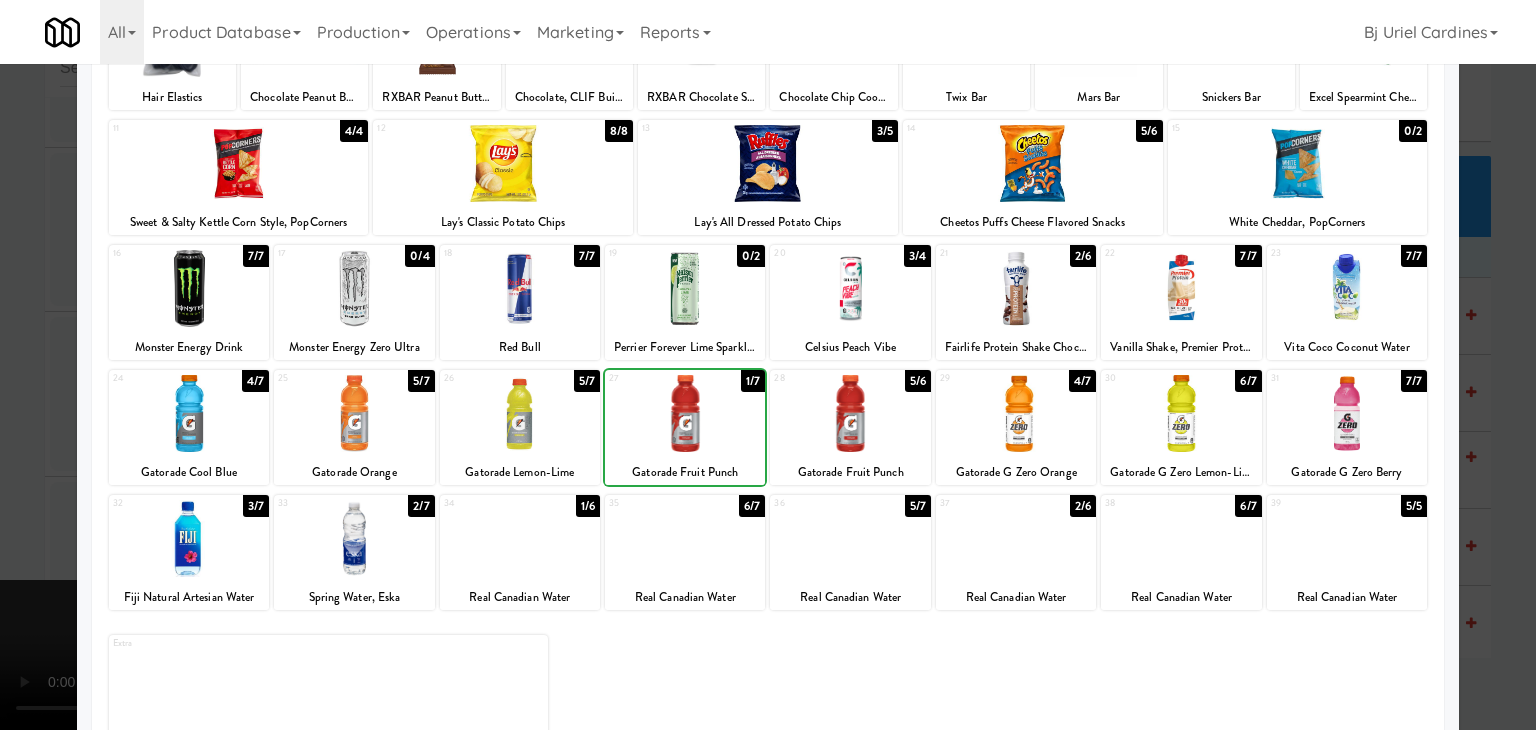 drag, startPoint x: 0, startPoint y: 489, endPoint x: 224, endPoint y: 461, distance: 225.74321 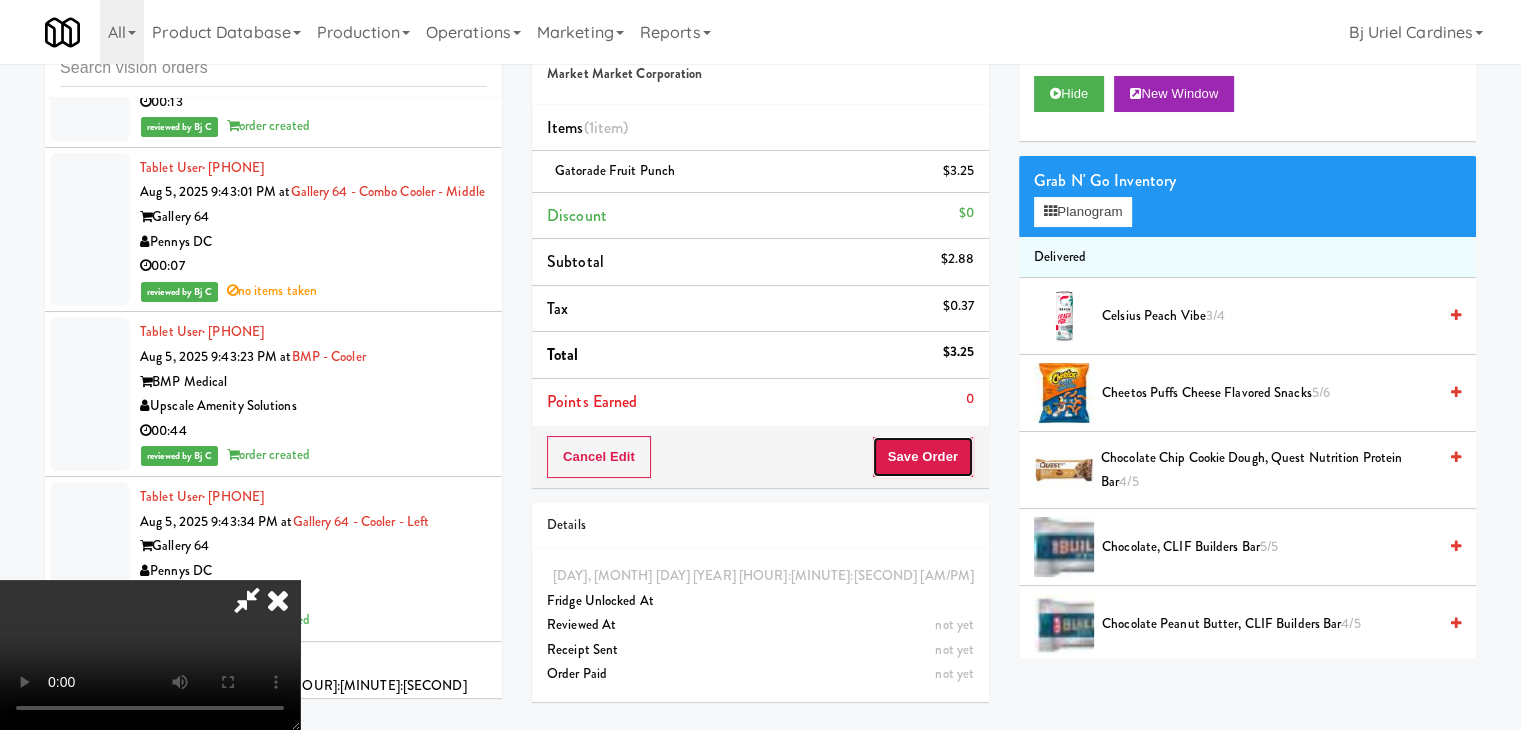 click on "Save Order" at bounding box center (923, 457) 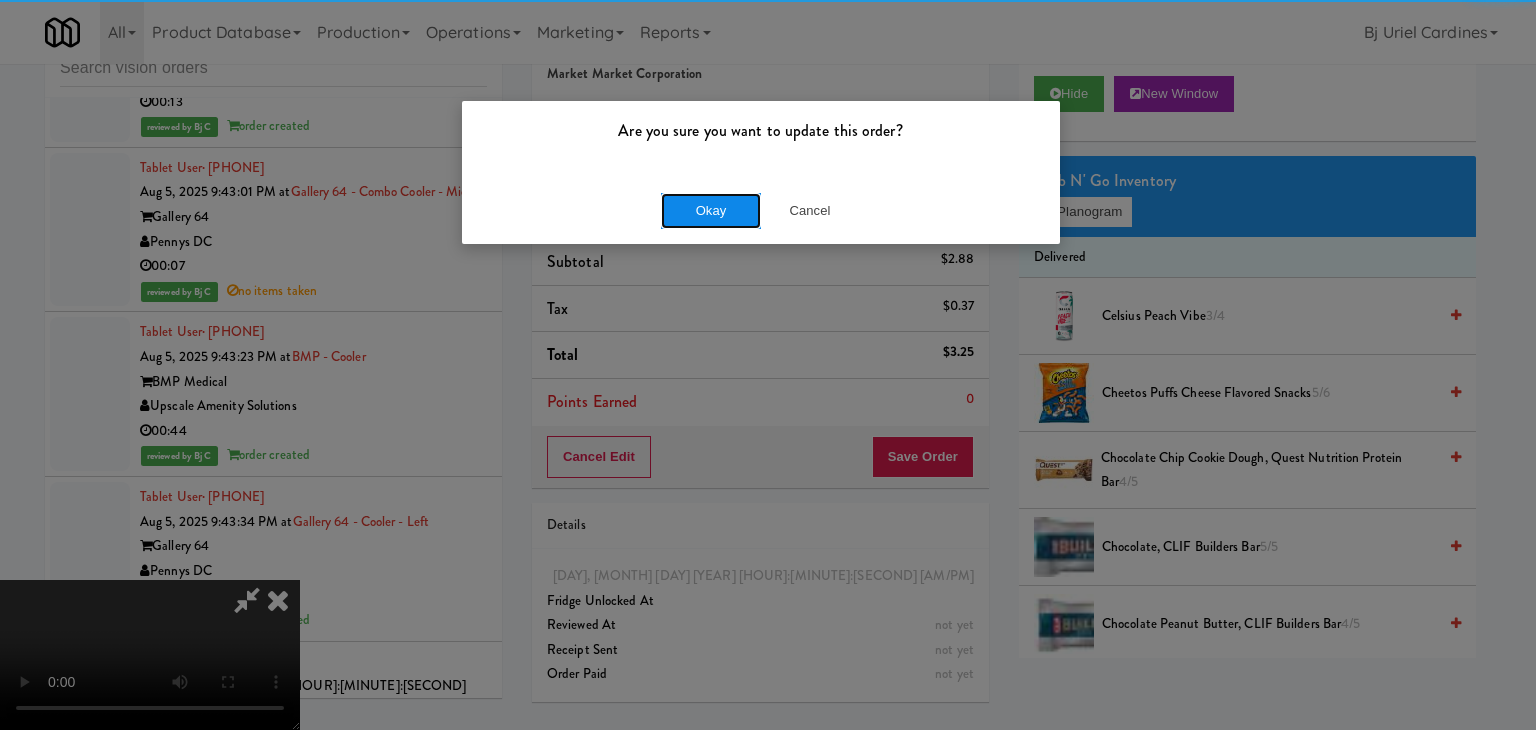 click on "Okay" at bounding box center [711, 211] 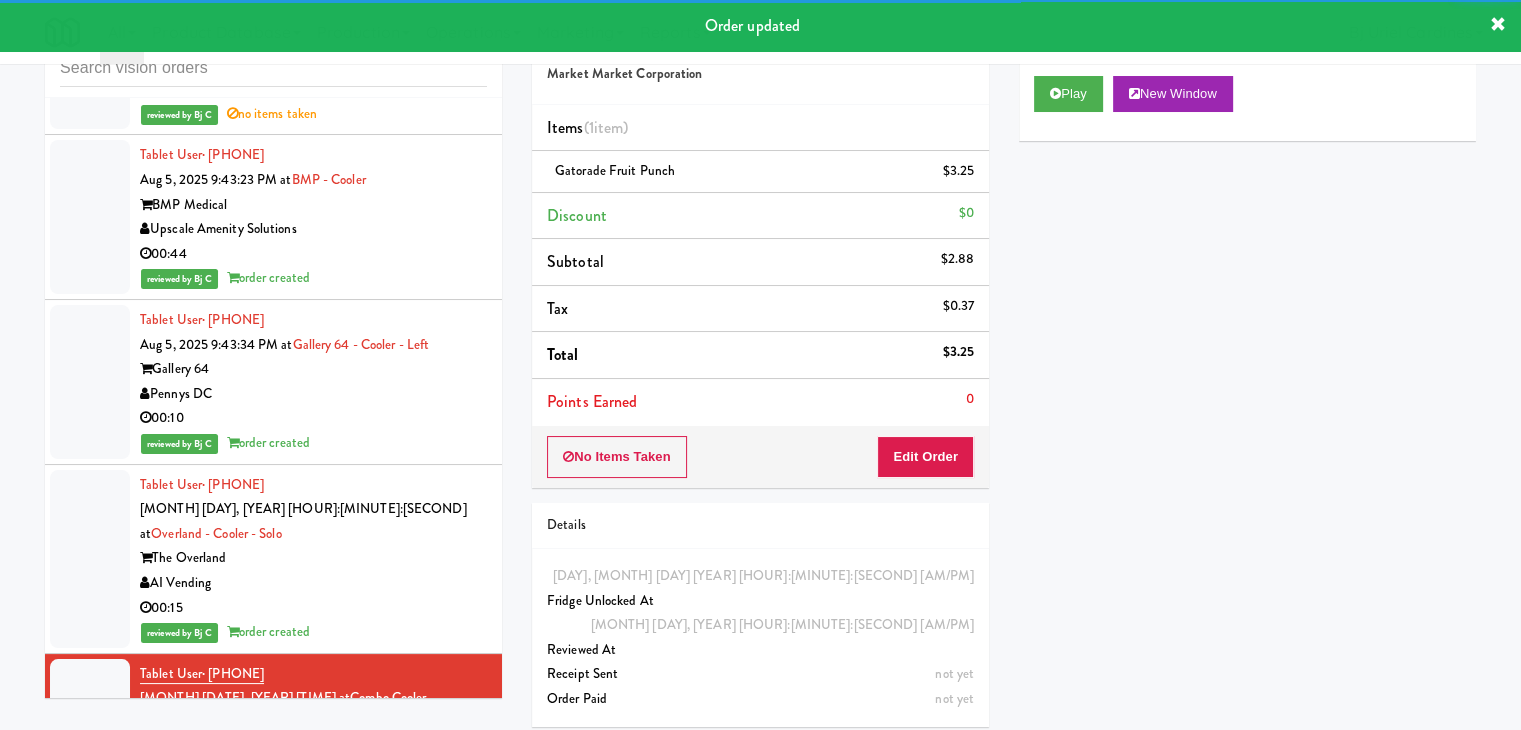 scroll, scrollTop: 13224, scrollLeft: 0, axis: vertical 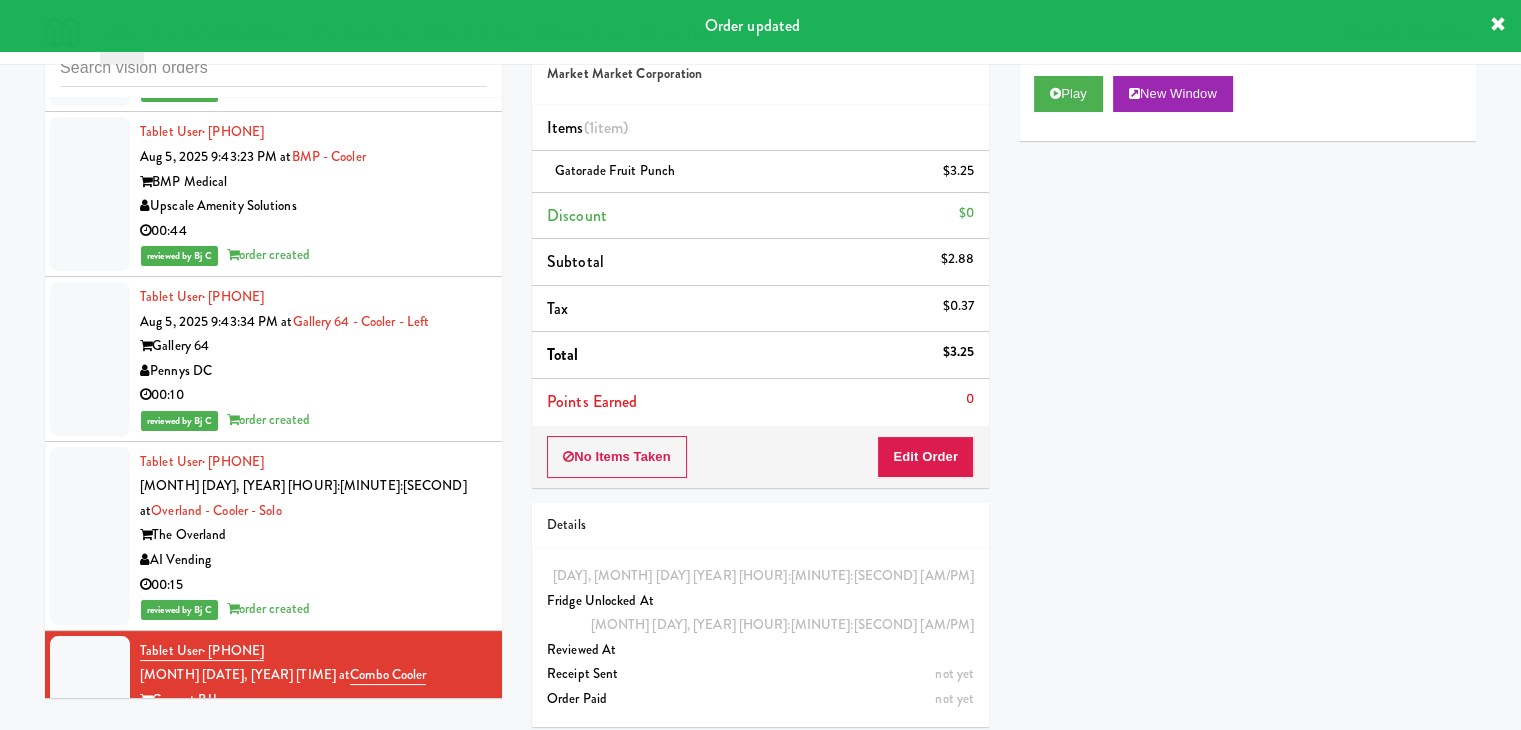 click on "Star Family Markets" at bounding box center [313, 914] 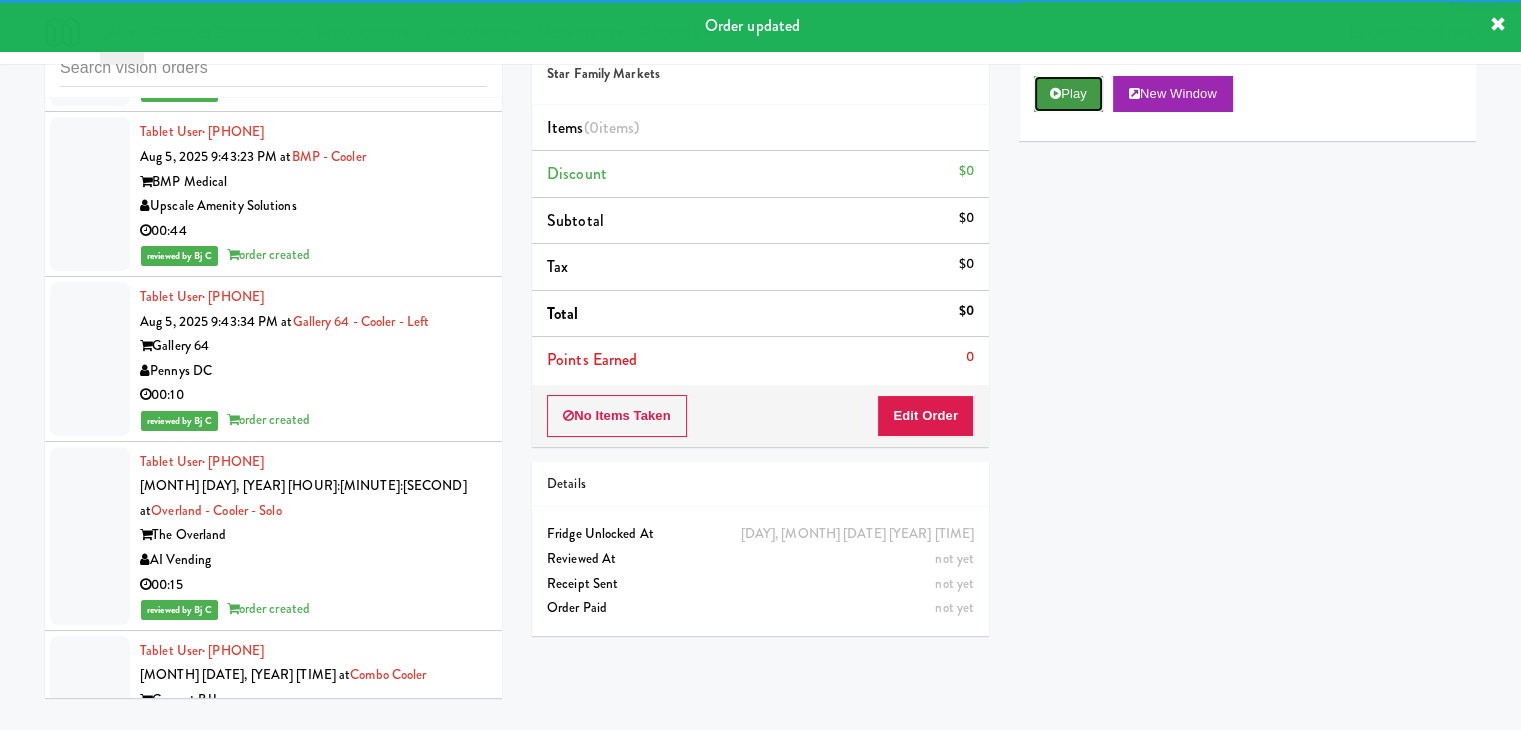 click on "Play" at bounding box center (1068, 94) 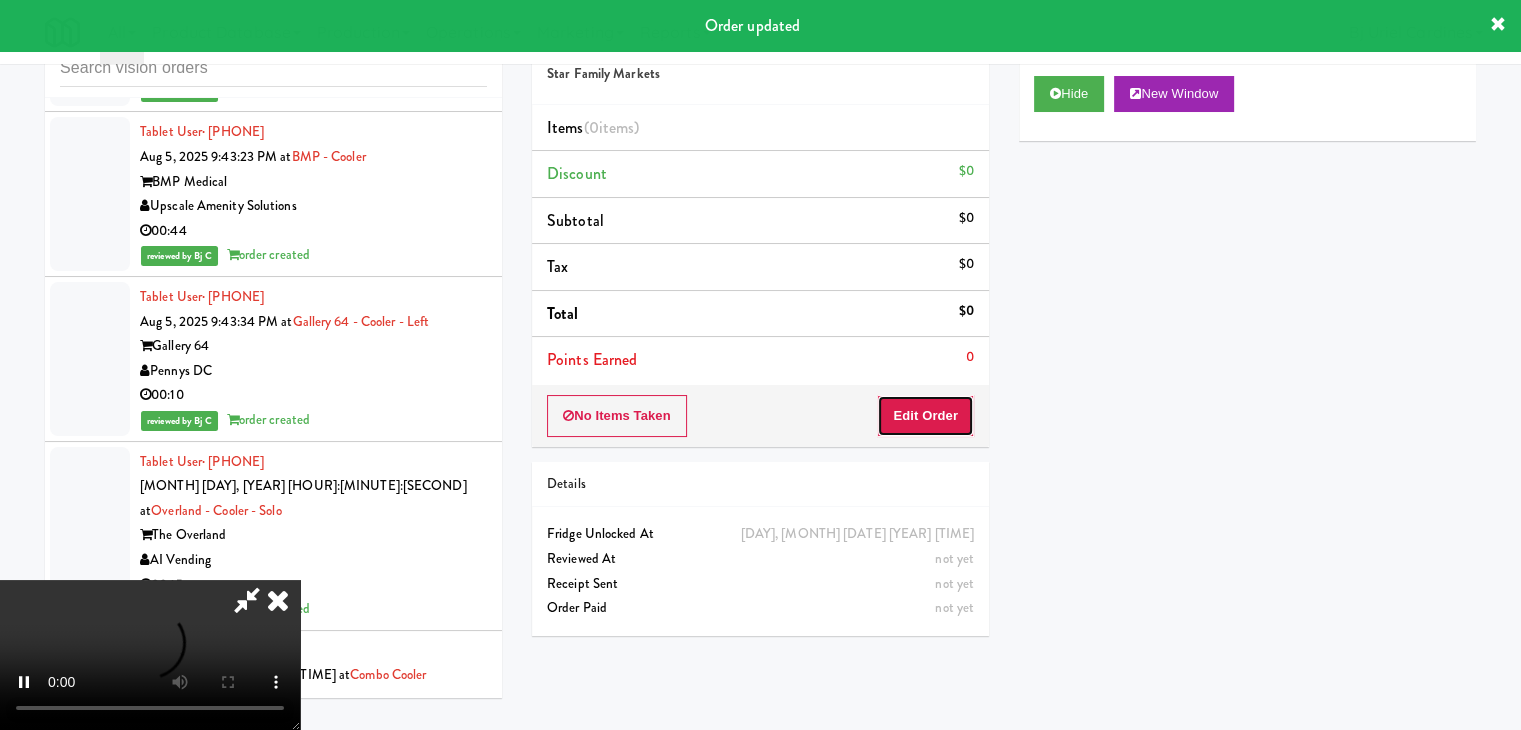click on "Edit Order" at bounding box center [925, 416] 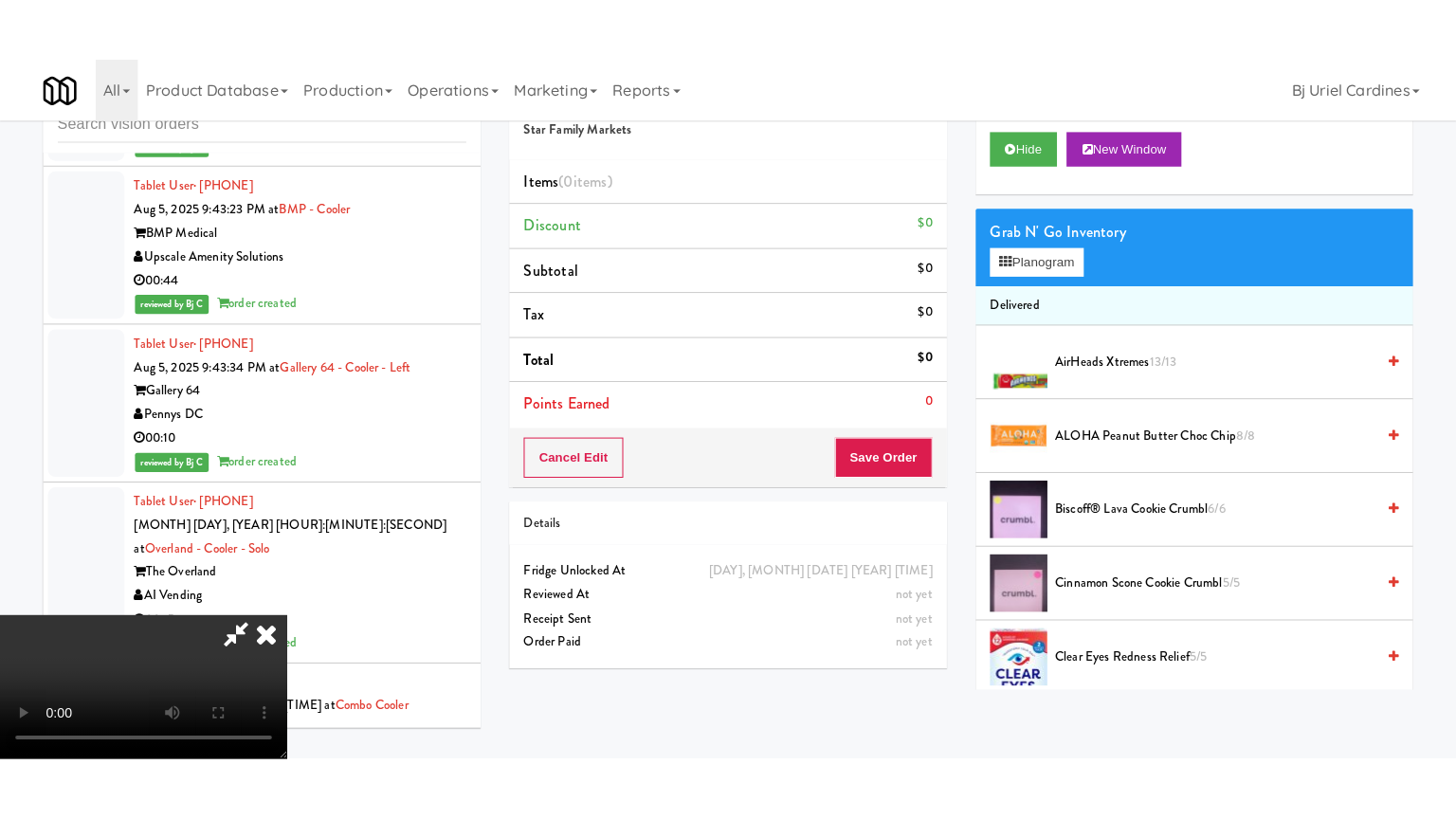 scroll, scrollTop: 266, scrollLeft: 0, axis: vertical 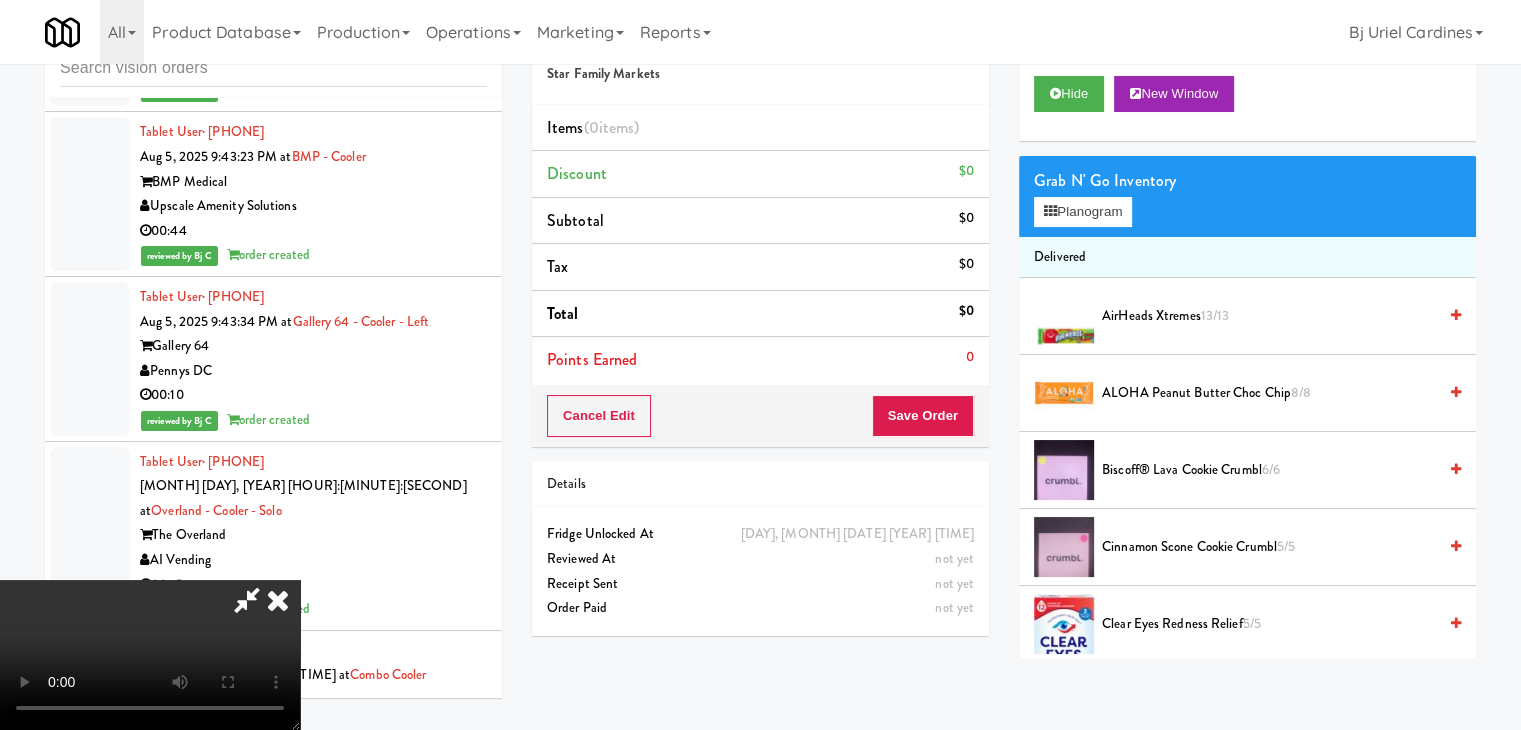 type 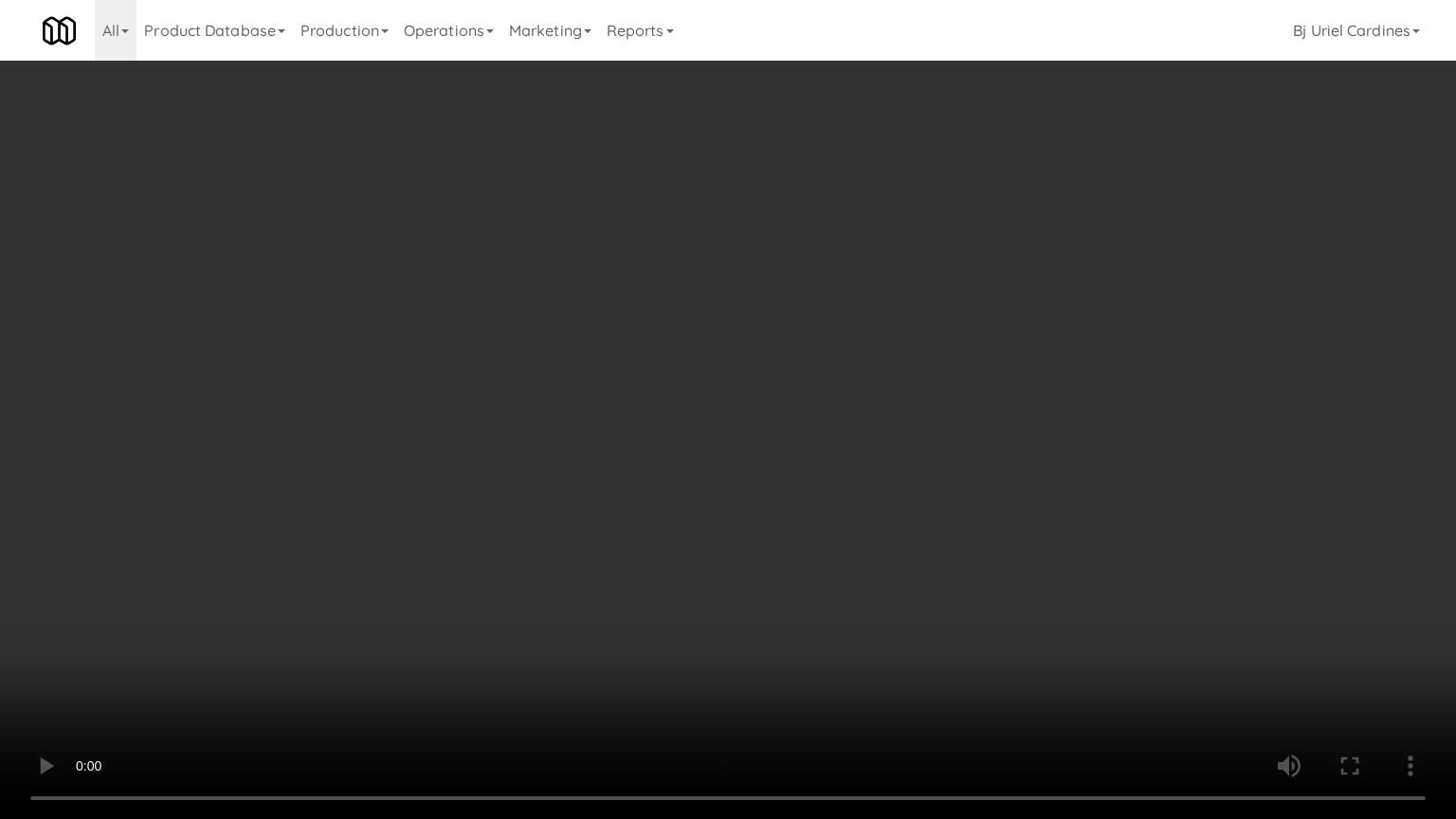 click at bounding box center [728, 410] 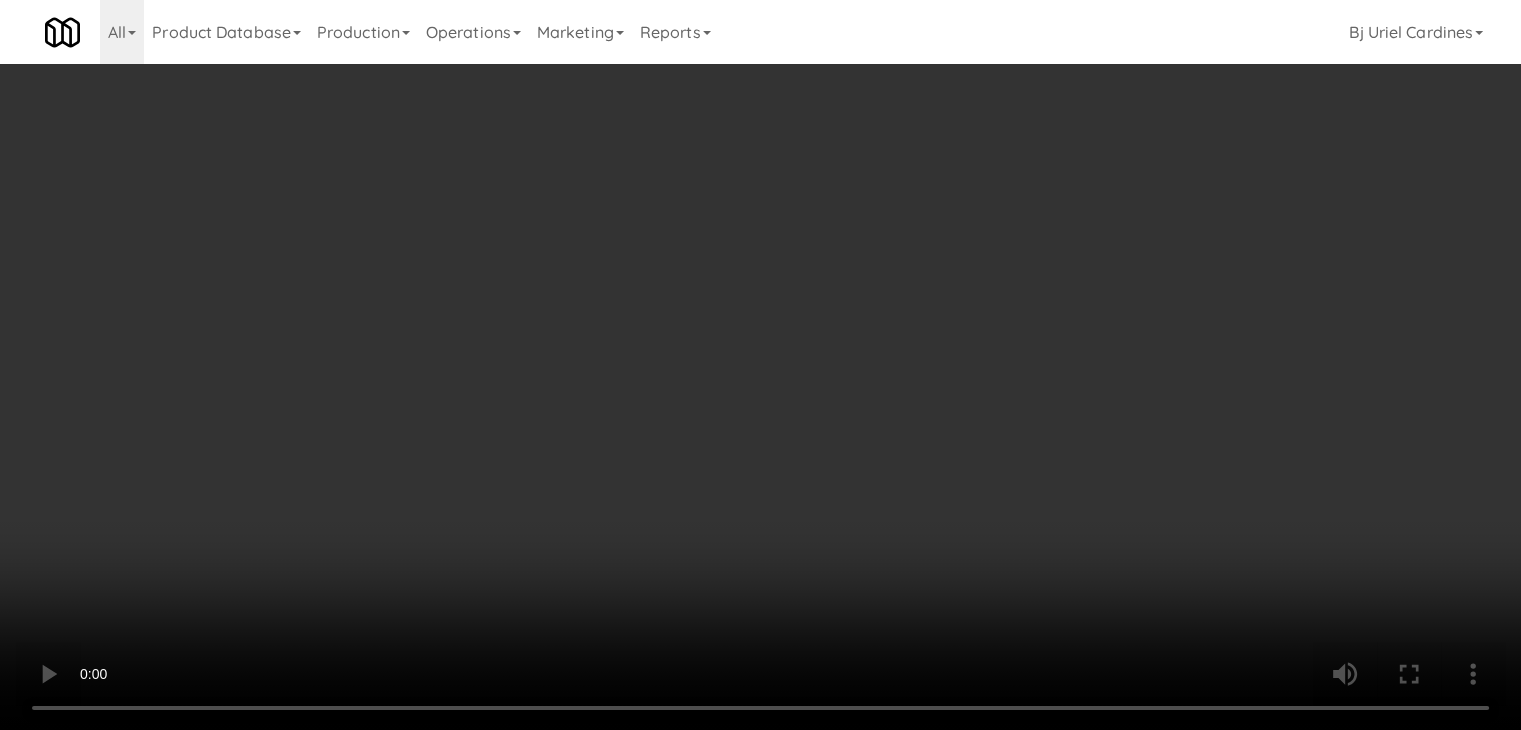 click on "Planogram" at bounding box center [1083, 212] 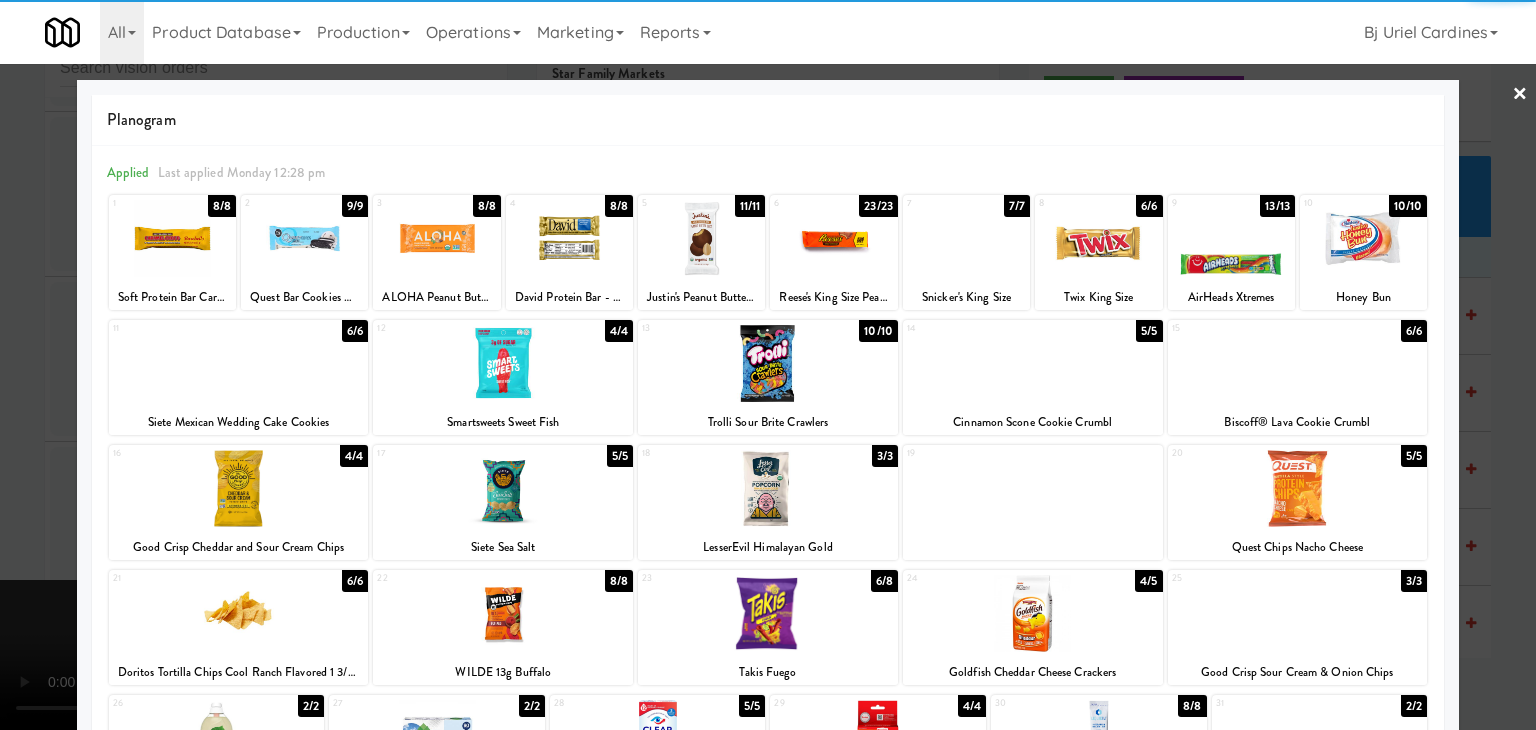 click at bounding box center (1363, 238) 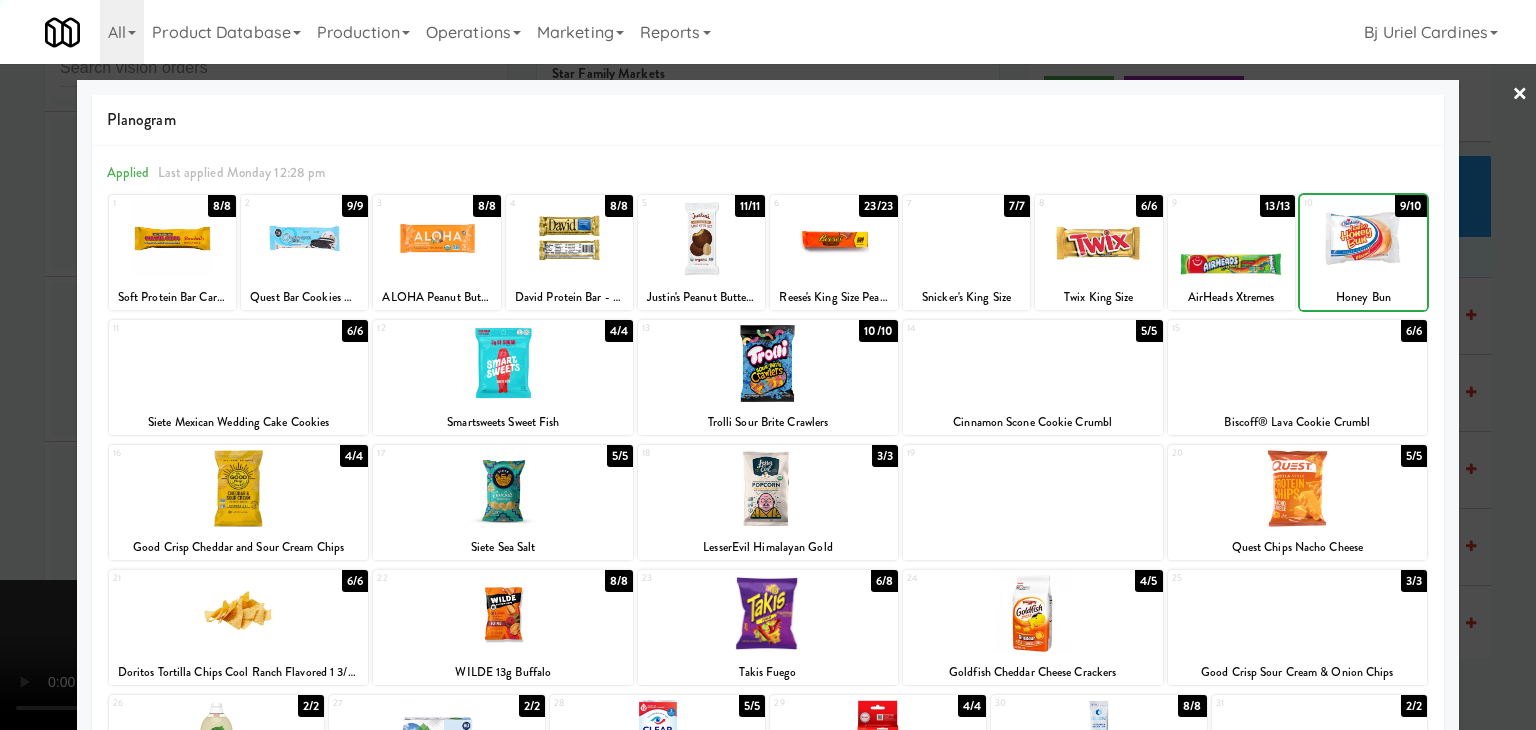 click at bounding box center [768, 365] 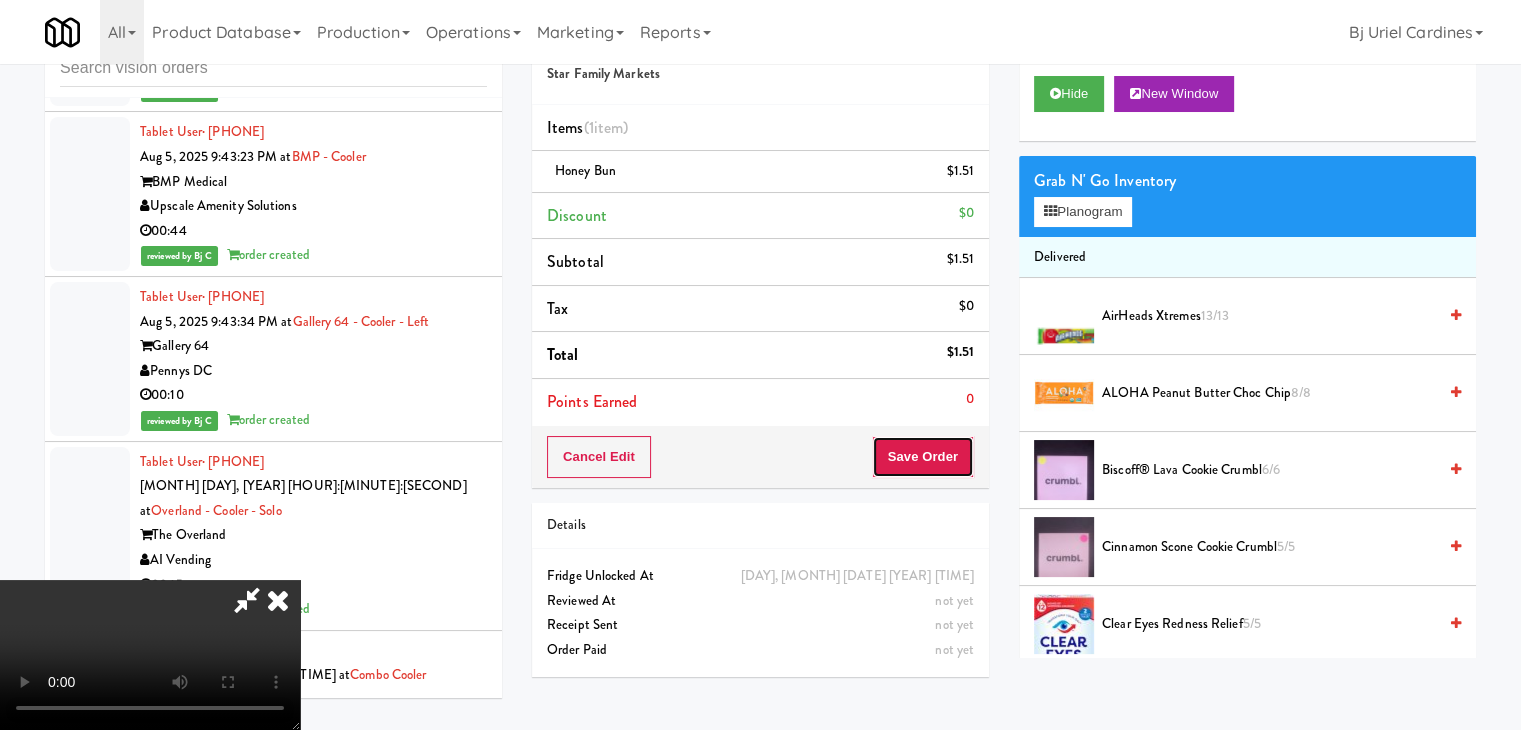 drag, startPoint x: 963, startPoint y: 464, endPoint x: 951, endPoint y: 386, distance: 78.91768 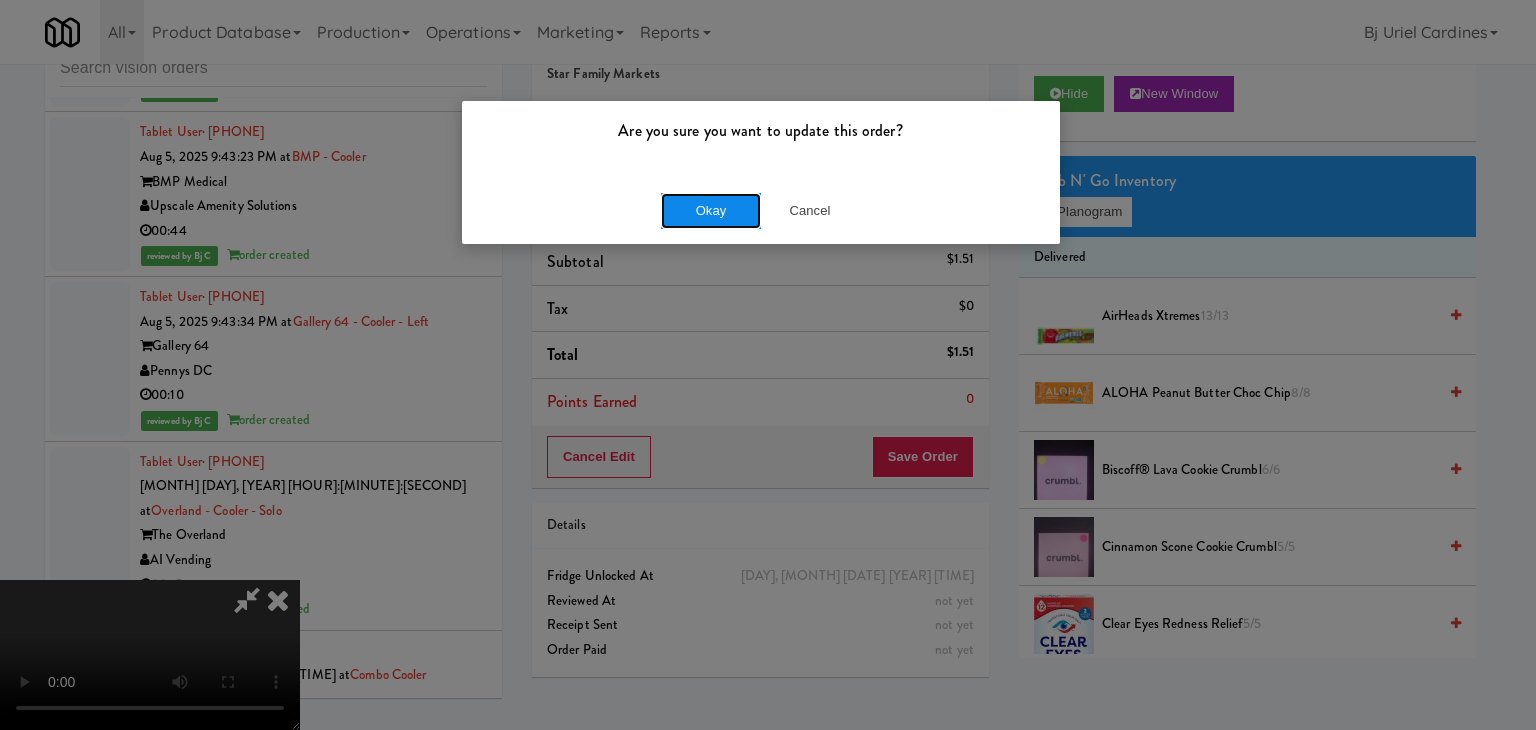 click on "Okay" at bounding box center [711, 211] 